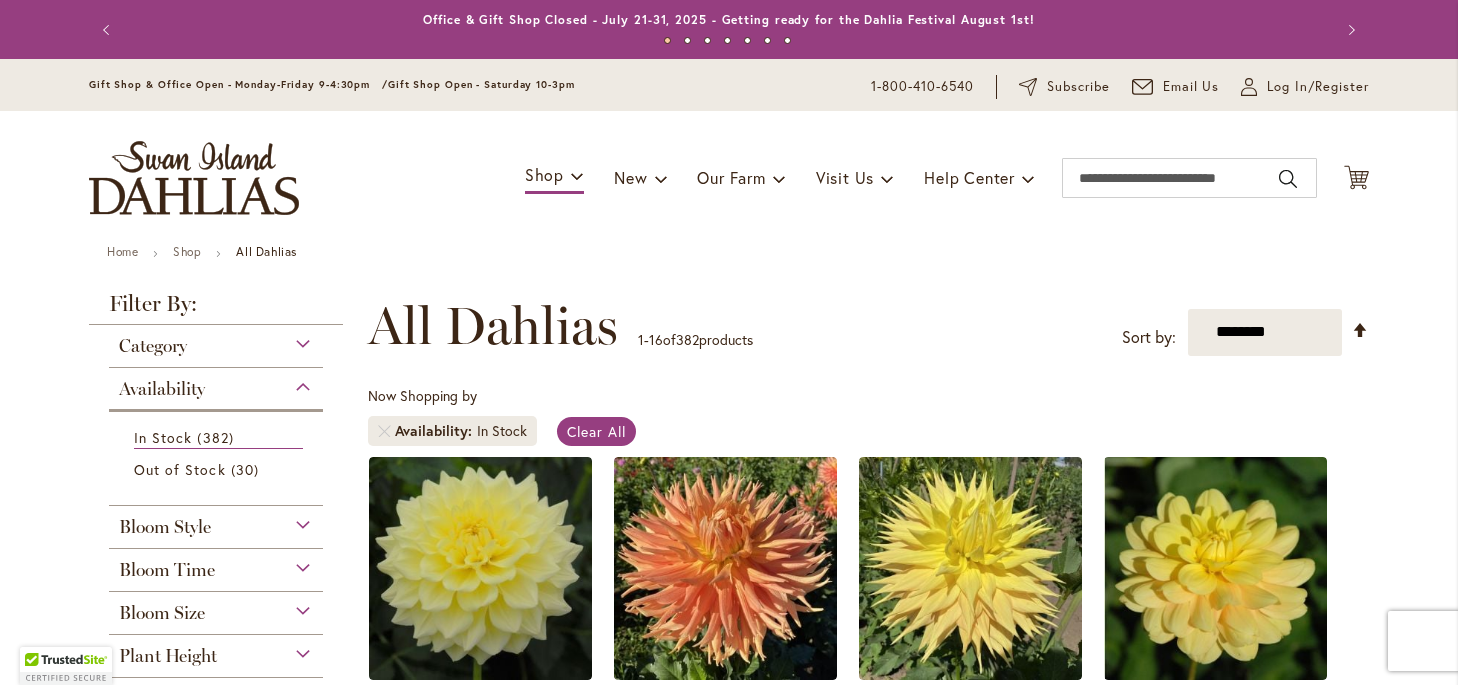scroll, scrollTop: 0, scrollLeft: 0, axis: both 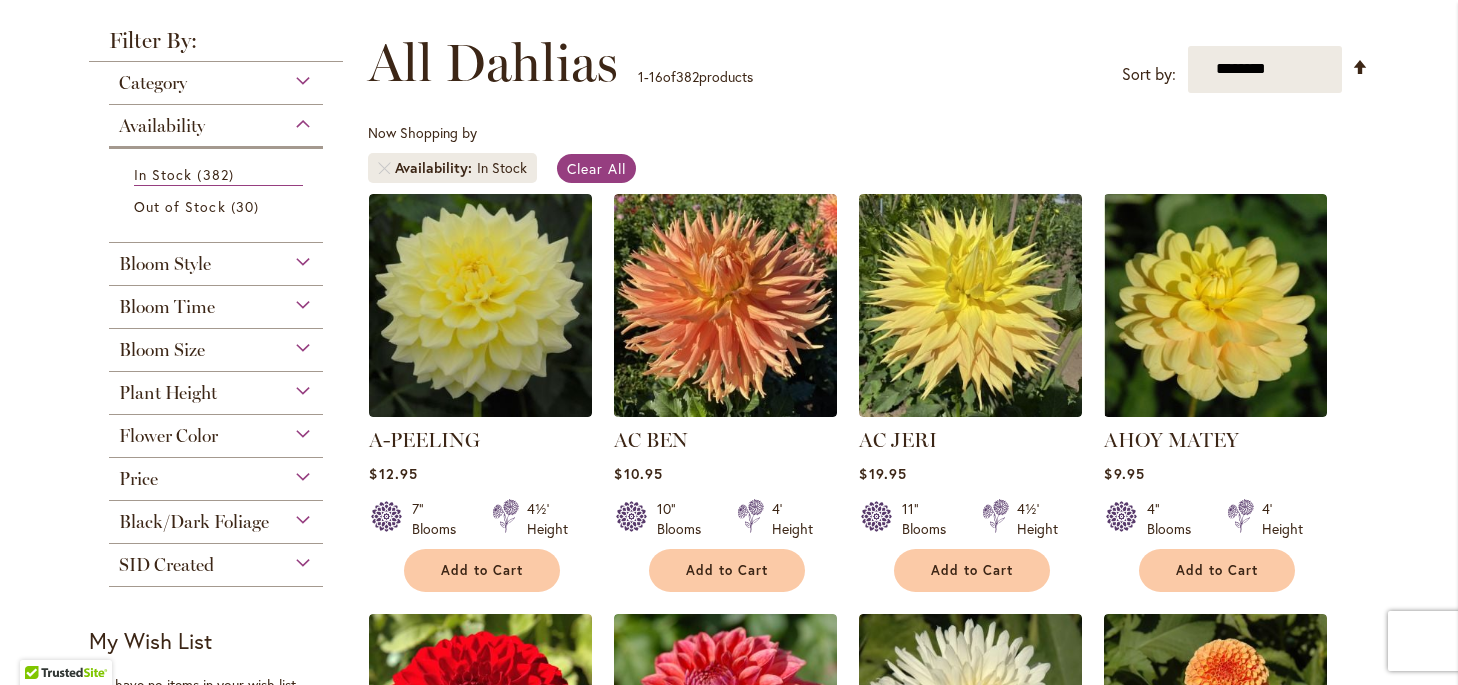 click on "Flower Color" at bounding box center [216, 431] 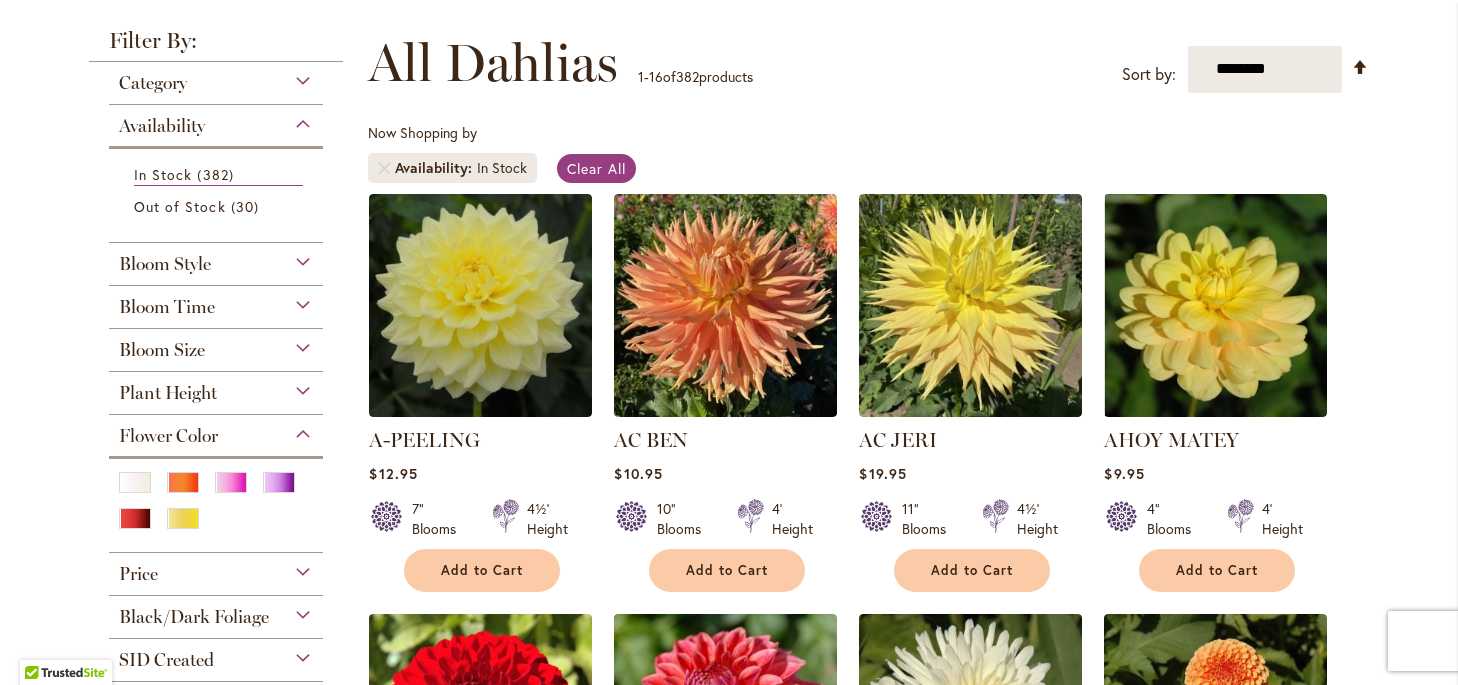 click on "Flower Color" at bounding box center (216, 431) 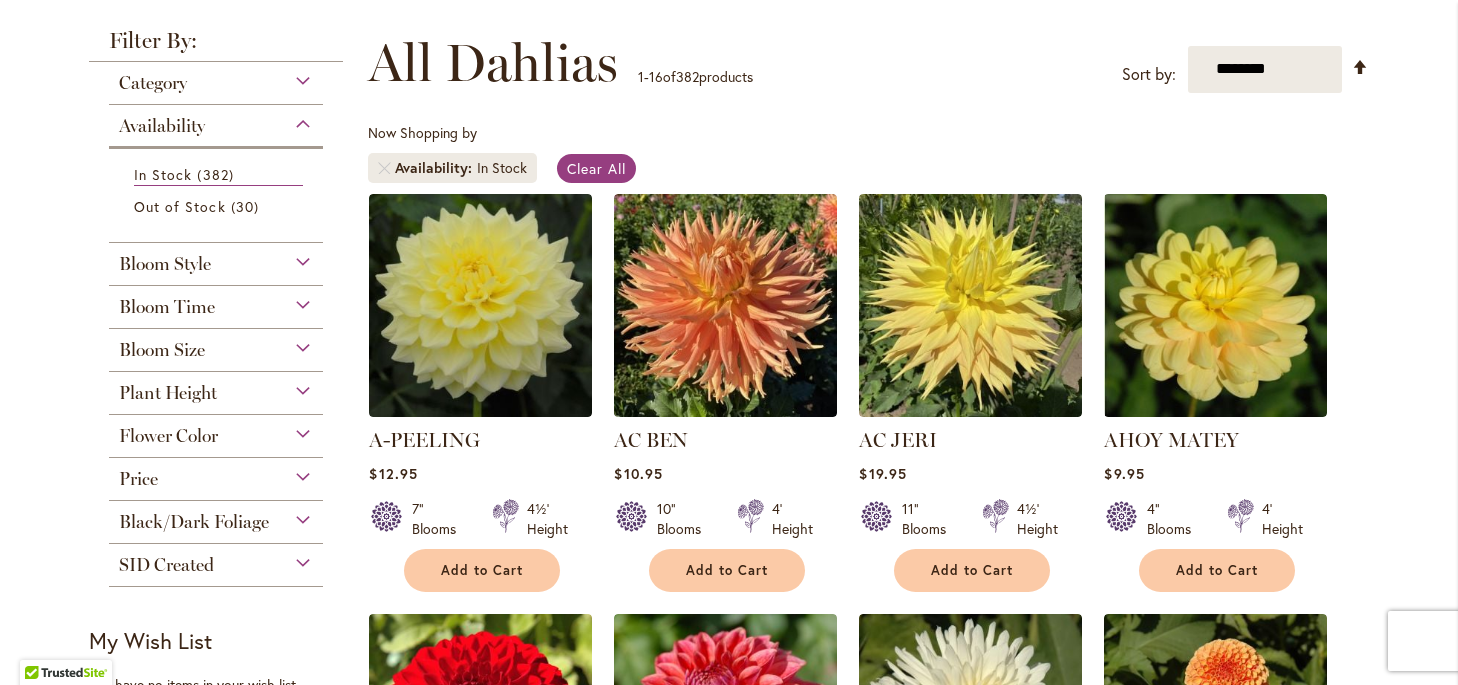 click on "Flower Color" at bounding box center (216, 431) 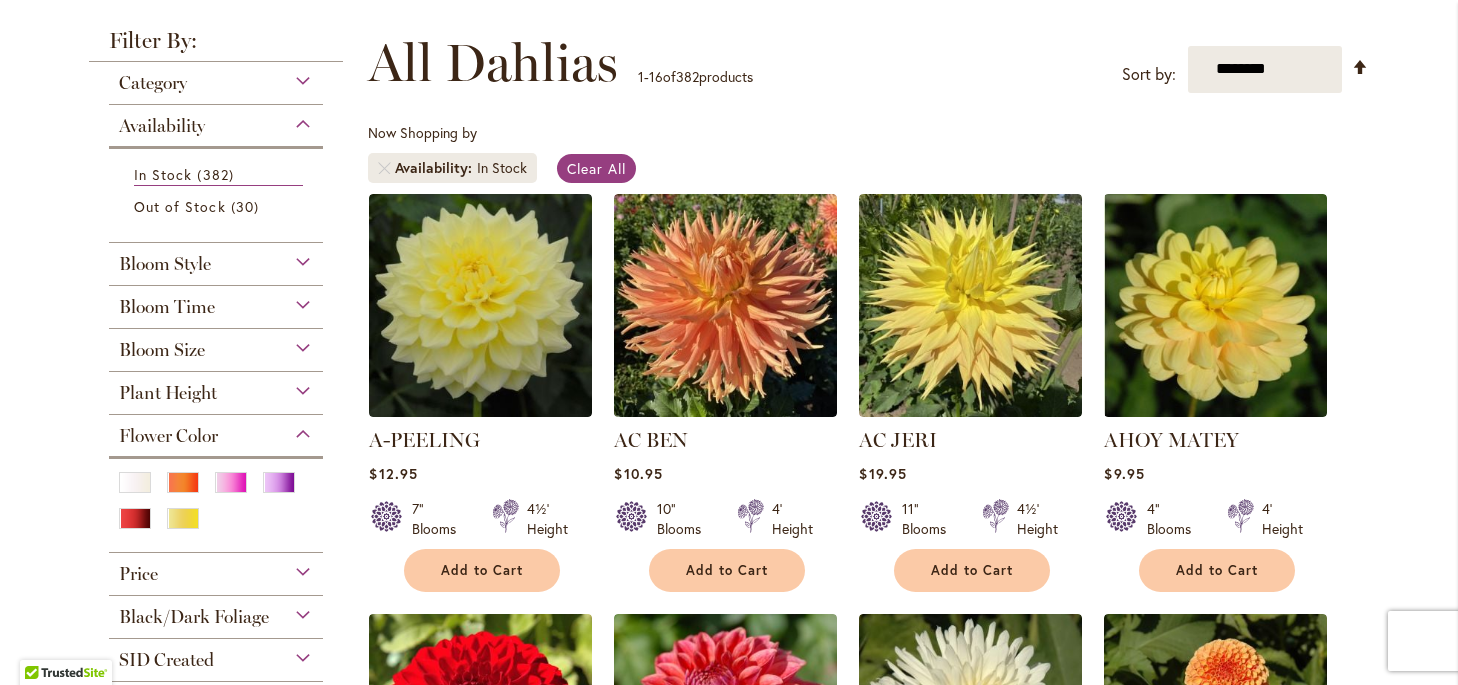 click on "Black/Dark Foliage" at bounding box center [216, 612] 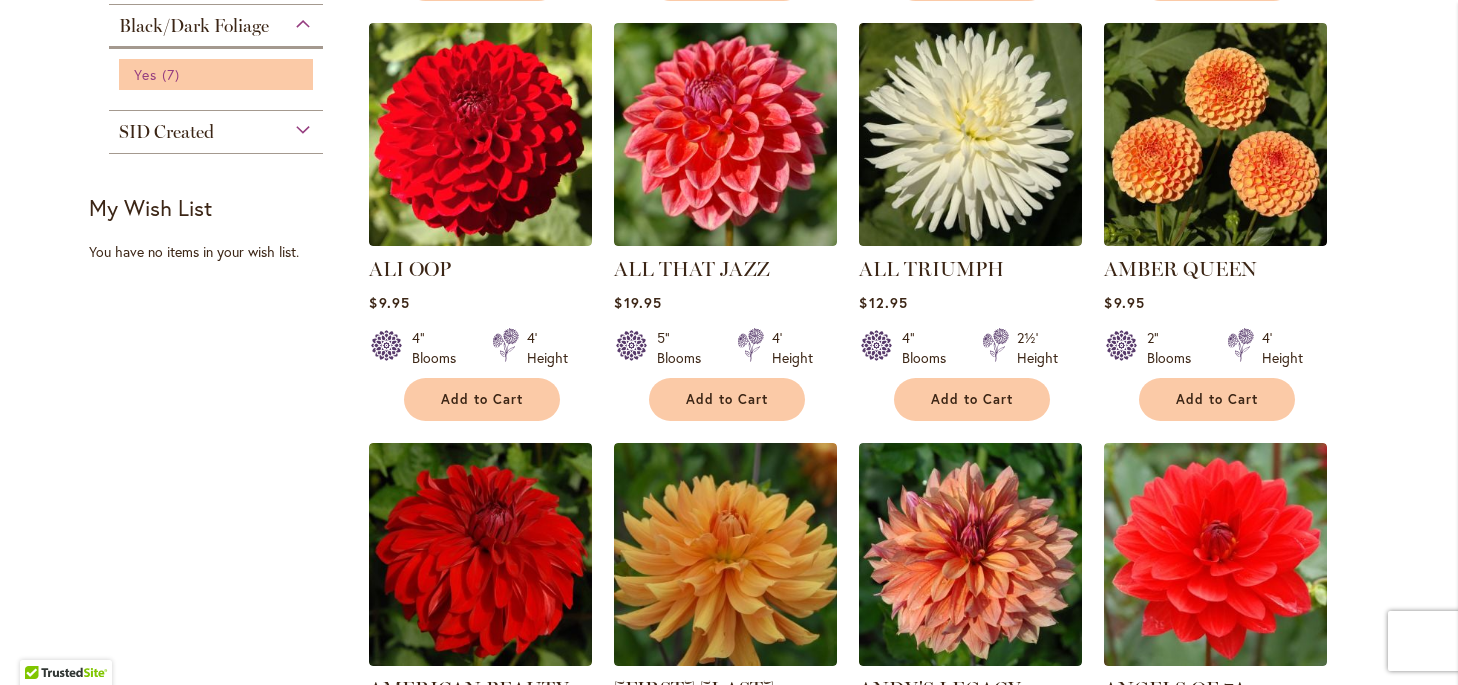 click on "7
items" at bounding box center (173, 74) 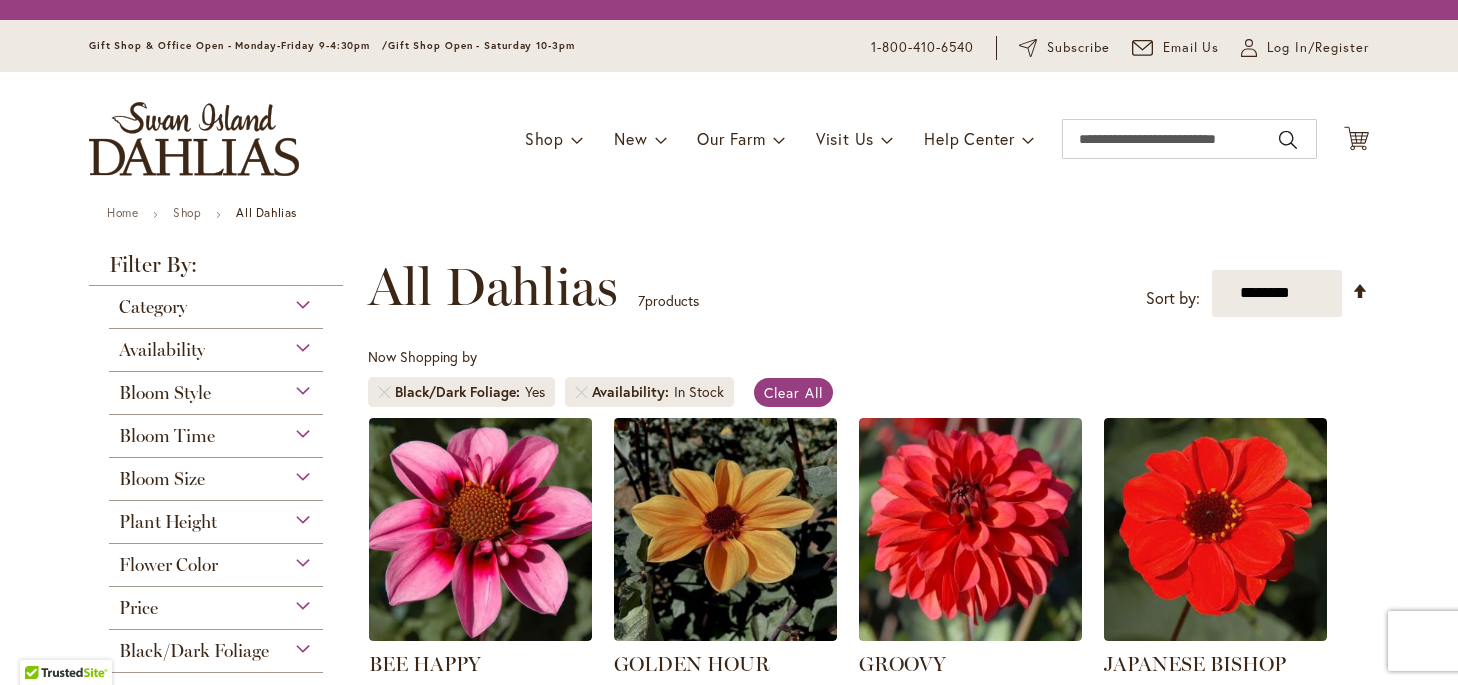 scroll, scrollTop: 0, scrollLeft: 0, axis: both 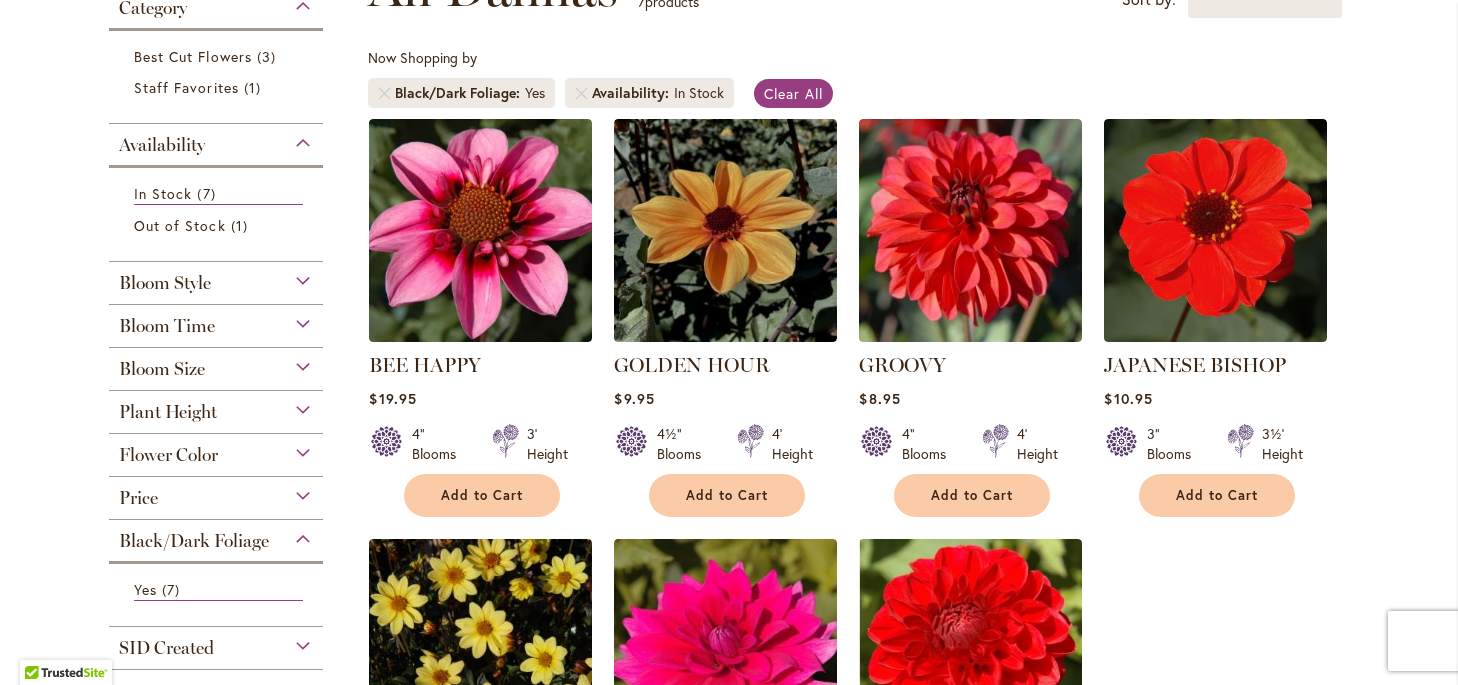 click on "Flower Color" at bounding box center (216, 450) 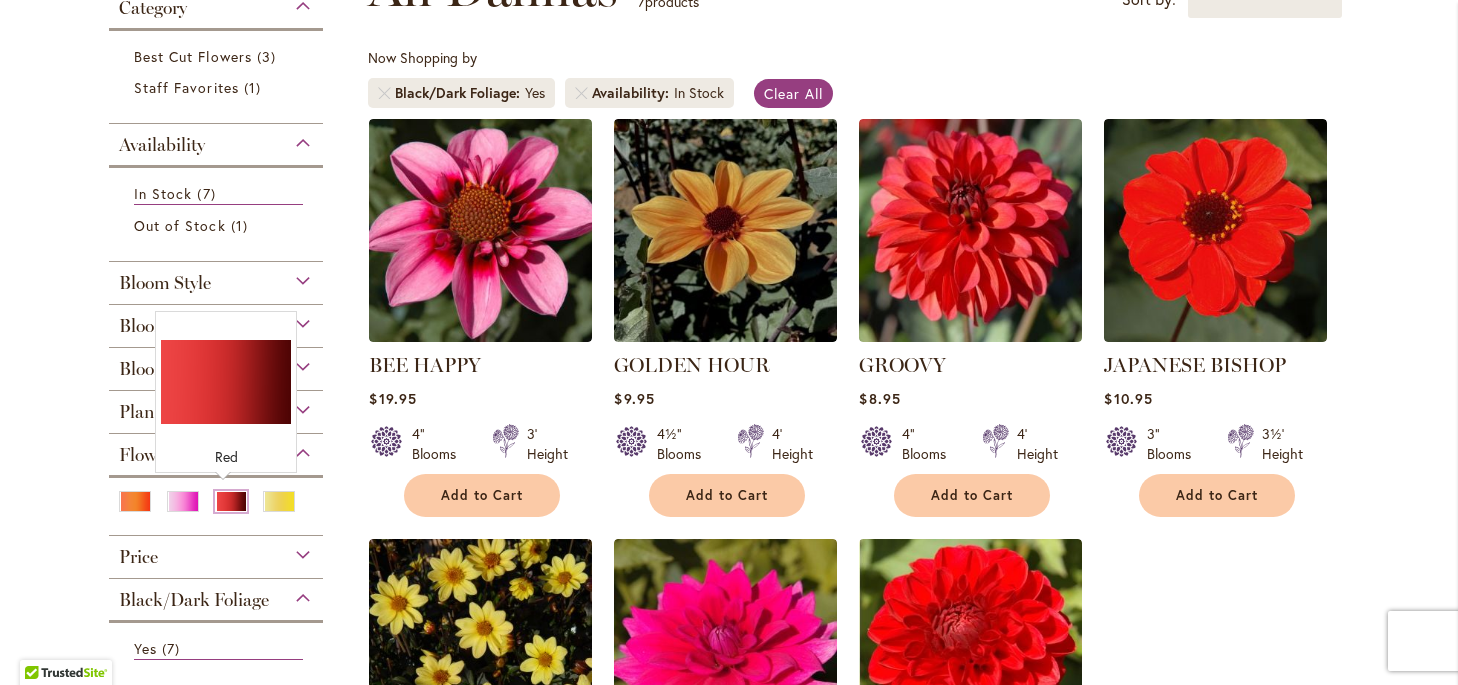 click at bounding box center (231, 501) 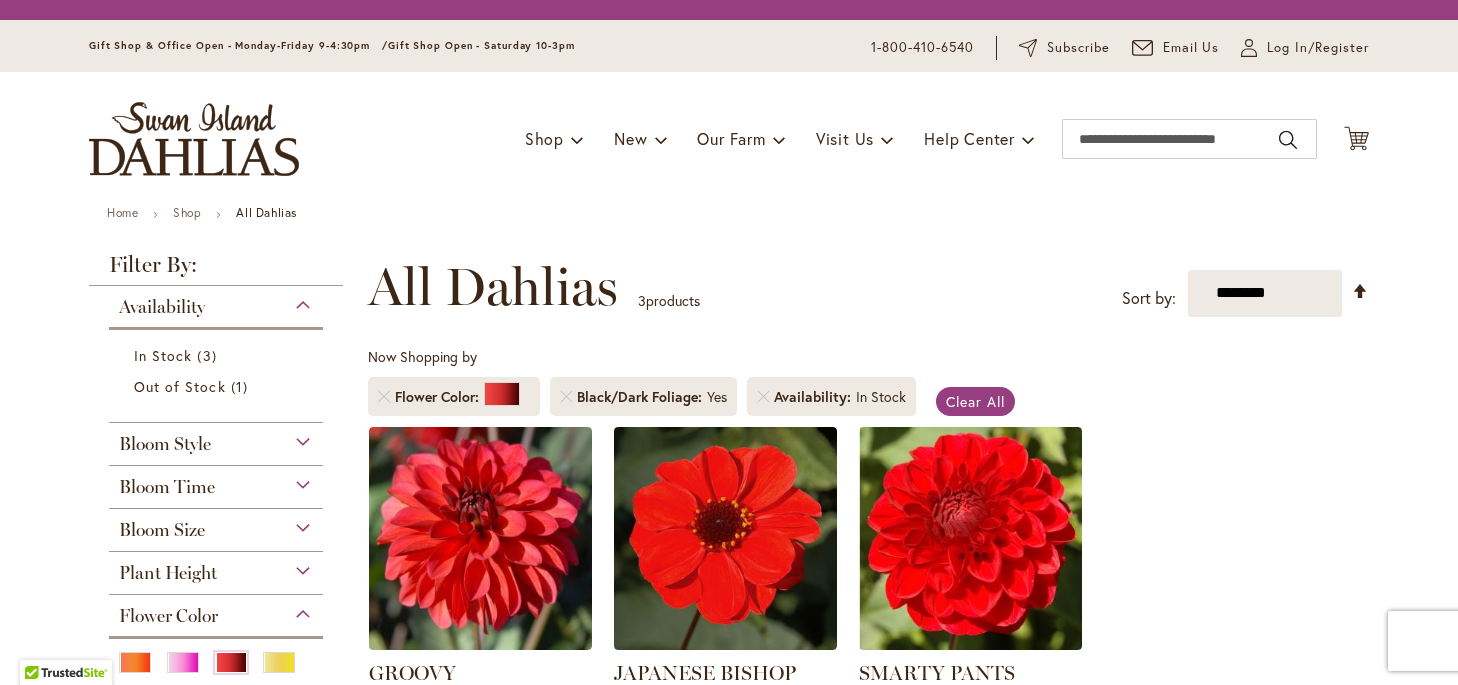 scroll, scrollTop: 0, scrollLeft: 0, axis: both 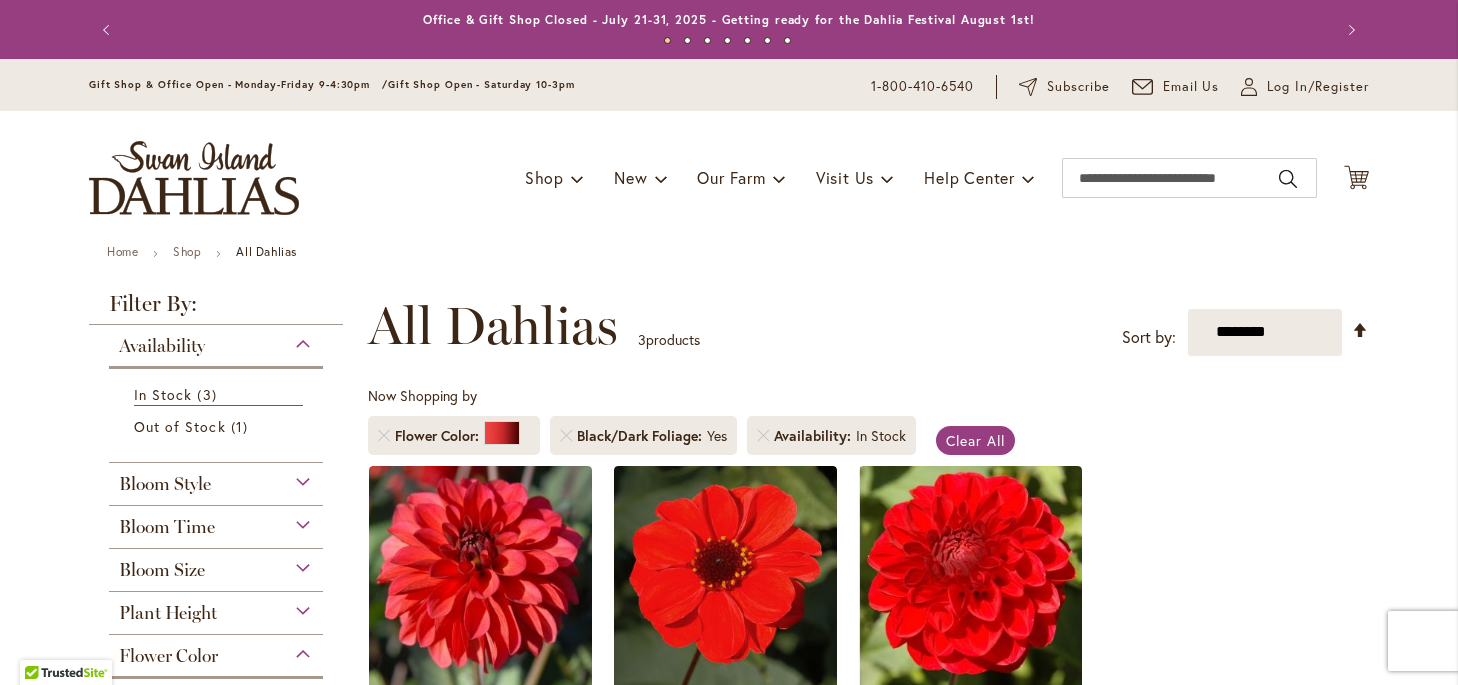 click on "Black/Dark Foliage" at bounding box center (642, 436) 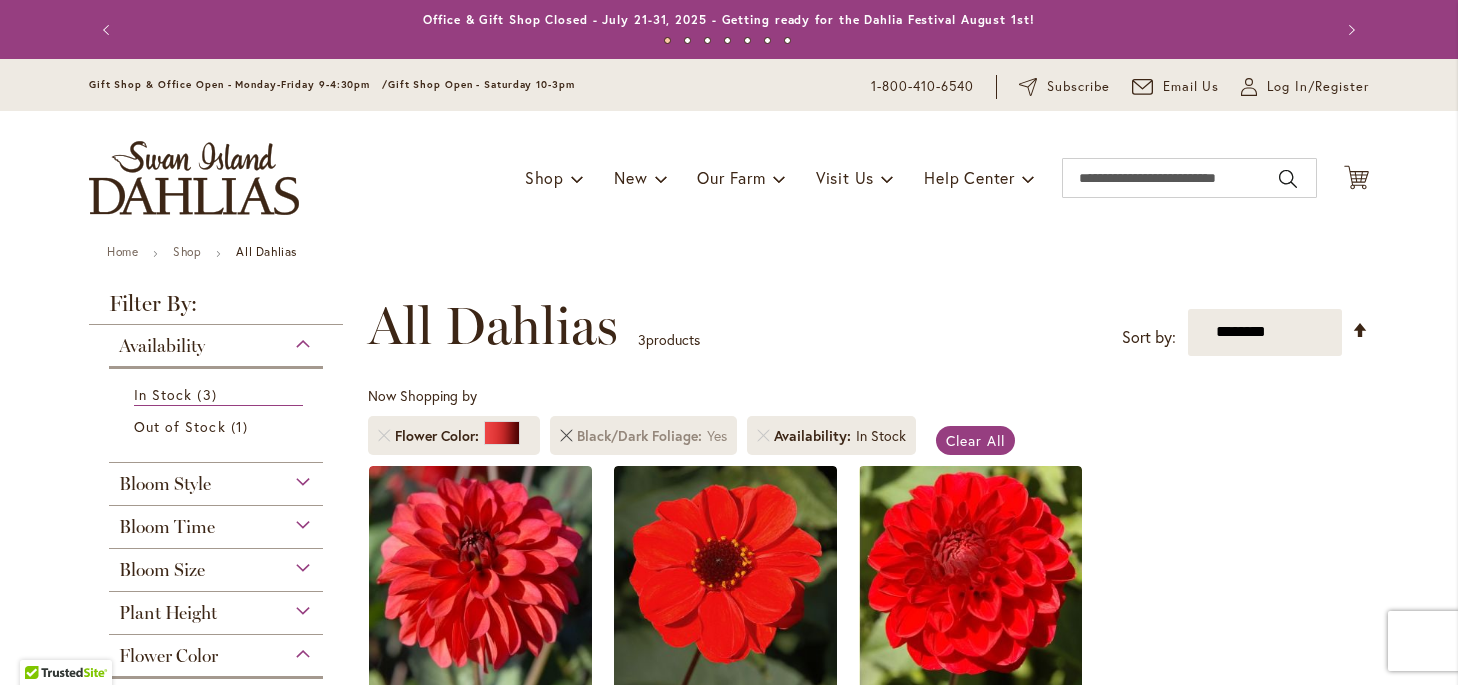 click at bounding box center (566, 436) 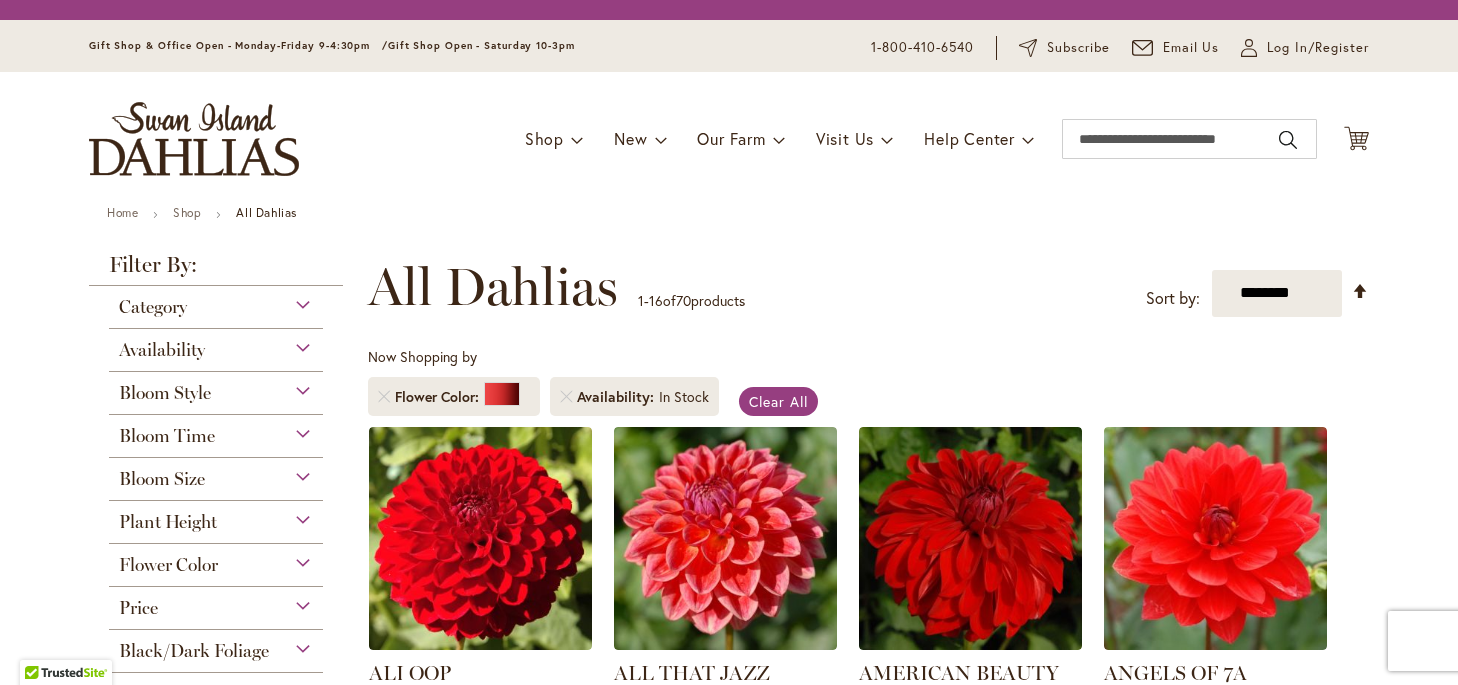 scroll, scrollTop: 0, scrollLeft: 0, axis: both 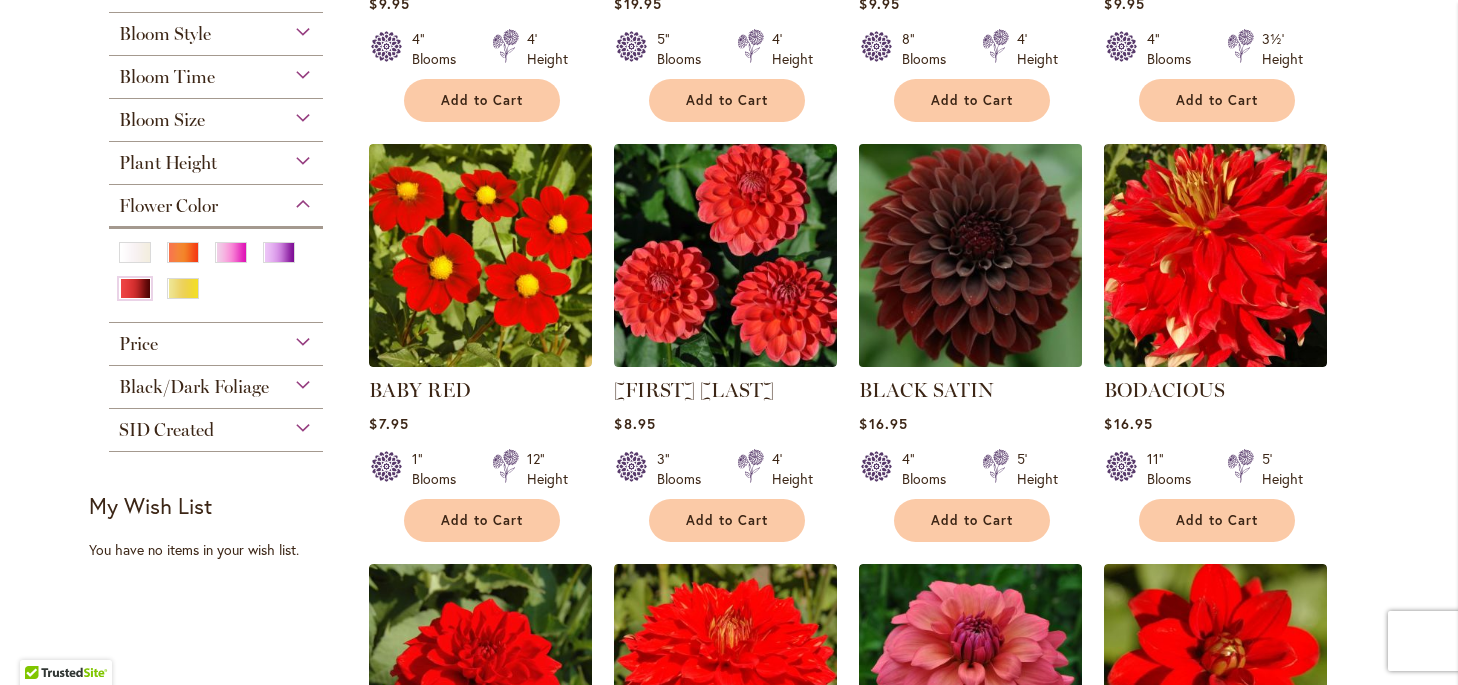 click at bounding box center [971, 255] 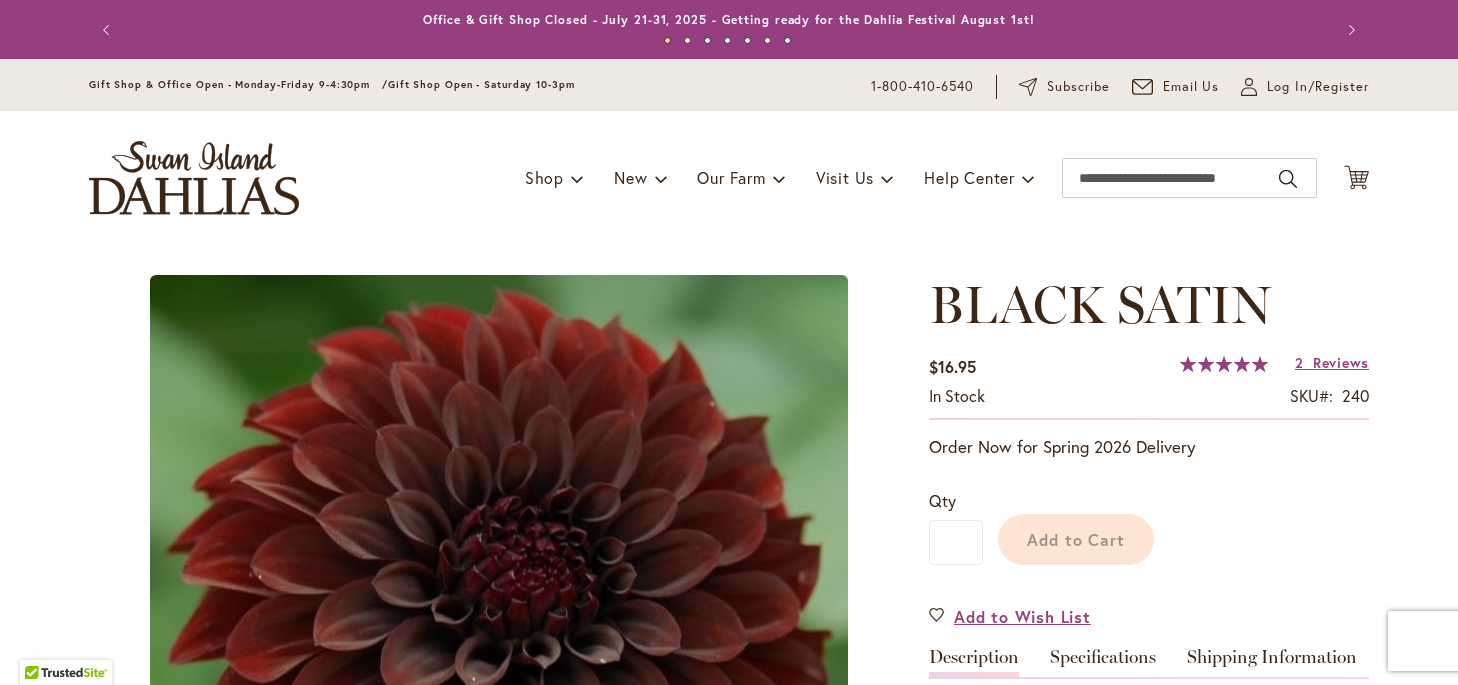 scroll, scrollTop: 0, scrollLeft: 0, axis: both 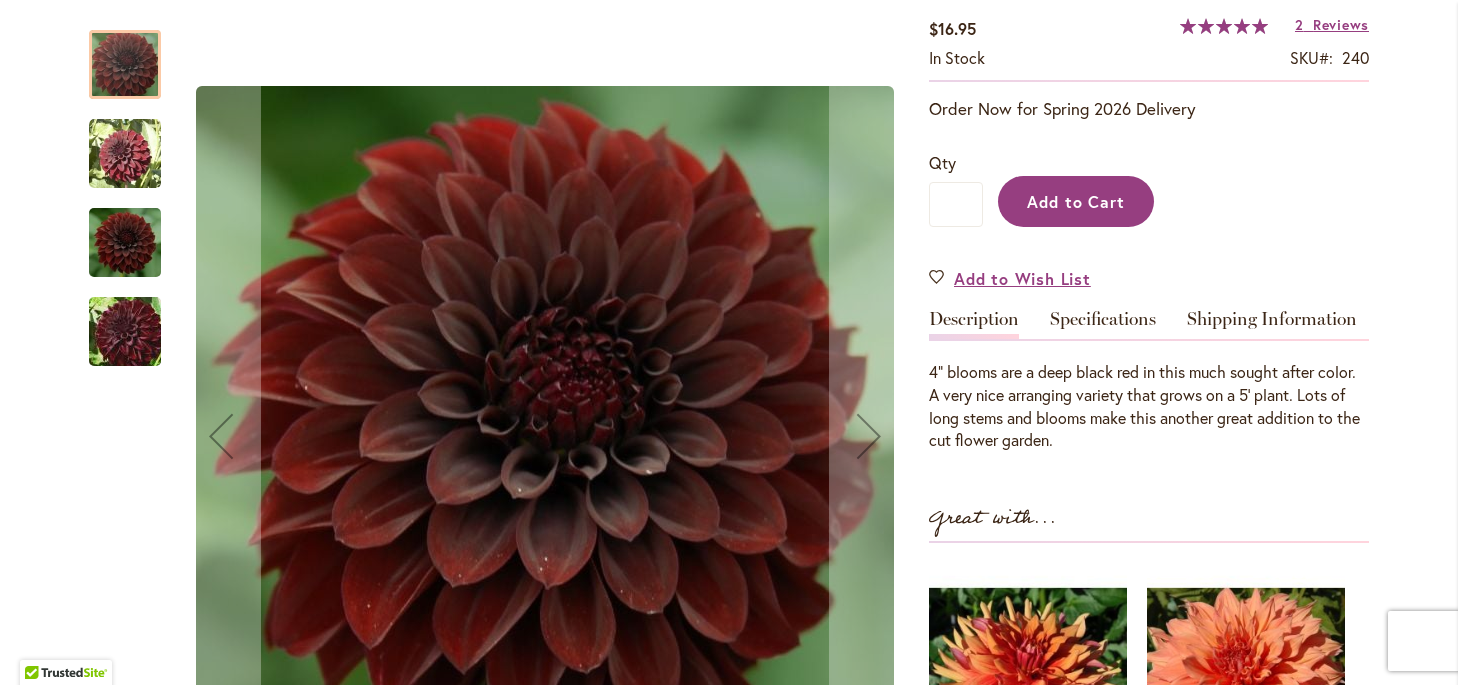 click on "Add to Cart" at bounding box center [1076, 201] 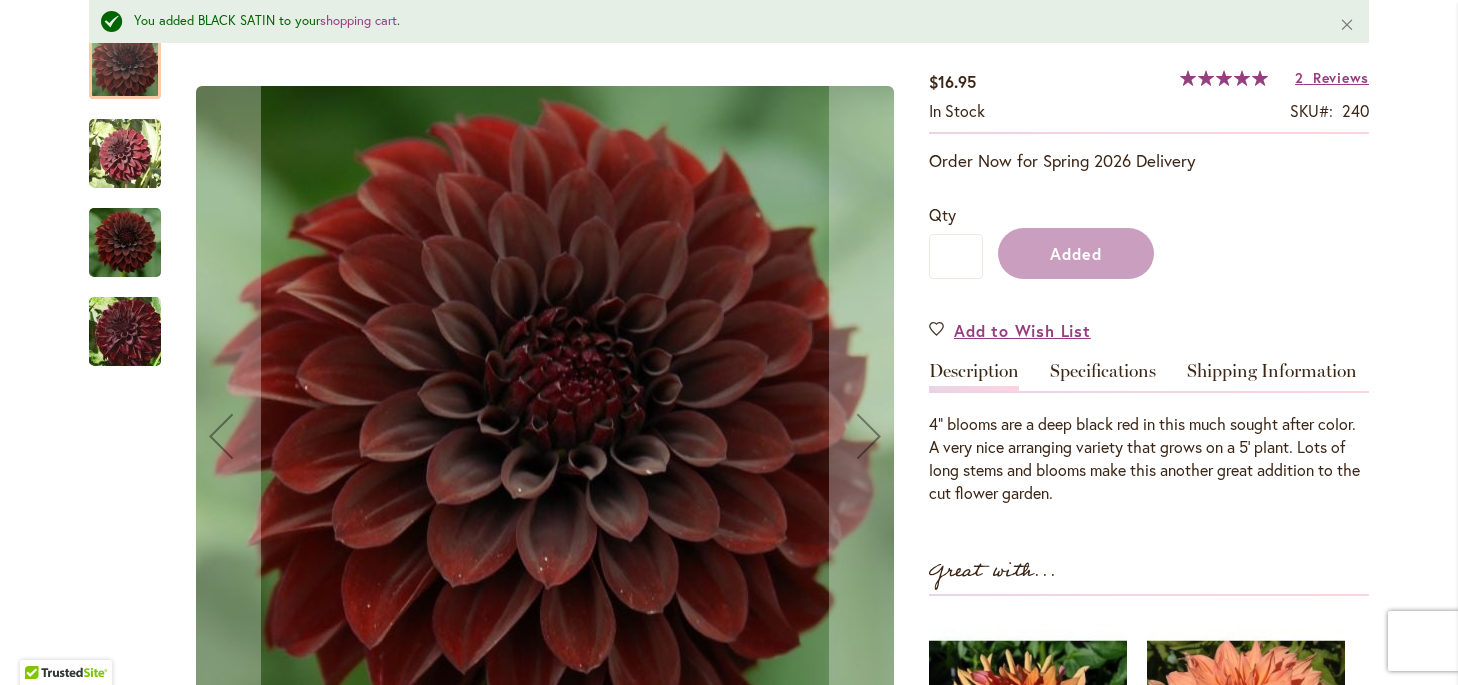 scroll, scrollTop: 408, scrollLeft: 0, axis: vertical 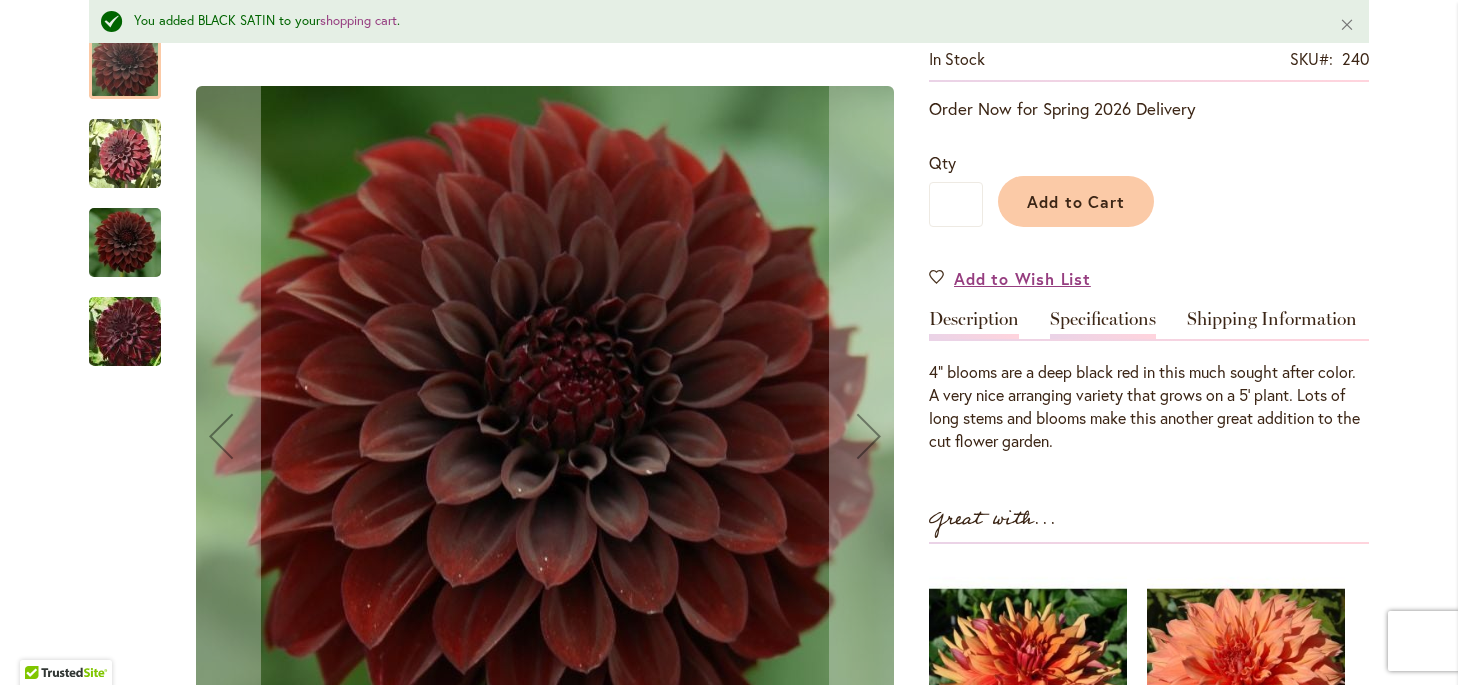 click on "Specifications" at bounding box center [1103, 324] 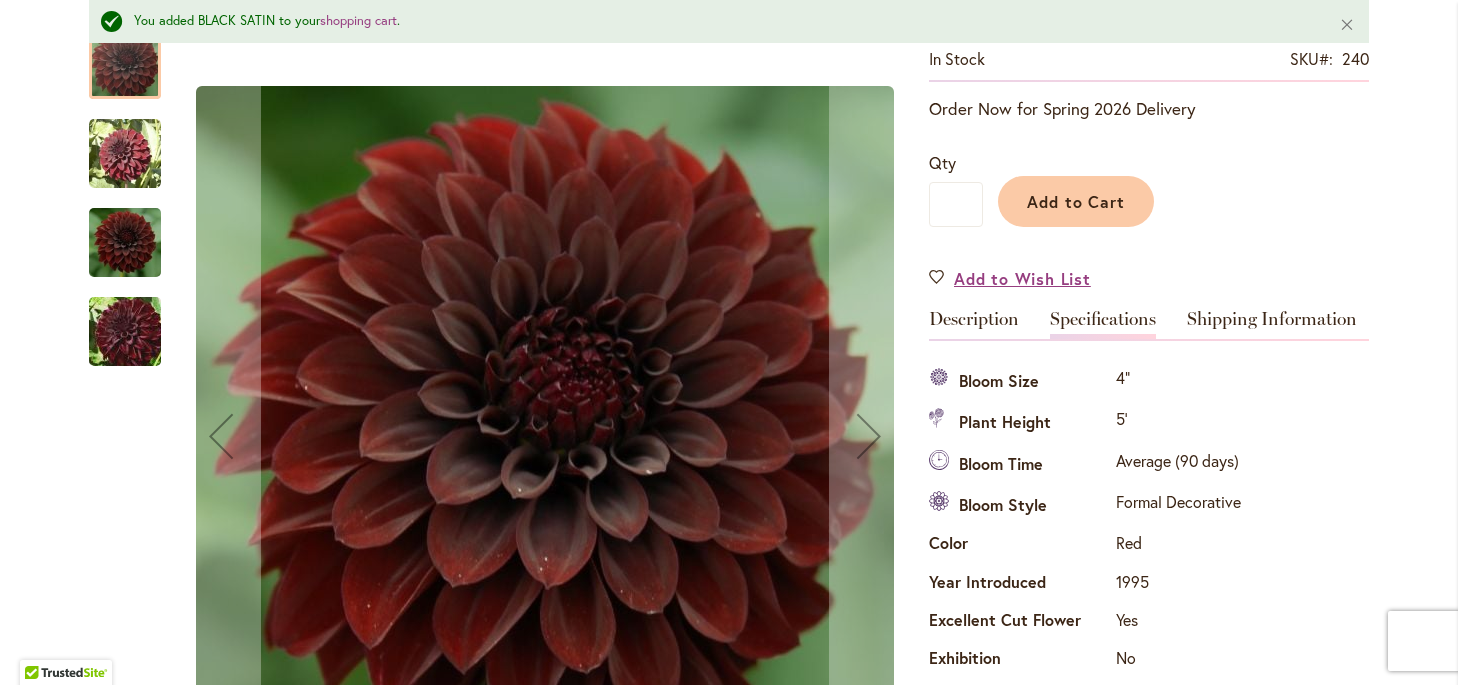 scroll, scrollTop: 718, scrollLeft: 0, axis: vertical 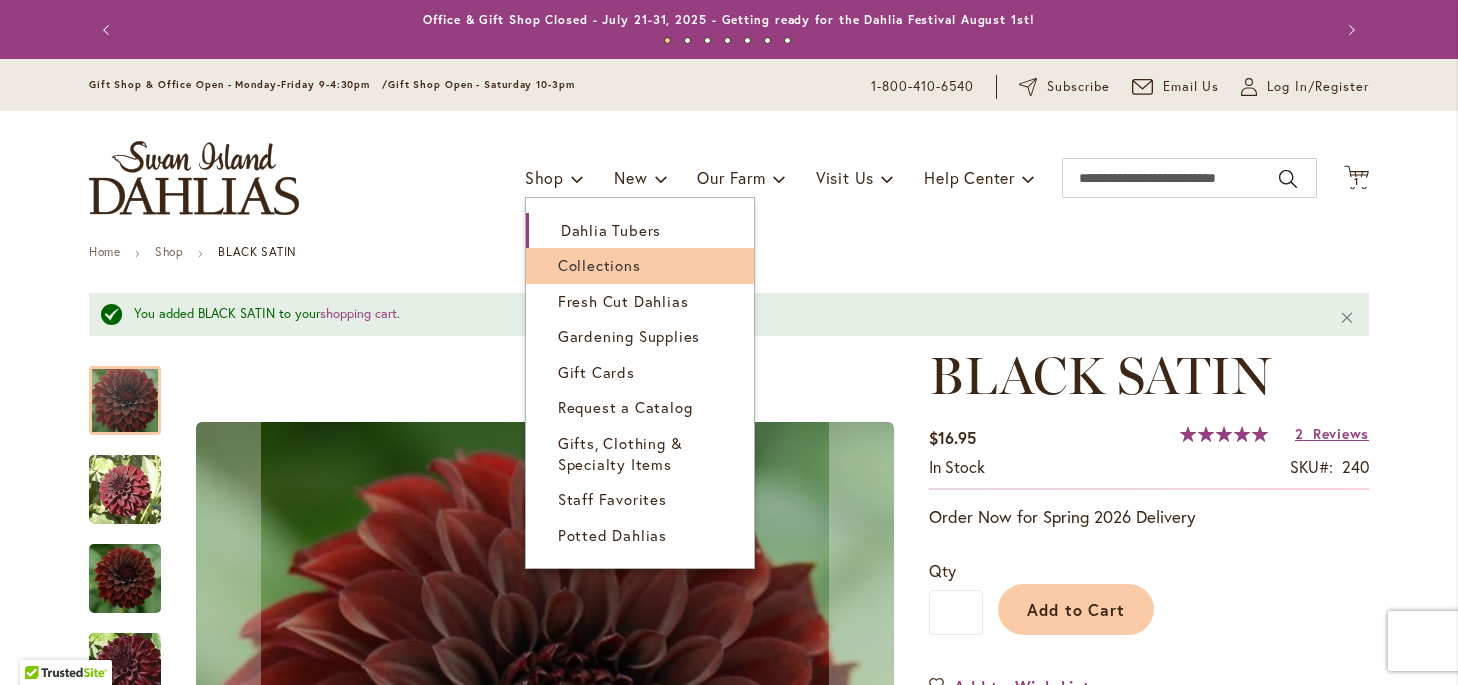 click on "Collections" at bounding box center [599, 265] 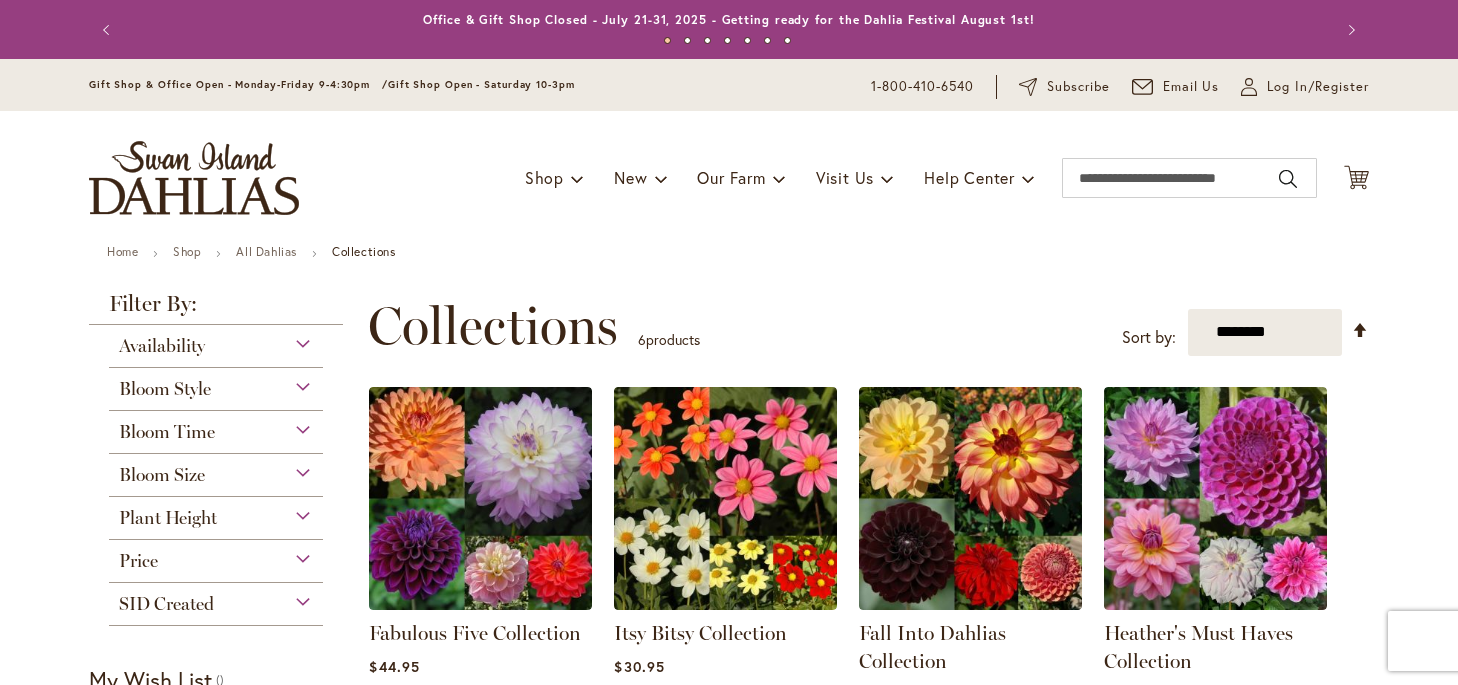 scroll, scrollTop: 0, scrollLeft: 0, axis: both 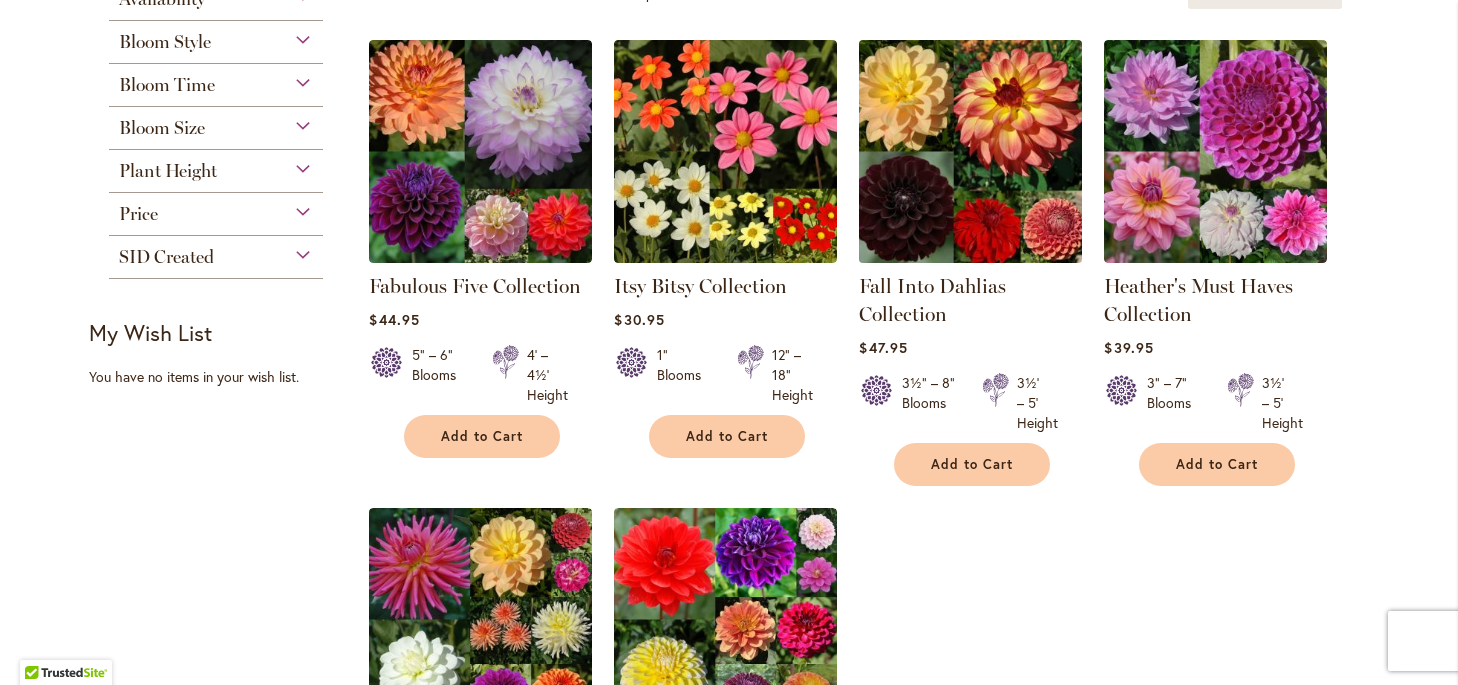 click at bounding box center (971, 151) 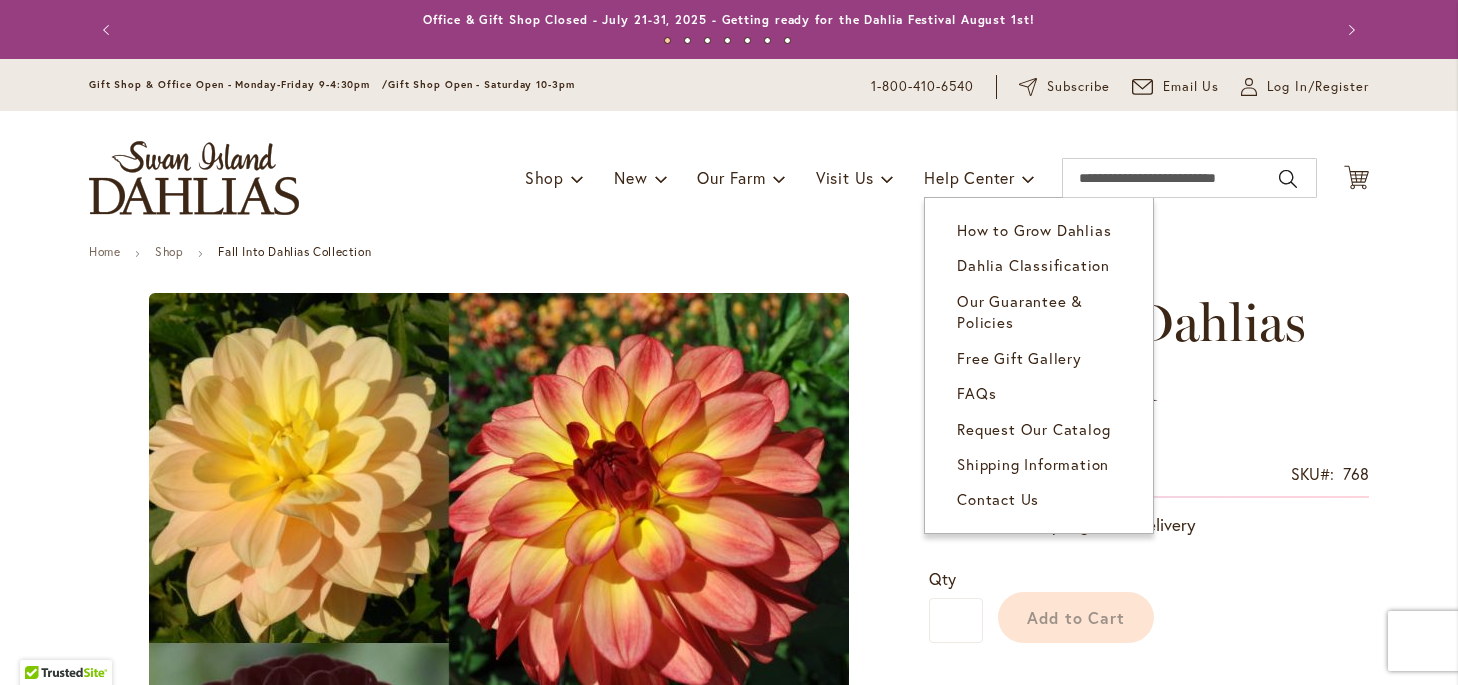 scroll, scrollTop: 0, scrollLeft: 0, axis: both 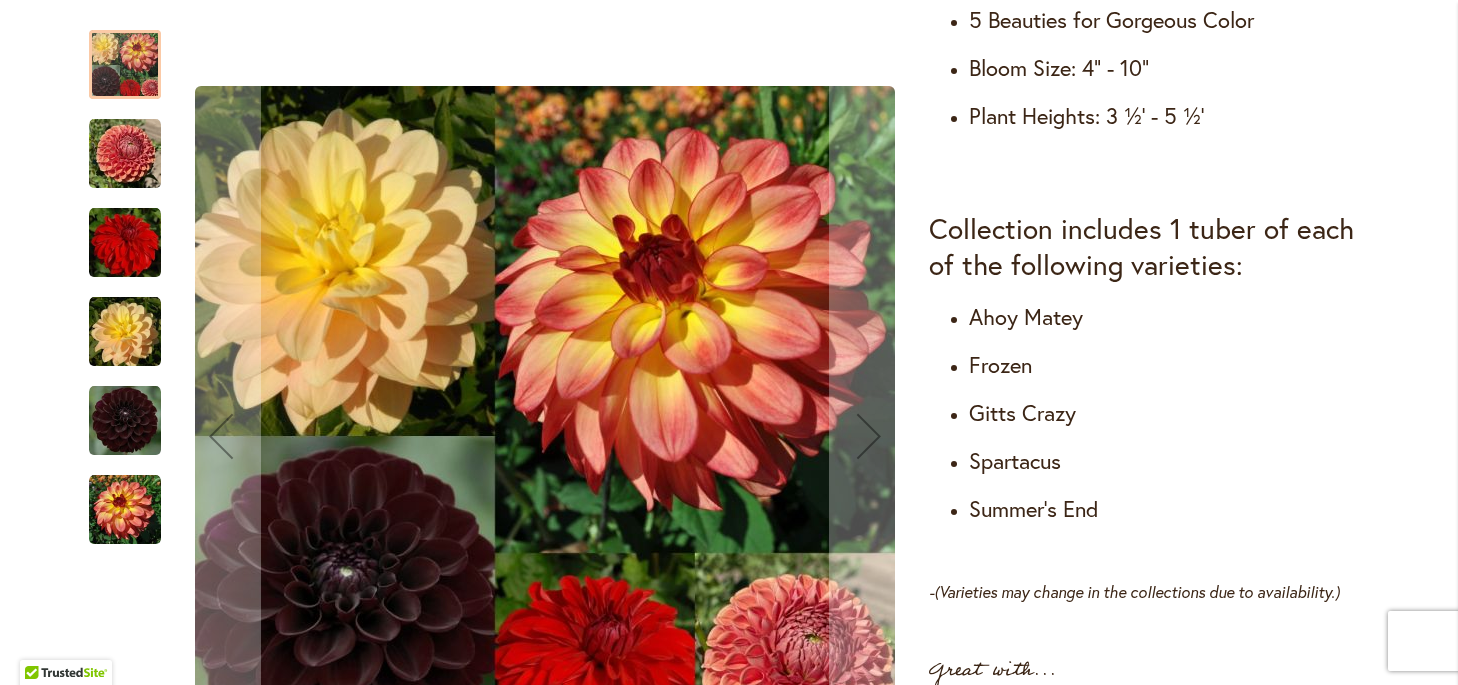 click at bounding box center (125, 421) 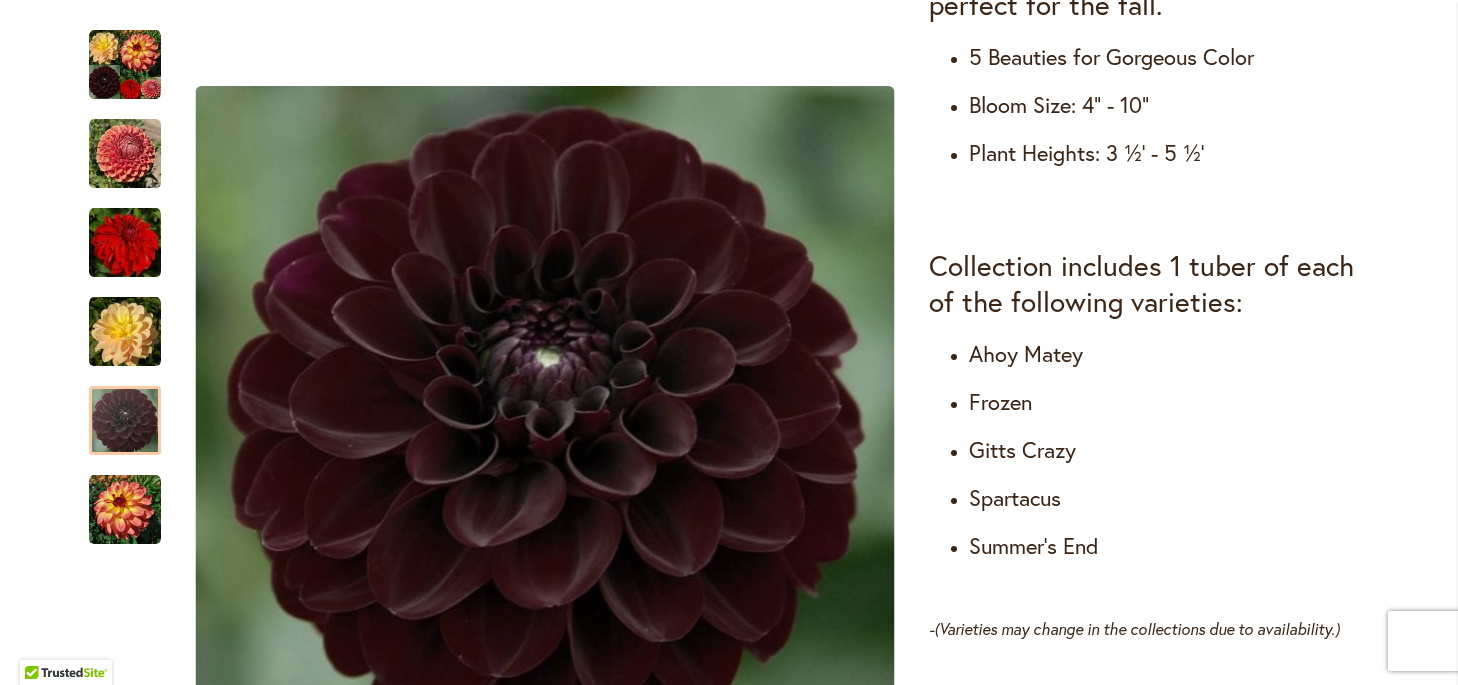 scroll, scrollTop: 921, scrollLeft: 0, axis: vertical 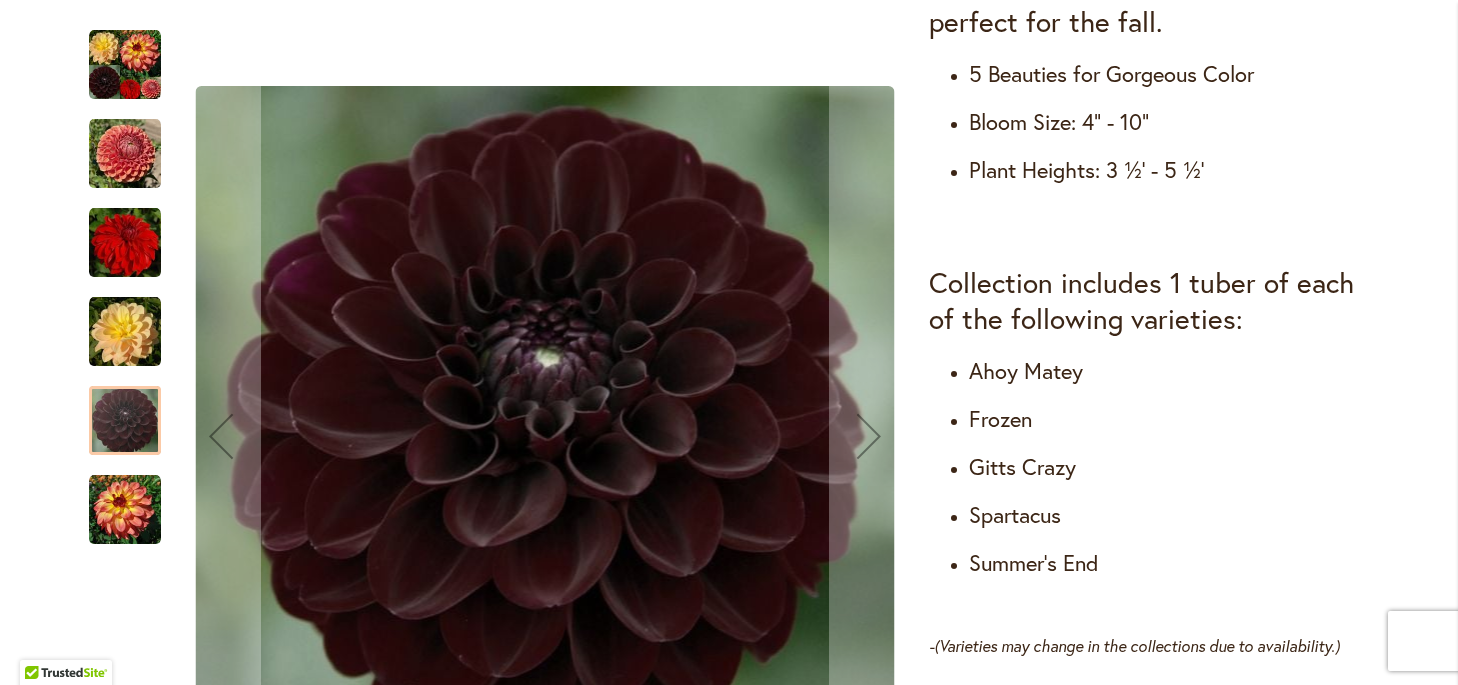 click at bounding box center [125, 332] 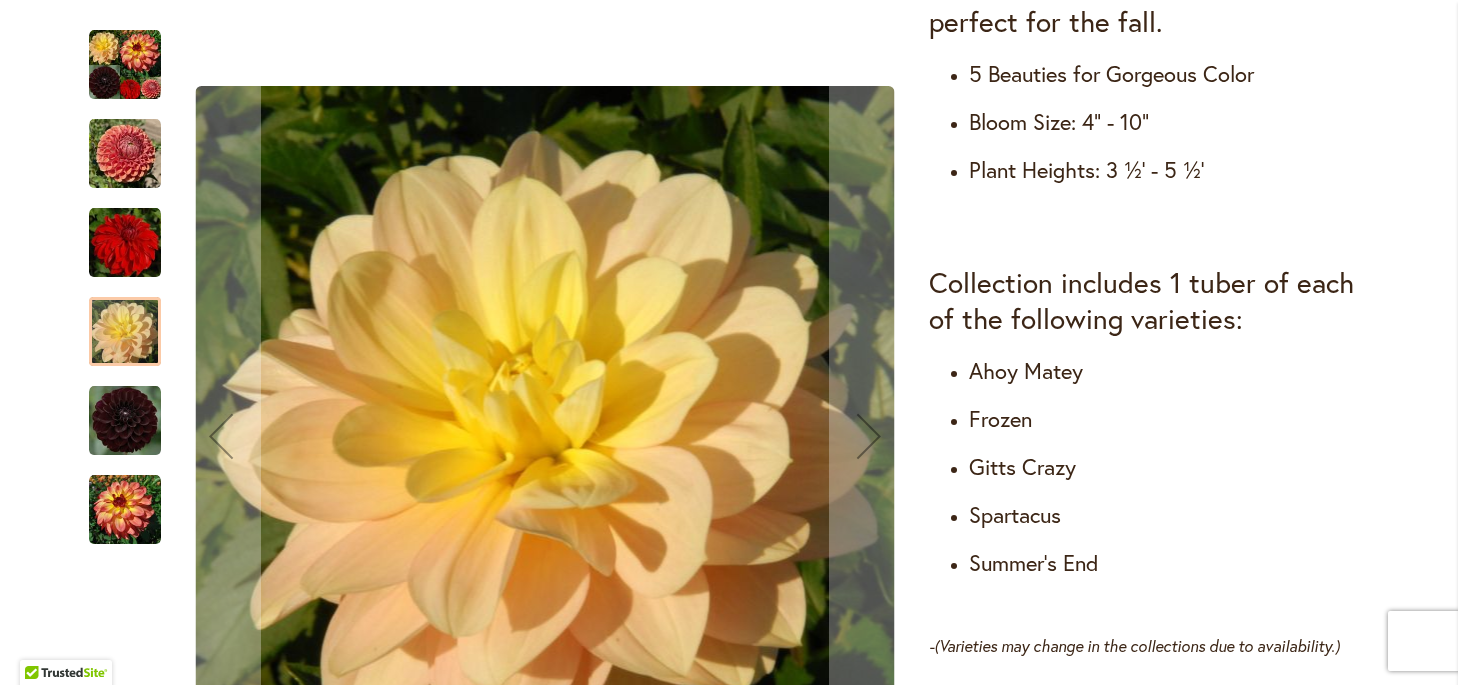 click at bounding box center (125, 510) 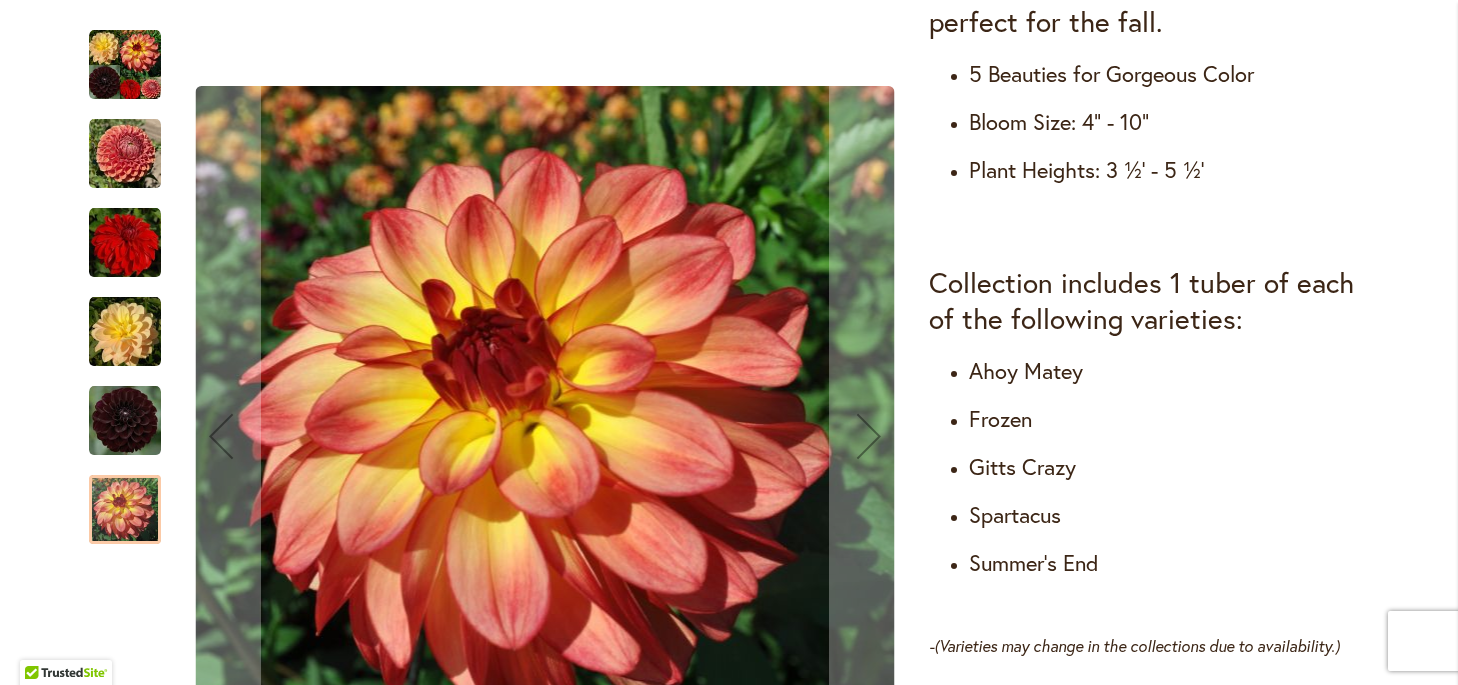 click at bounding box center [125, 421] 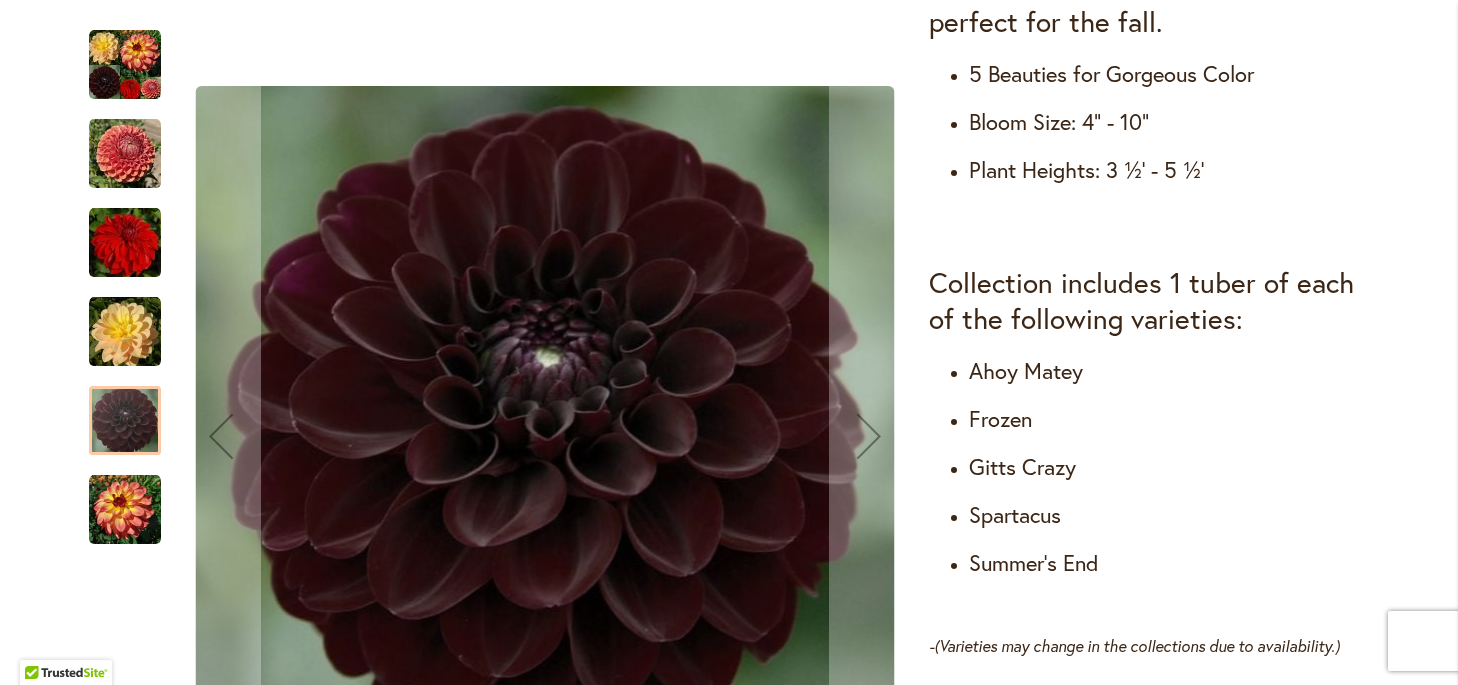 click at bounding box center (125, 332) 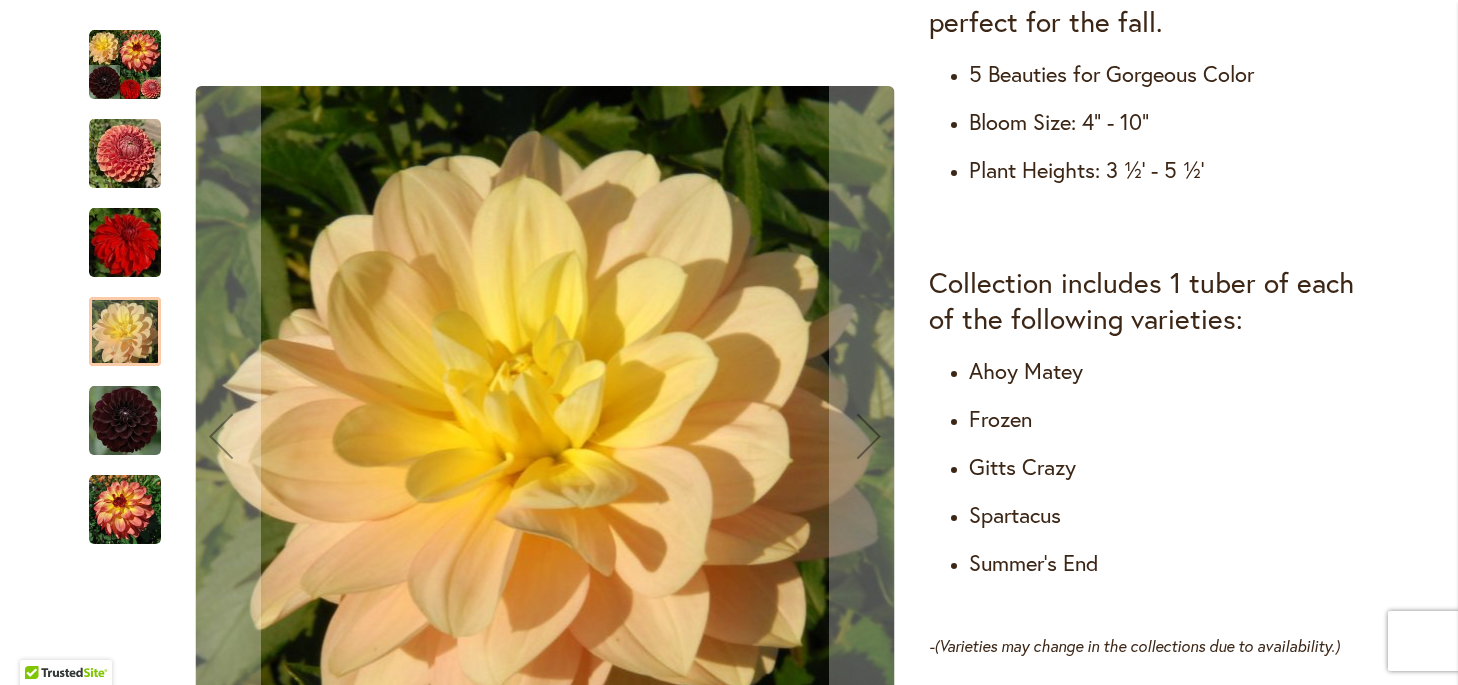click at bounding box center (125, 243) 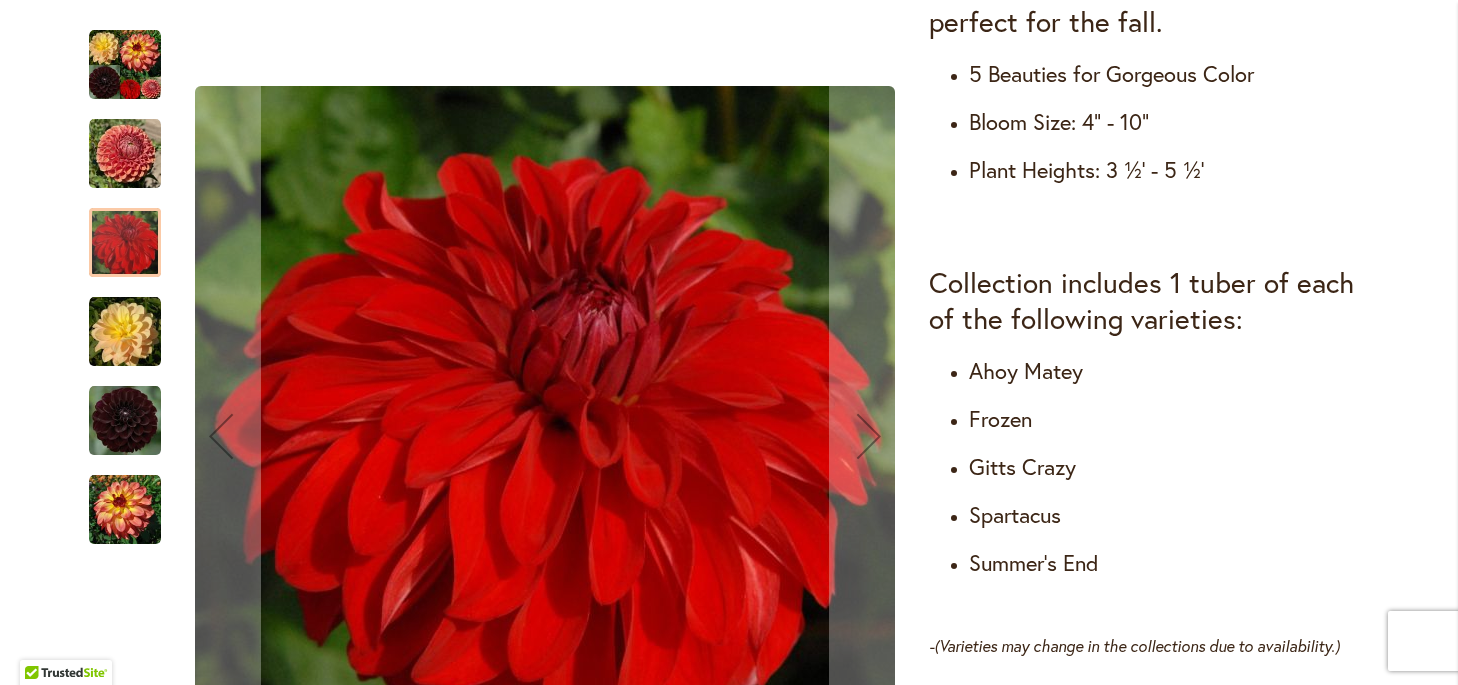 click at bounding box center [125, 154] 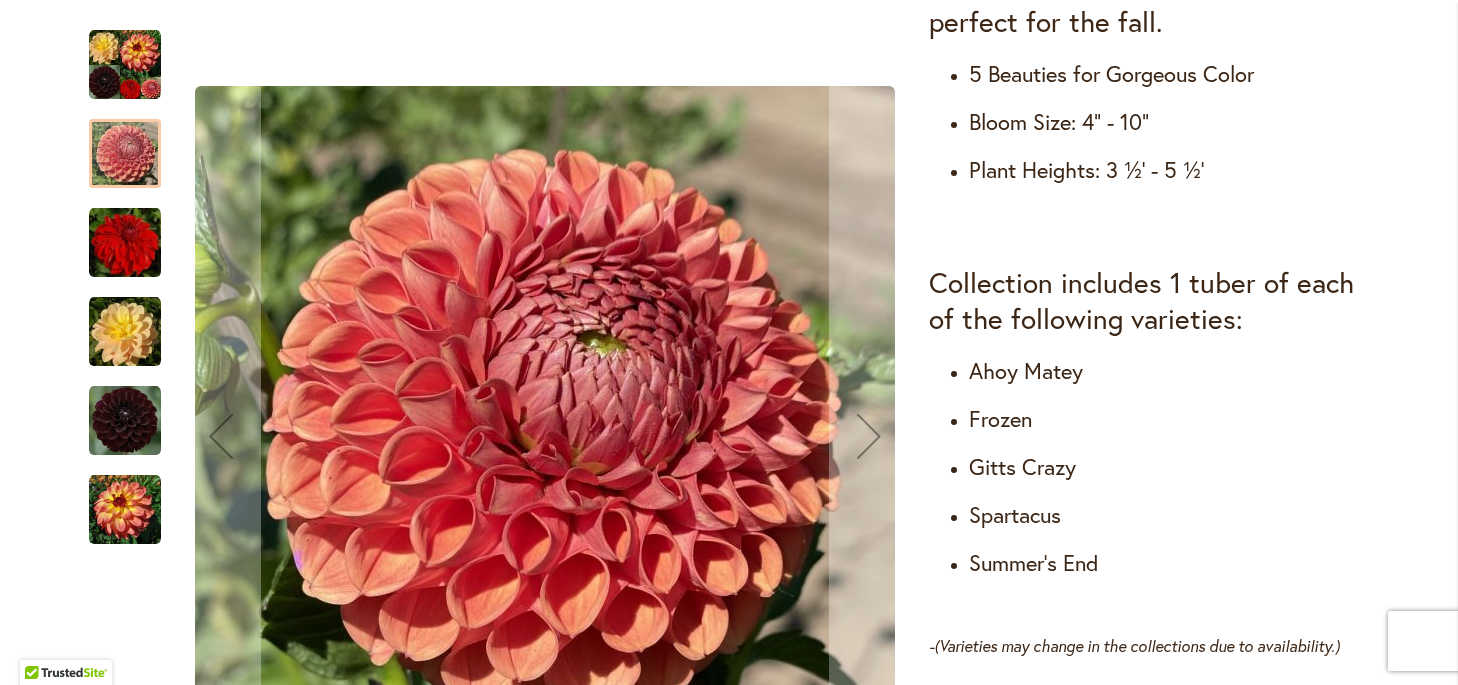 click at bounding box center [125, 65] 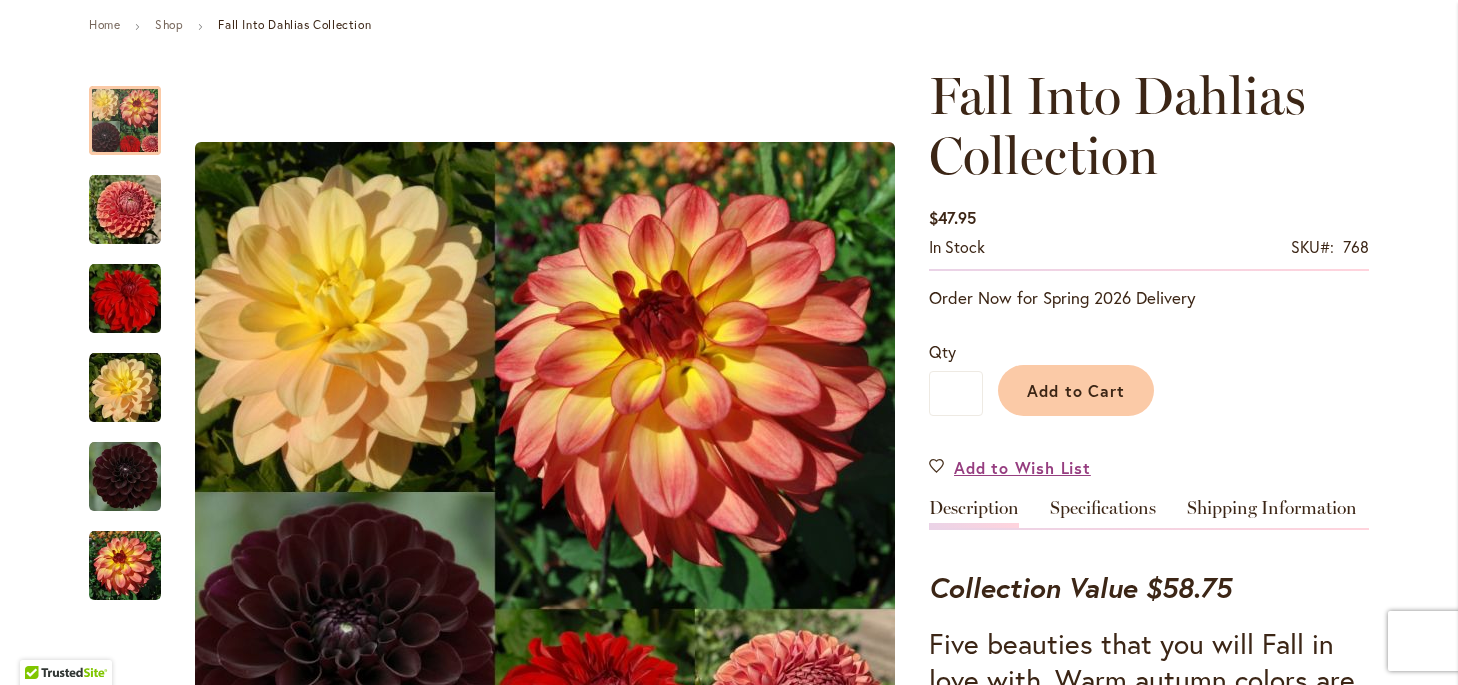 scroll, scrollTop: 229, scrollLeft: 0, axis: vertical 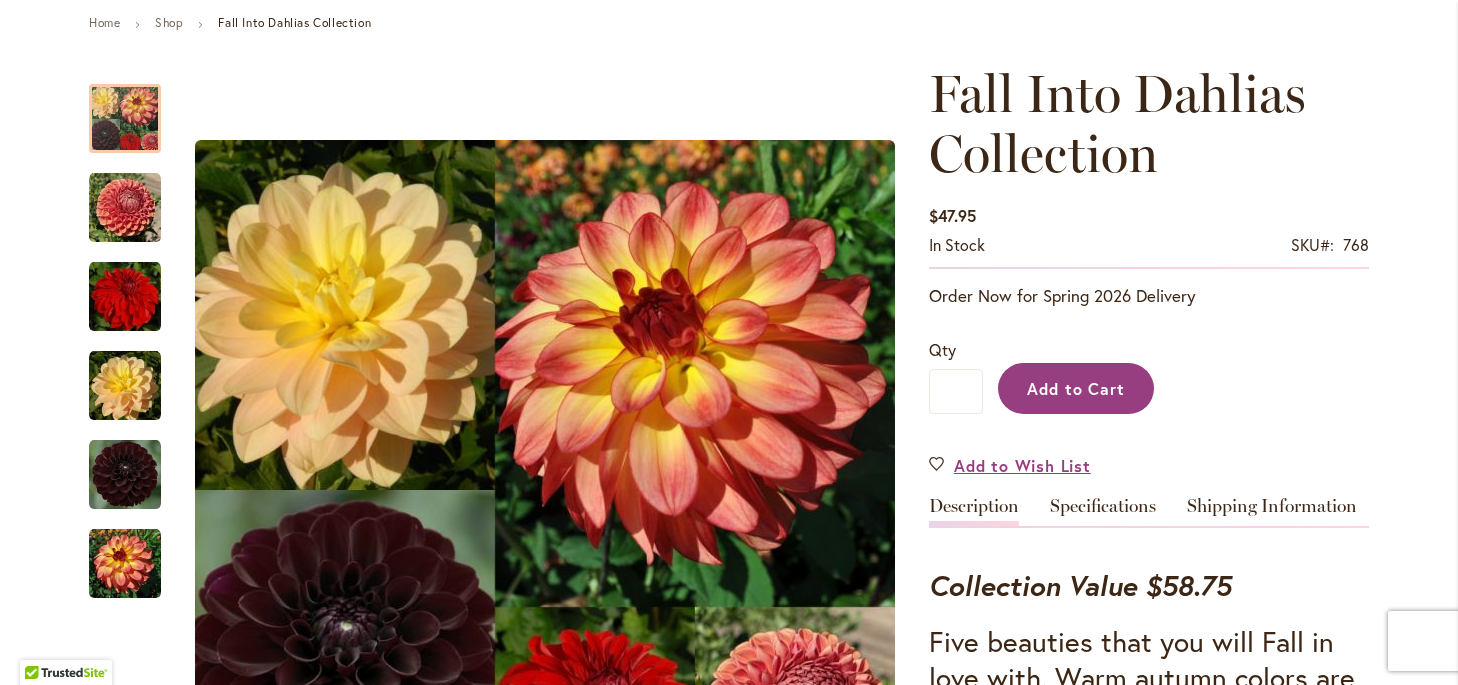 click on "Add to Cart" at bounding box center (1076, 388) 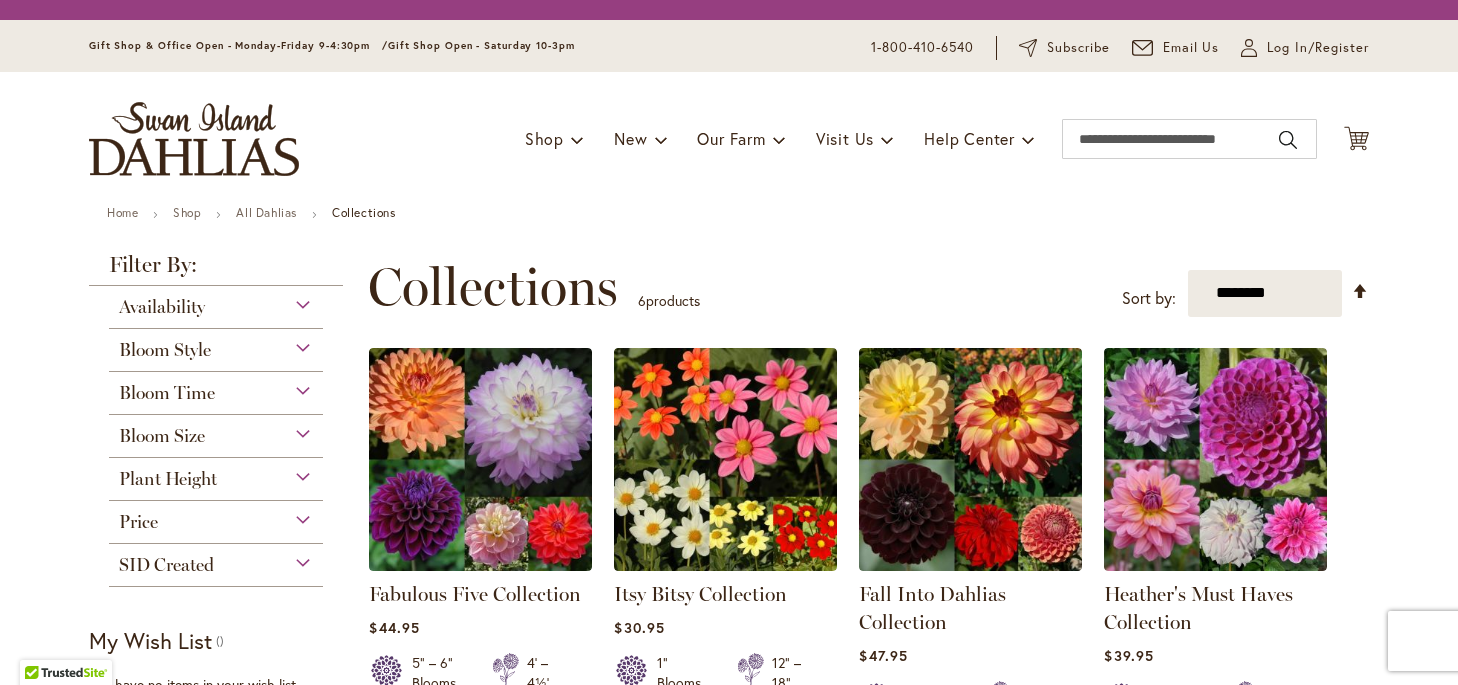 scroll, scrollTop: 0, scrollLeft: 0, axis: both 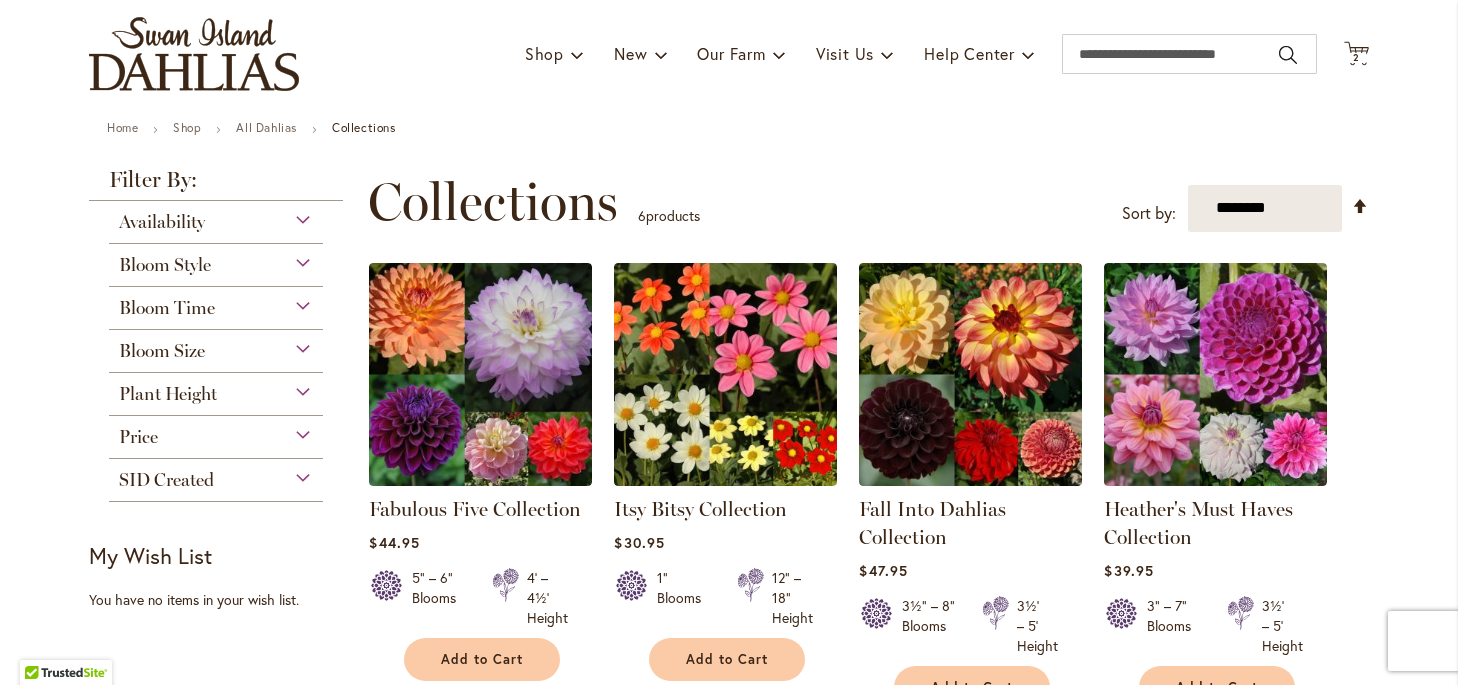 click on "Bloom Style" at bounding box center [216, 260] 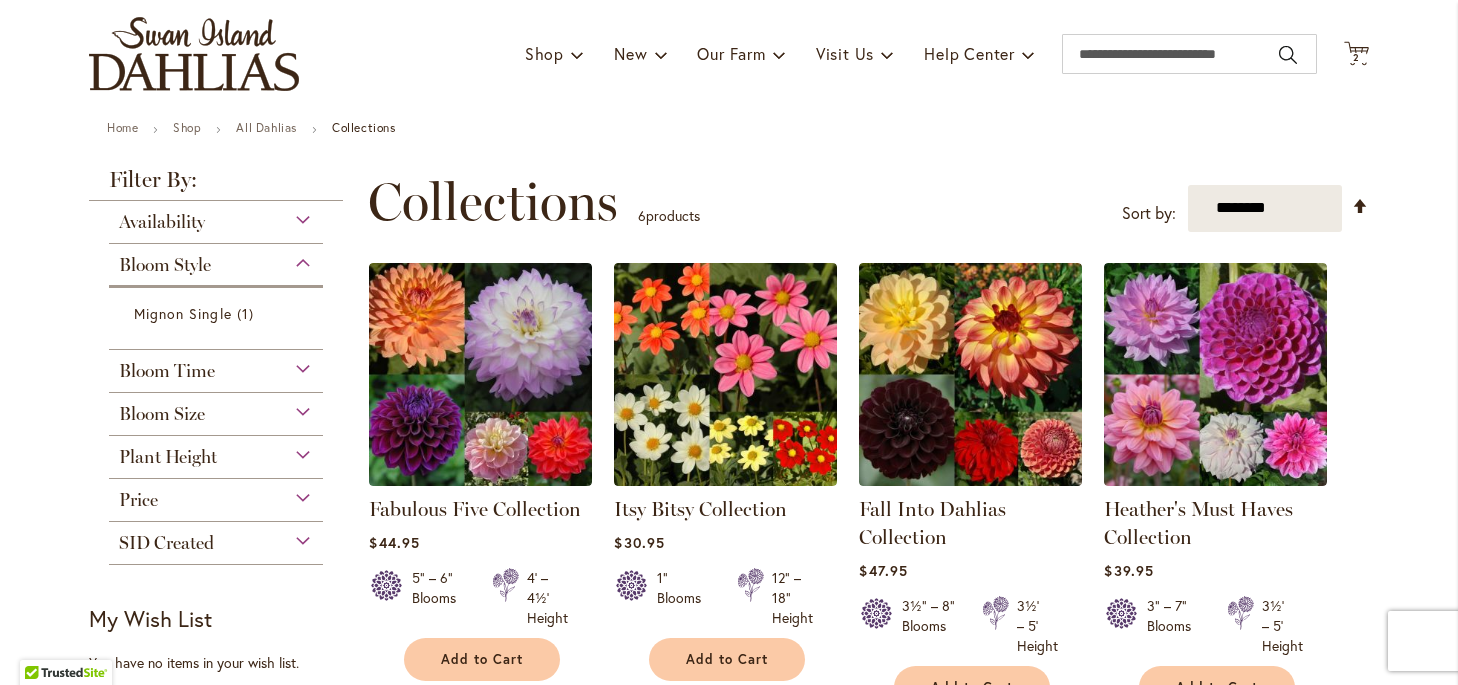 scroll, scrollTop: 789, scrollLeft: 0, axis: vertical 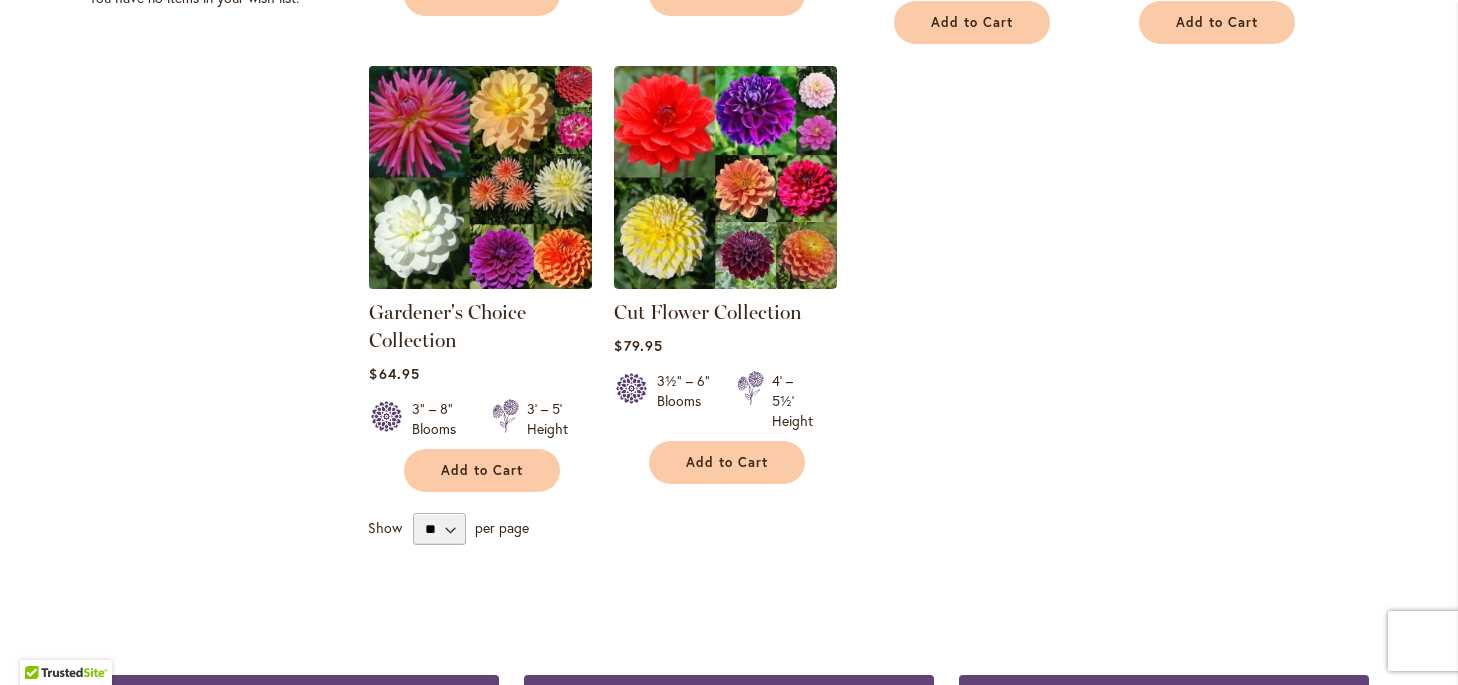 click at bounding box center [481, 177] 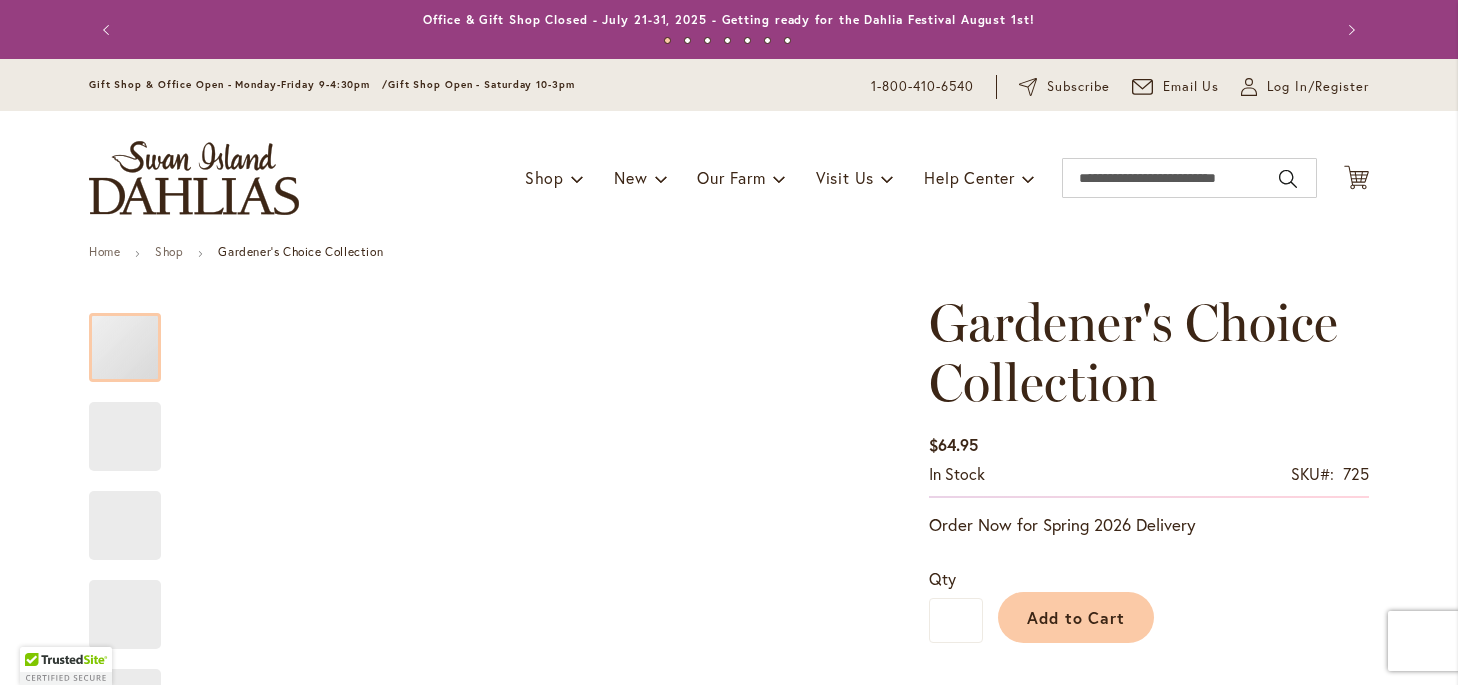 scroll, scrollTop: 0, scrollLeft: 0, axis: both 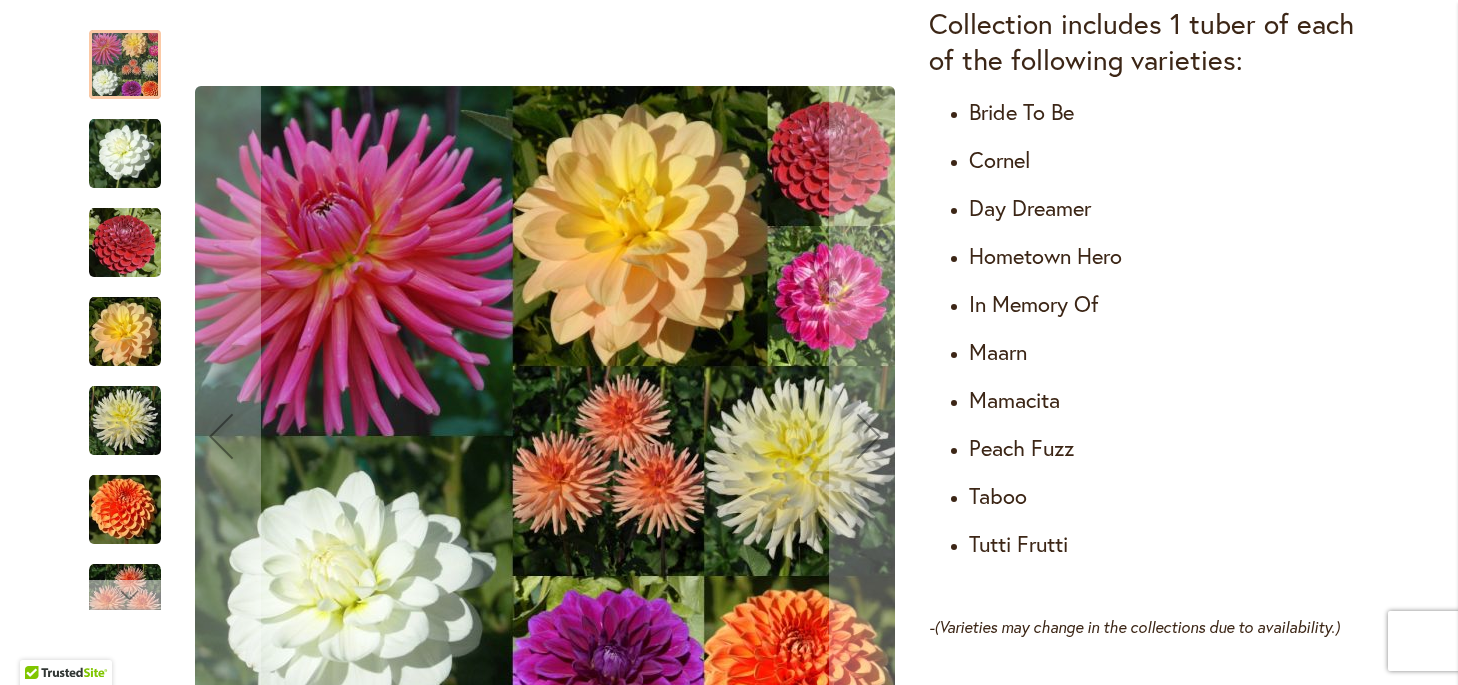 click at bounding box center (125, 595) 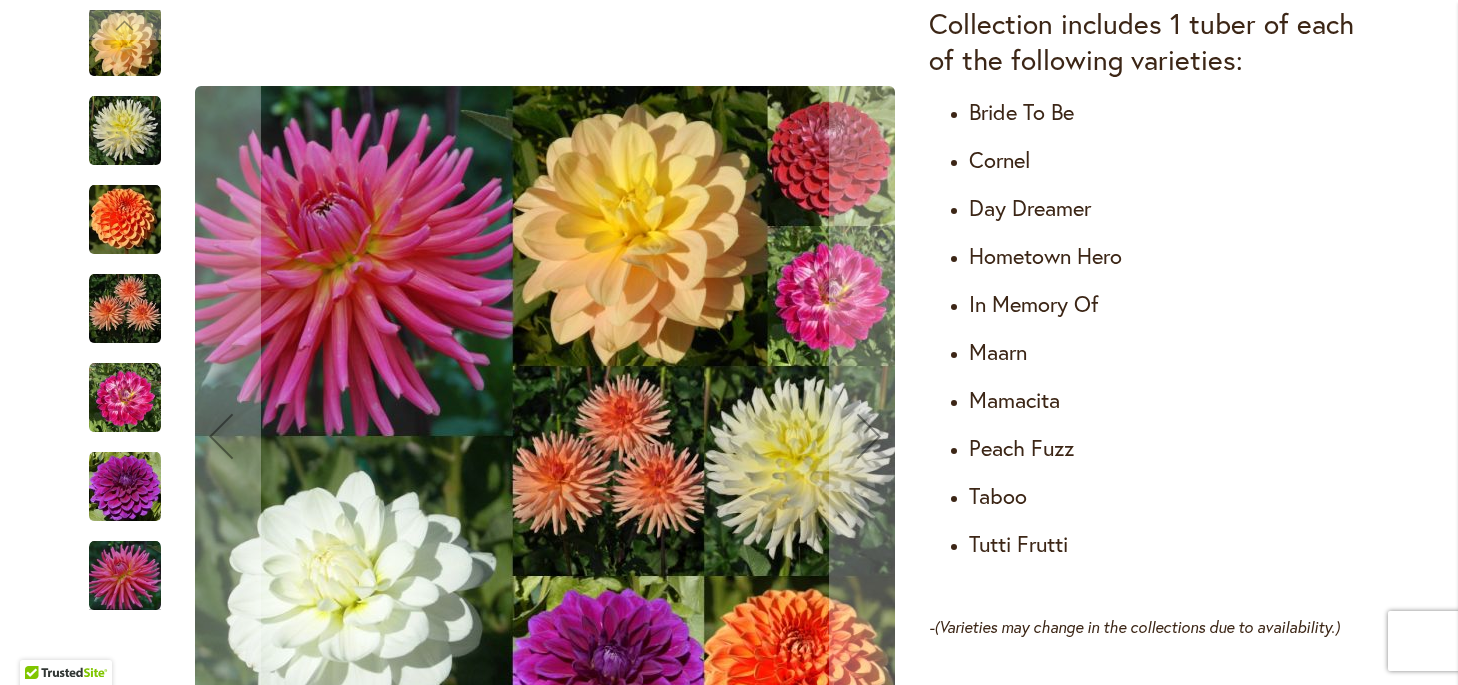 click at bounding box center (125, 576) 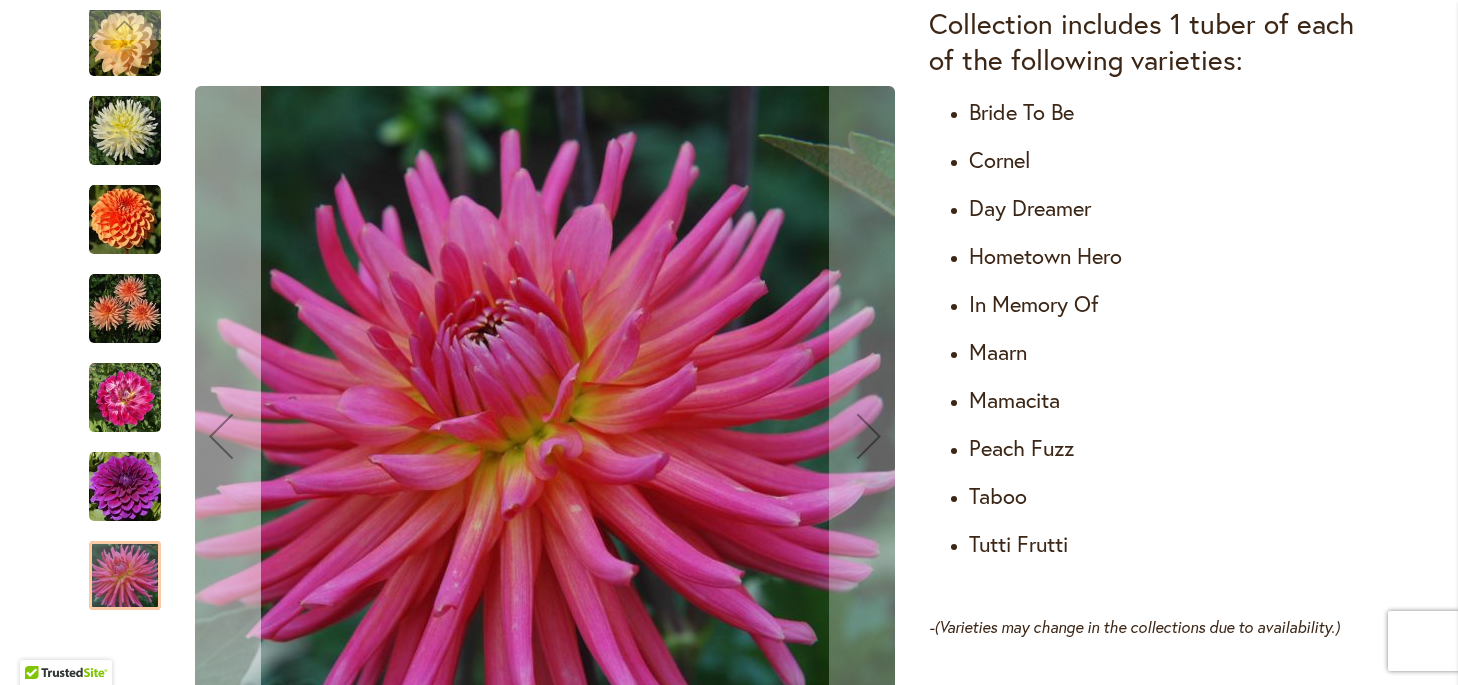 click at bounding box center [221, 436] 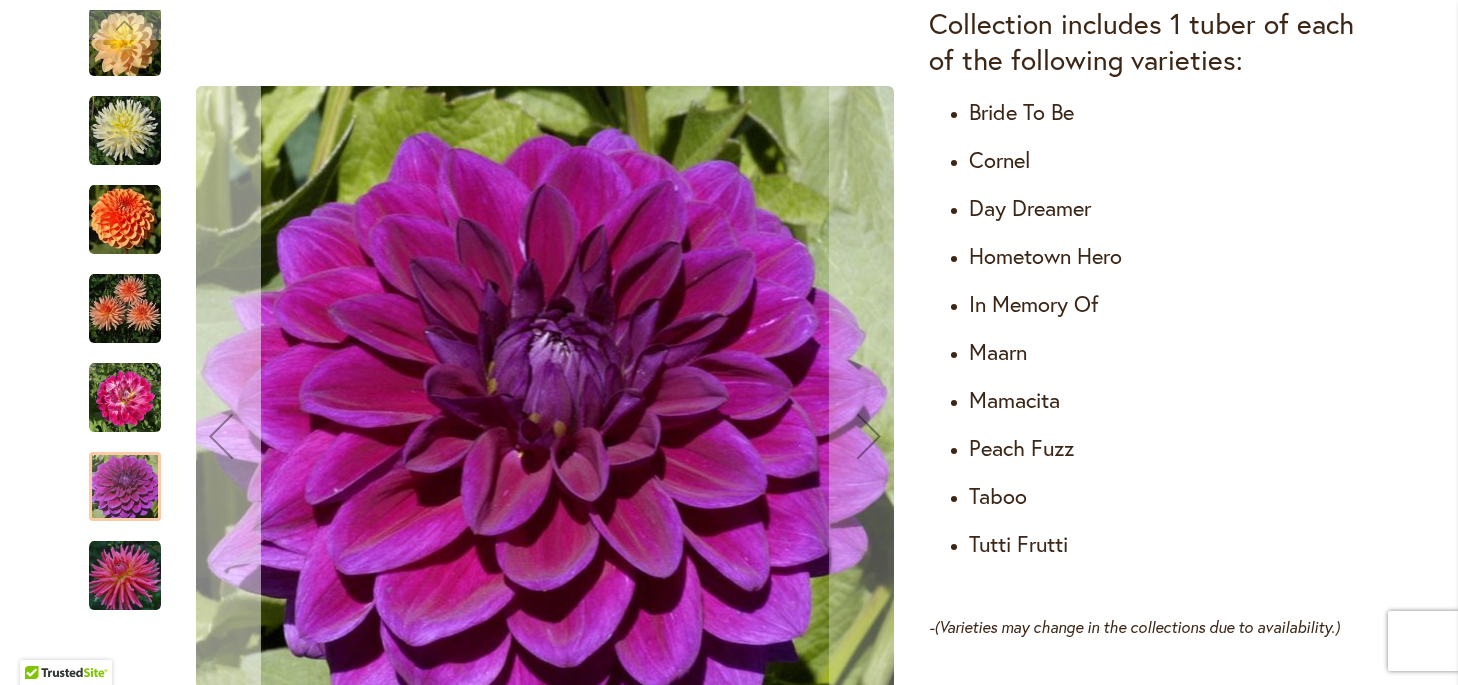 click at bounding box center [221, 436] 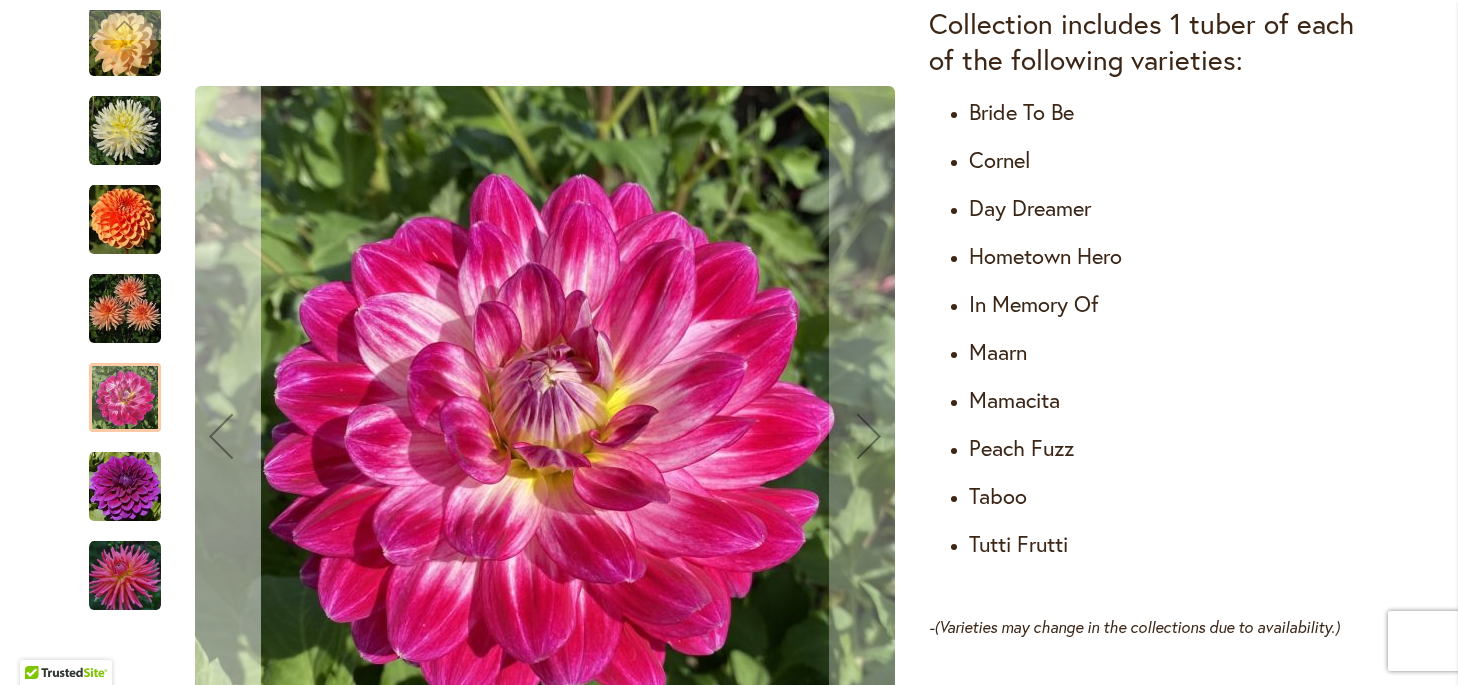 click at bounding box center (221, 436) 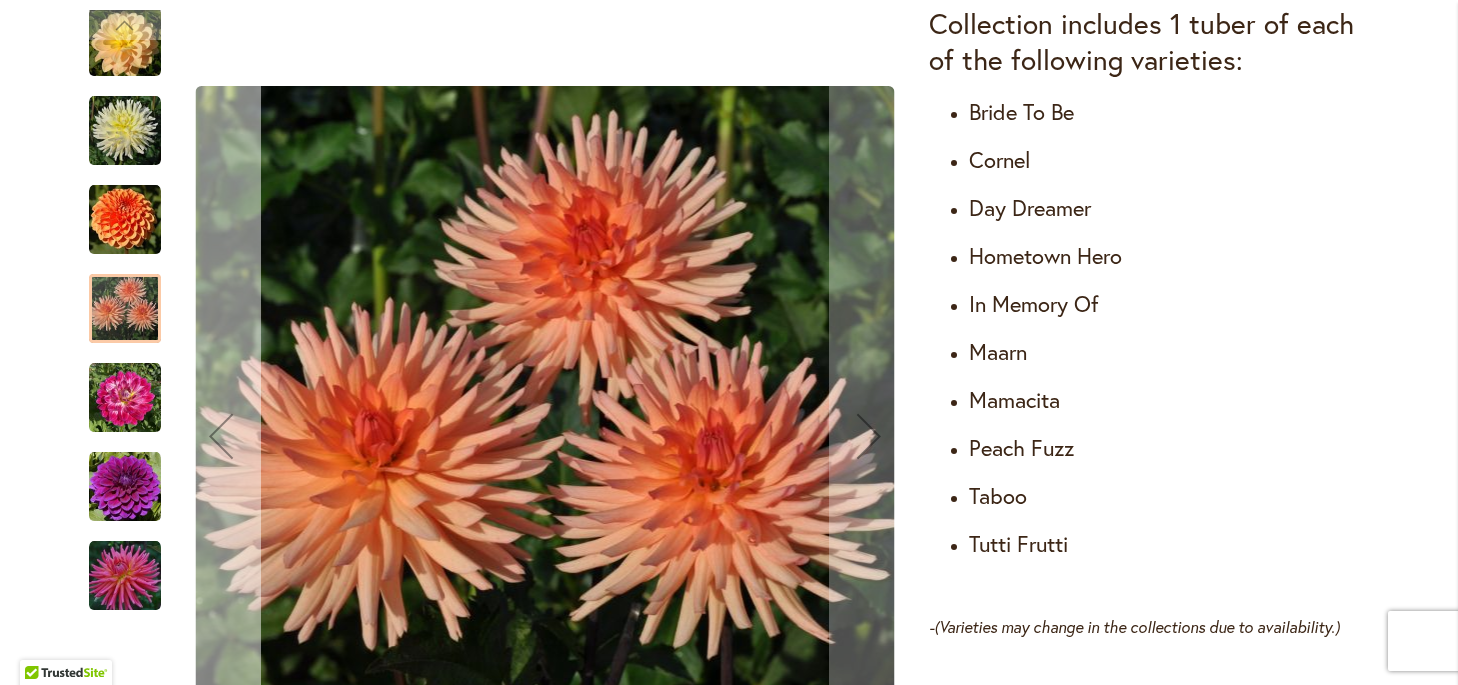 click at bounding box center [221, 436] 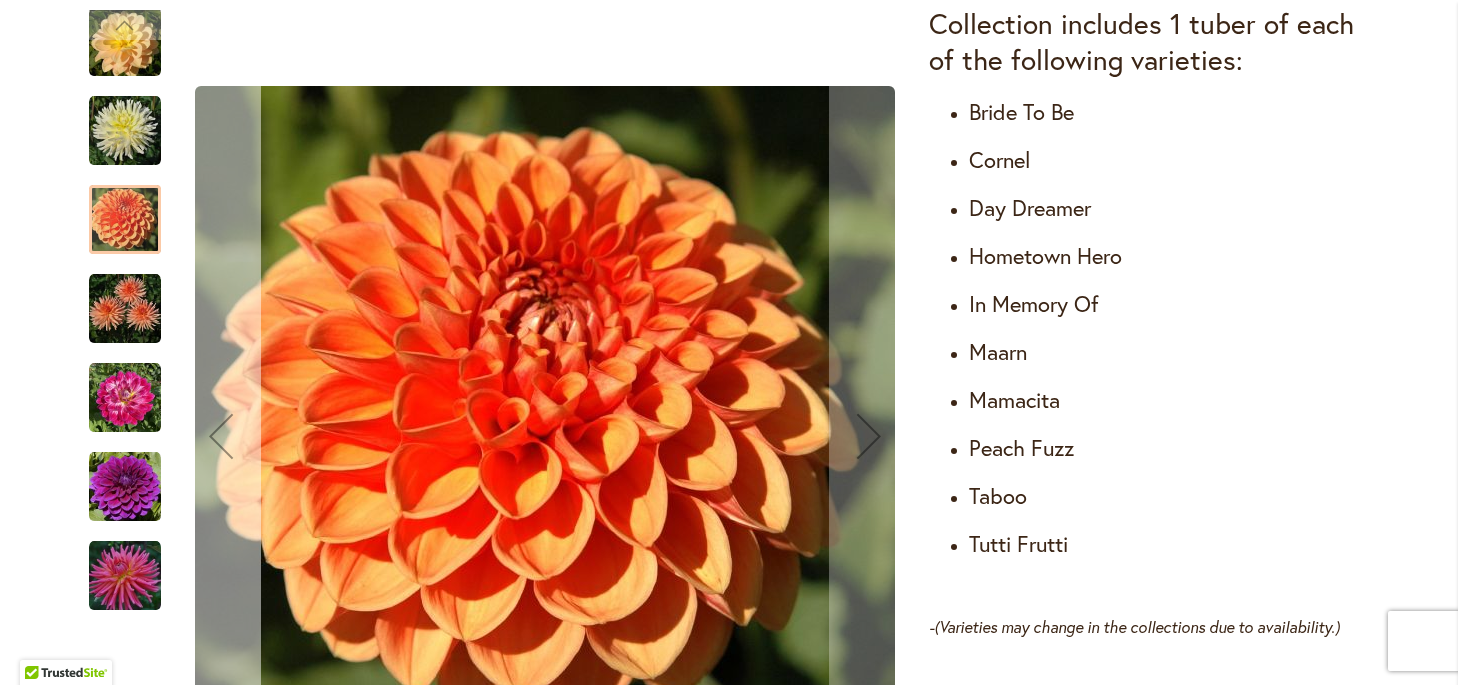 click at bounding box center (221, 436) 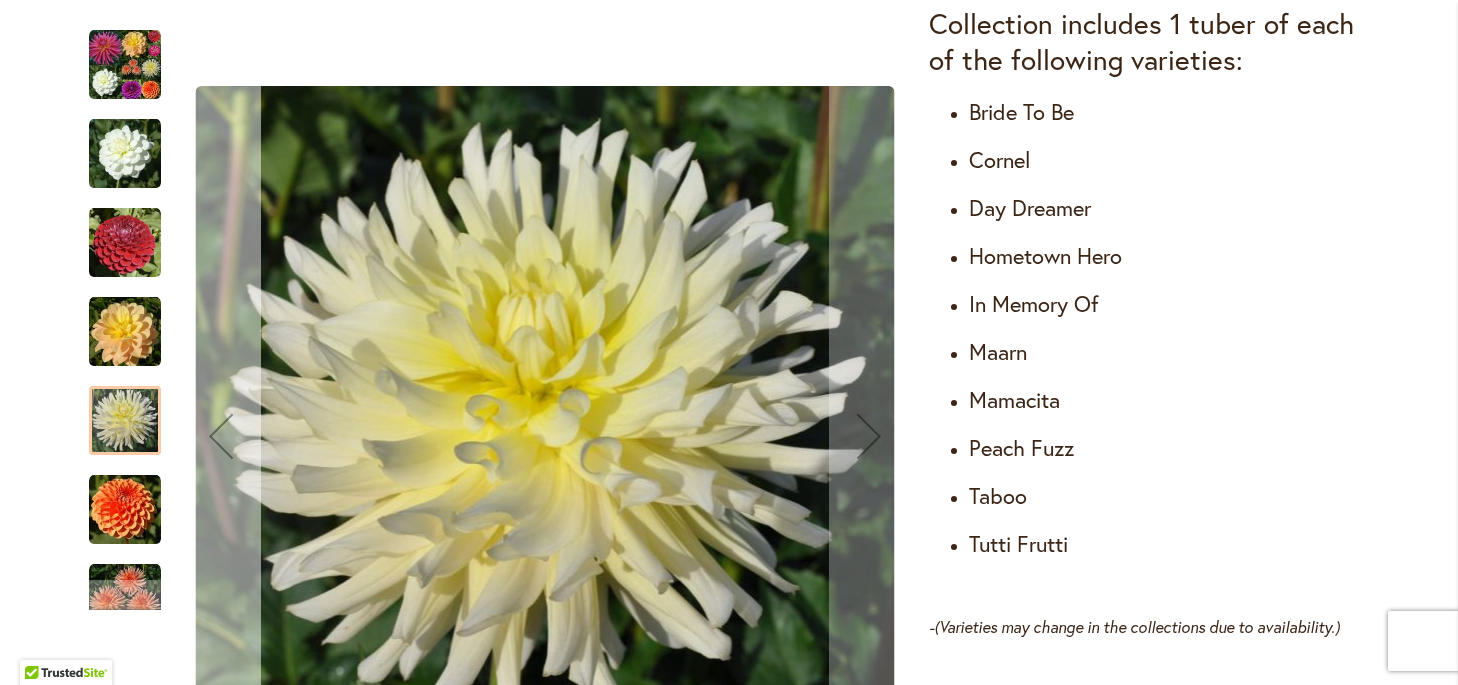 click at bounding box center [221, 436] 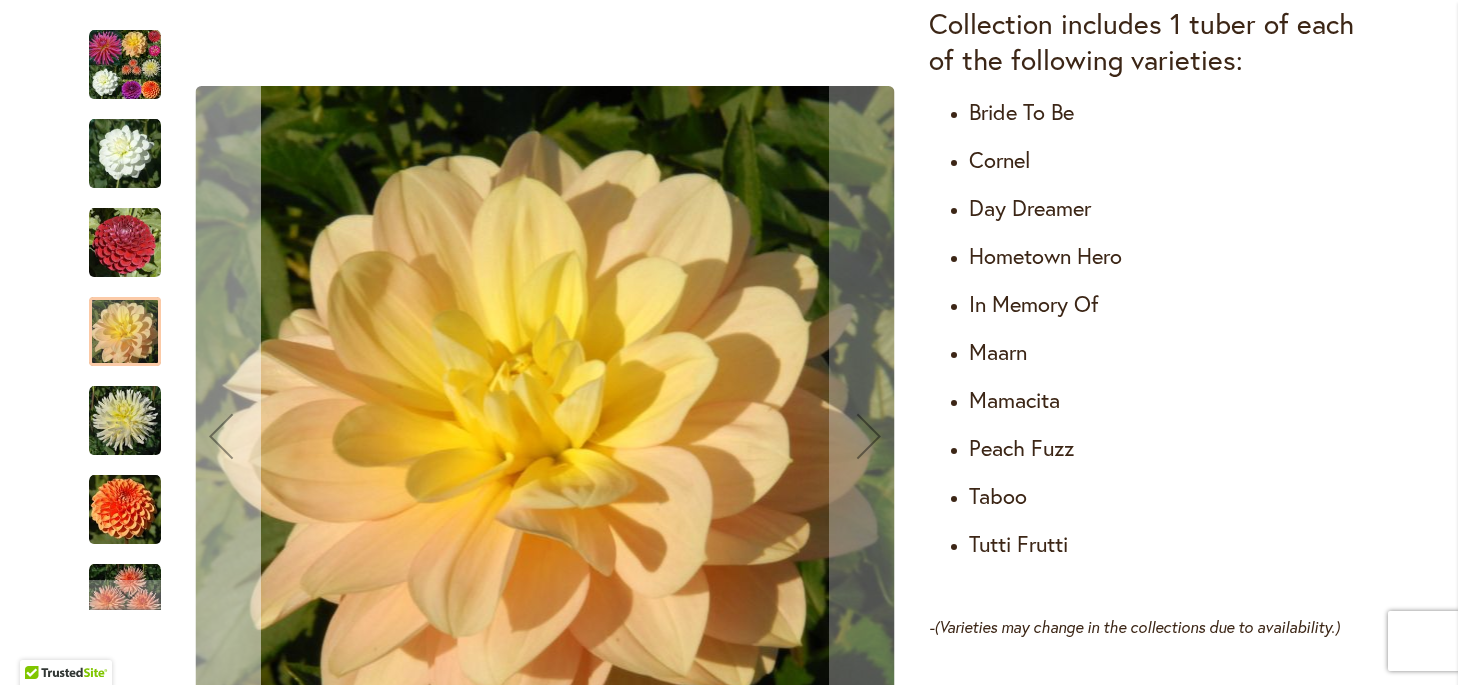 click at bounding box center [221, 436] 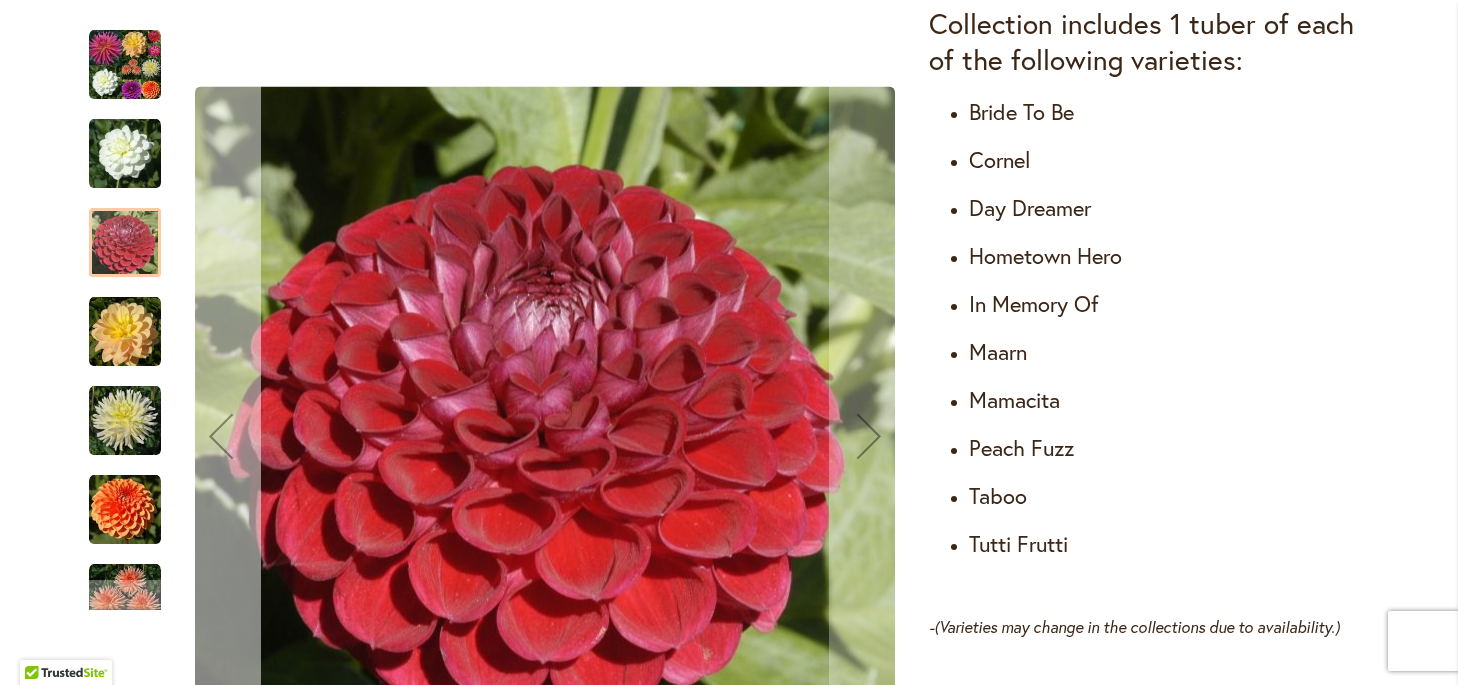 click at bounding box center (221, 436) 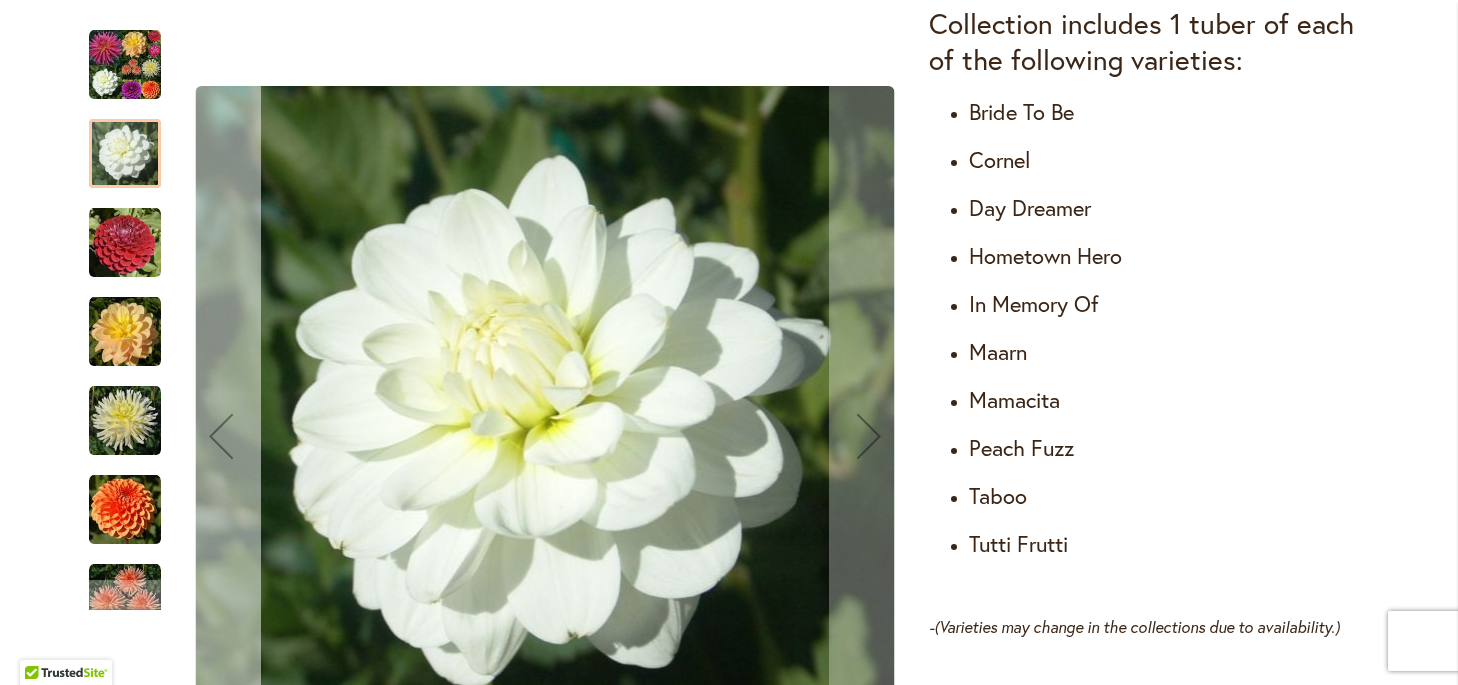 click at bounding box center (221, 436) 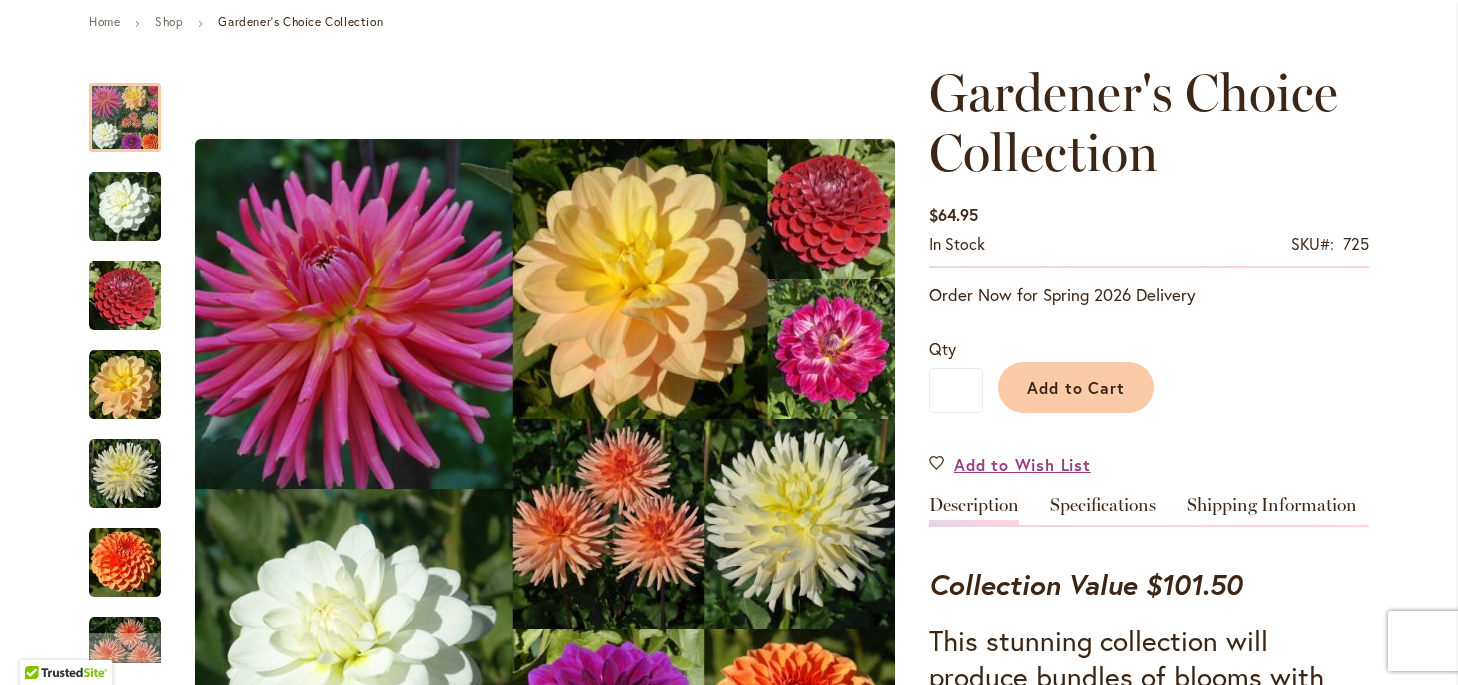 scroll, scrollTop: 239, scrollLeft: 0, axis: vertical 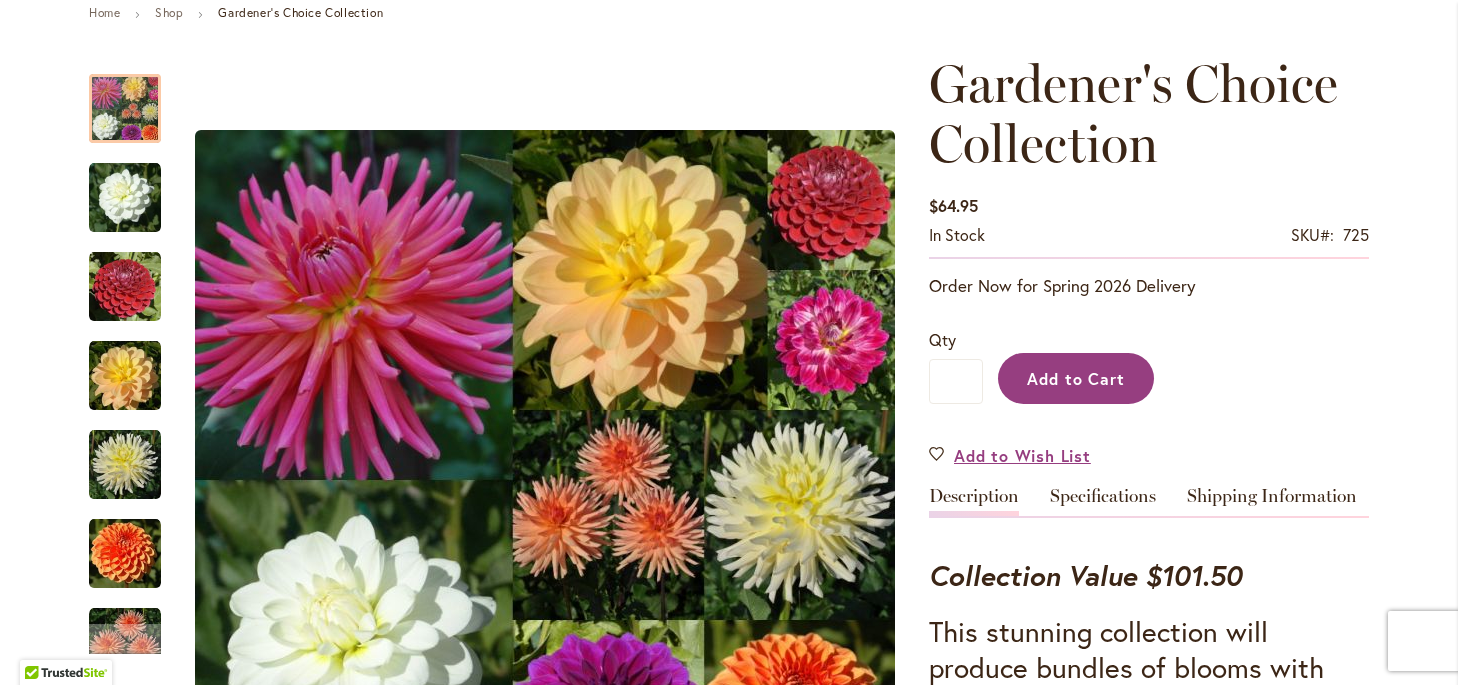 click on "Add to Cart" at bounding box center [1076, 378] 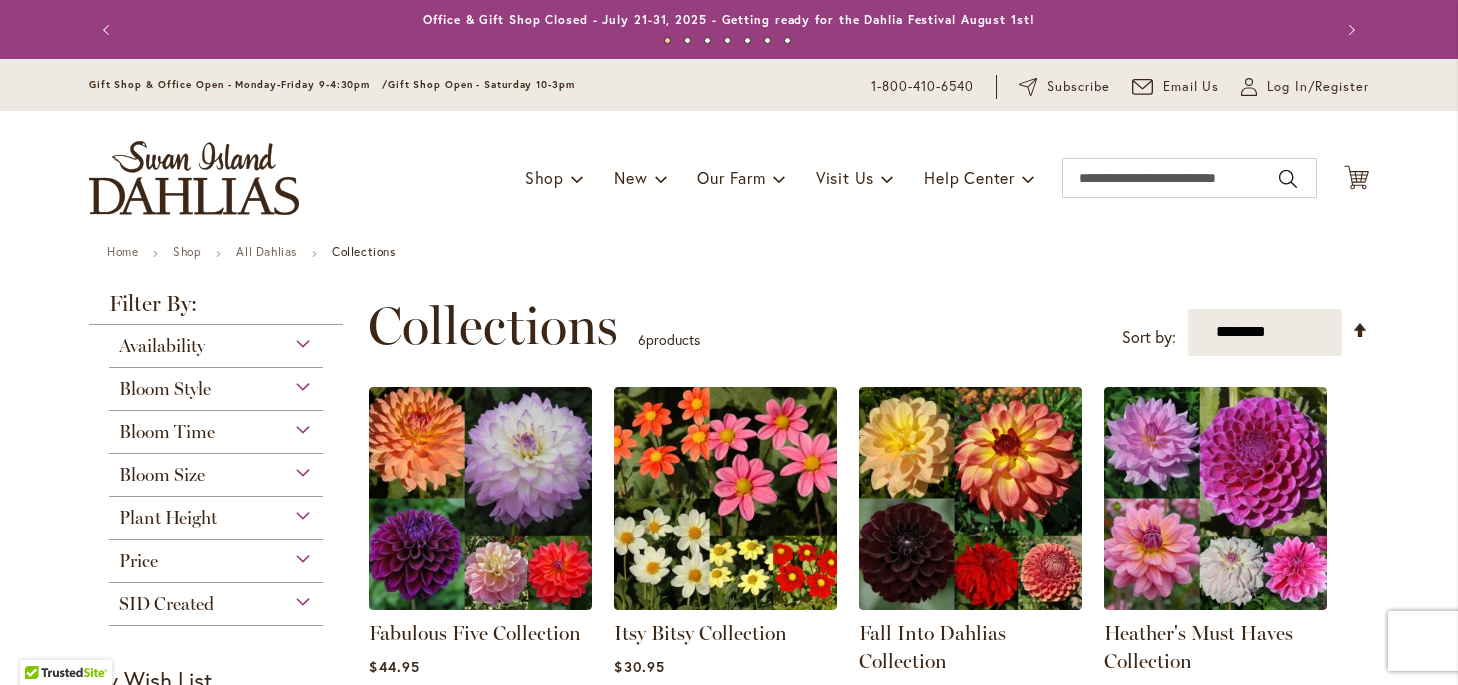 scroll, scrollTop: 0, scrollLeft: 0, axis: both 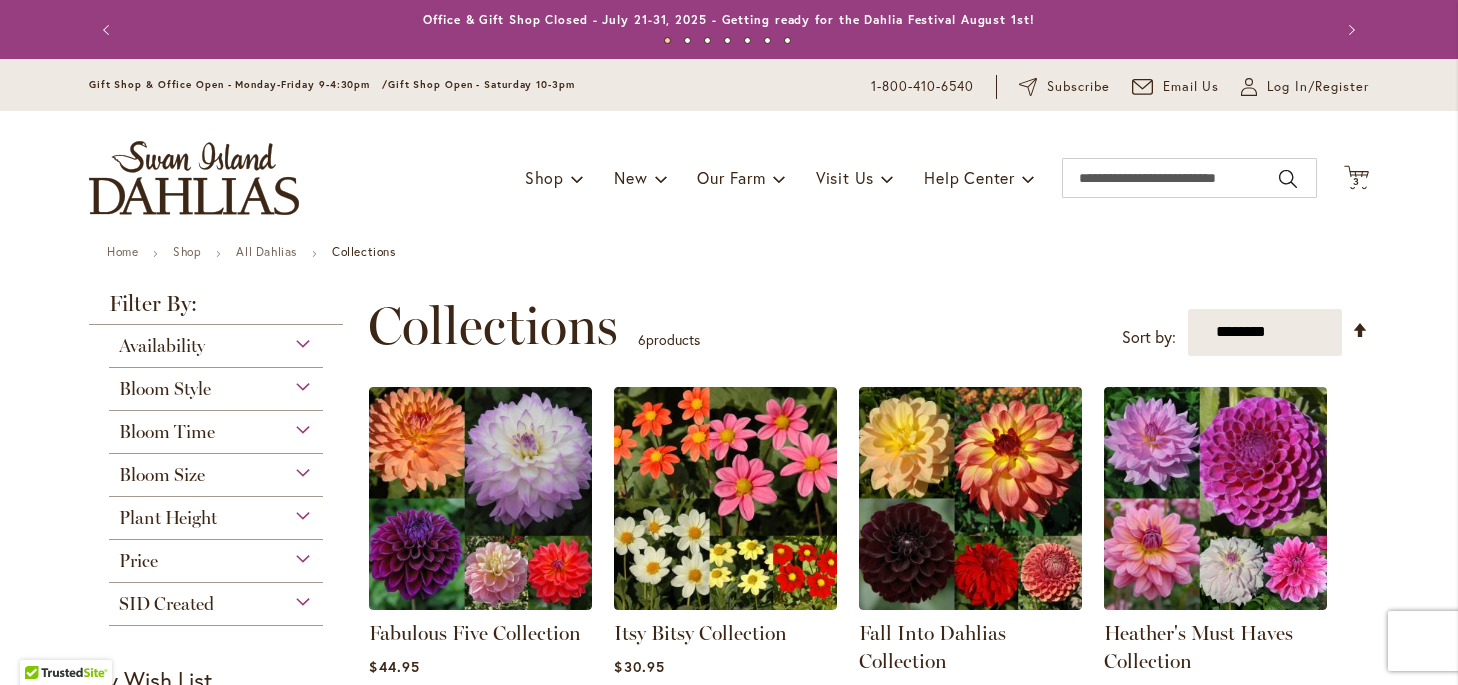 click on "Bloom Style" at bounding box center (216, 384) 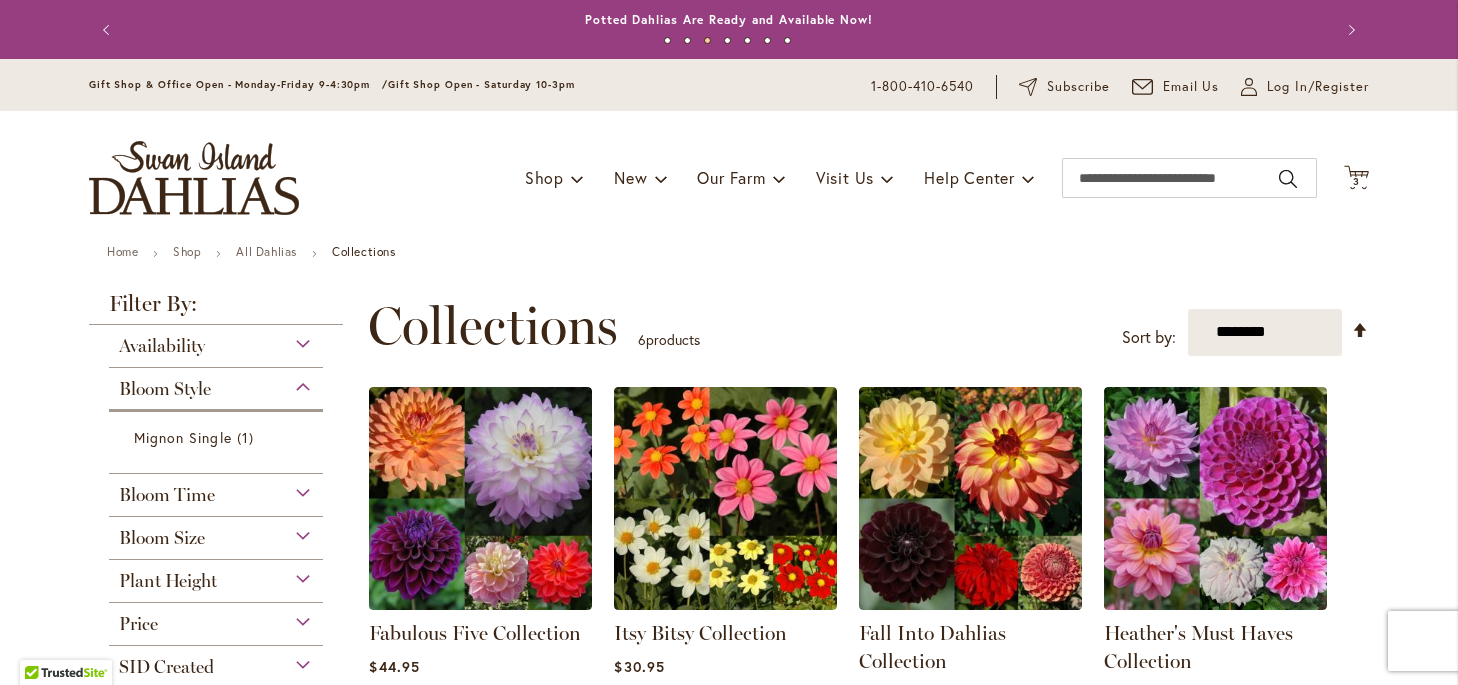 click on "Bloom Size" at bounding box center [216, 533] 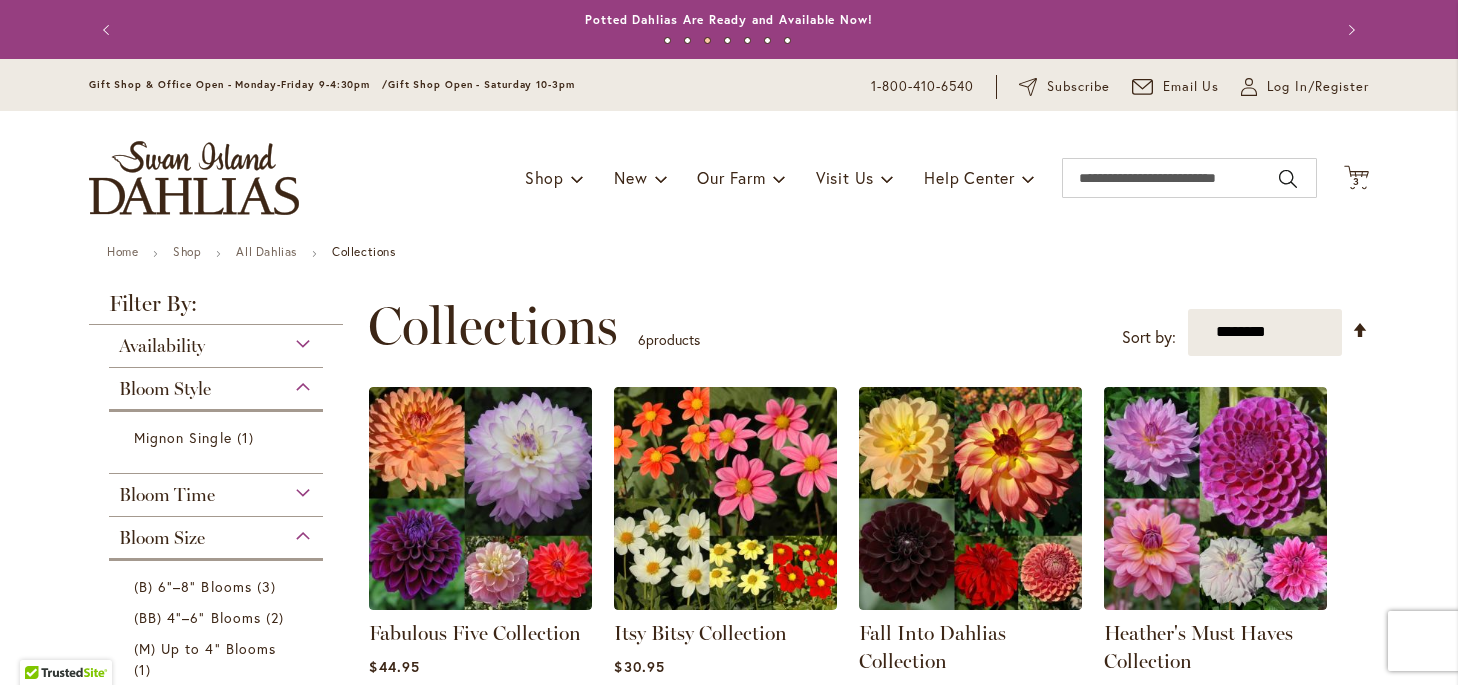 scroll, scrollTop: 515, scrollLeft: 0, axis: vertical 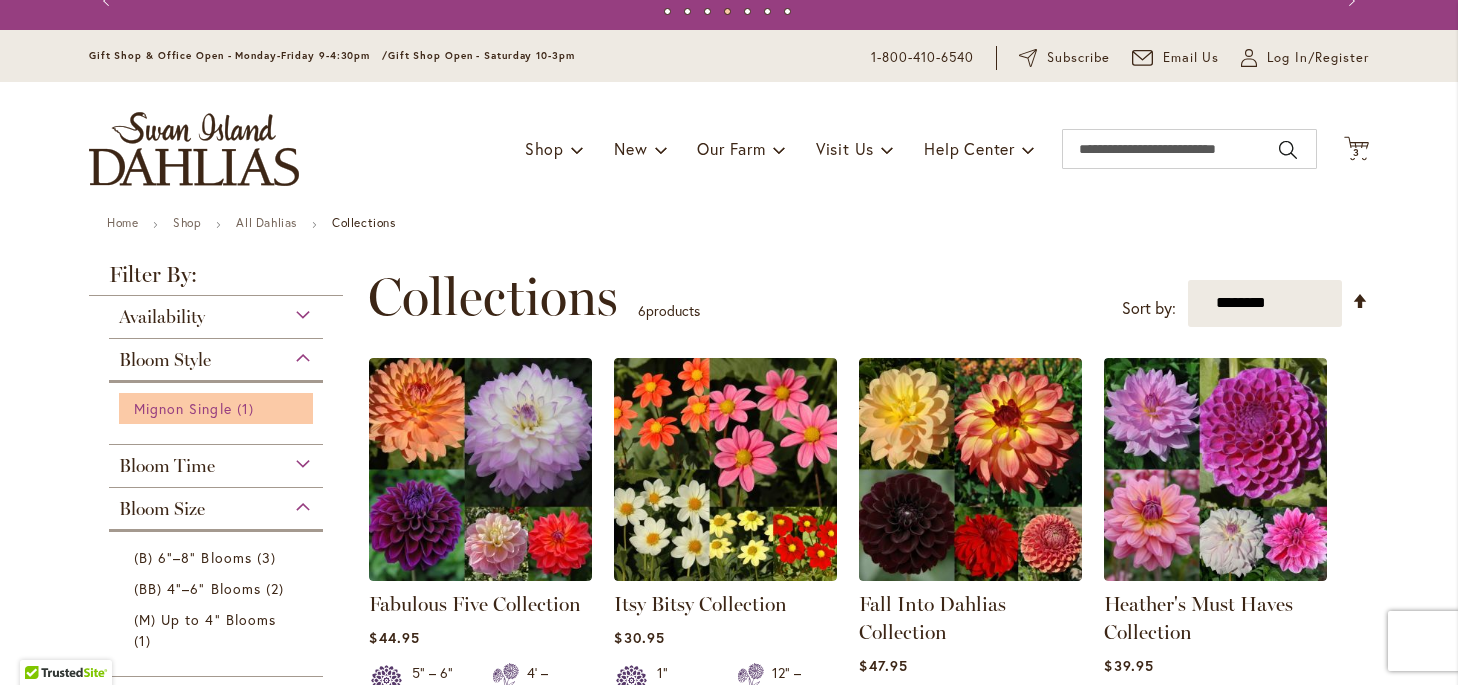 click on "Mignon Single" at bounding box center [183, 408] 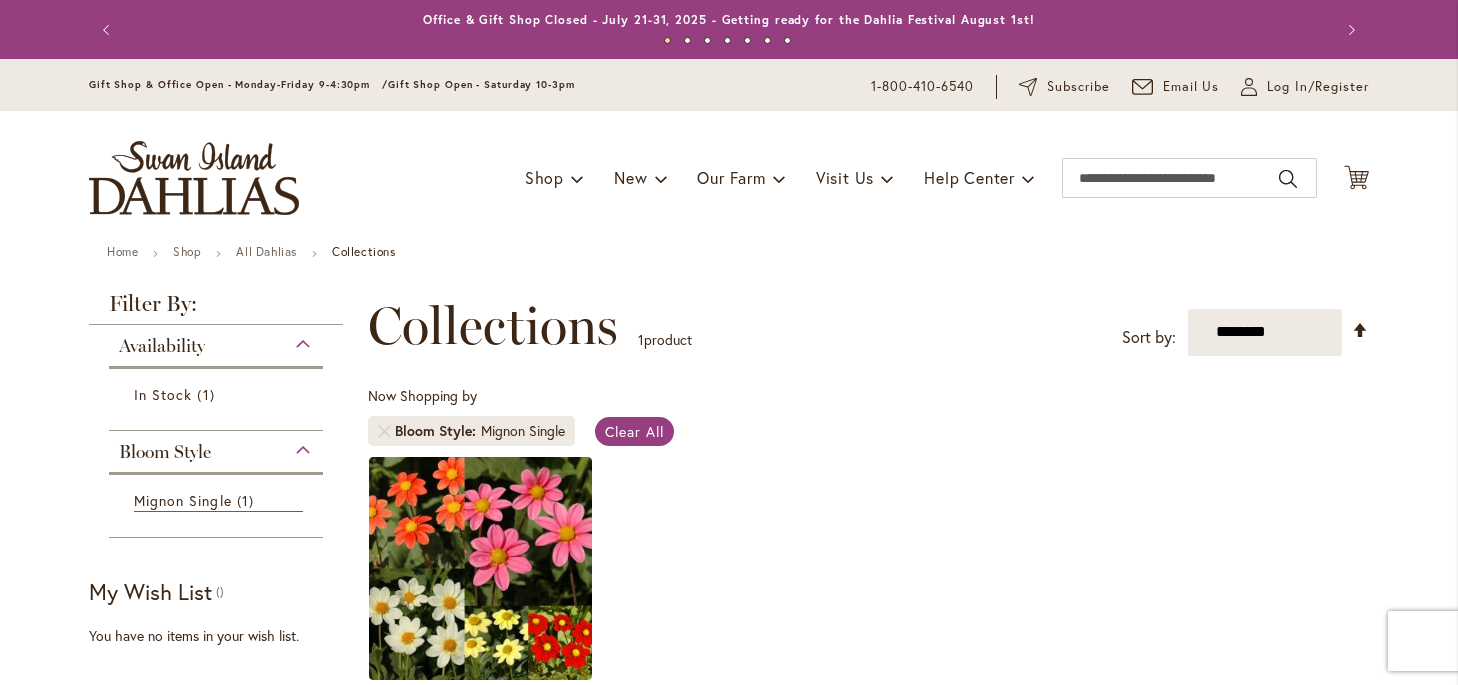 scroll, scrollTop: 0, scrollLeft: 0, axis: both 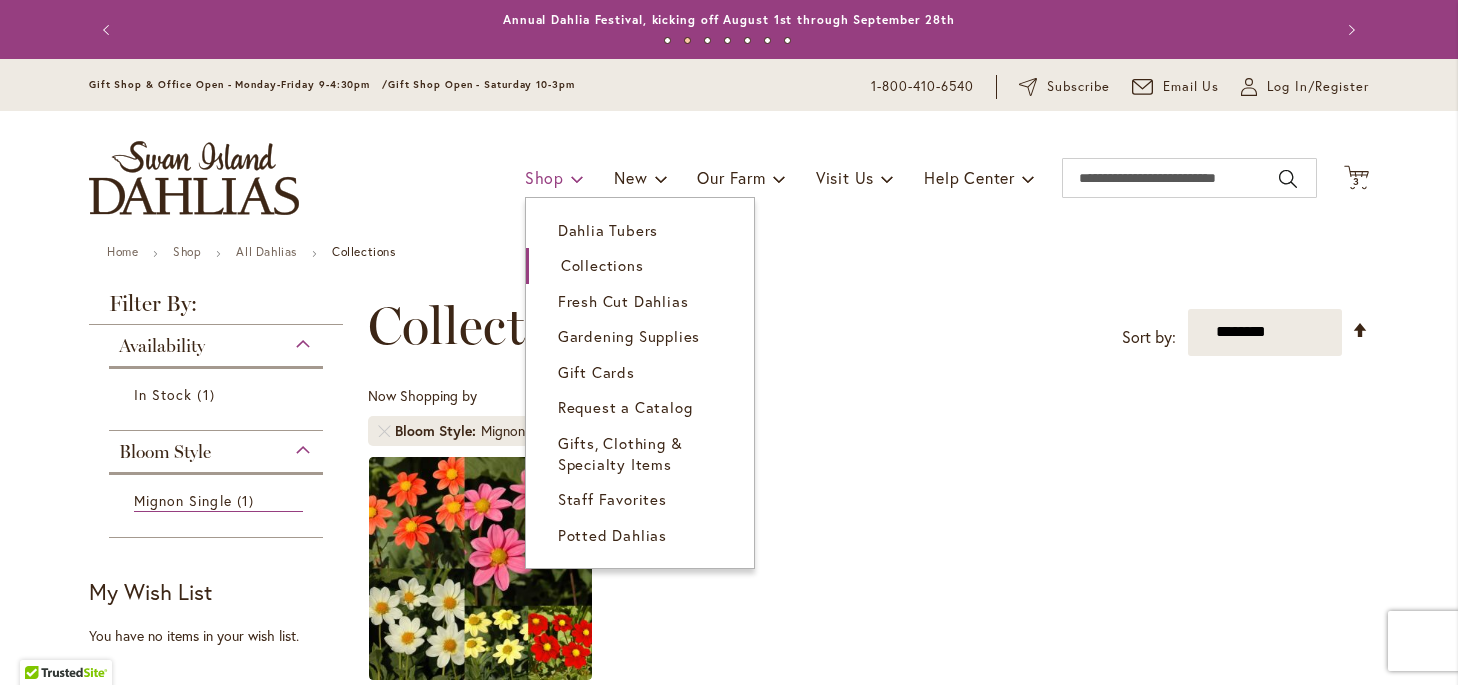 click on "Shop" at bounding box center (544, 177) 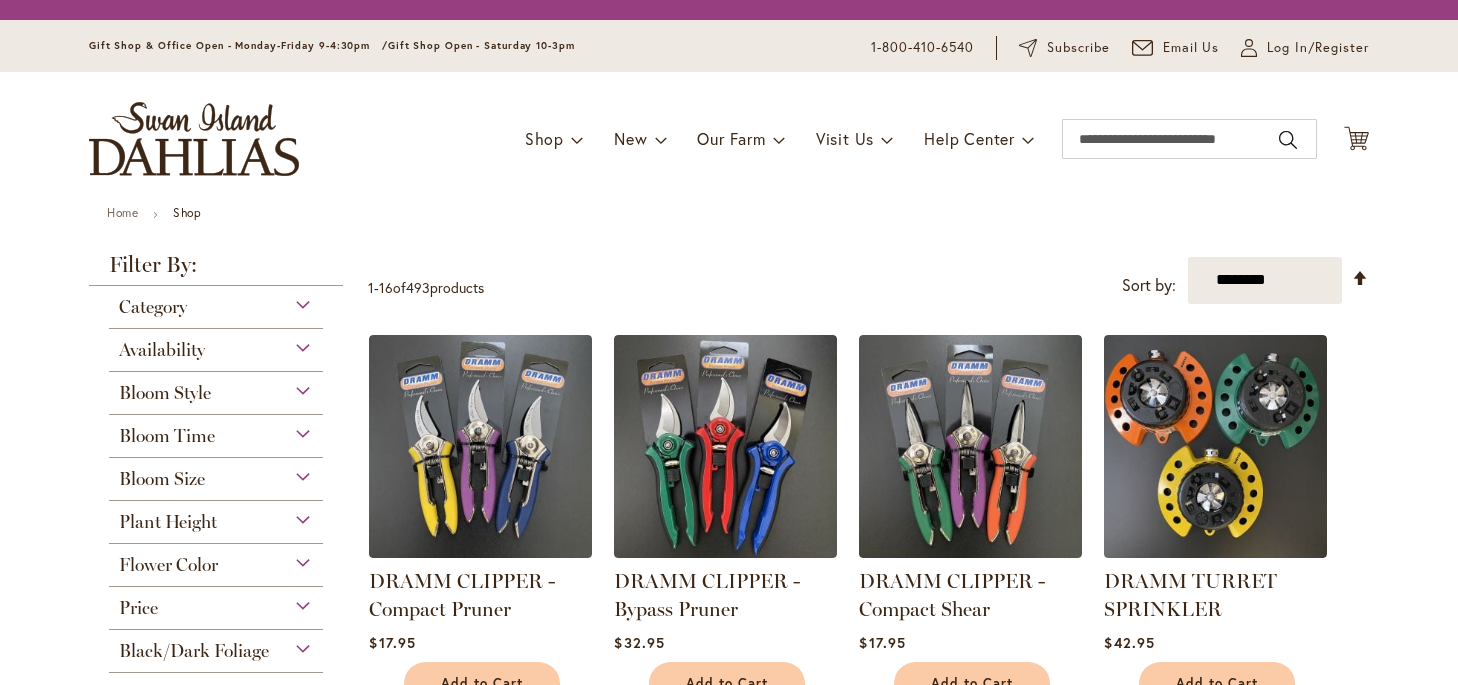 scroll, scrollTop: 0, scrollLeft: 0, axis: both 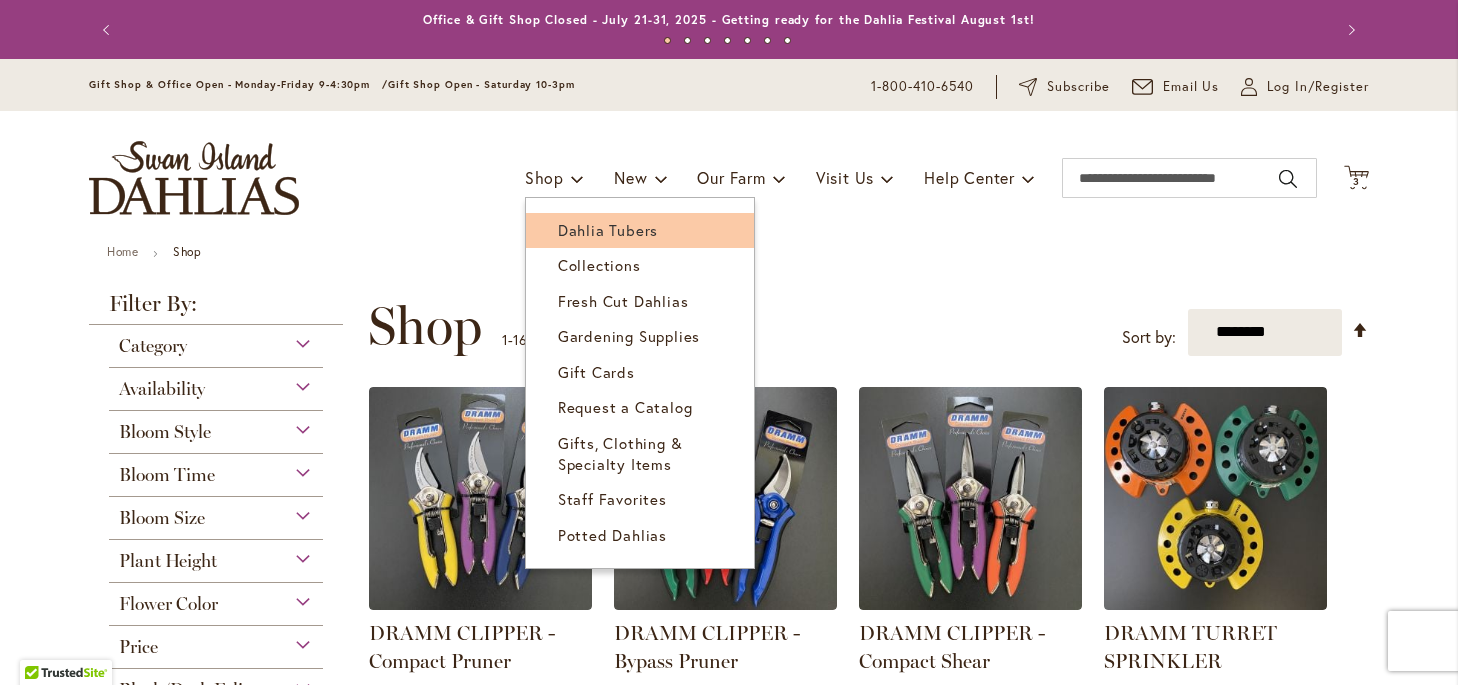 click on "Dahlia Tubers" at bounding box center (608, 230) 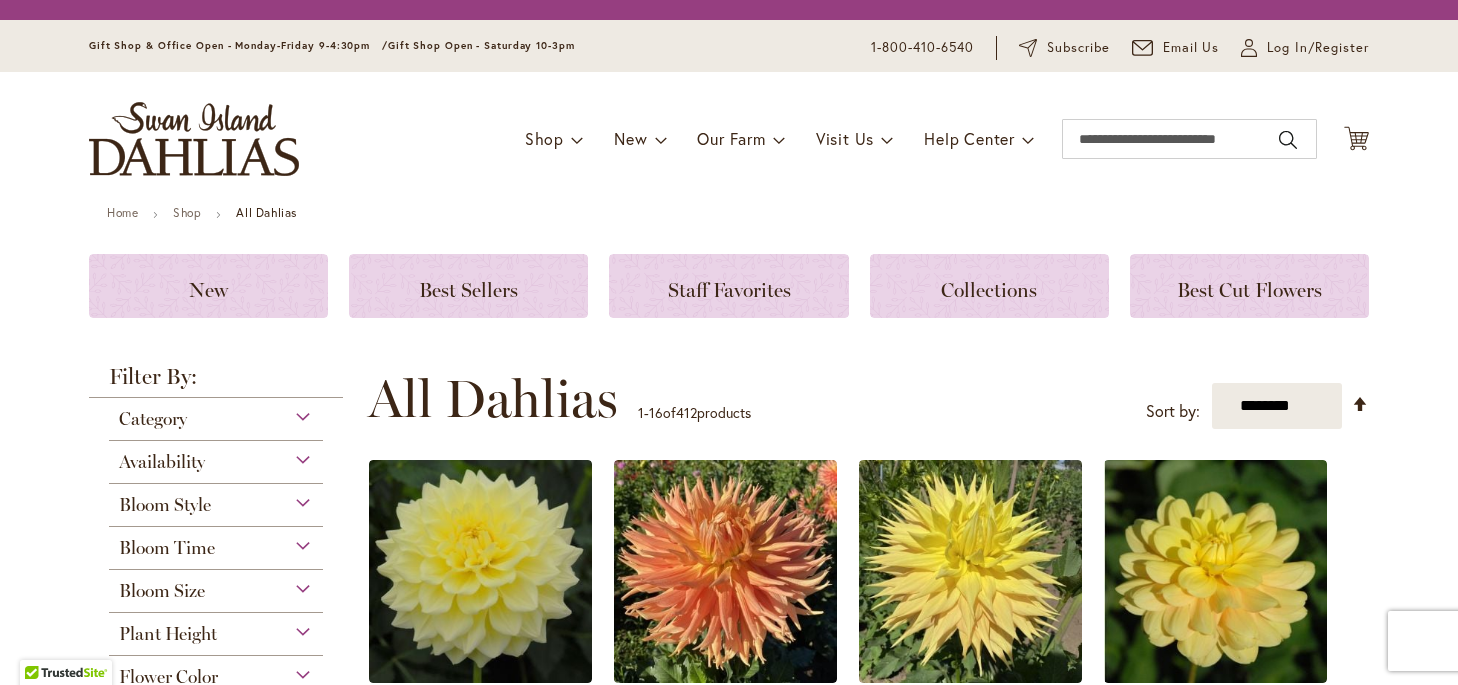 scroll, scrollTop: 0, scrollLeft: 0, axis: both 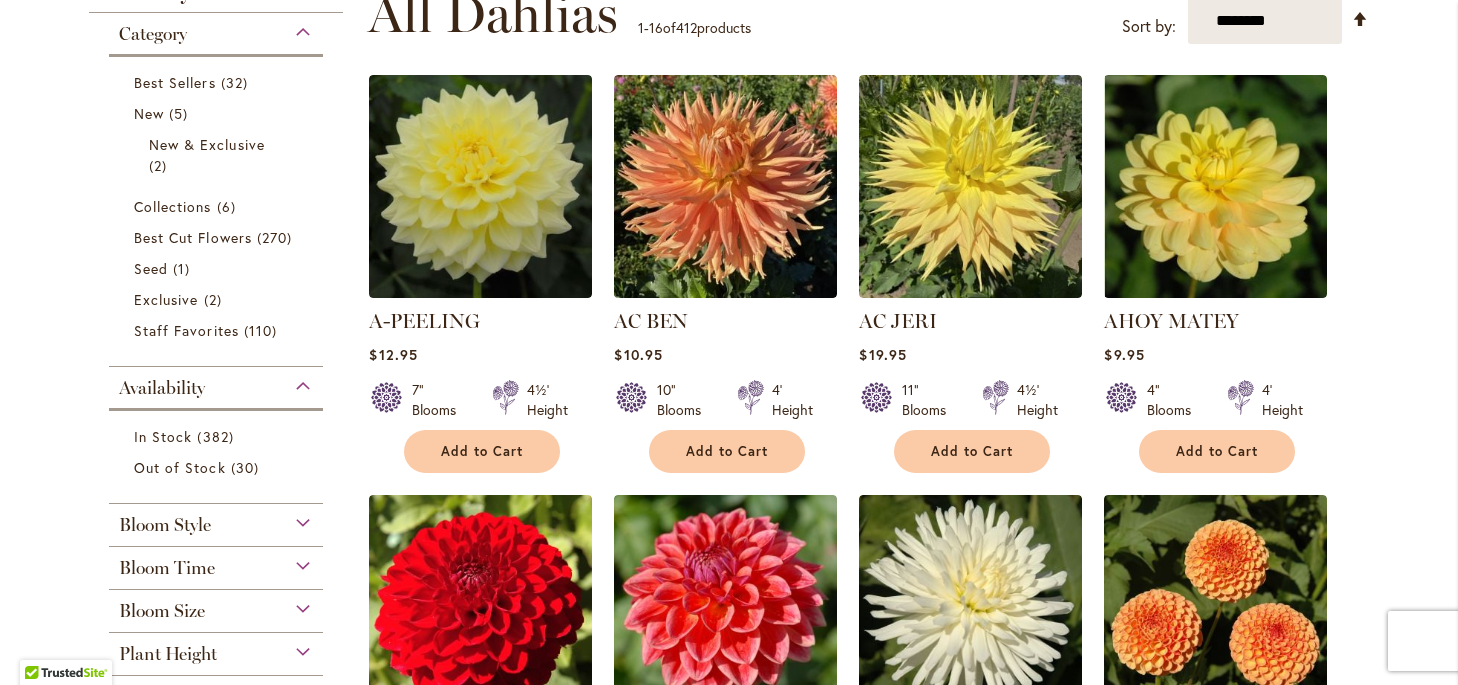 click on "Bloom Style" at bounding box center (216, 520) 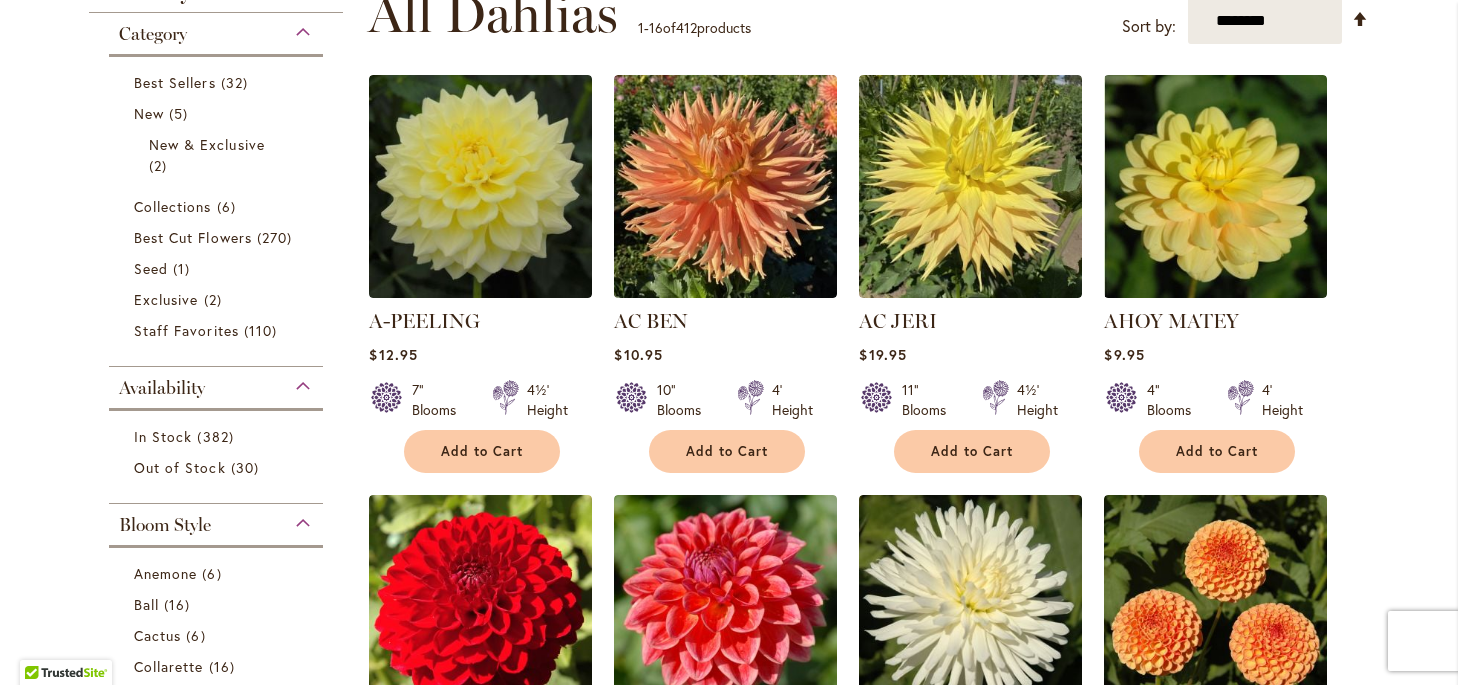 scroll, scrollTop: 927, scrollLeft: 0, axis: vertical 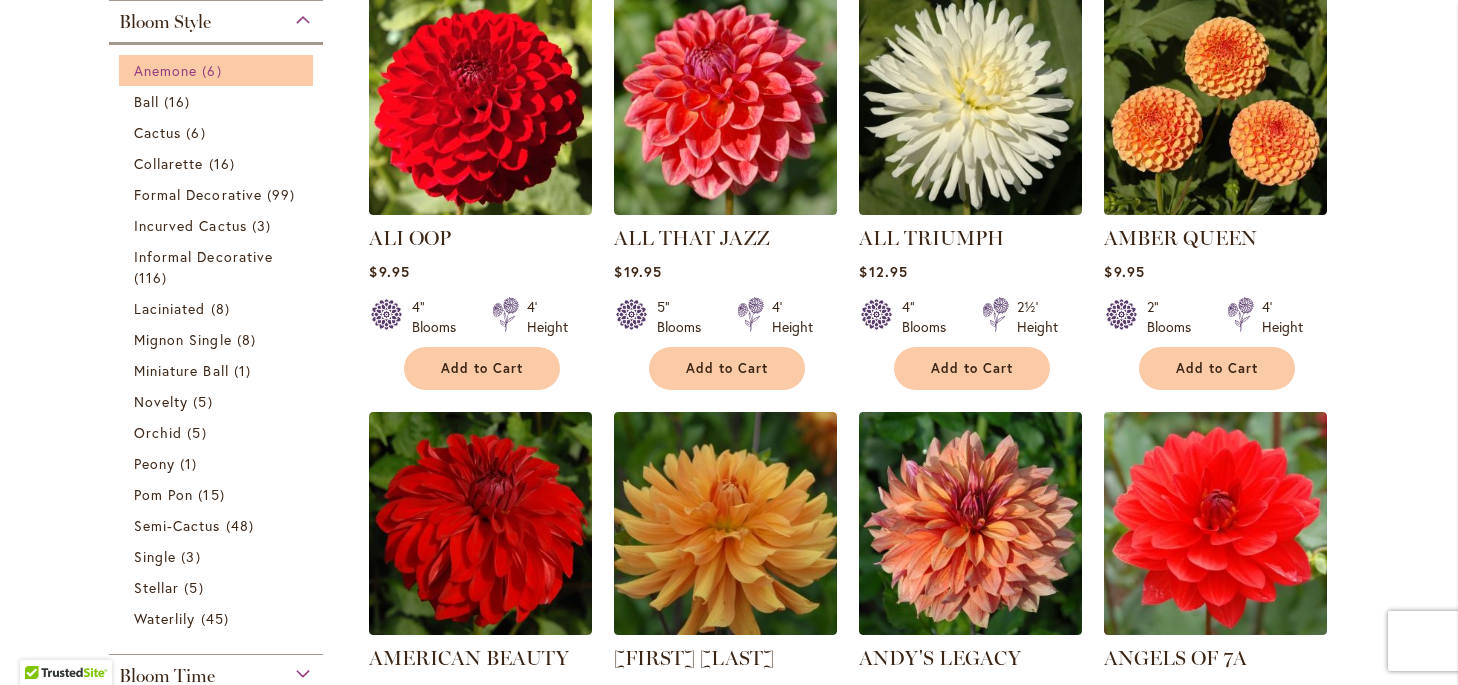 click on "Anemone" at bounding box center [165, 70] 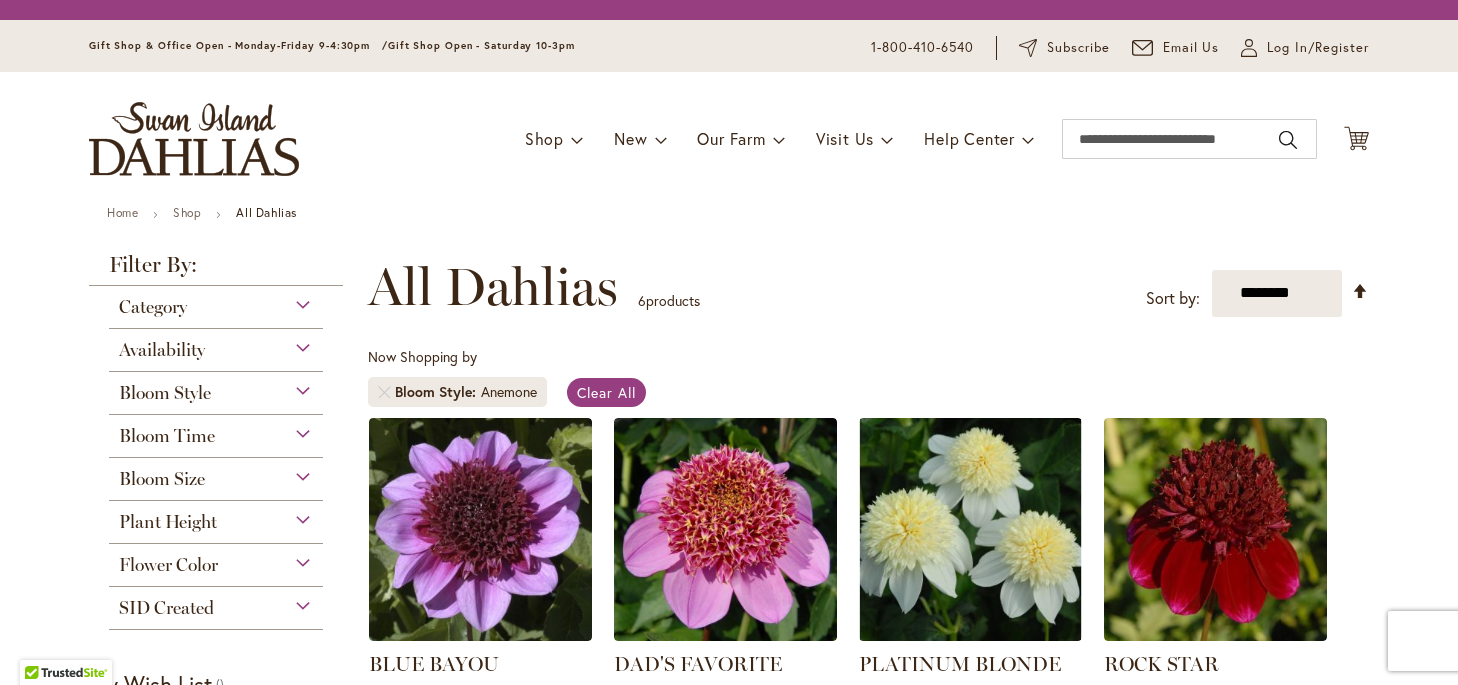 scroll, scrollTop: 0, scrollLeft: 0, axis: both 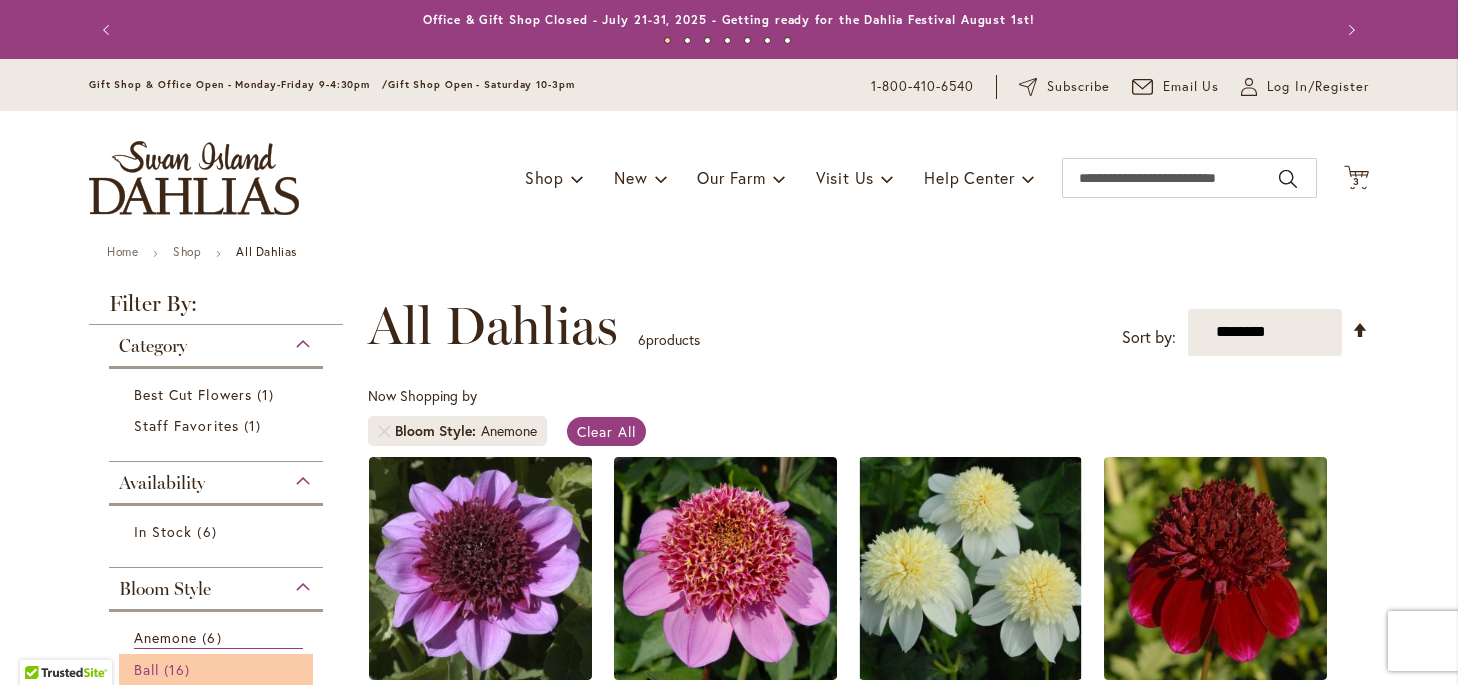 click on "Ball
16
items" at bounding box center (218, 669) 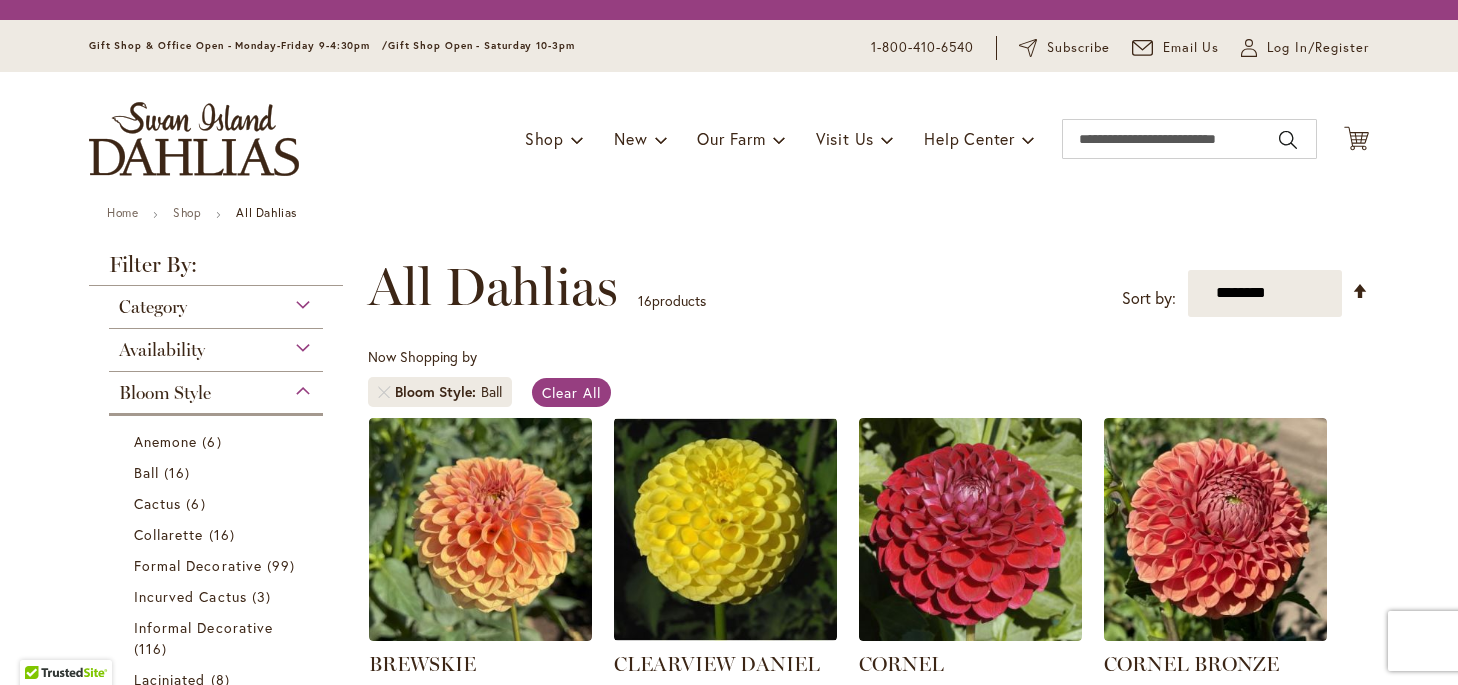 scroll, scrollTop: 0, scrollLeft: 0, axis: both 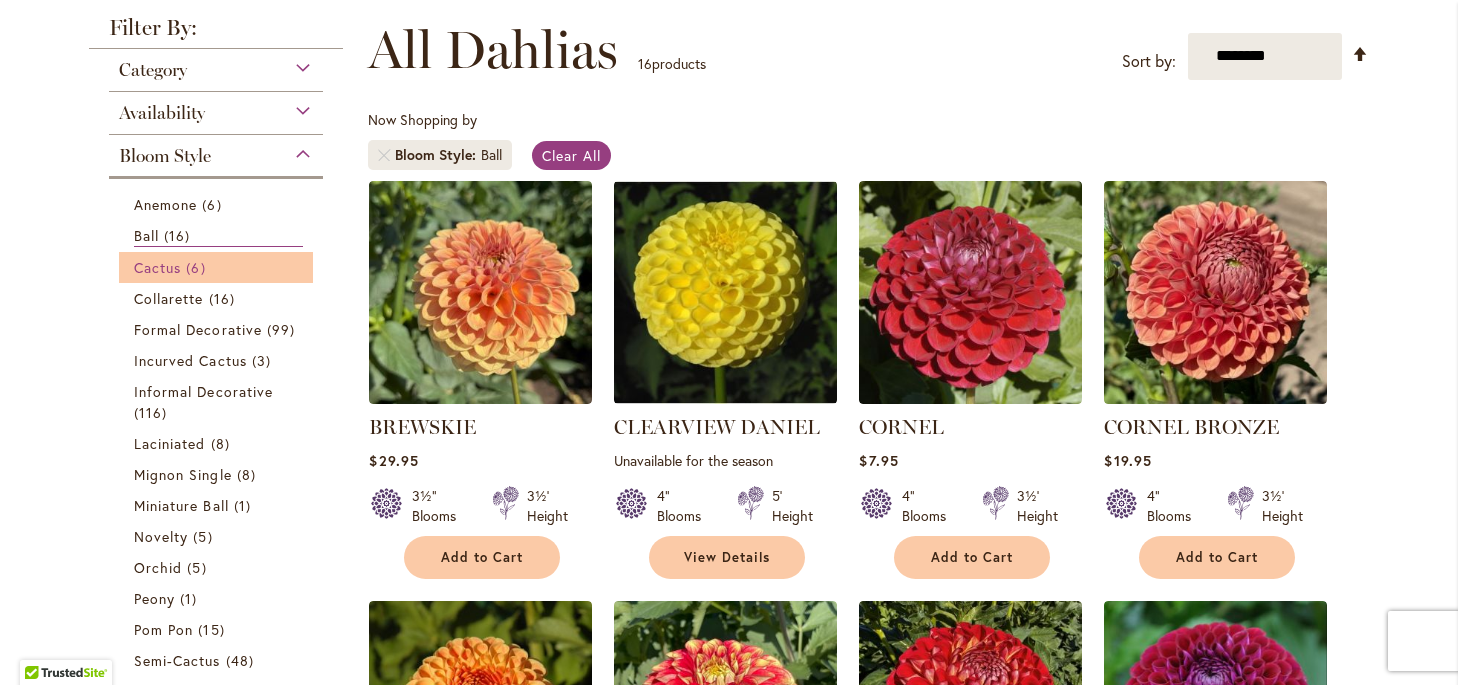 click on "Cactus" at bounding box center (157, 267) 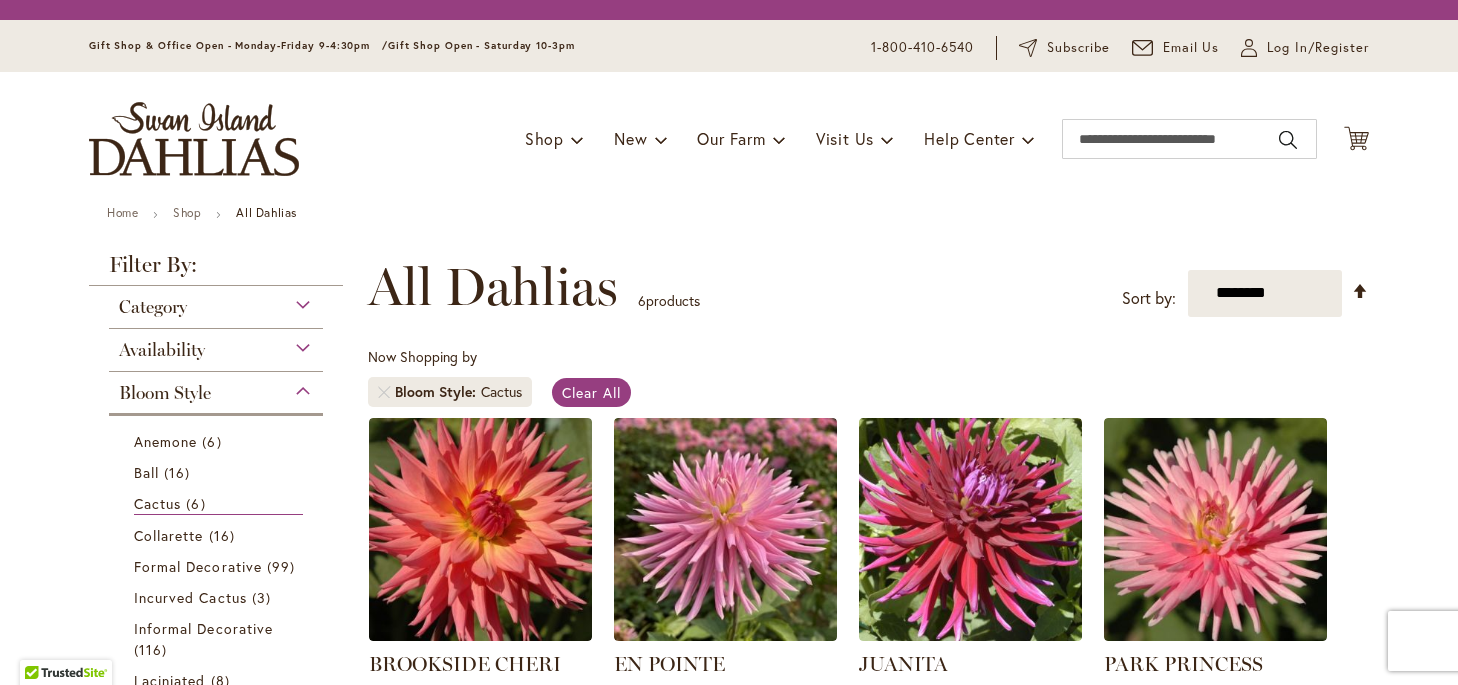 scroll, scrollTop: 0, scrollLeft: 0, axis: both 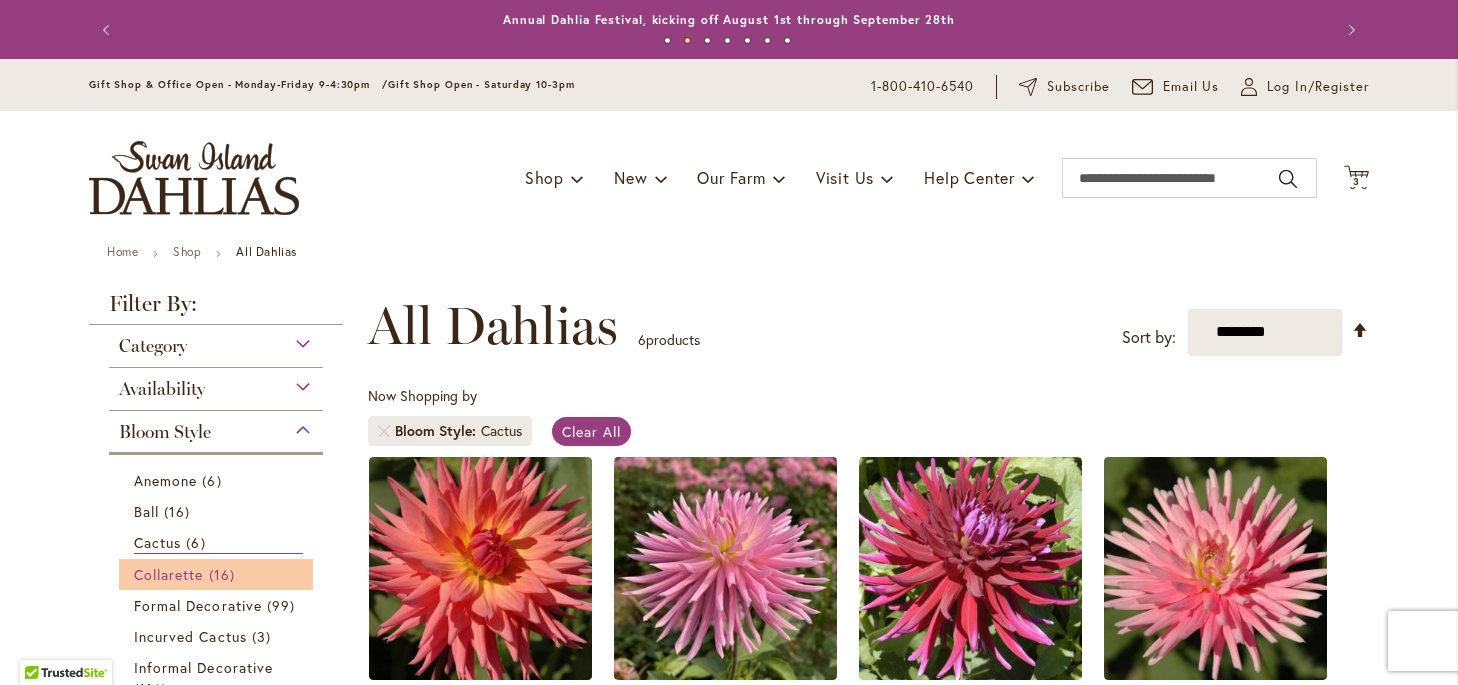 click on "Collarette" at bounding box center [169, 574] 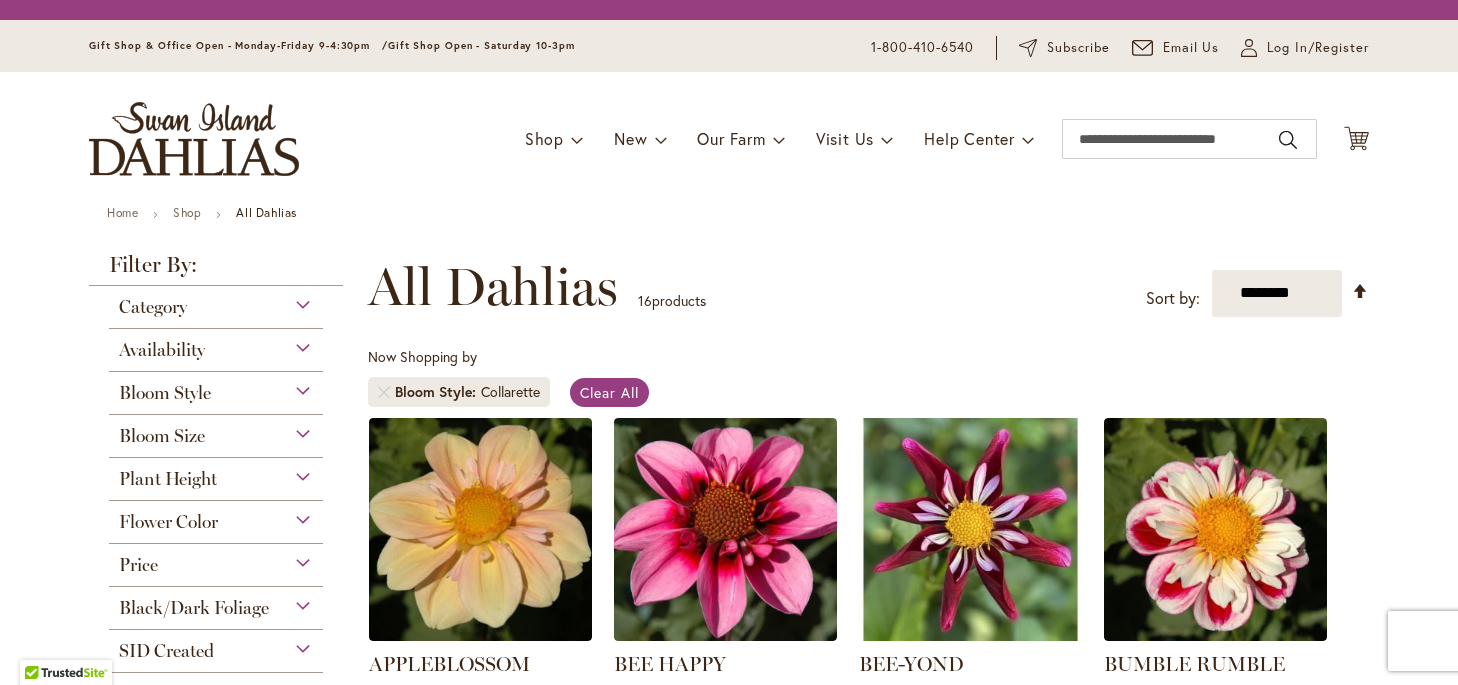 scroll, scrollTop: 0, scrollLeft: 0, axis: both 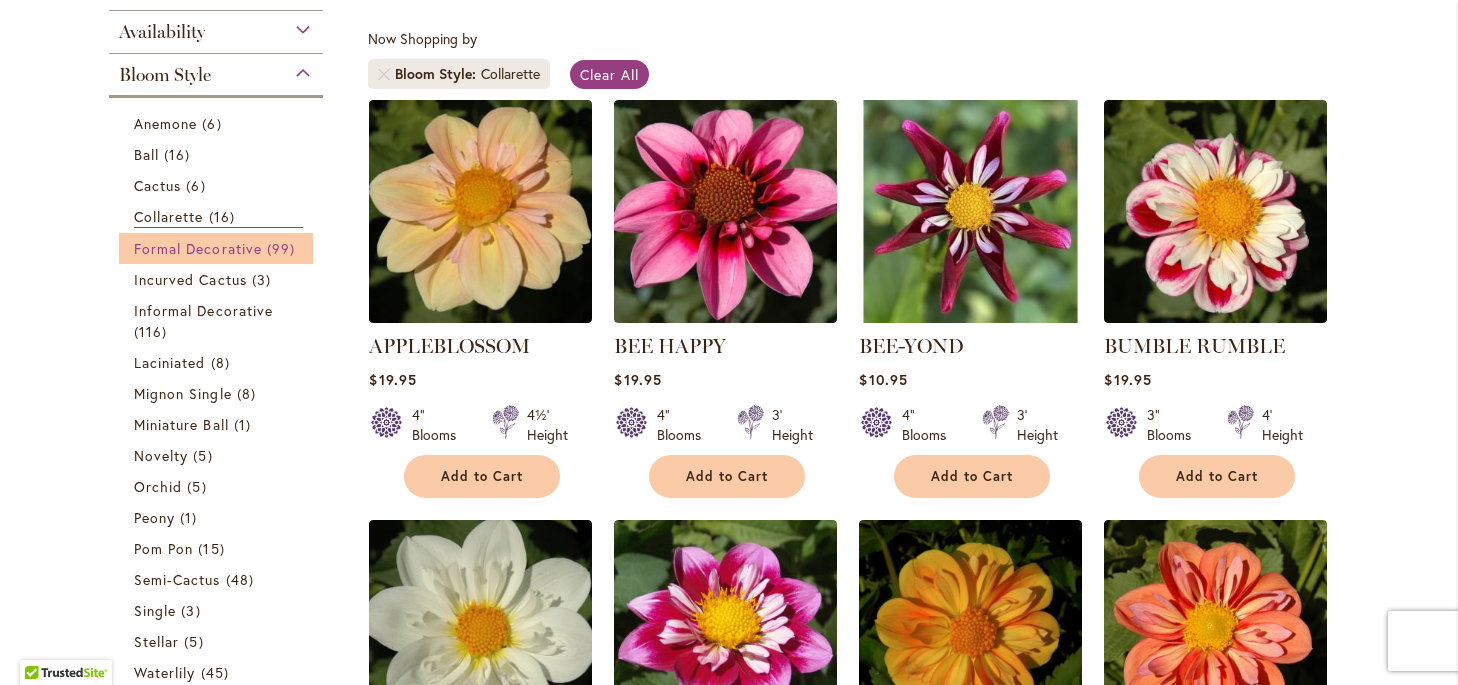 click on "Formal Decorative" at bounding box center (198, 248) 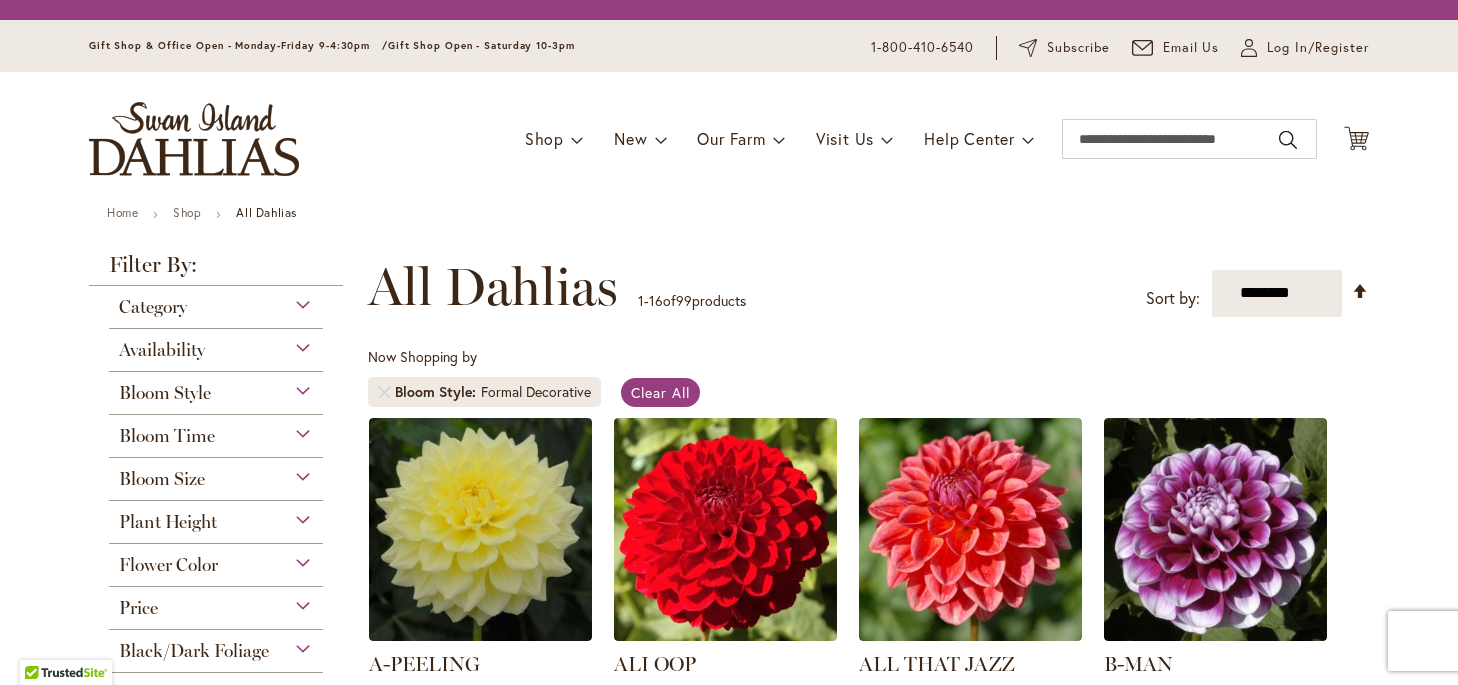 scroll, scrollTop: 0, scrollLeft: 0, axis: both 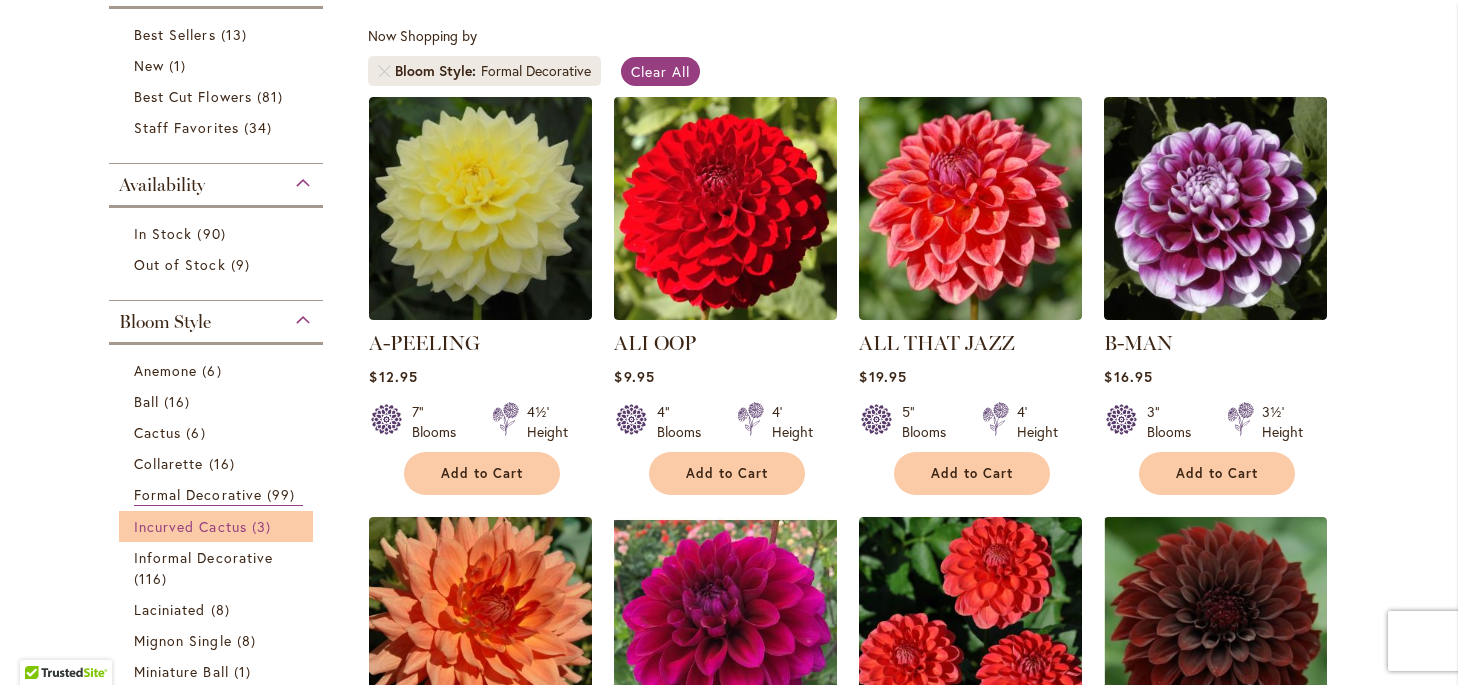 click on "Incurved Cactus" at bounding box center (190, 526) 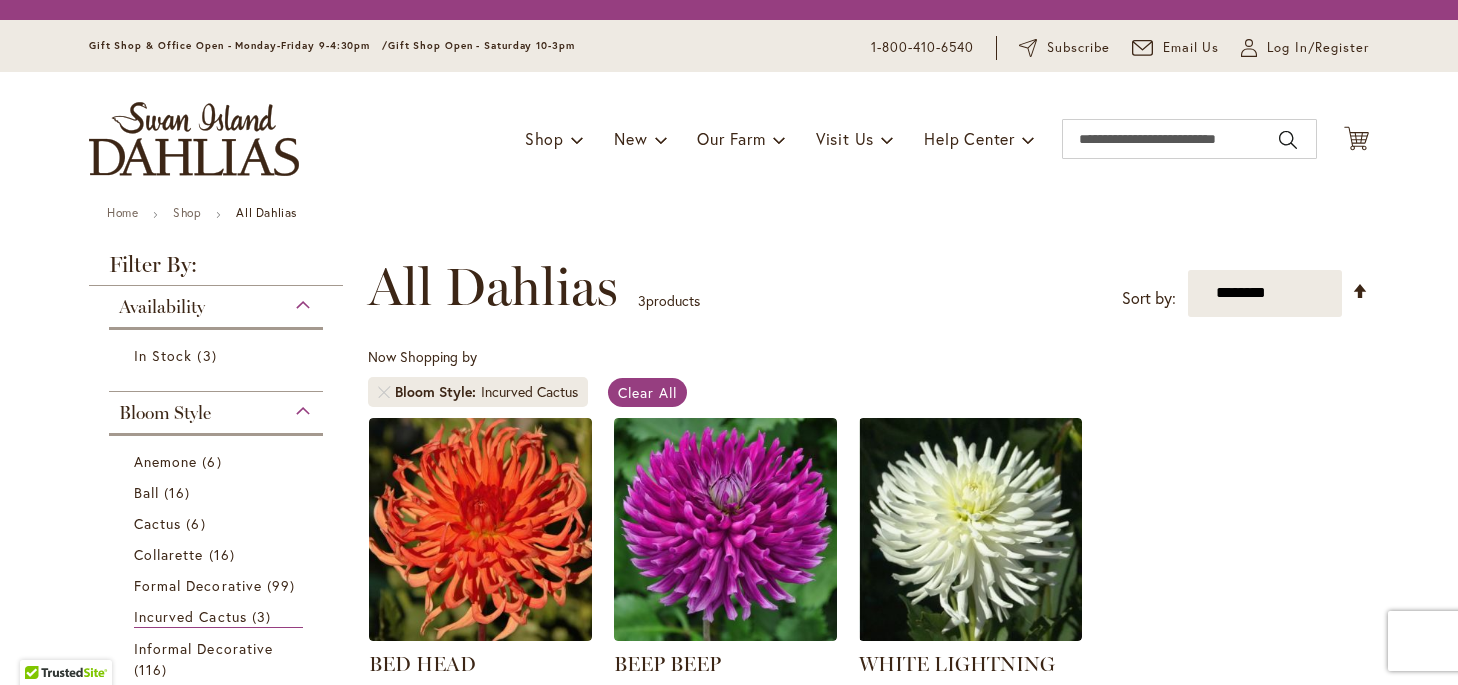 scroll, scrollTop: 0, scrollLeft: 0, axis: both 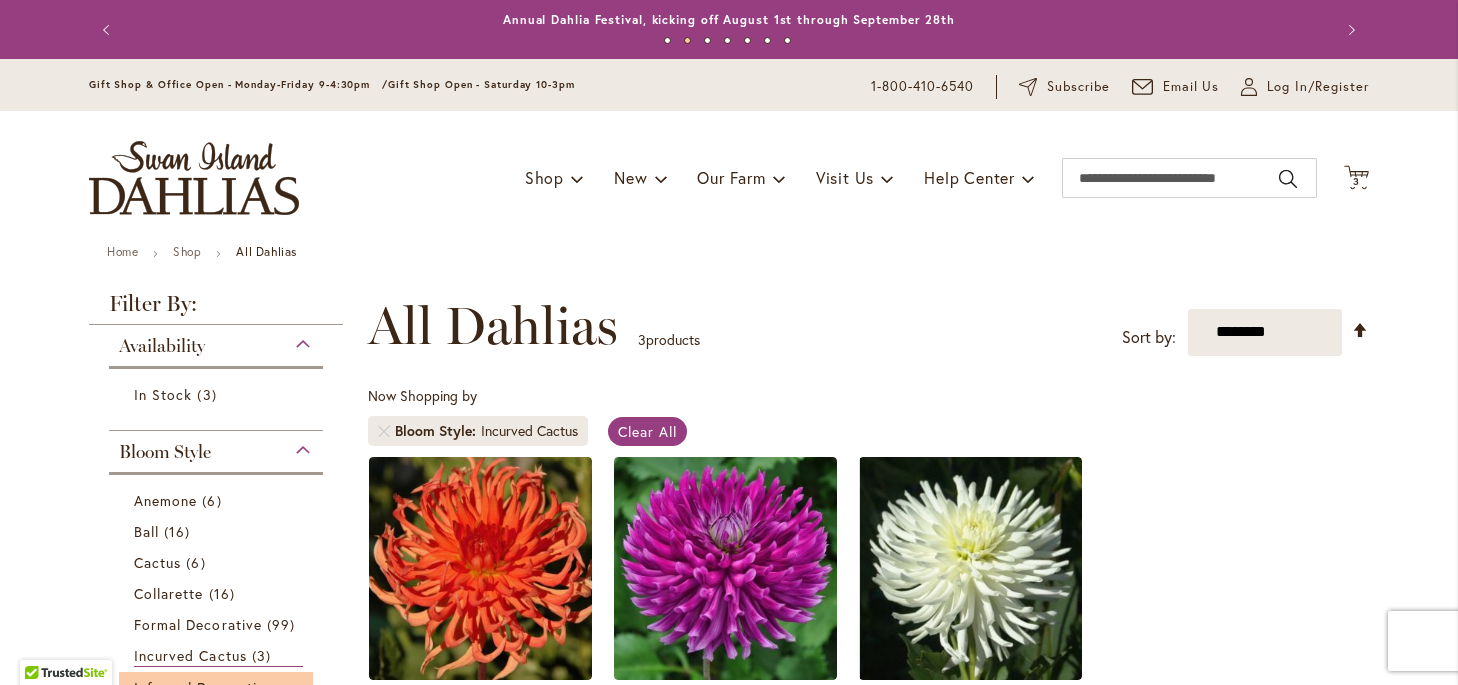 click on "Informal Decorative
116
items" at bounding box center [216, 698] 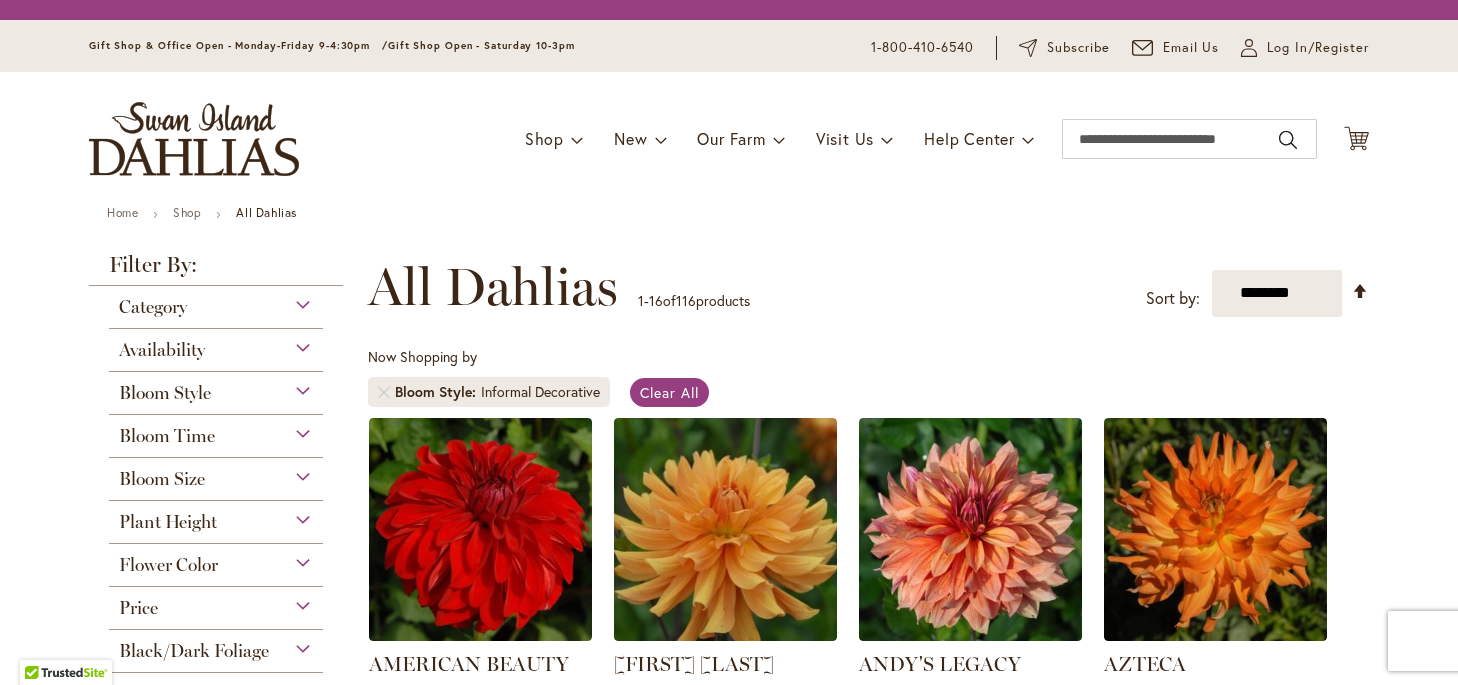 scroll, scrollTop: 0, scrollLeft: 0, axis: both 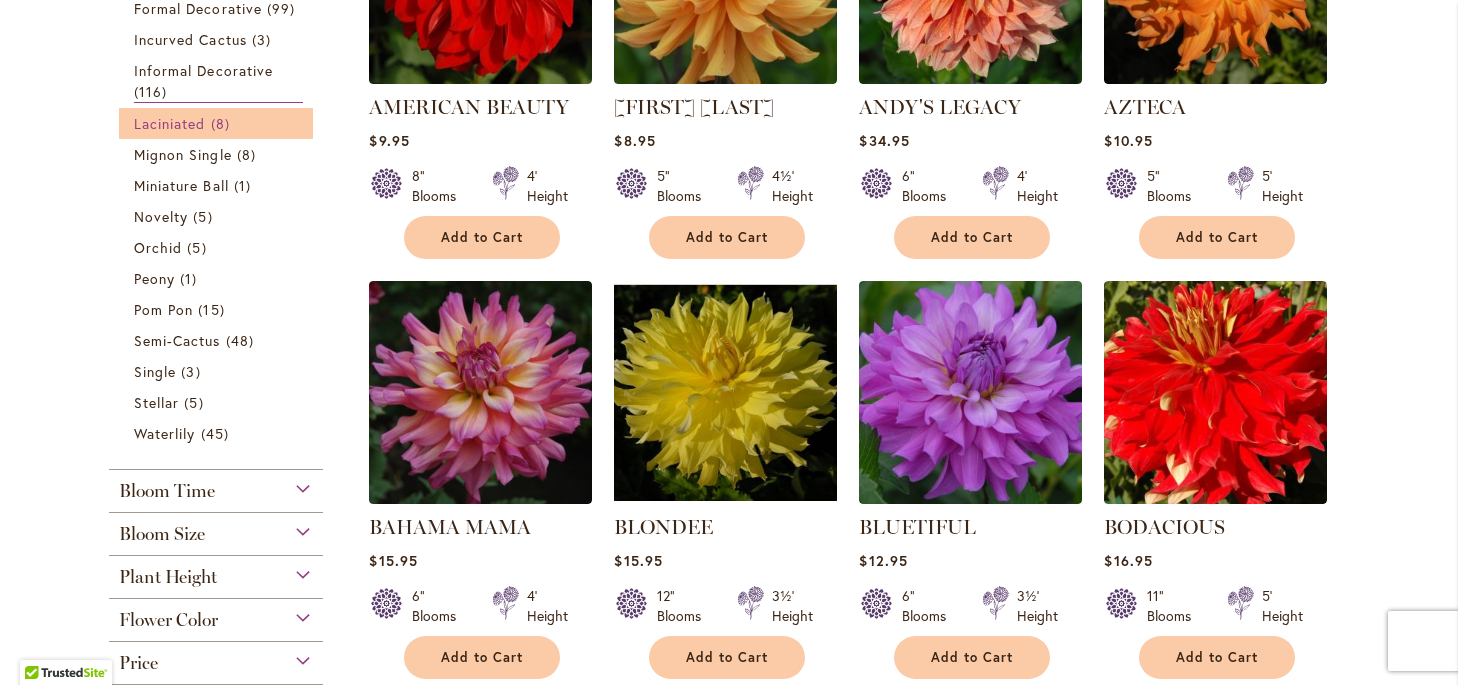 click on "Laciniated" at bounding box center [170, 123] 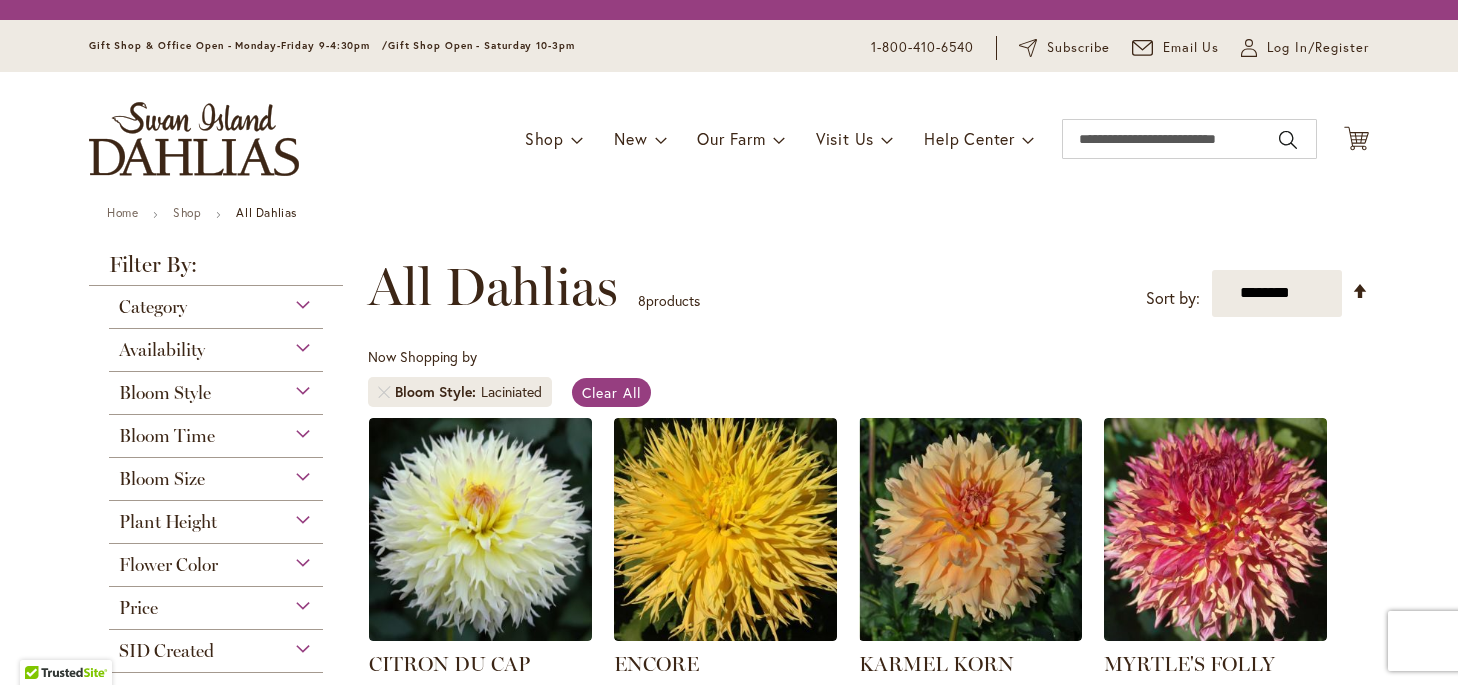 scroll, scrollTop: 0, scrollLeft: 0, axis: both 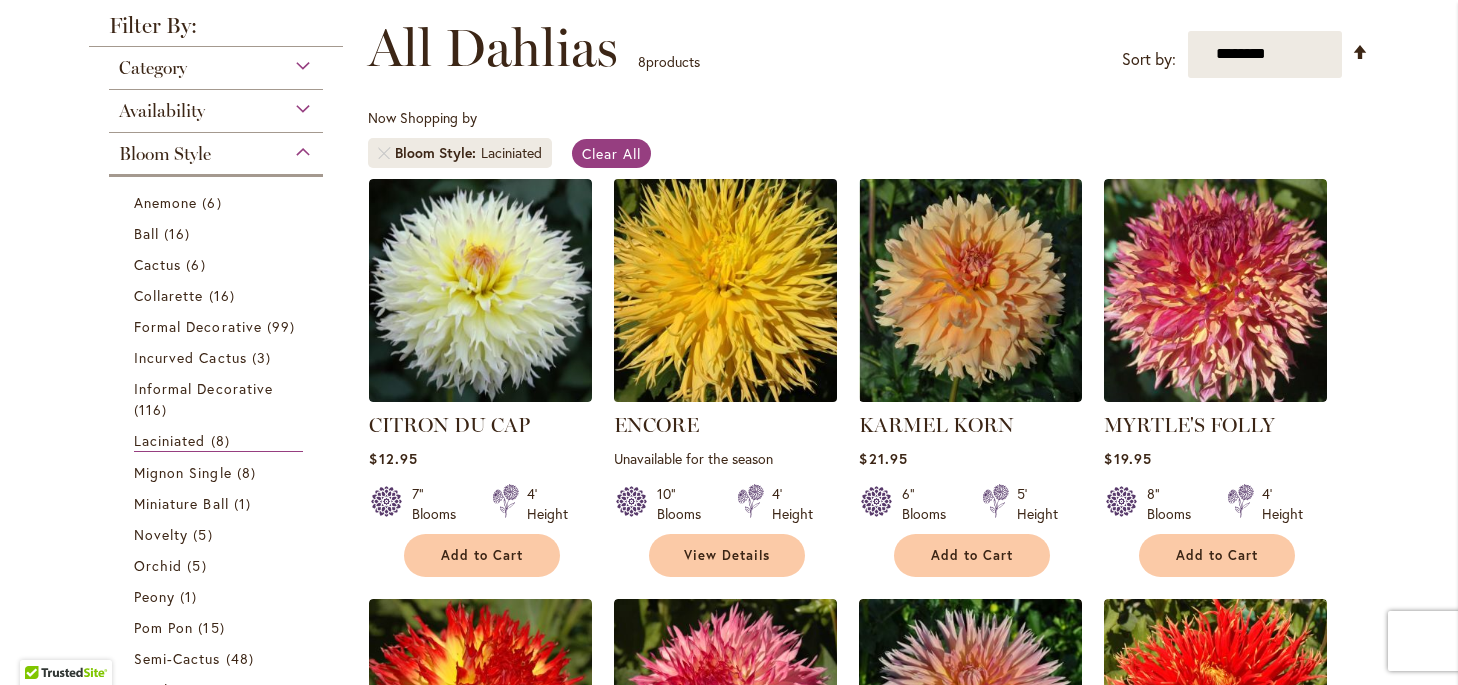 click at bounding box center (726, 290) 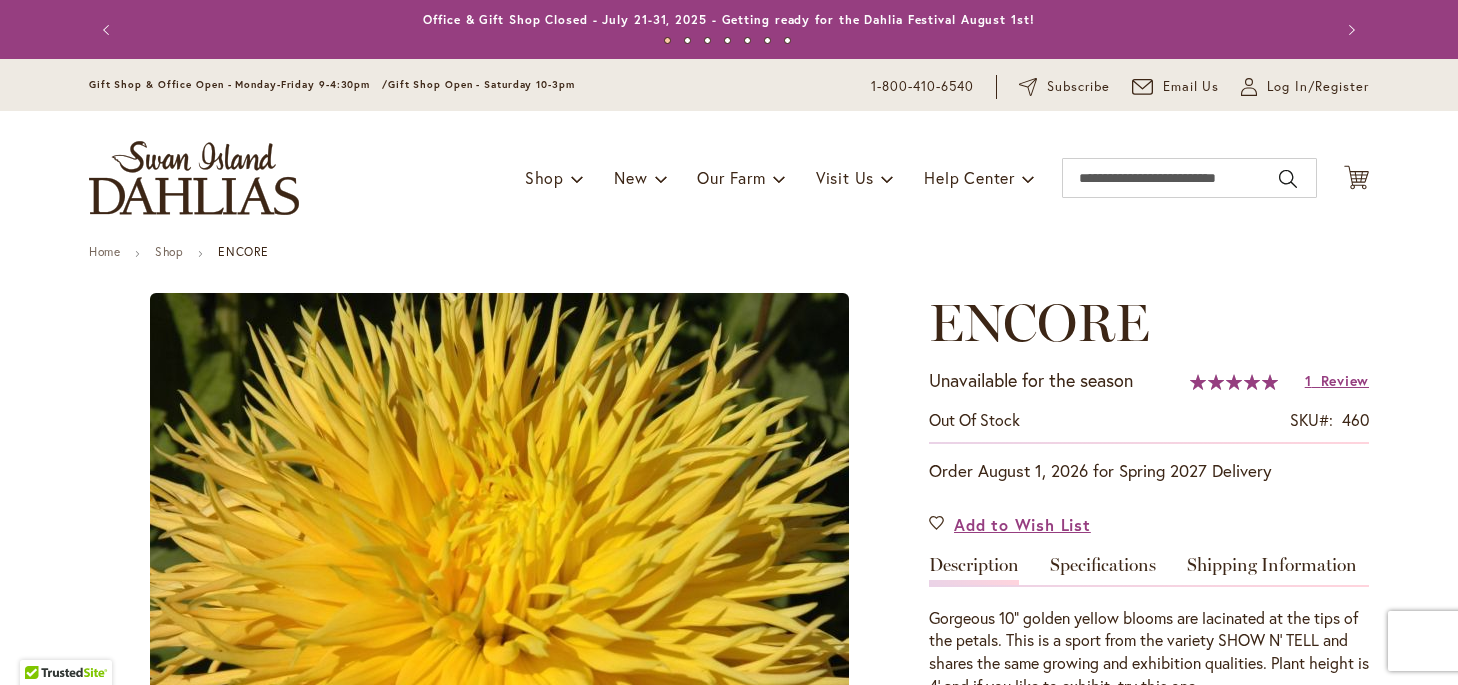 scroll, scrollTop: 0, scrollLeft: 0, axis: both 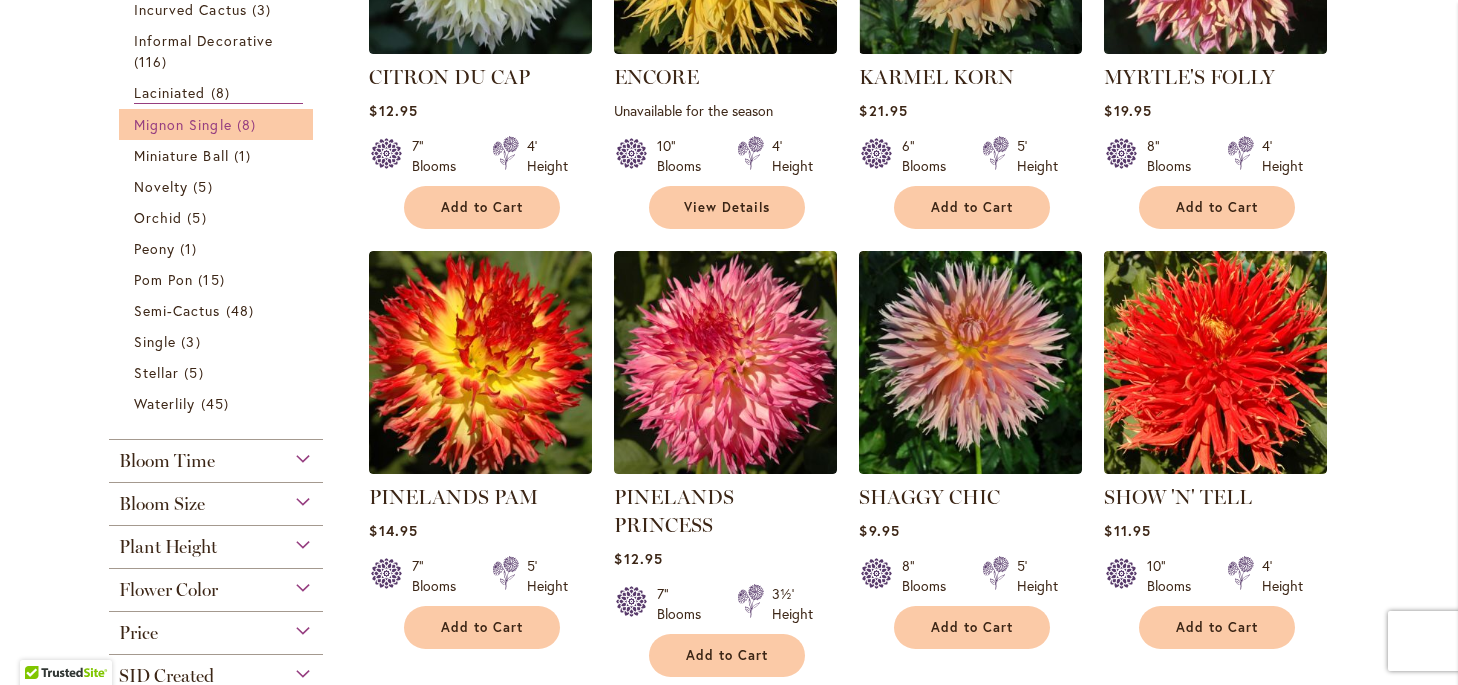 click on "Mignon Single" at bounding box center (183, 124) 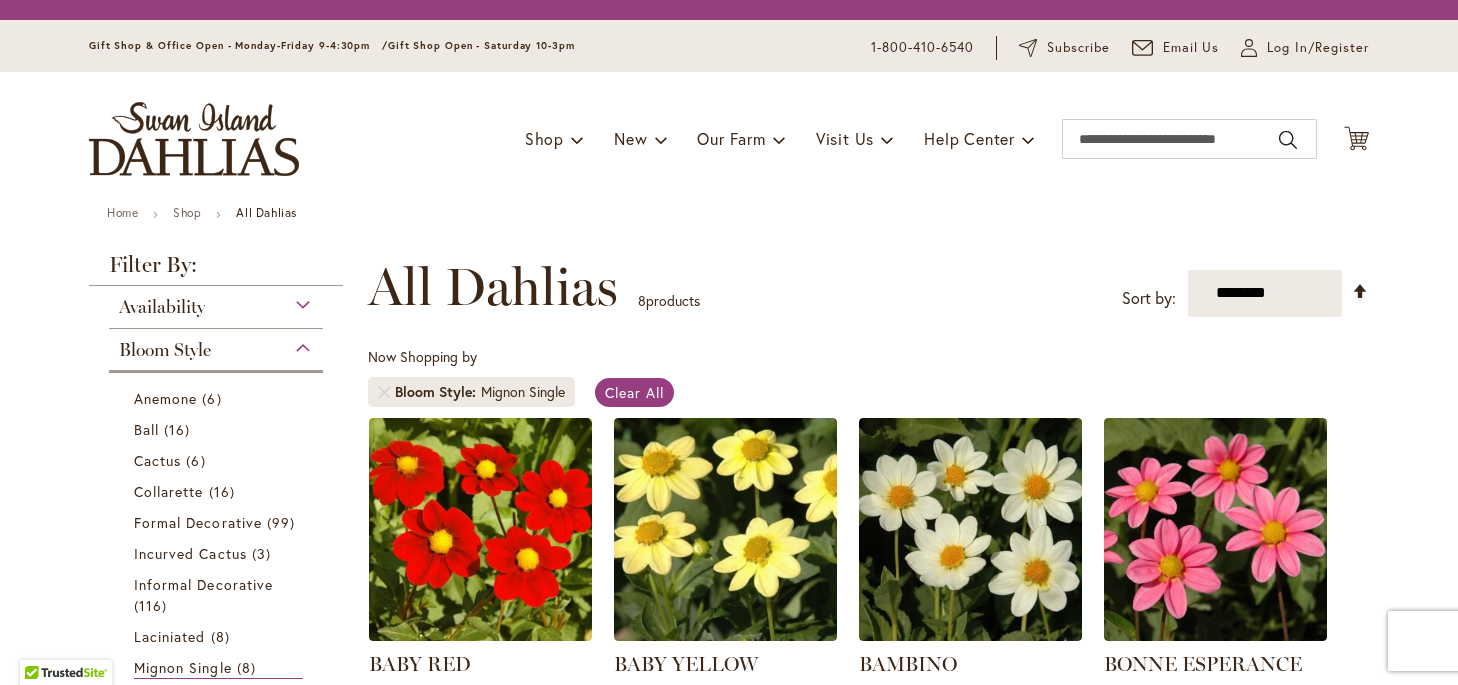 scroll, scrollTop: 0, scrollLeft: 0, axis: both 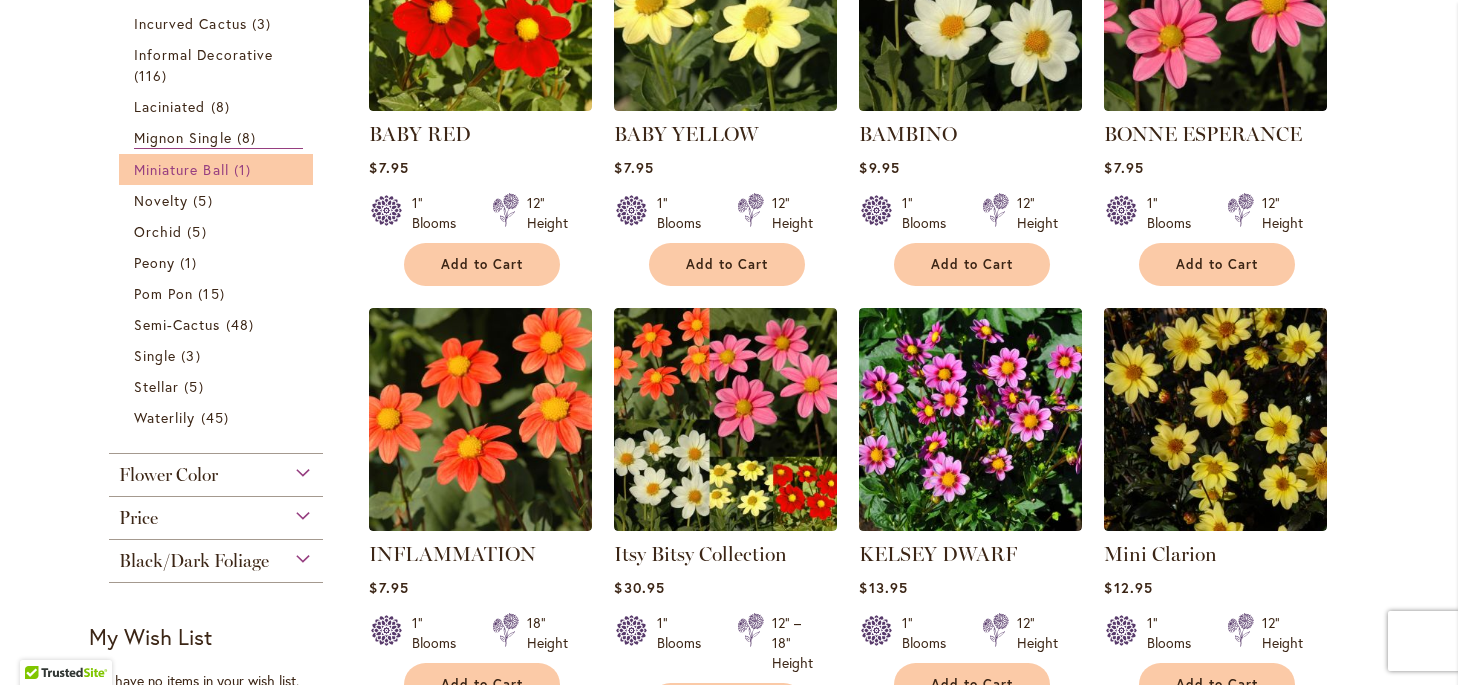 click on "Miniature Ball" at bounding box center (181, 169) 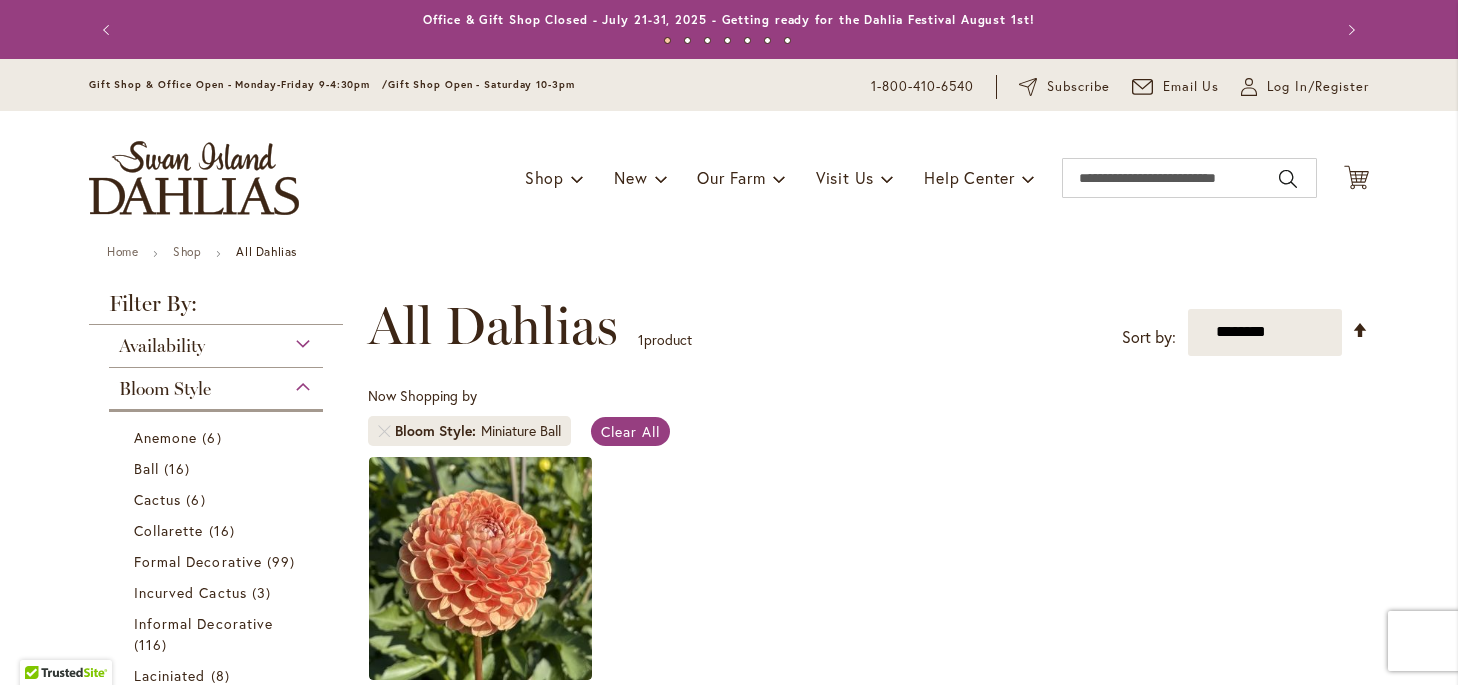 scroll, scrollTop: 0, scrollLeft: 0, axis: both 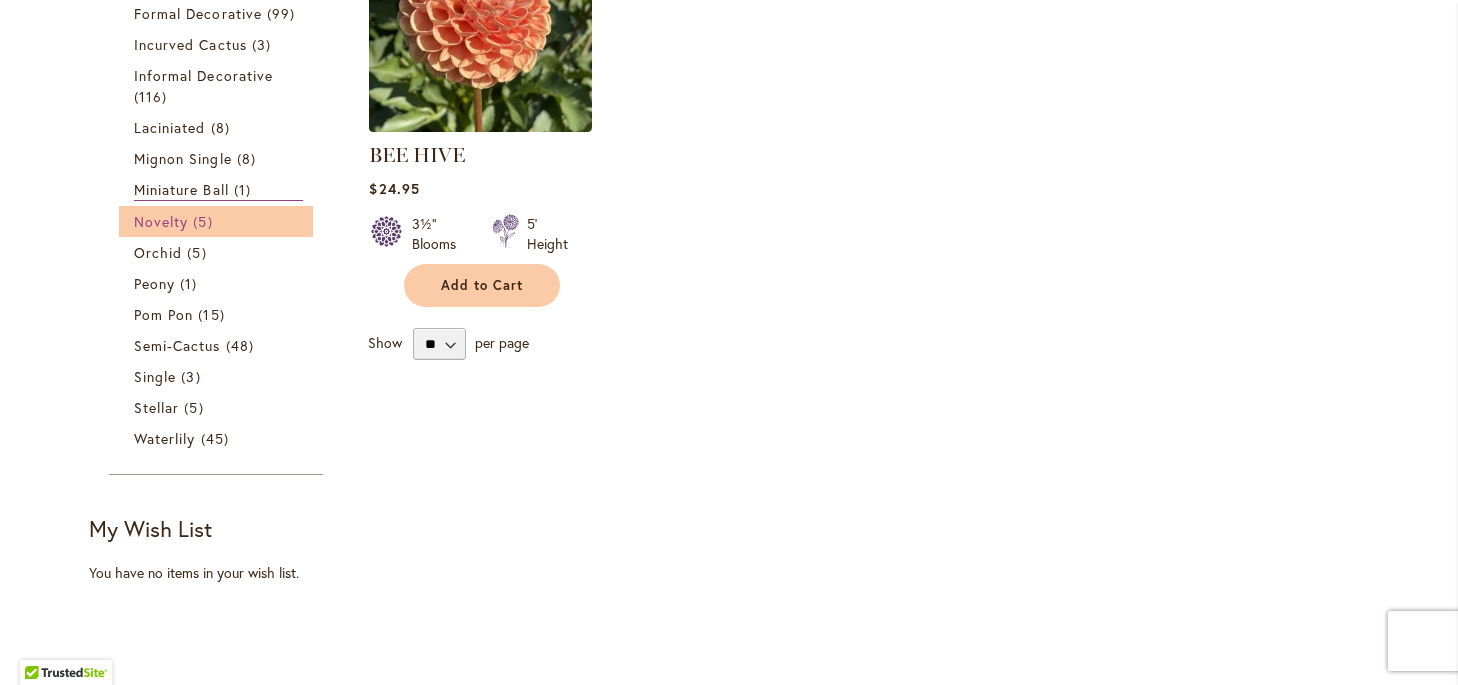click on "Novelty
5
items" at bounding box center (218, 221) 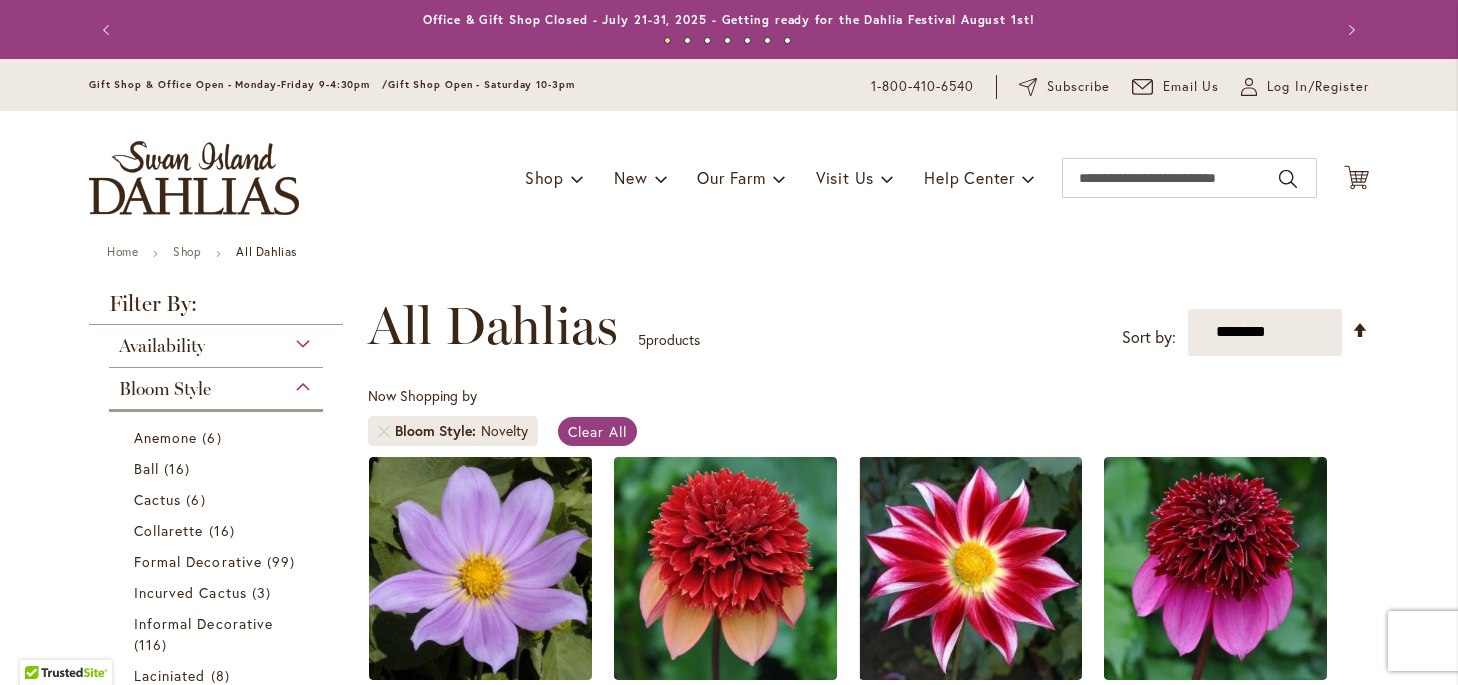 scroll, scrollTop: 0, scrollLeft: 0, axis: both 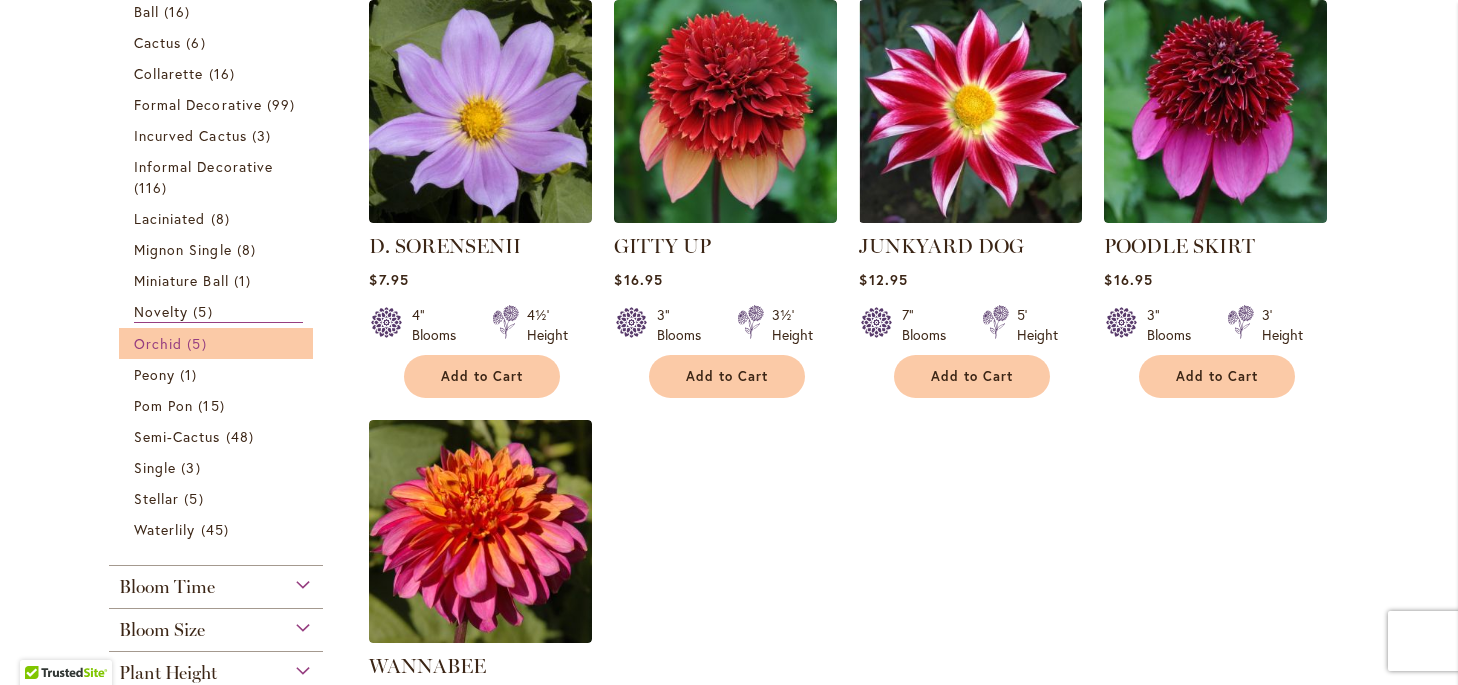 click on "Orchid" at bounding box center (158, 343) 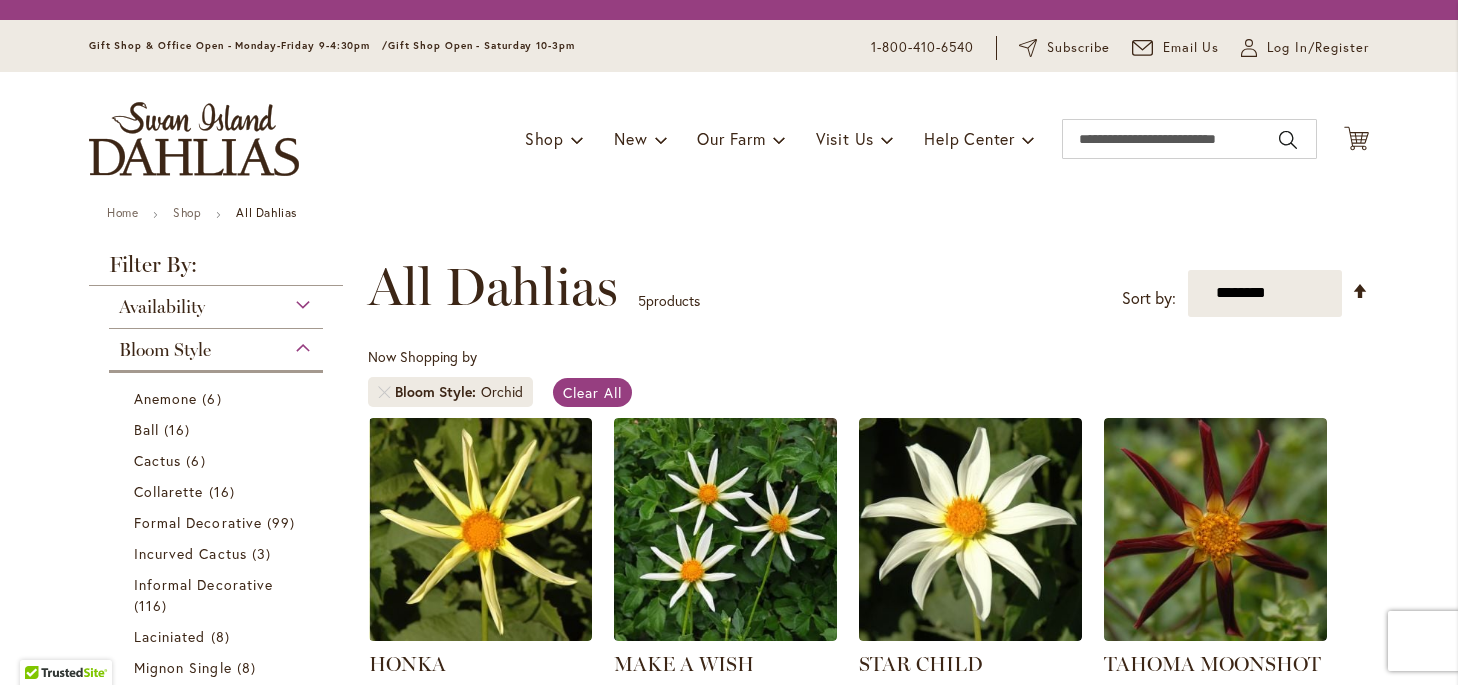scroll, scrollTop: 0, scrollLeft: 0, axis: both 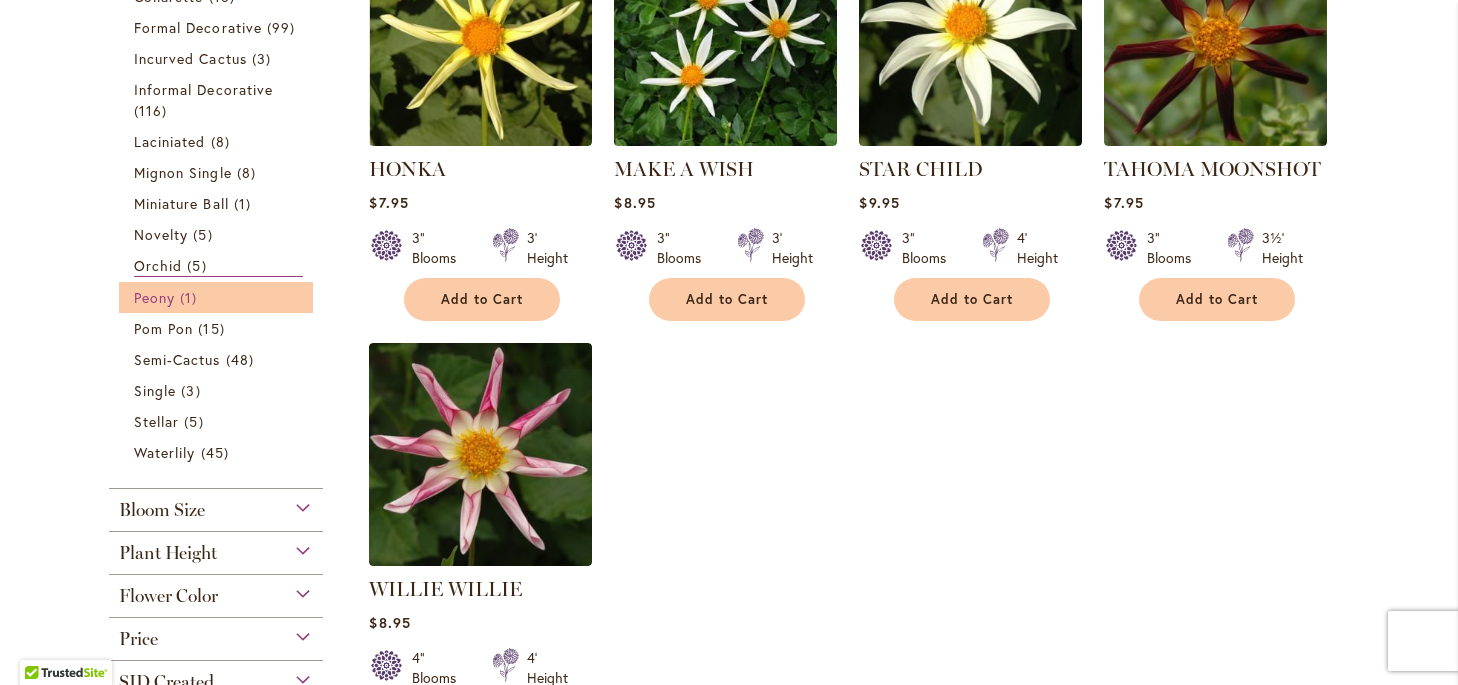 click on "1
item" at bounding box center [191, 297] 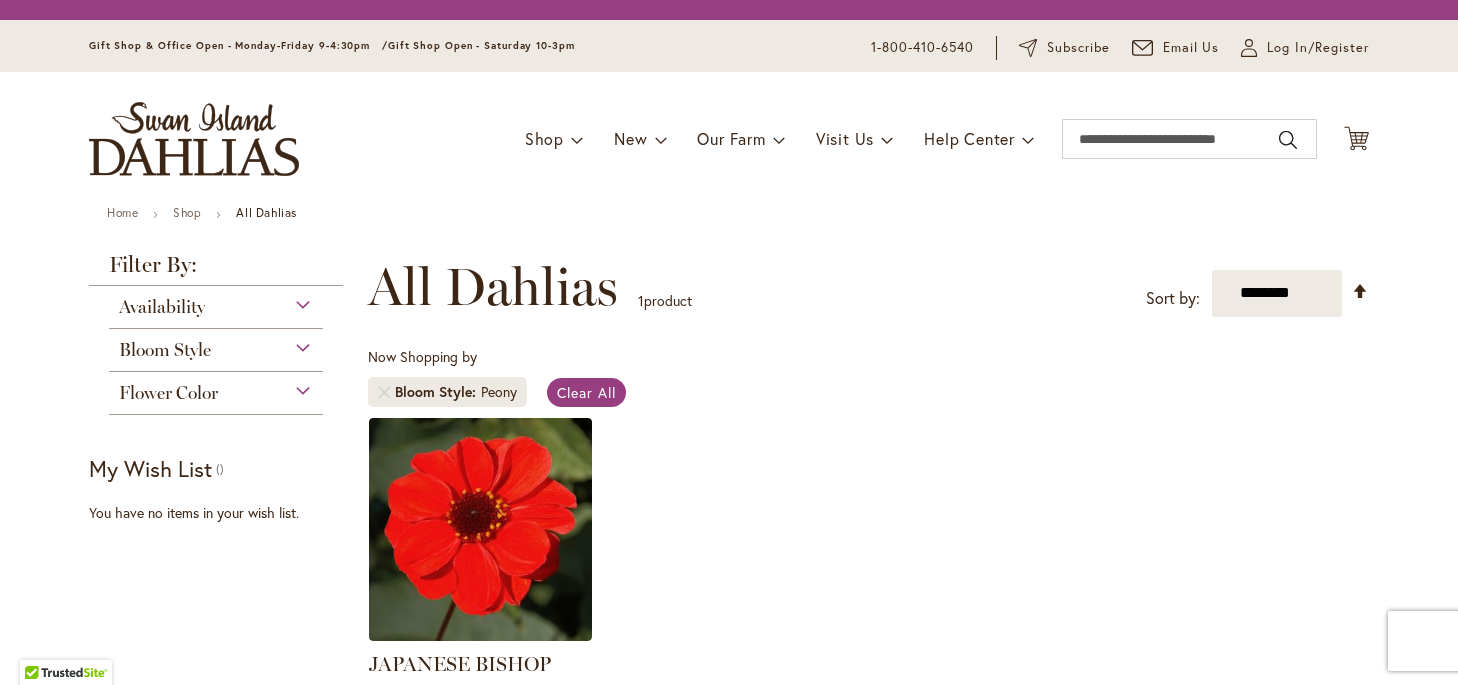 scroll, scrollTop: 0, scrollLeft: 0, axis: both 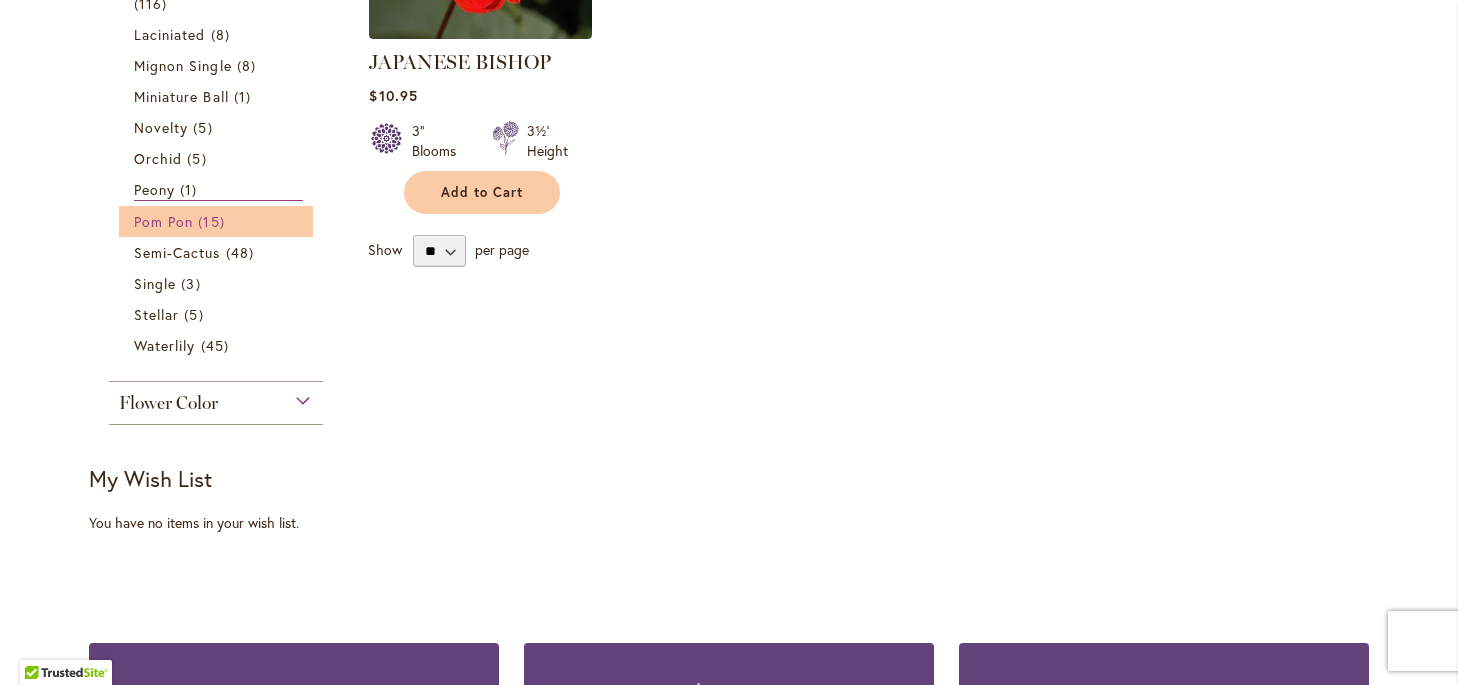 click on "Pom Pon" at bounding box center (163, 221) 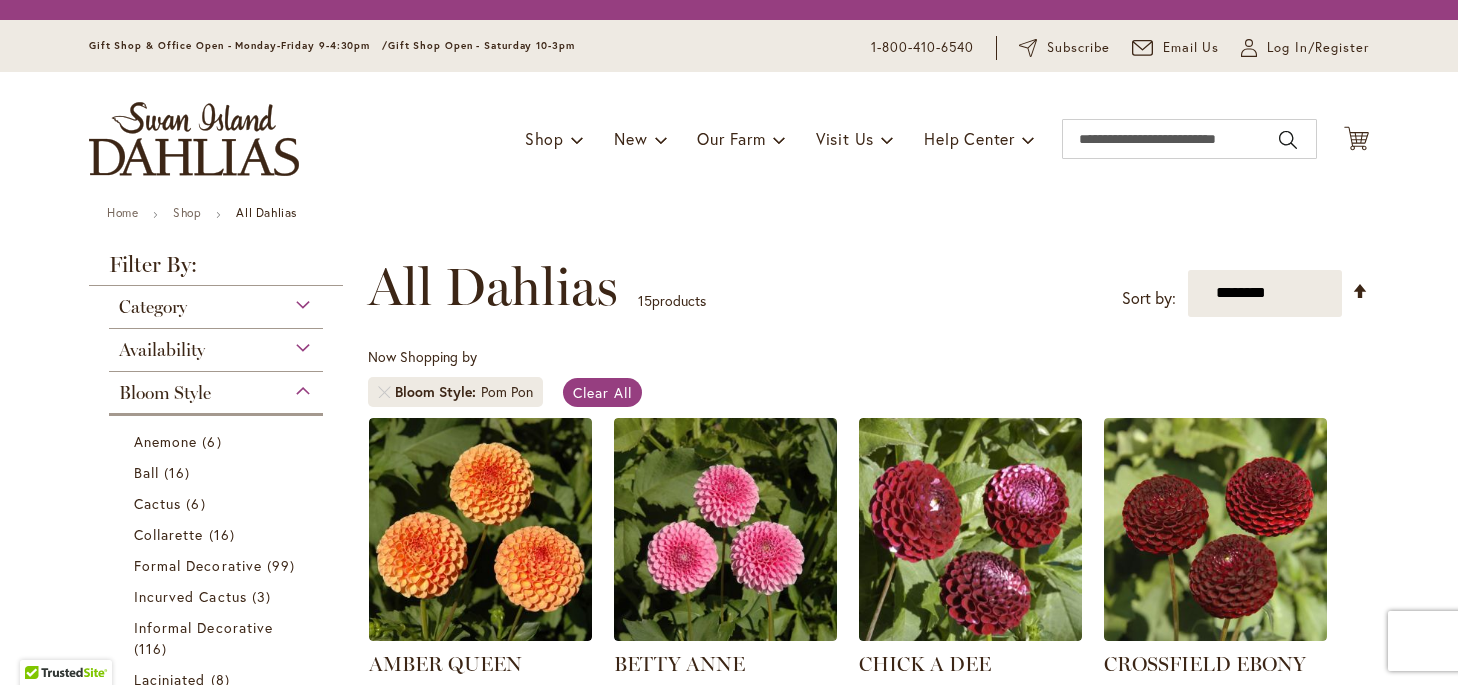 scroll, scrollTop: 0, scrollLeft: 0, axis: both 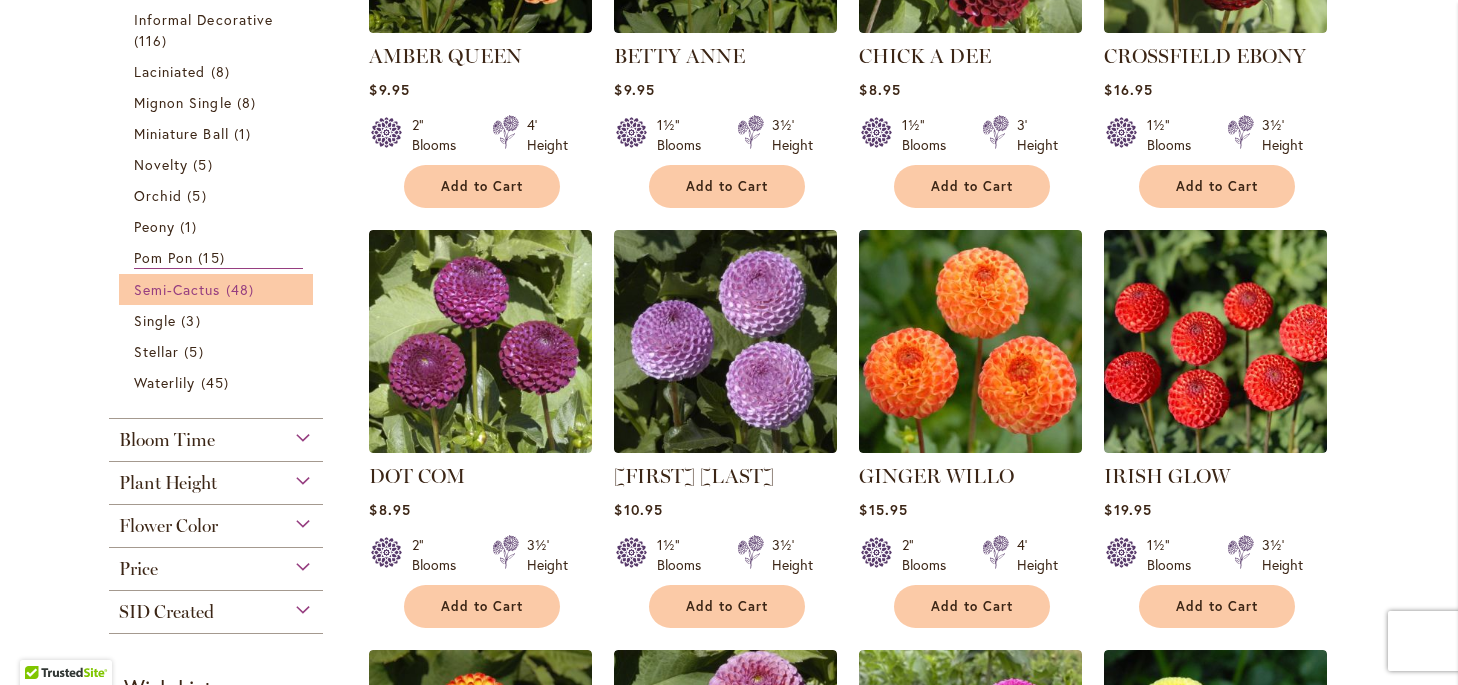 click on "Semi-Cactus" at bounding box center (177, 289) 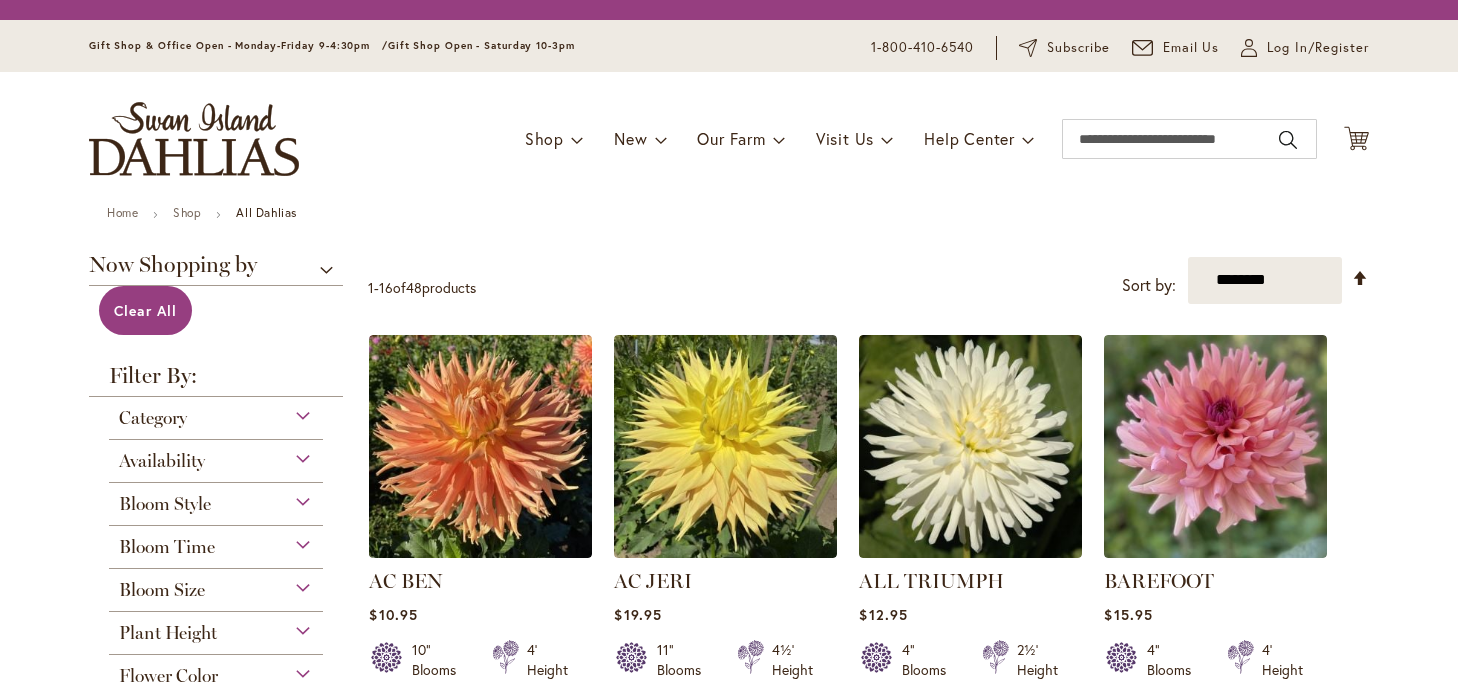 scroll, scrollTop: 0, scrollLeft: 0, axis: both 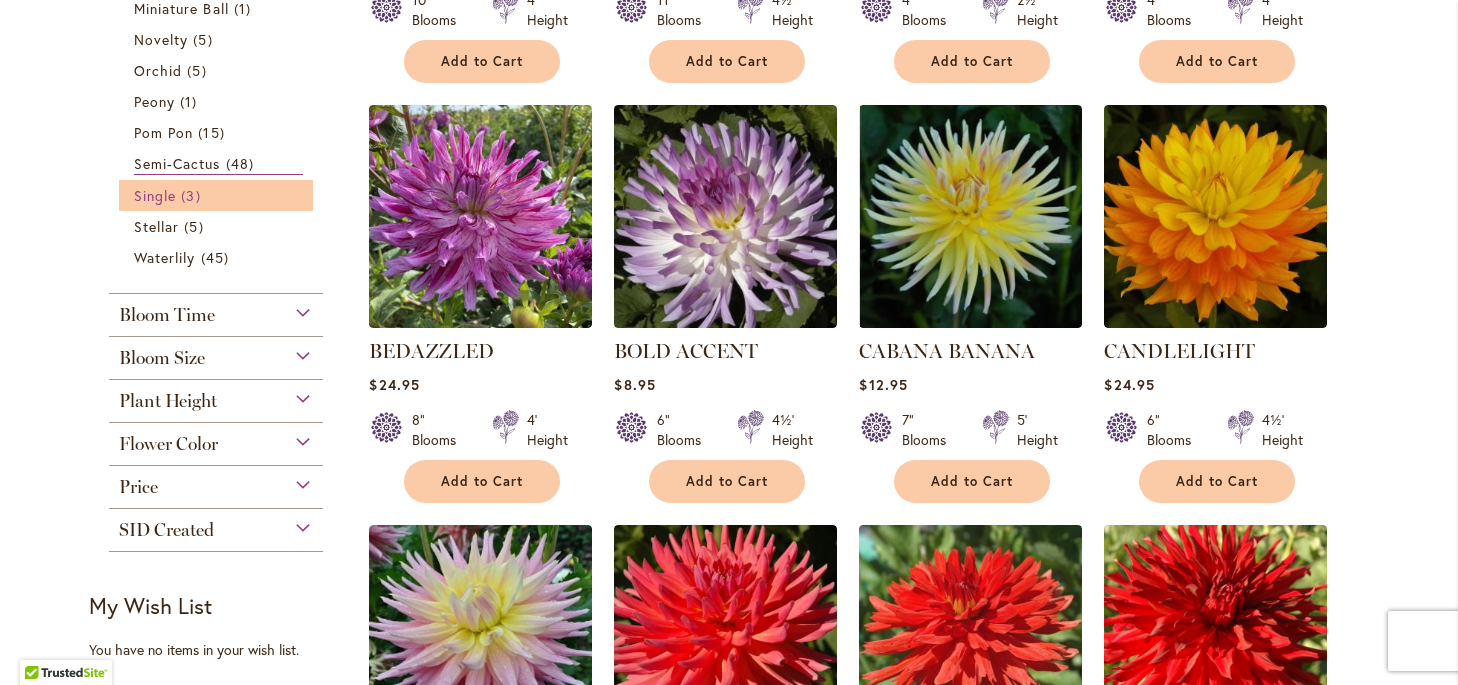 click on "Single" at bounding box center [155, 195] 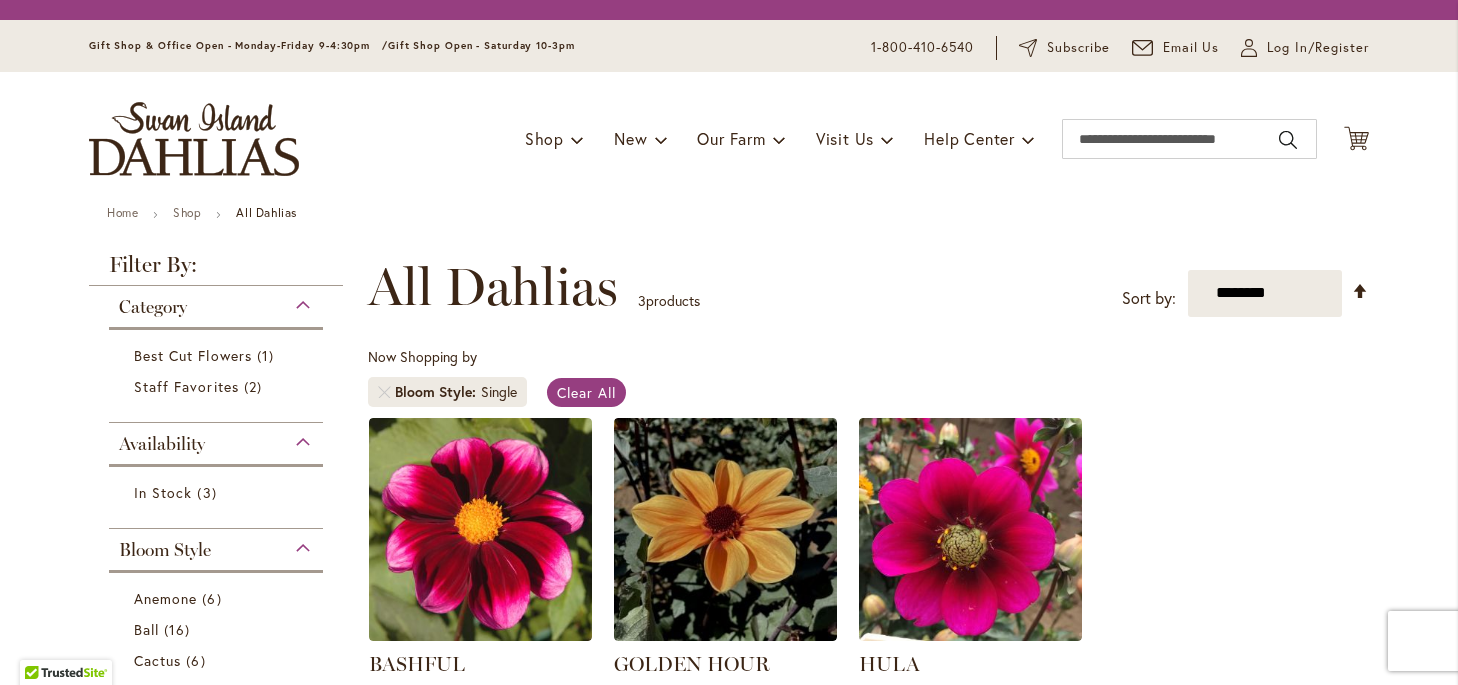 scroll, scrollTop: 0, scrollLeft: 0, axis: both 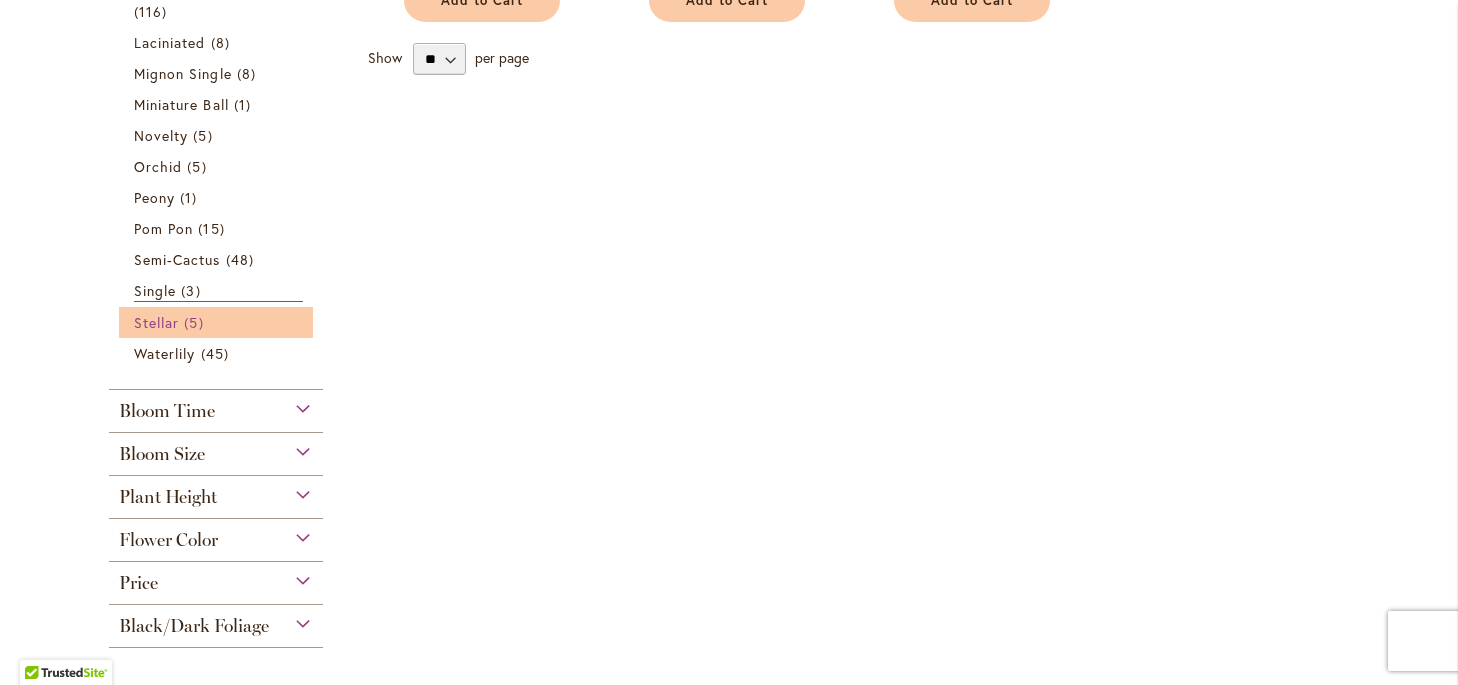 click on "Stellar" at bounding box center (156, 322) 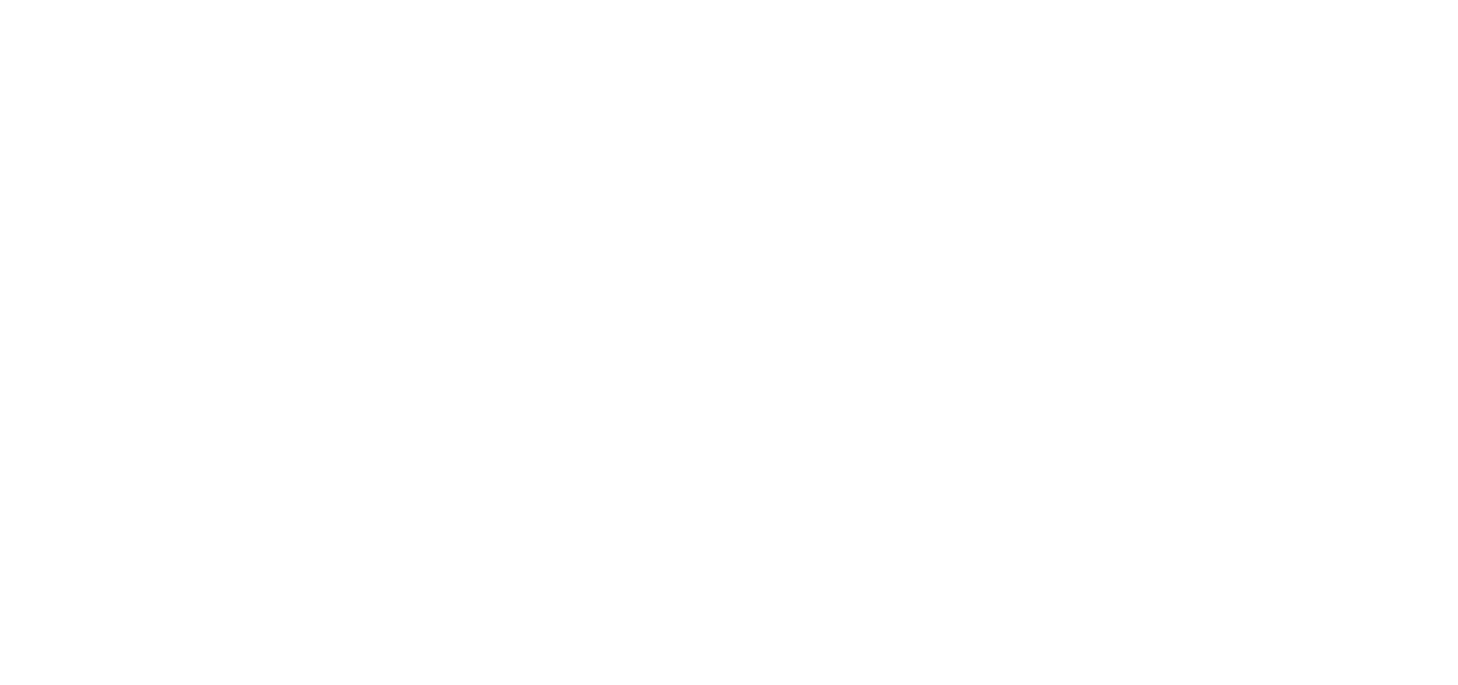 scroll, scrollTop: 0, scrollLeft: 0, axis: both 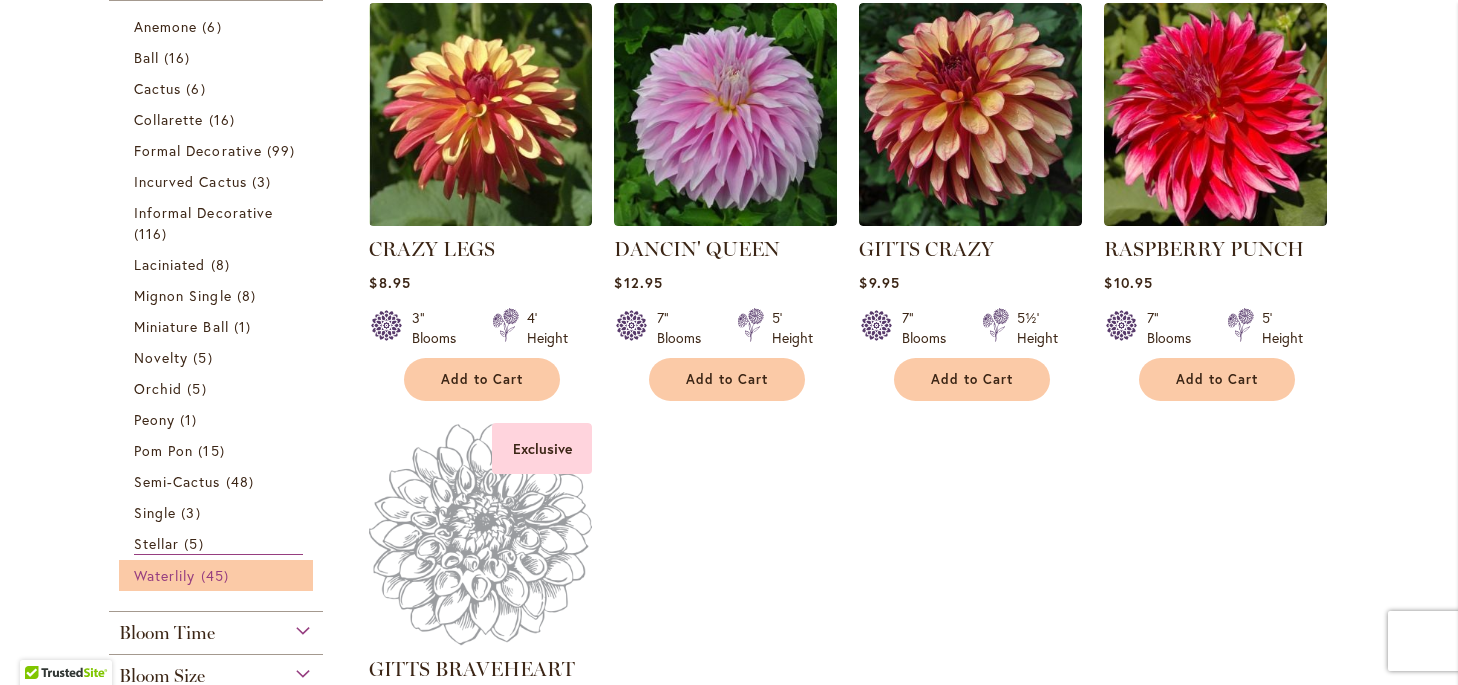 click on "Waterlily" at bounding box center (164, 575) 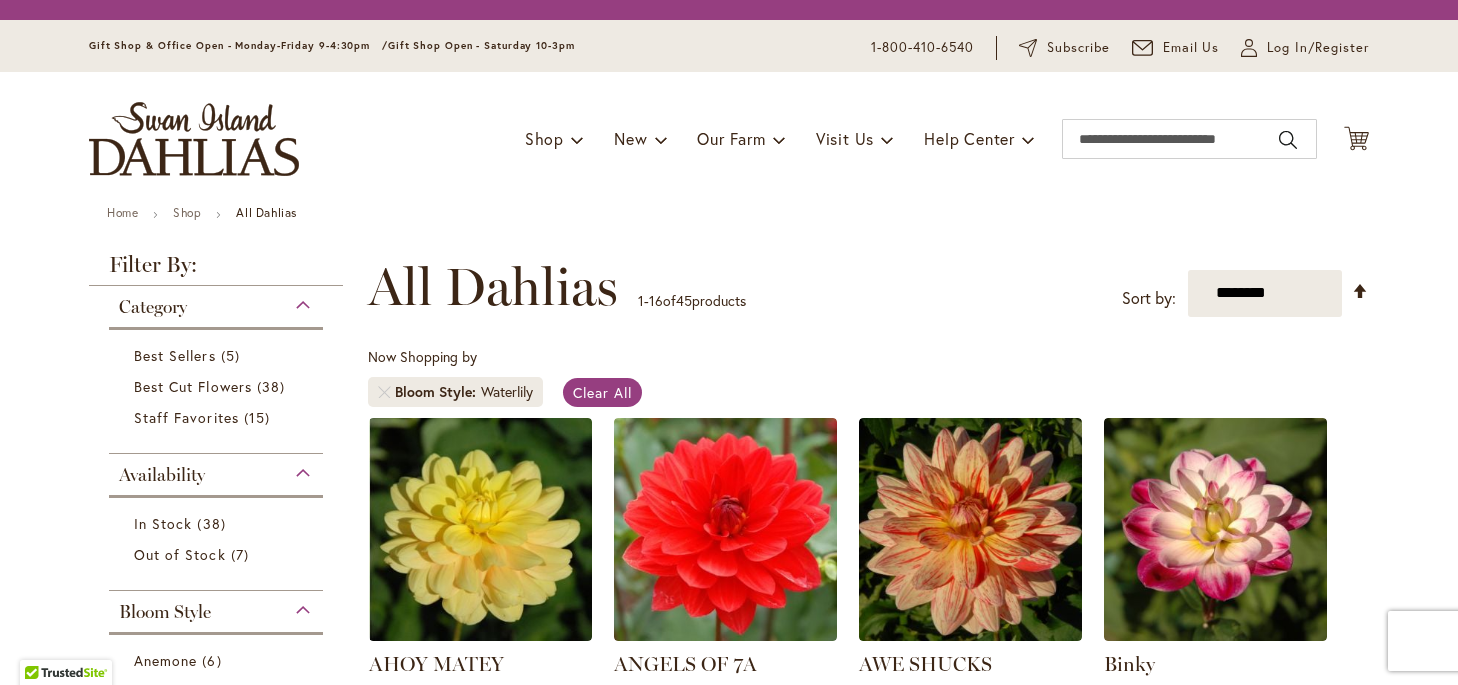scroll, scrollTop: 0, scrollLeft: 0, axis: both 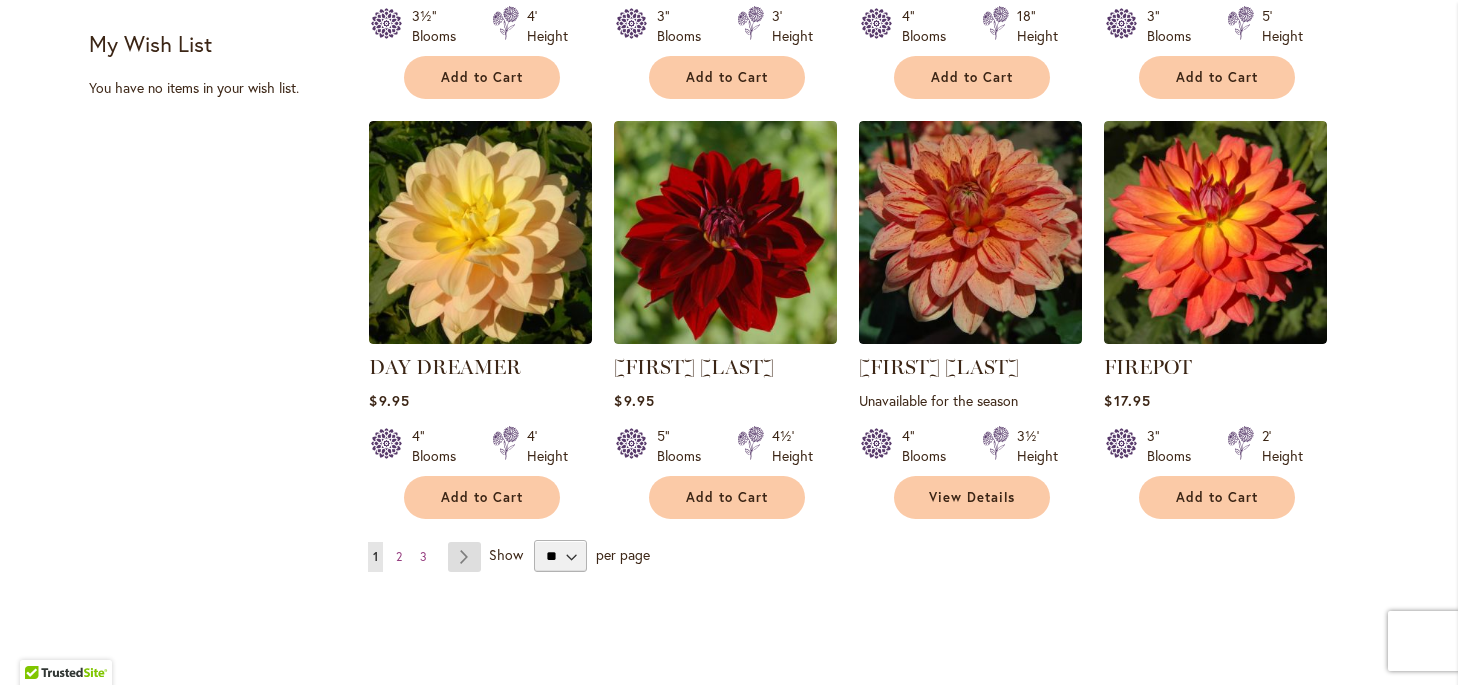 click on "Page
Next" at bounding box center [464, 557] 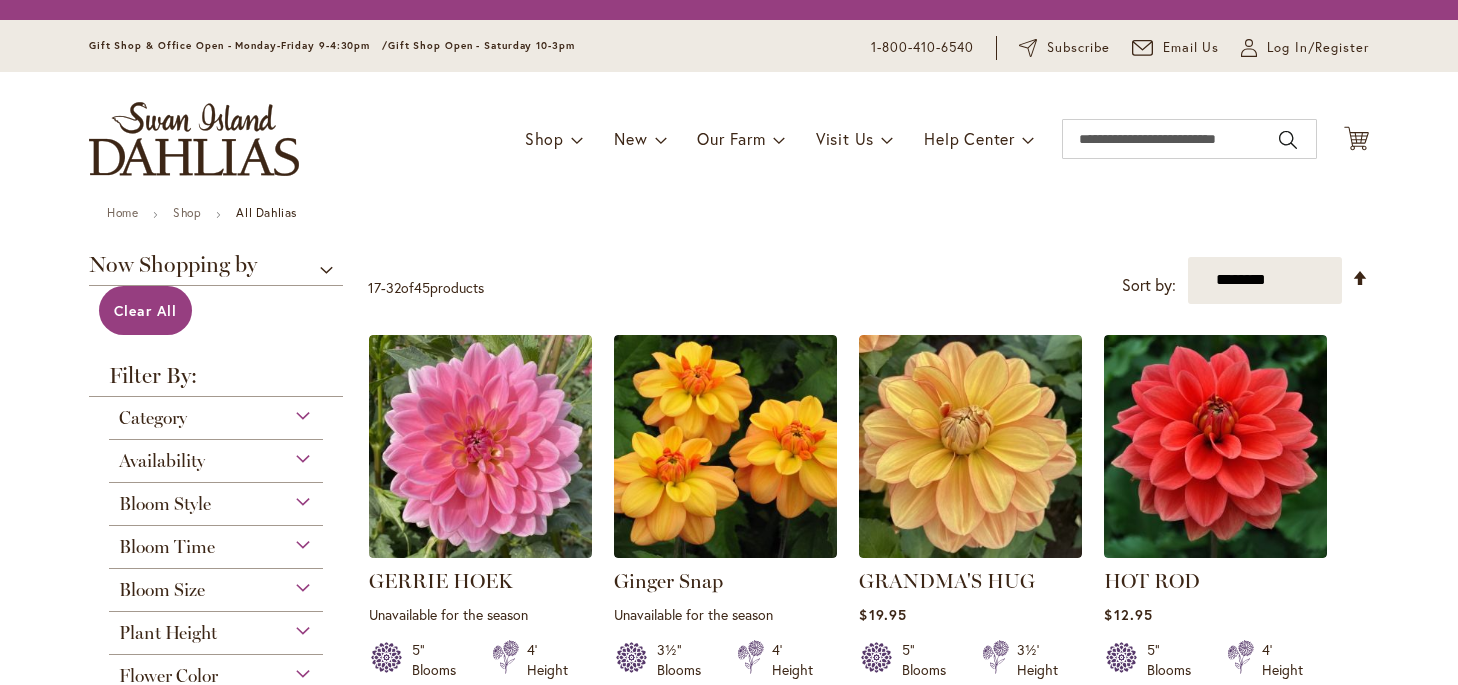 scroll, scrollTop: 0, scrollLeft: 0, axis: both 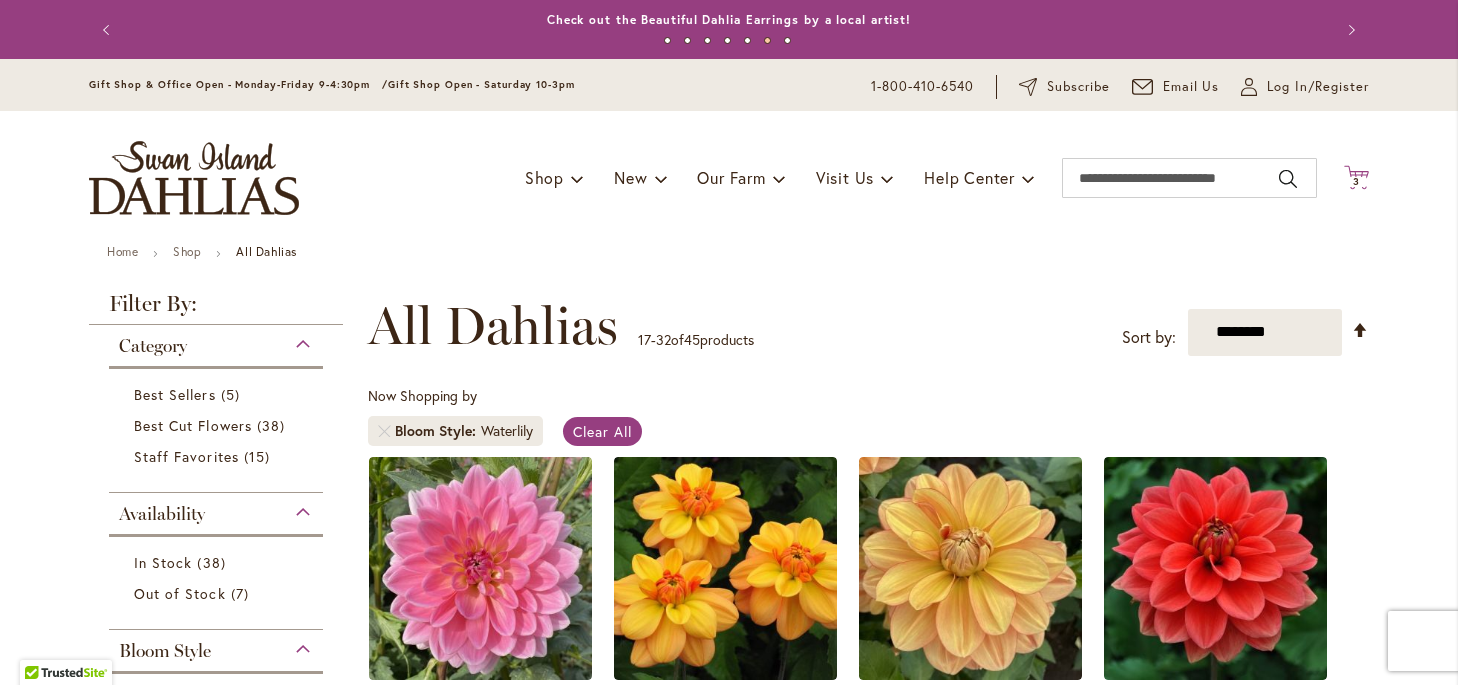 click on "3
3
items" at bounding box center (1357, 182) 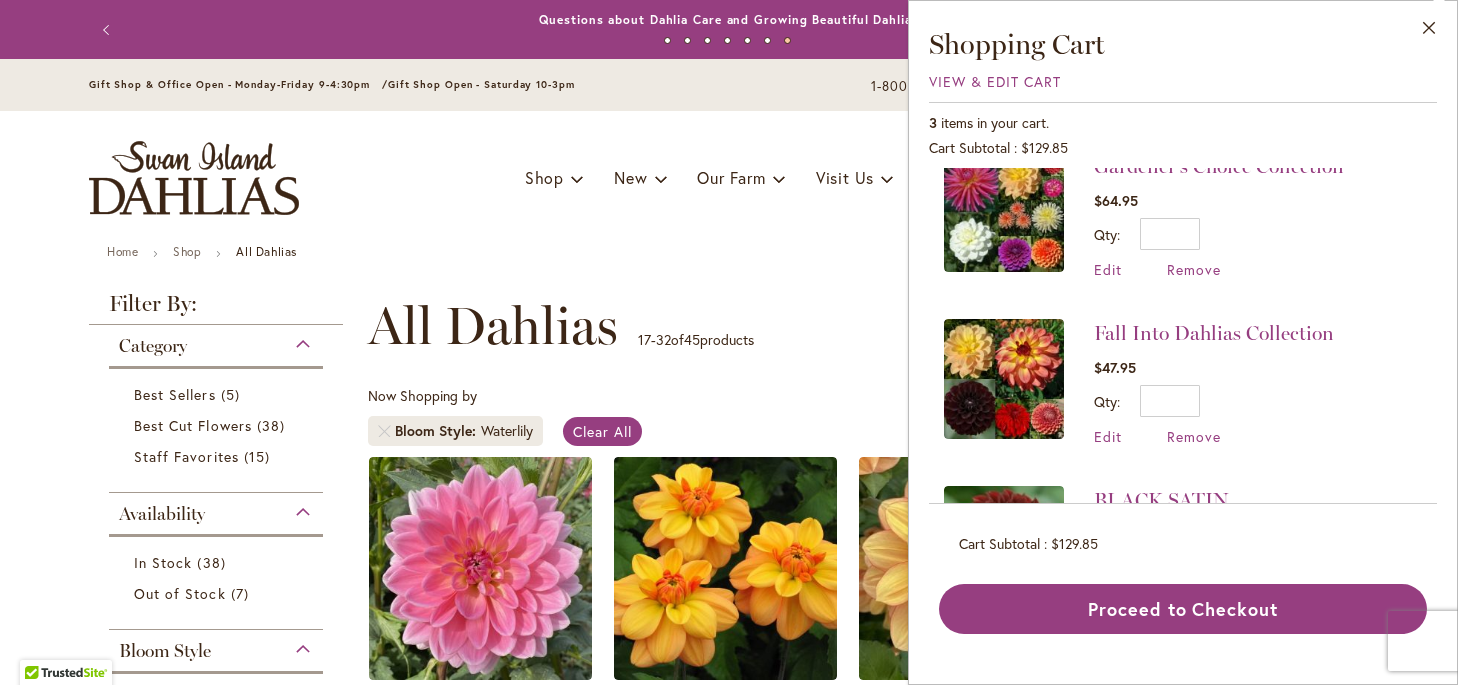 scroll, scrollTop: 0, scrollLeft: 0, axis: both 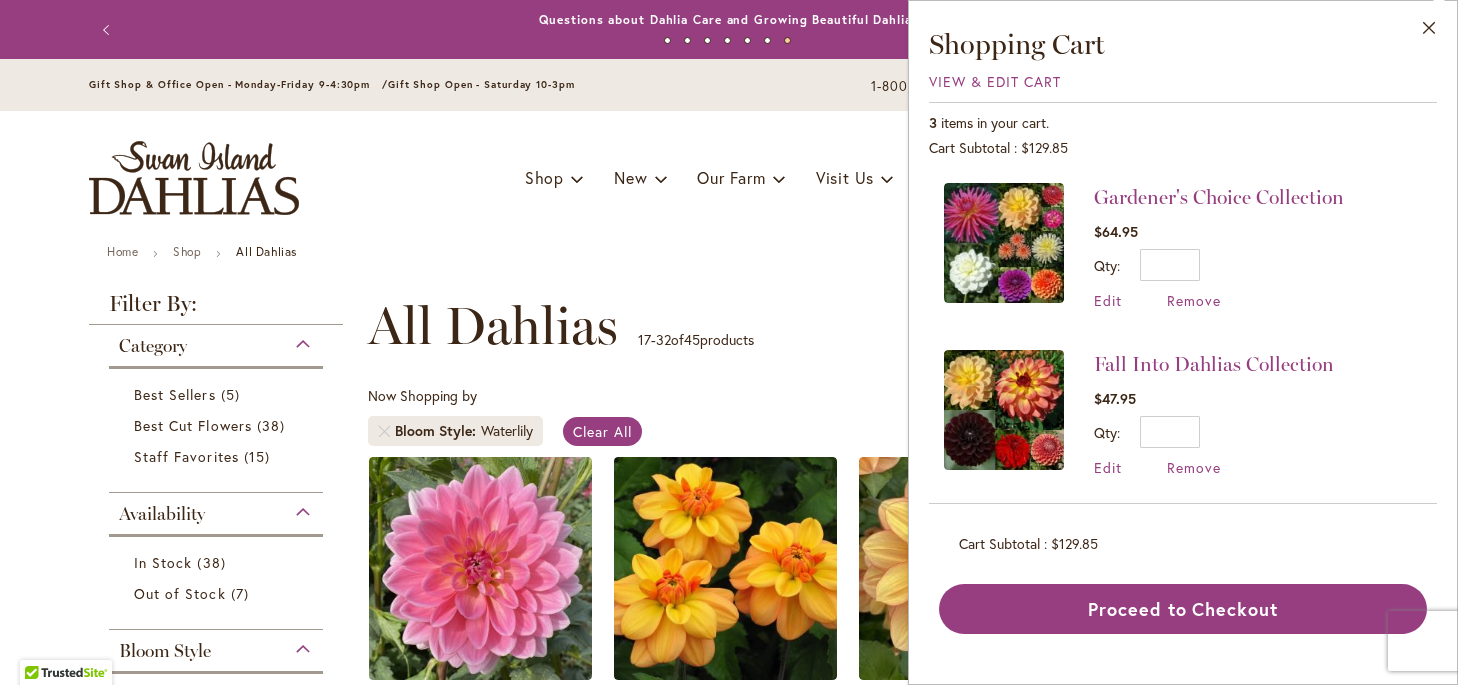 click at bounding box center (1004, 243) 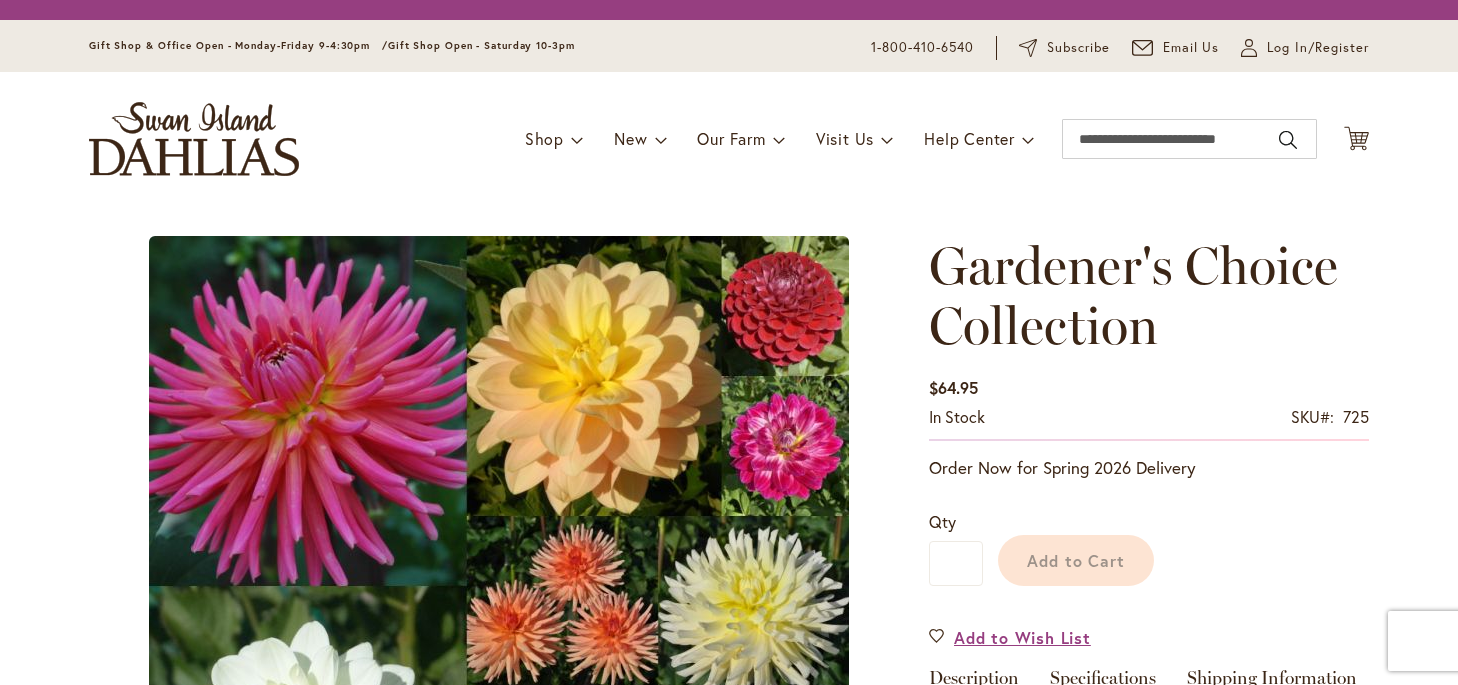 scroll, scrollTop: 0, scrollLeft: 0, axis: both 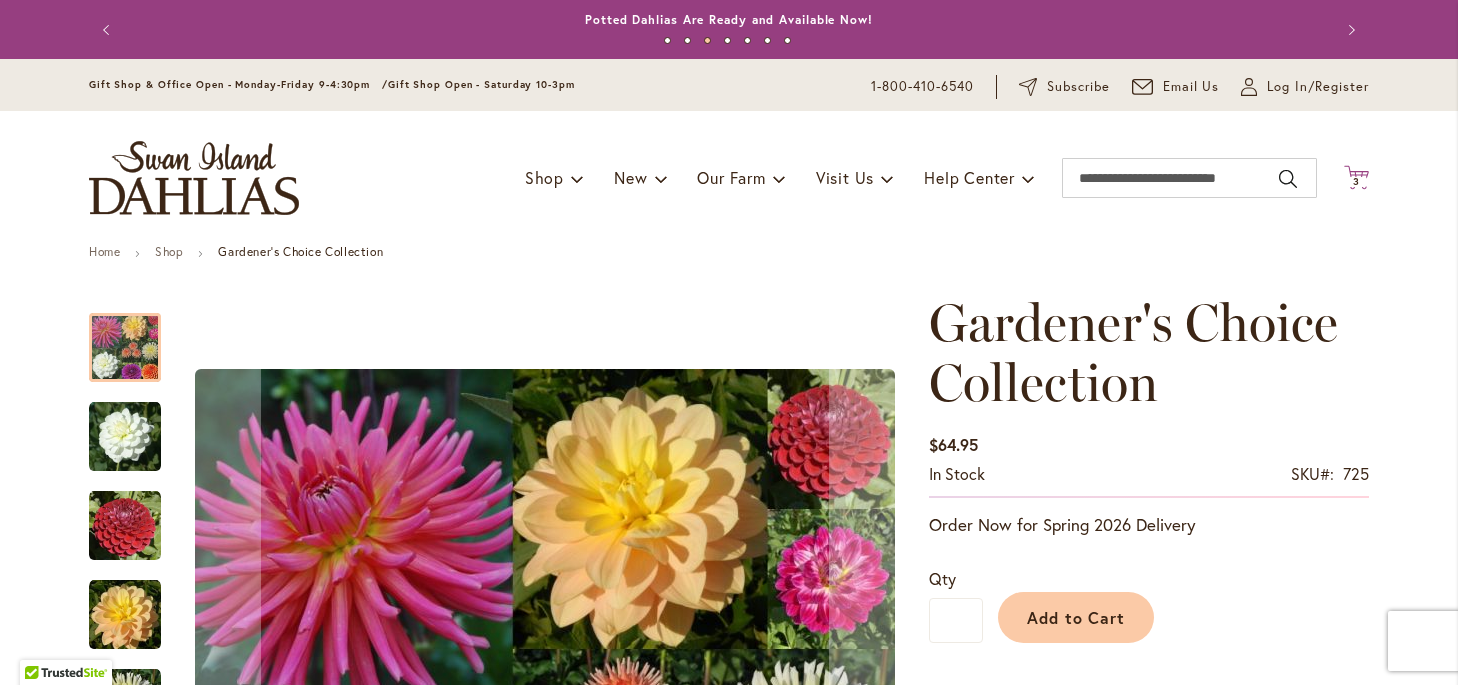 click on "3
3
items" at bounding box center (1357, 182) 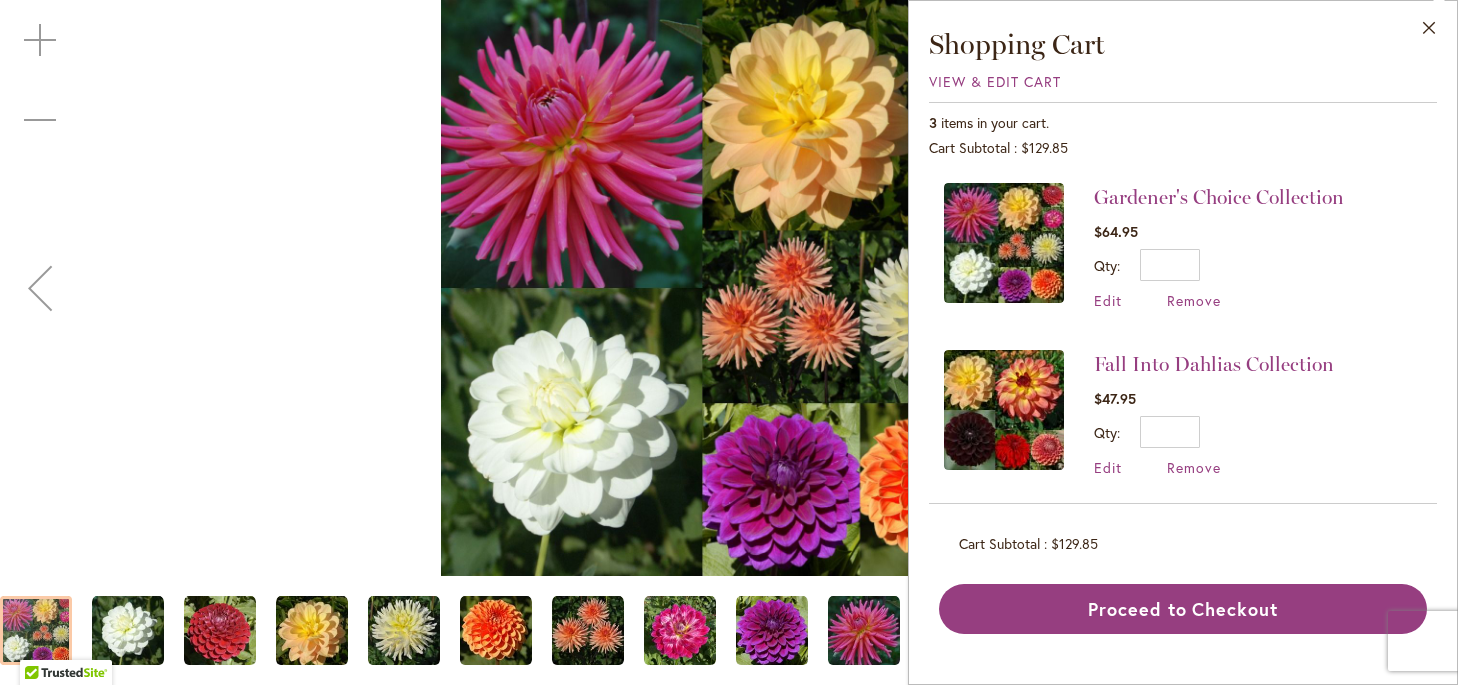click at bounding box center (404, 631) 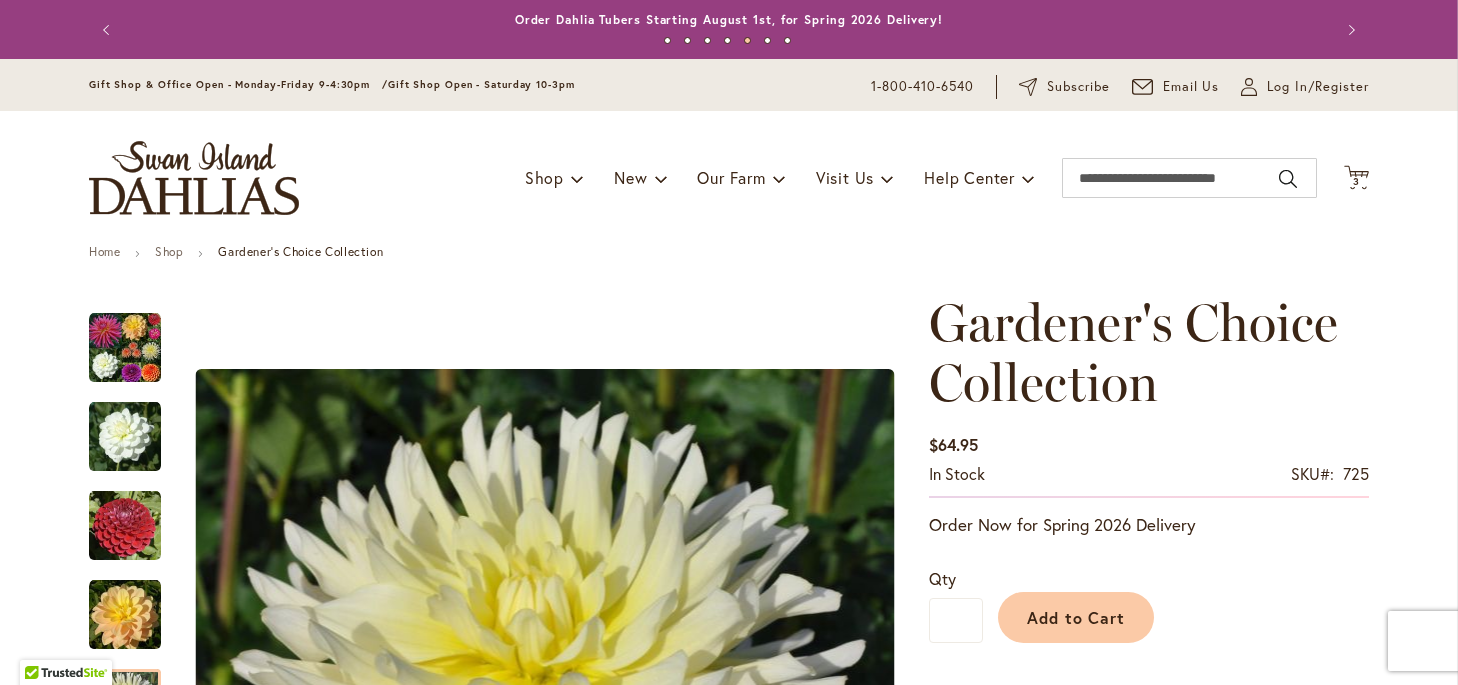 scroll, scrollTop: 292, scrollLeft: 0, axis: vertical 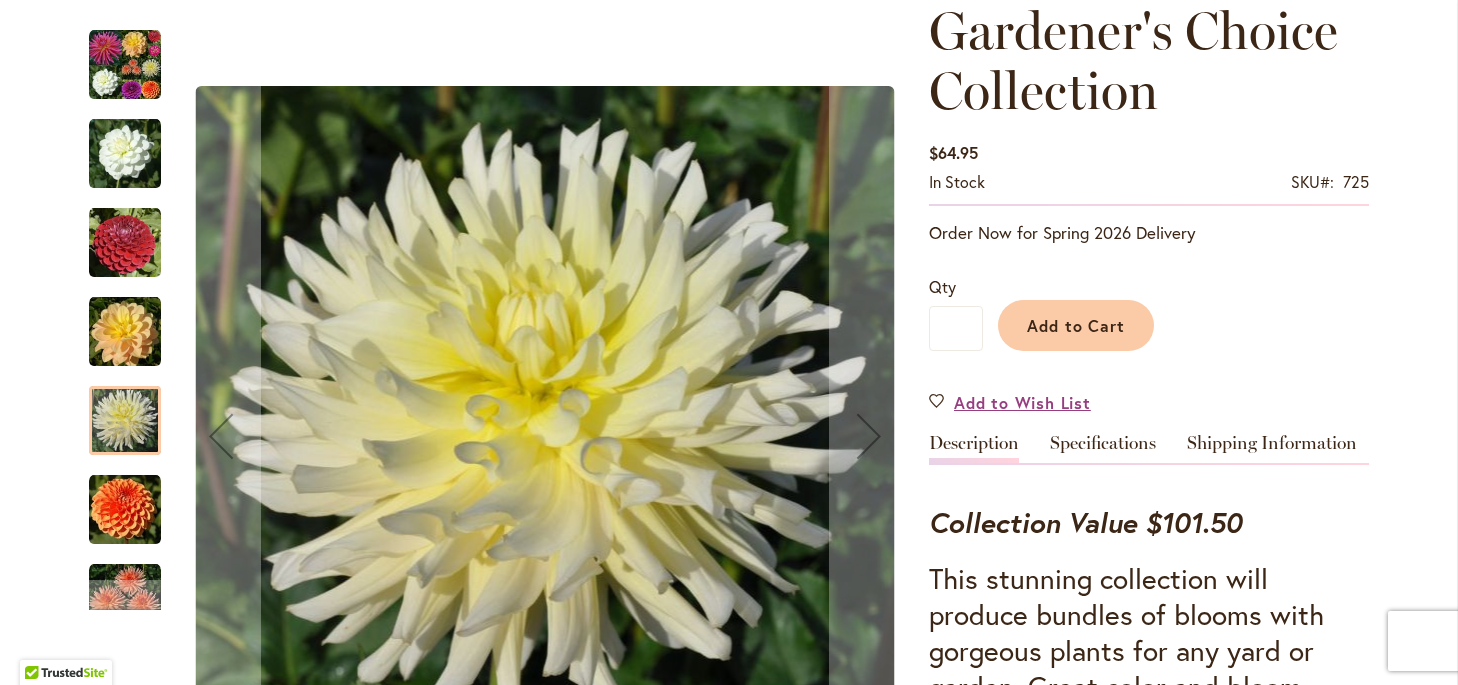 click at bounding box center (125, 332) 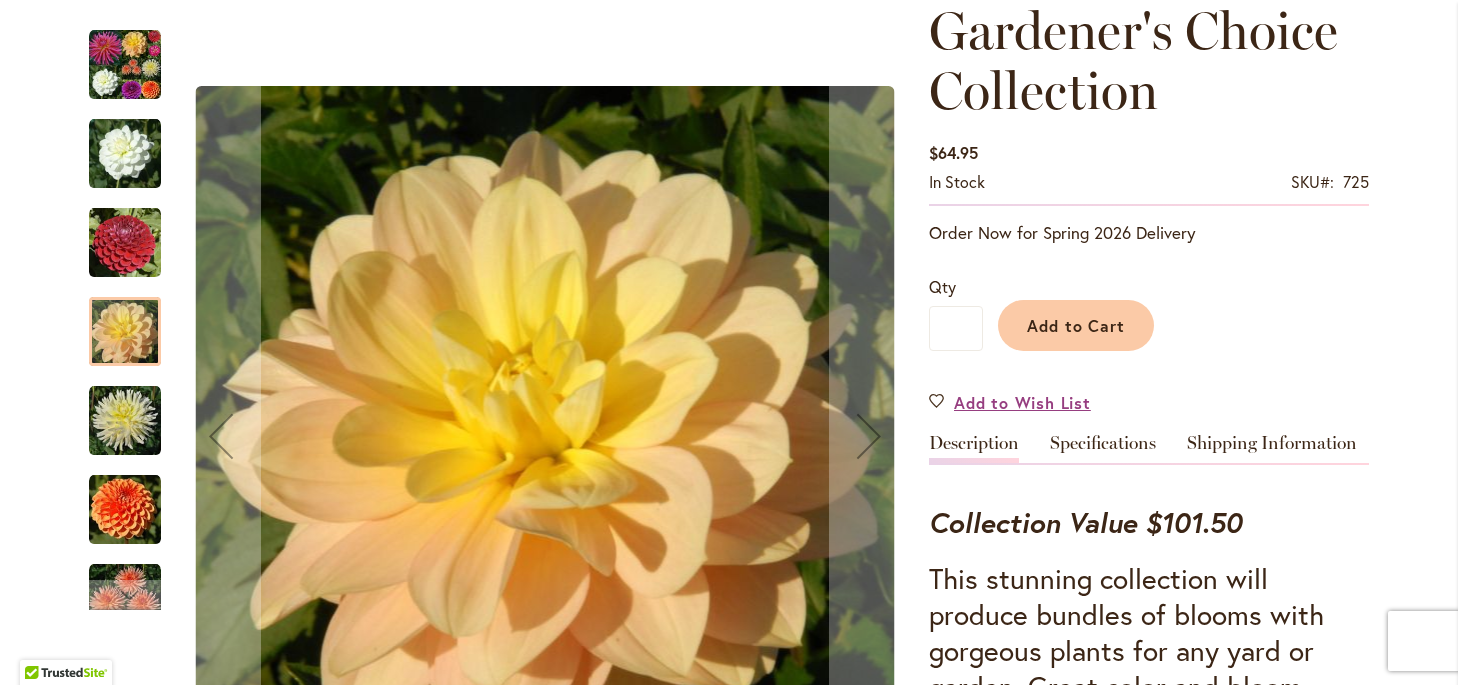 click at bounding box center (125, 421) 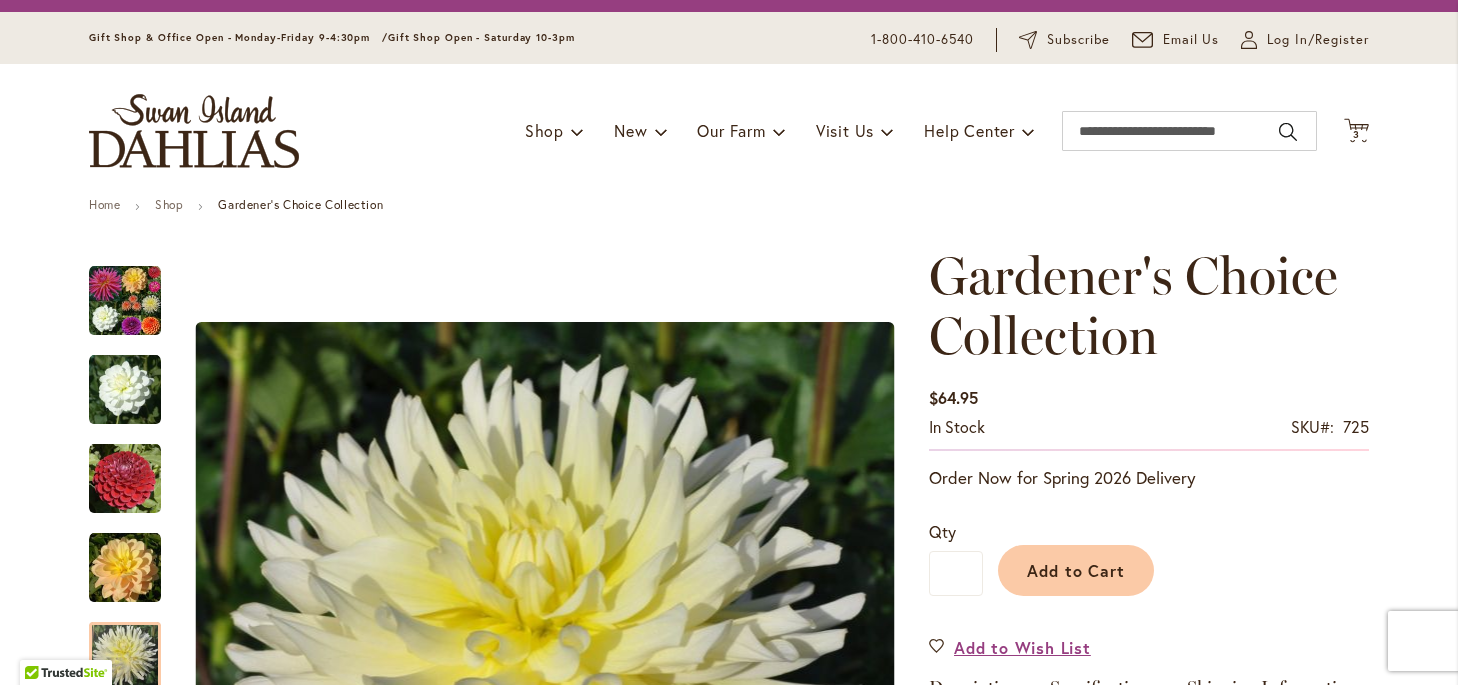 scroll, scrollTop: 0, scrollLeft: 0, axis: both 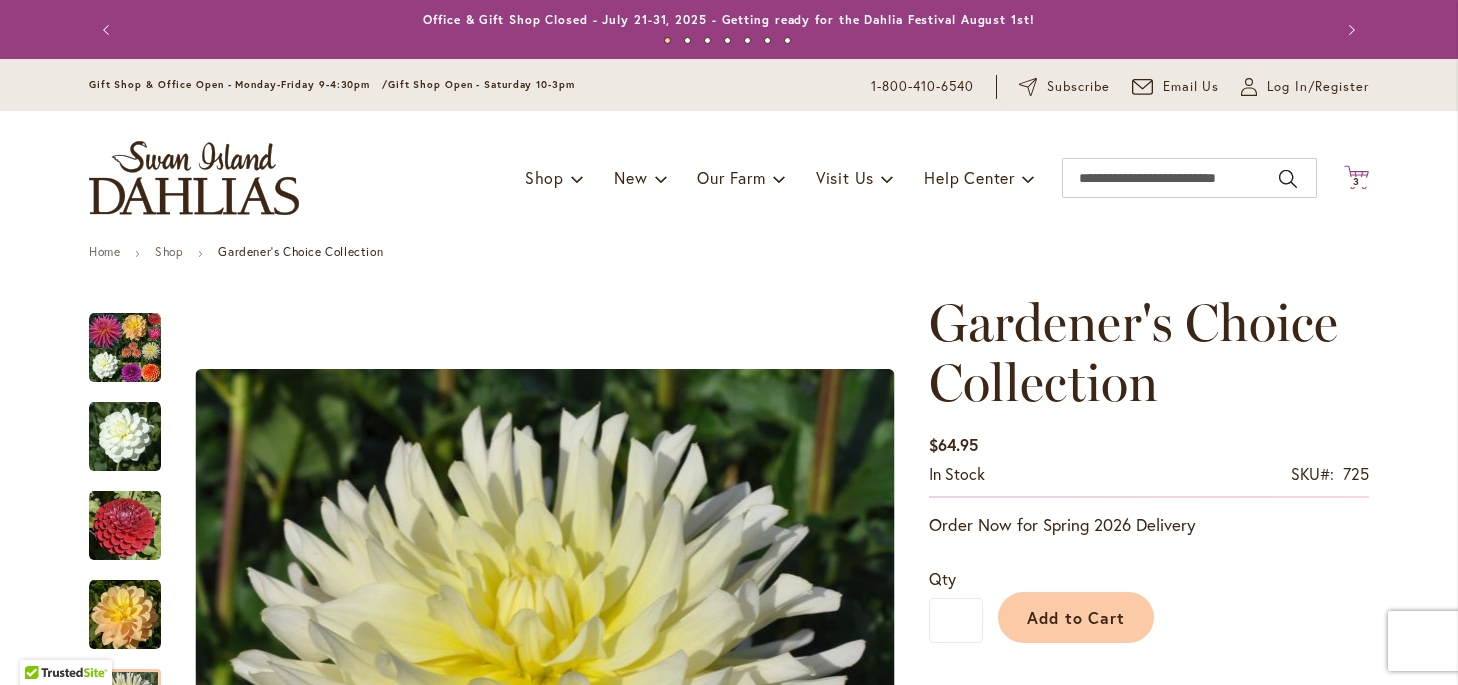 click on "3" at bounding box center [1356, 181] 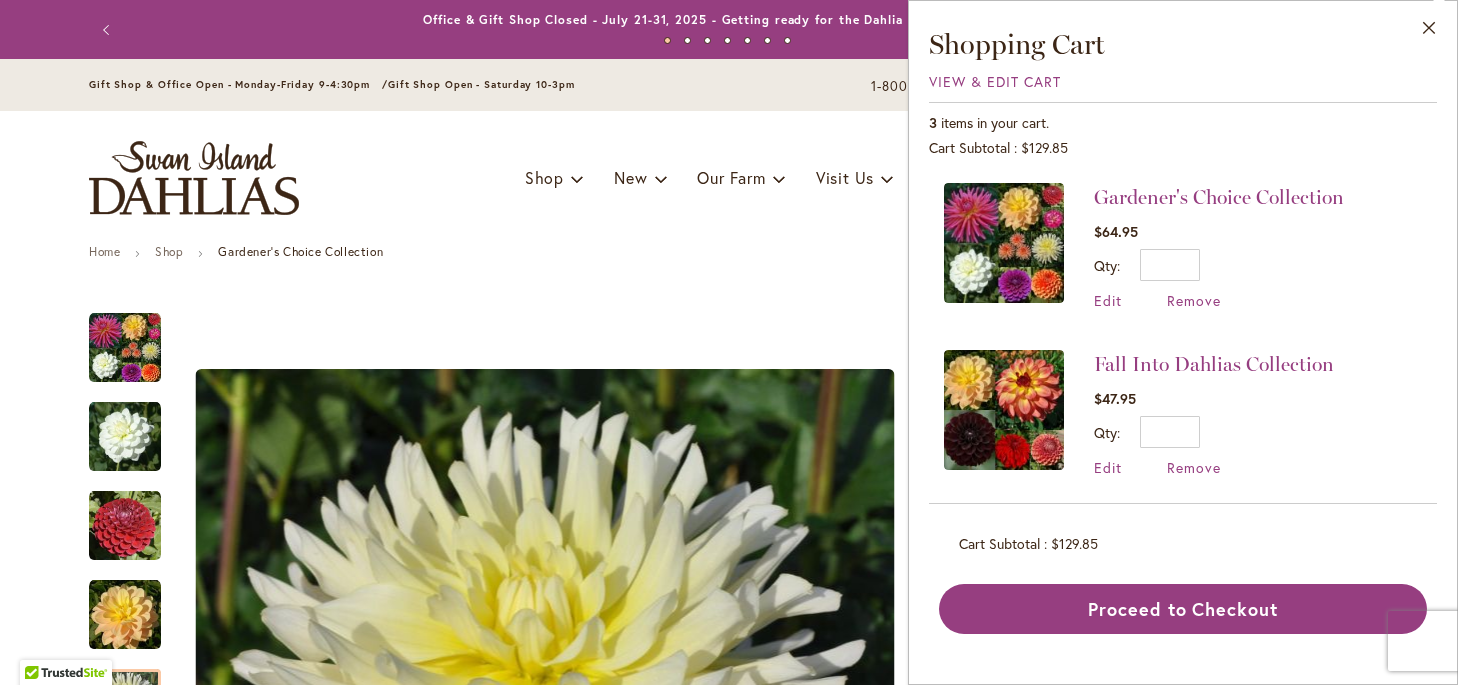 click at bounding box center (1004, 410) 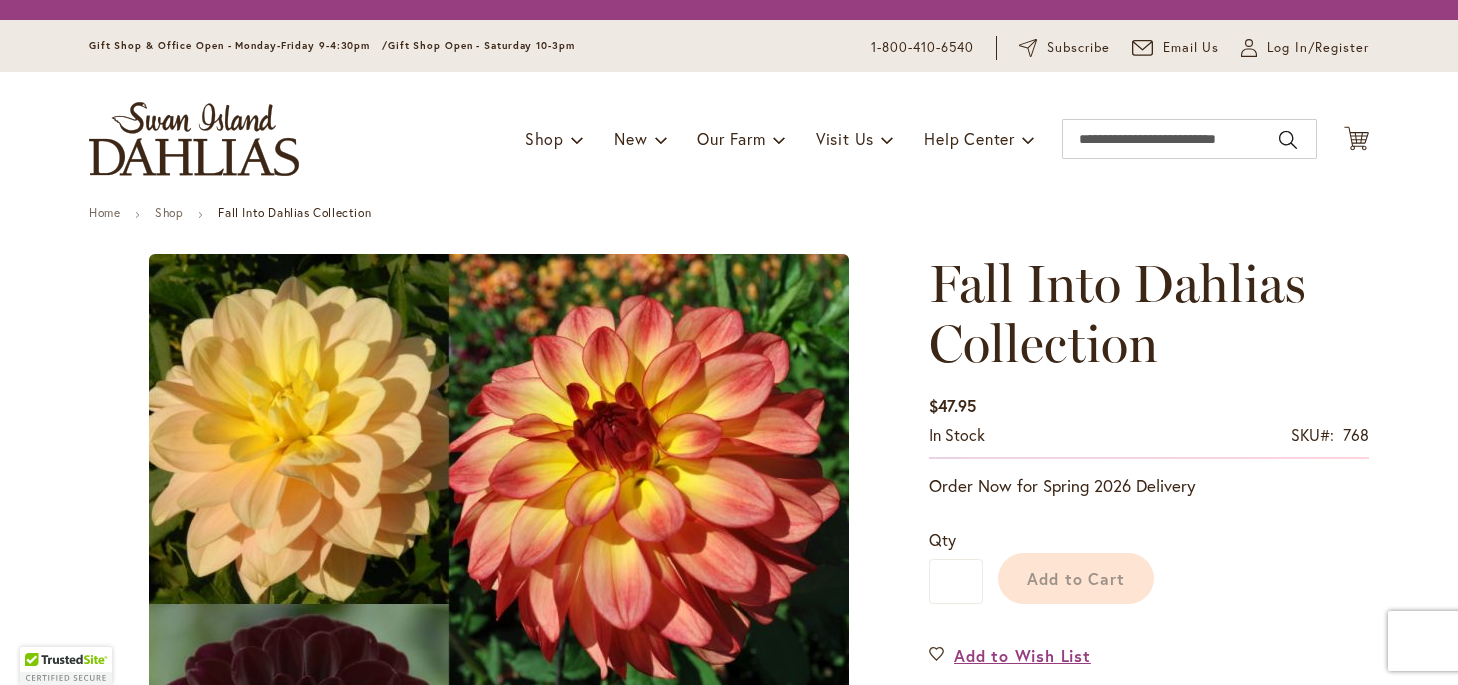 scroll, scrollTop: 0, scrollLeft: 0, axis: both 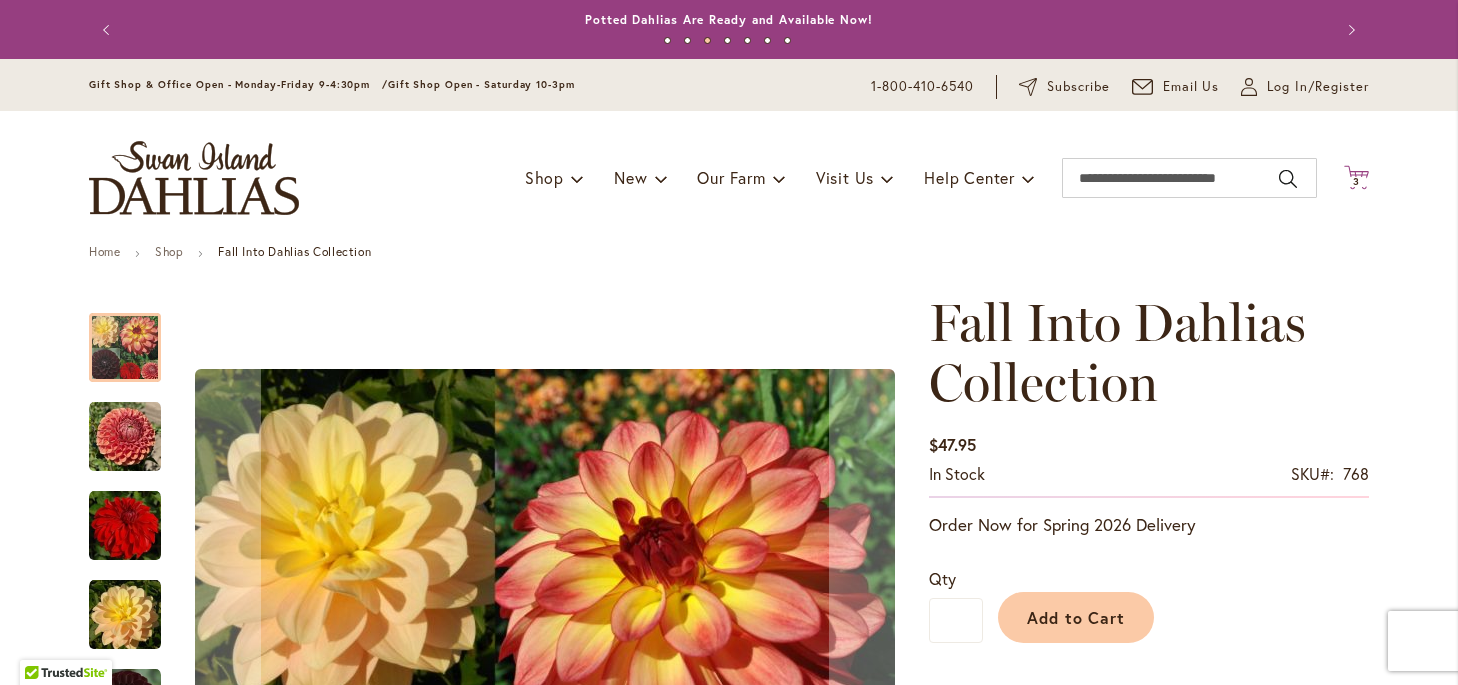 click 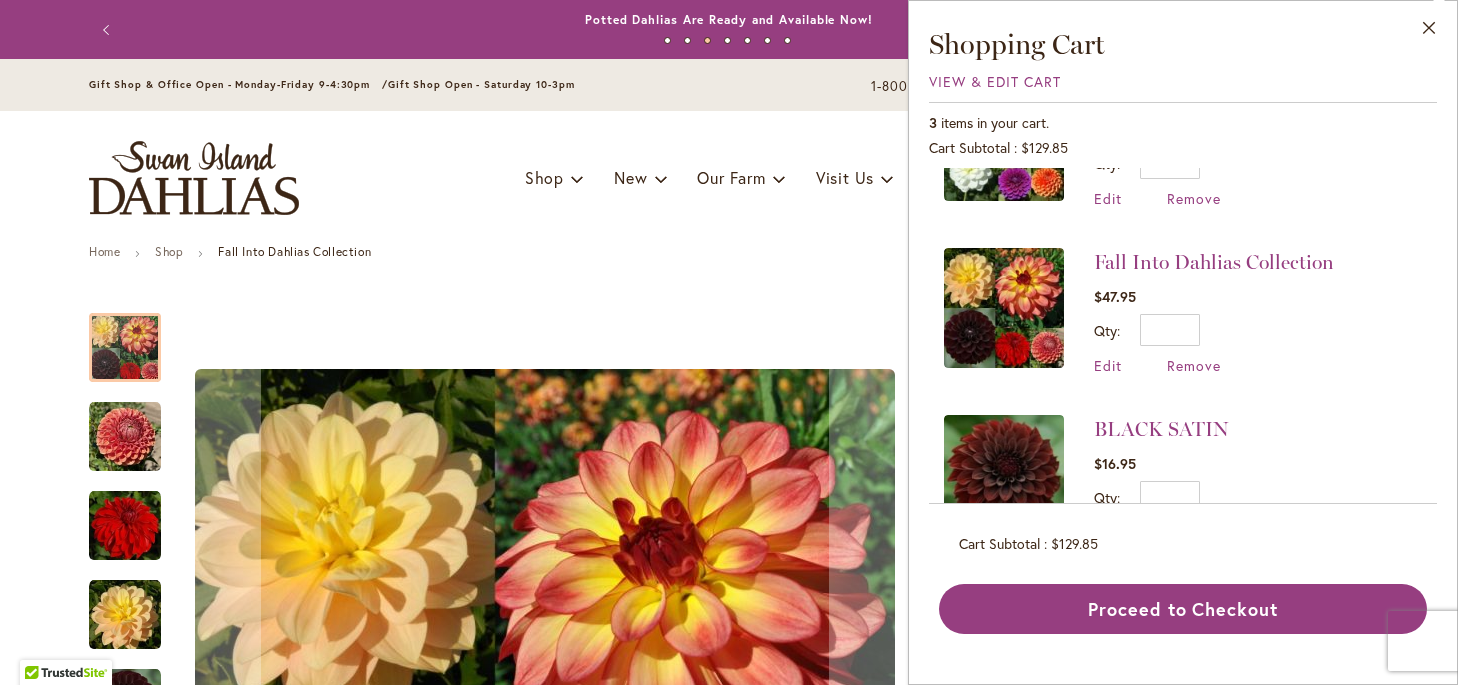scroll, scrollTop: 0, scrollLeft: 0, axis: both 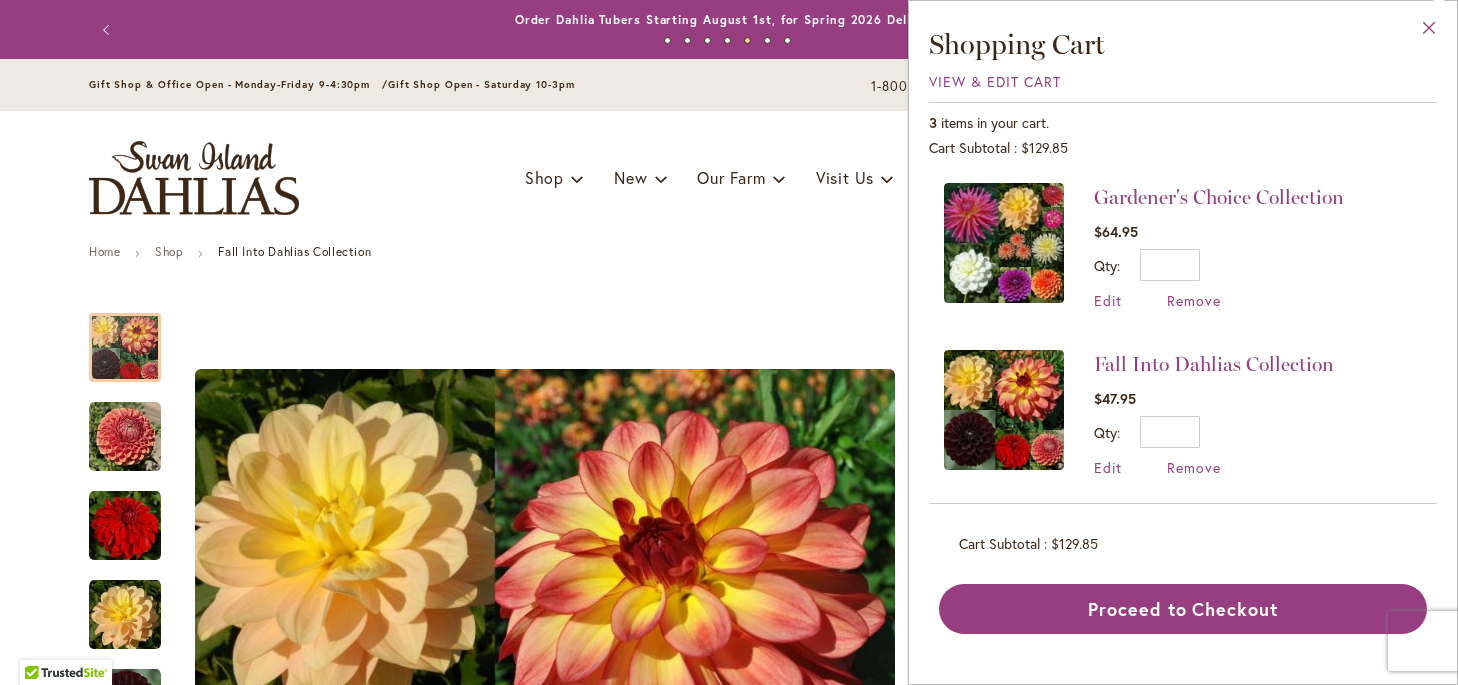 click on "Close" at bounding box center (1429, 32) 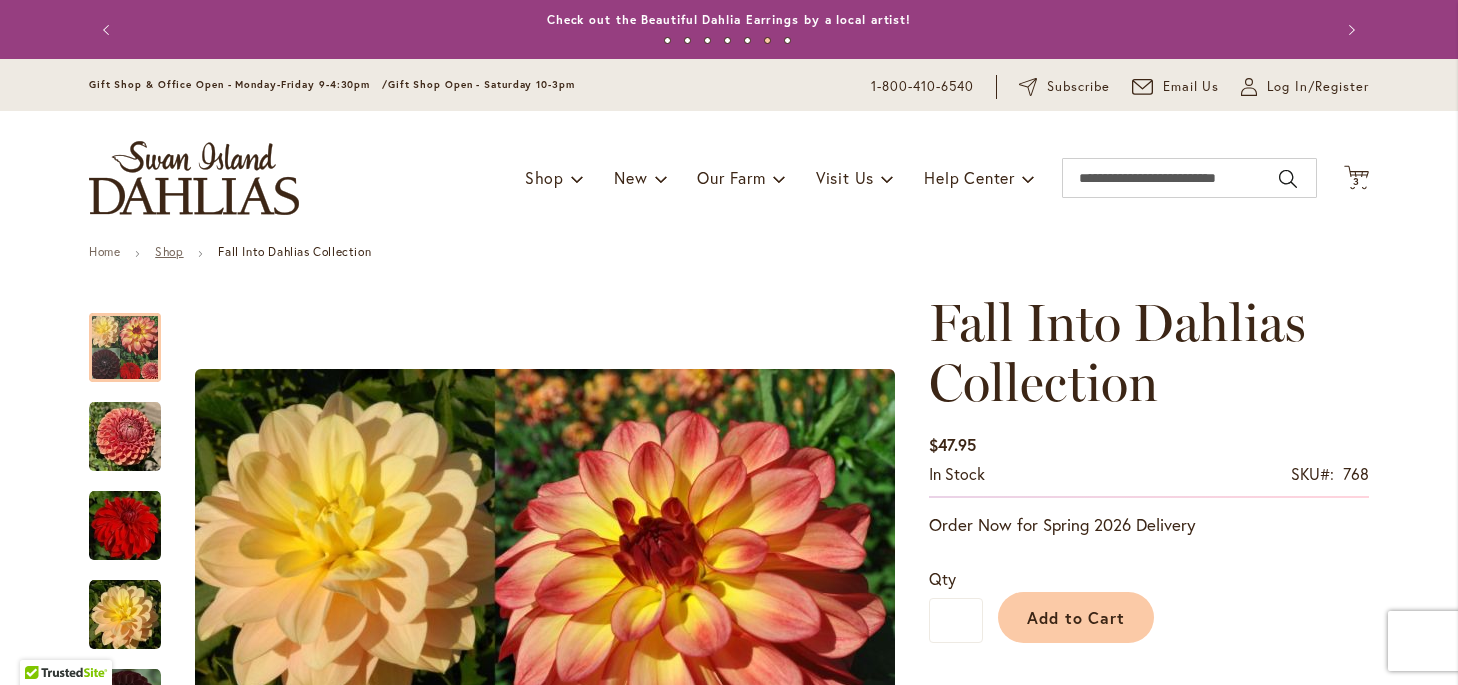 click on "Shop" at bounding box center (169, 251) 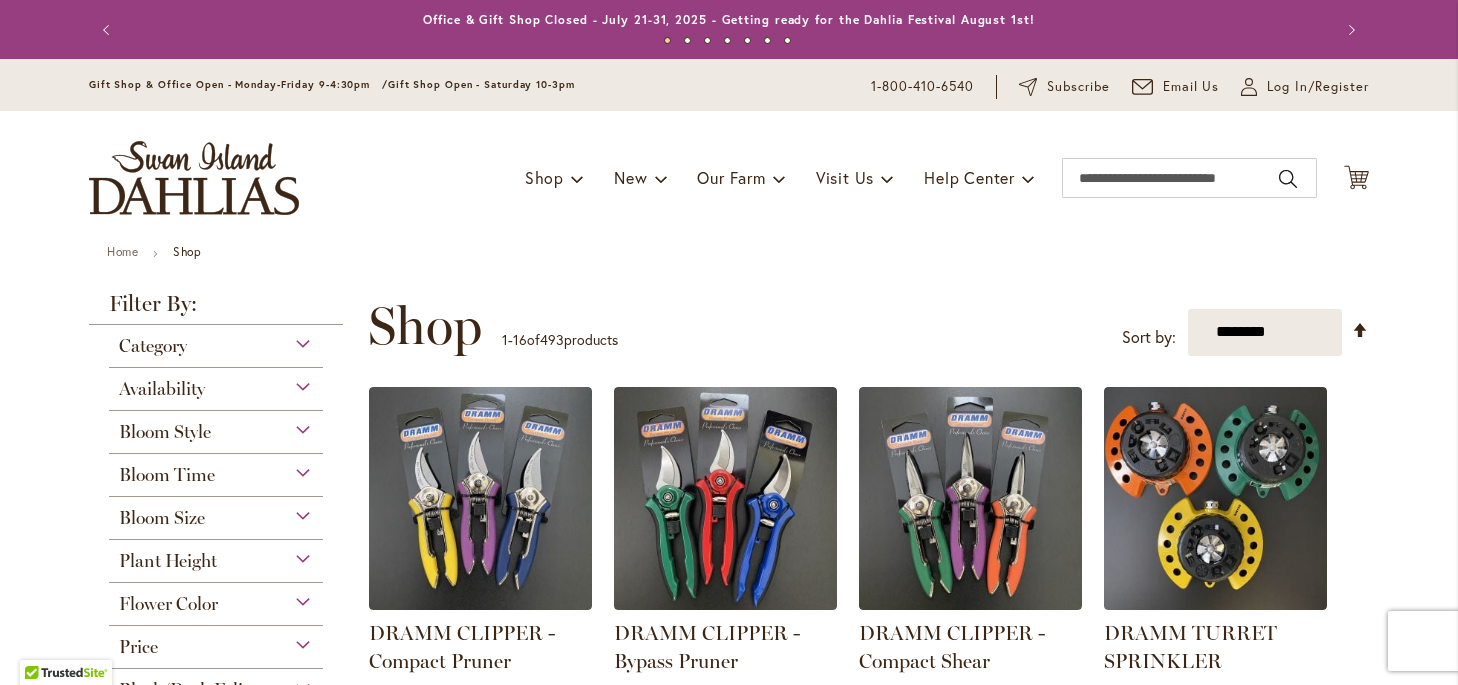 scroll, scrollTop: 0, scrollLeft: 0, axis: both 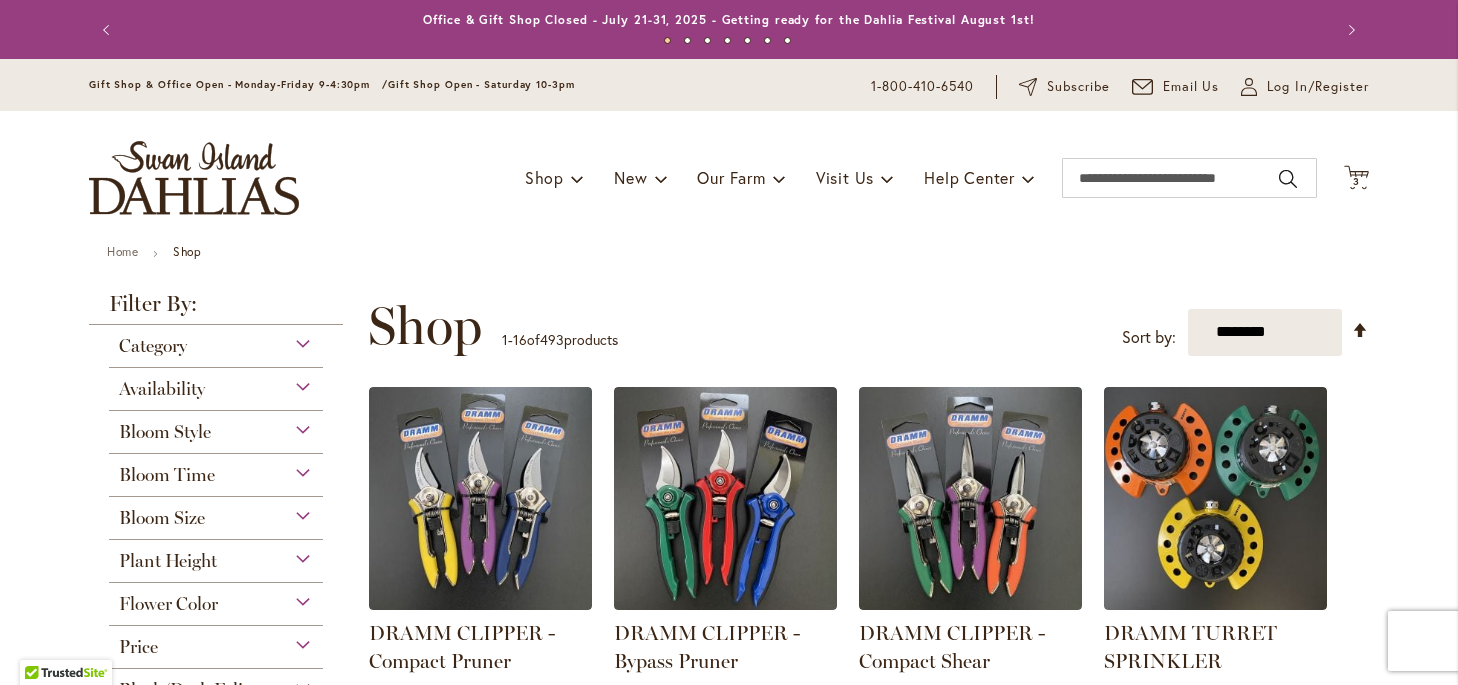 click on "Bloom Style" at bounding box center (216, 427) 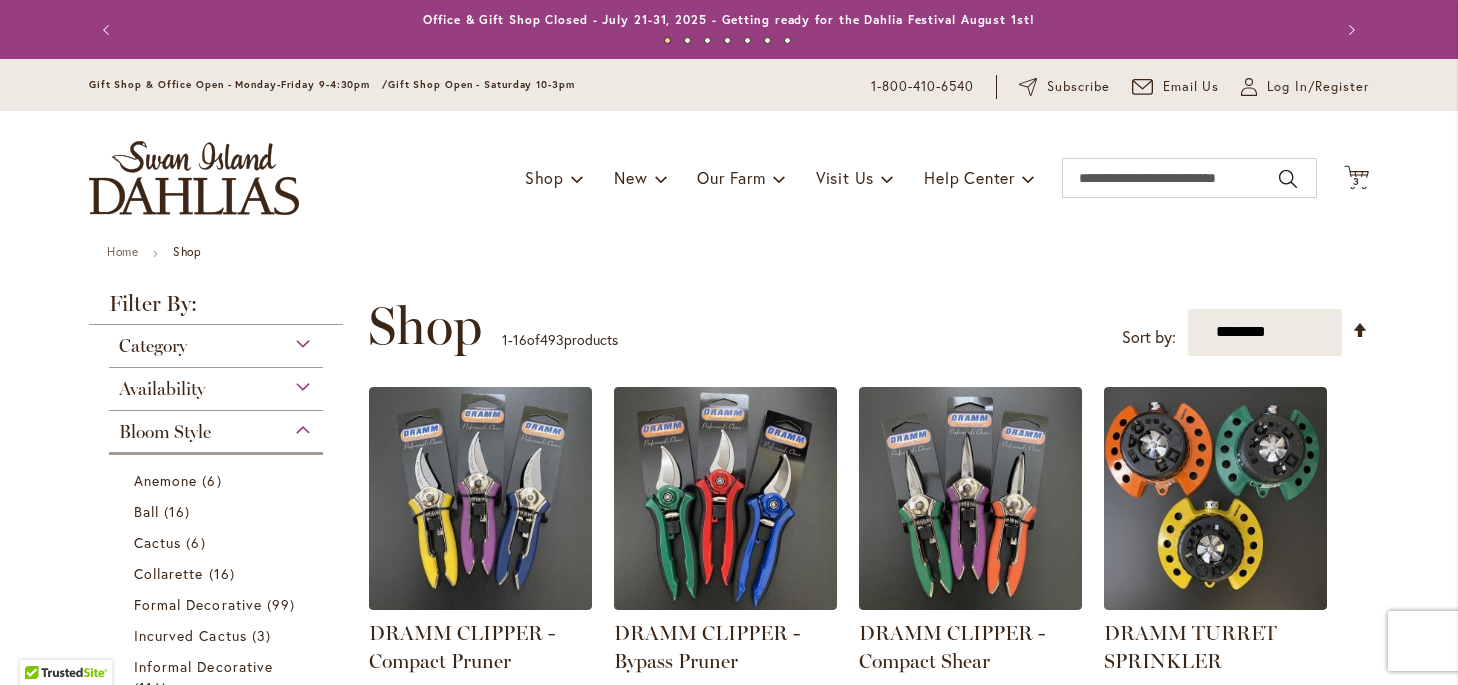 scroll, scrollTop: 409, scrollLeft: 0, axis: vertical 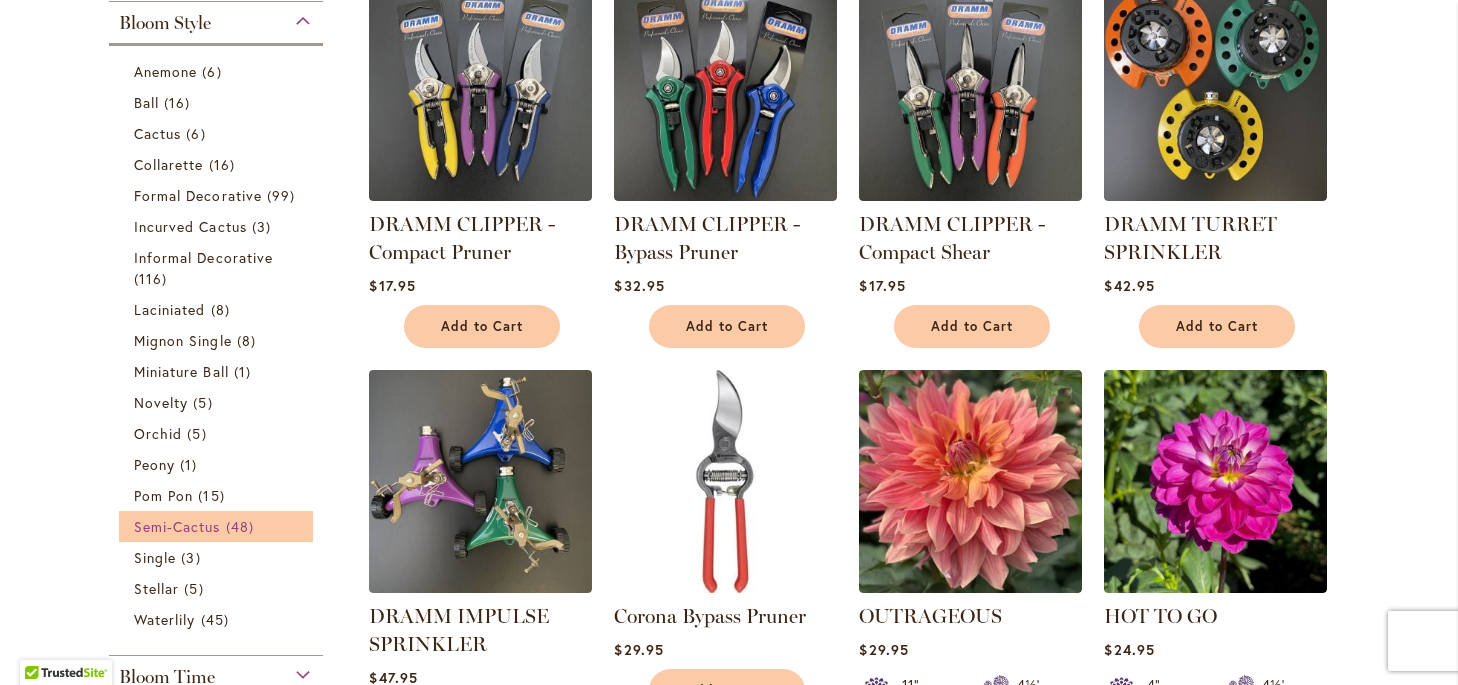 click on "48
items" at bounding box center [242, 526] 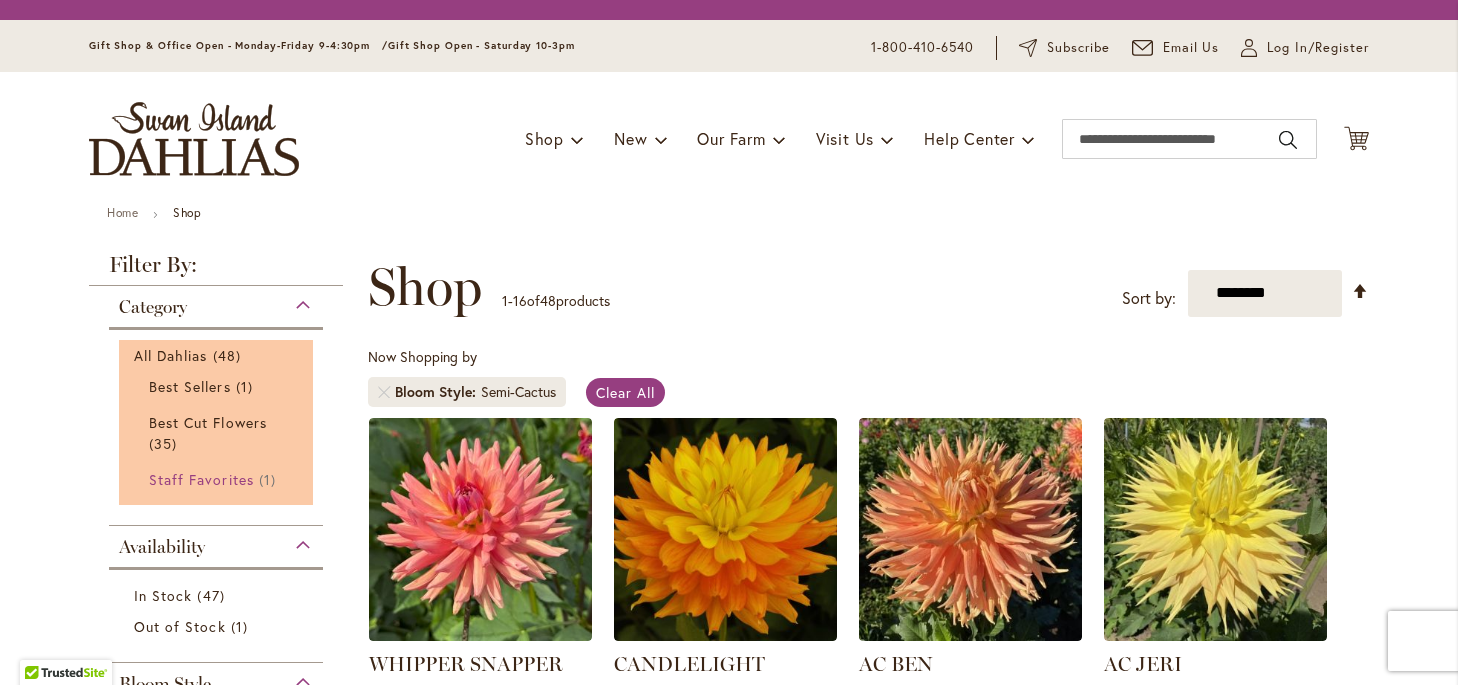 scroll, scrollTop: 0, scrollLeft: 0, axis: both 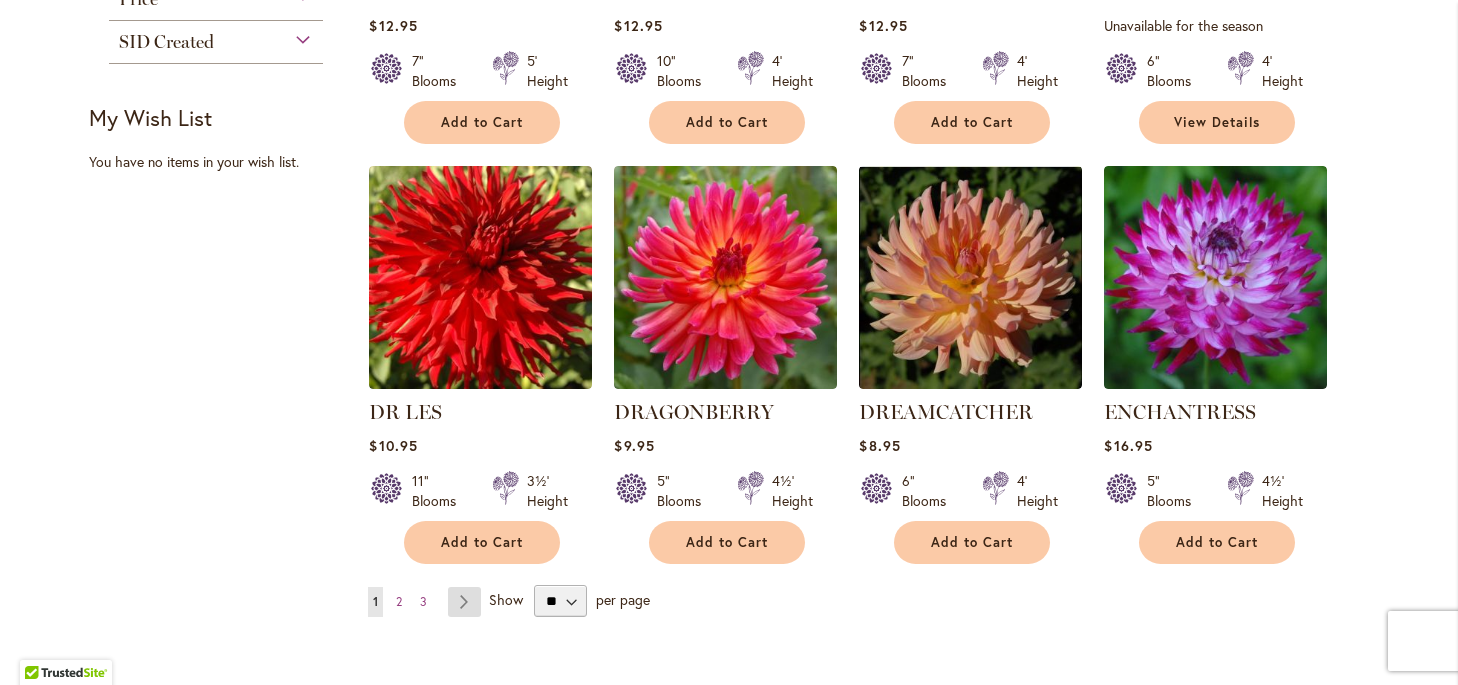 click on "Page
Next" at bounding box center (464, 602) 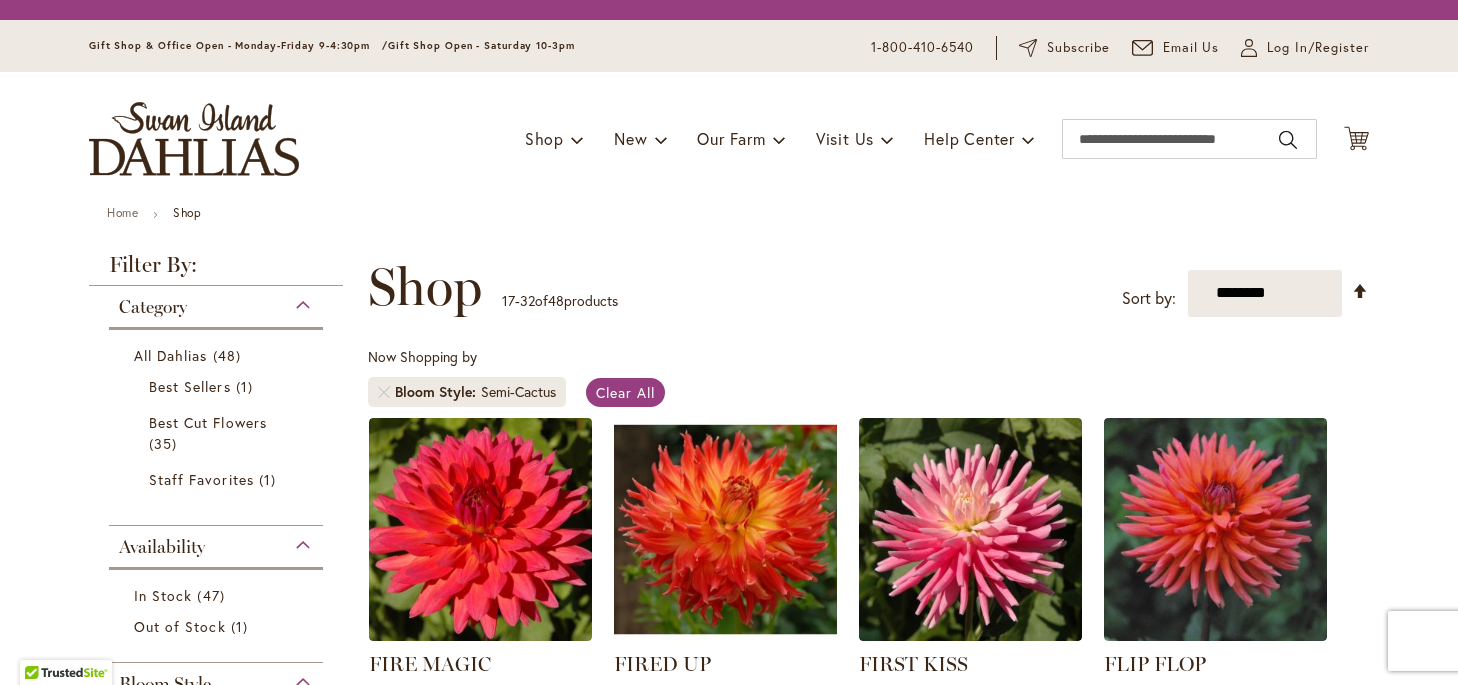 scroll, scrollTop: 0, scrollLeft: 0, axis: both 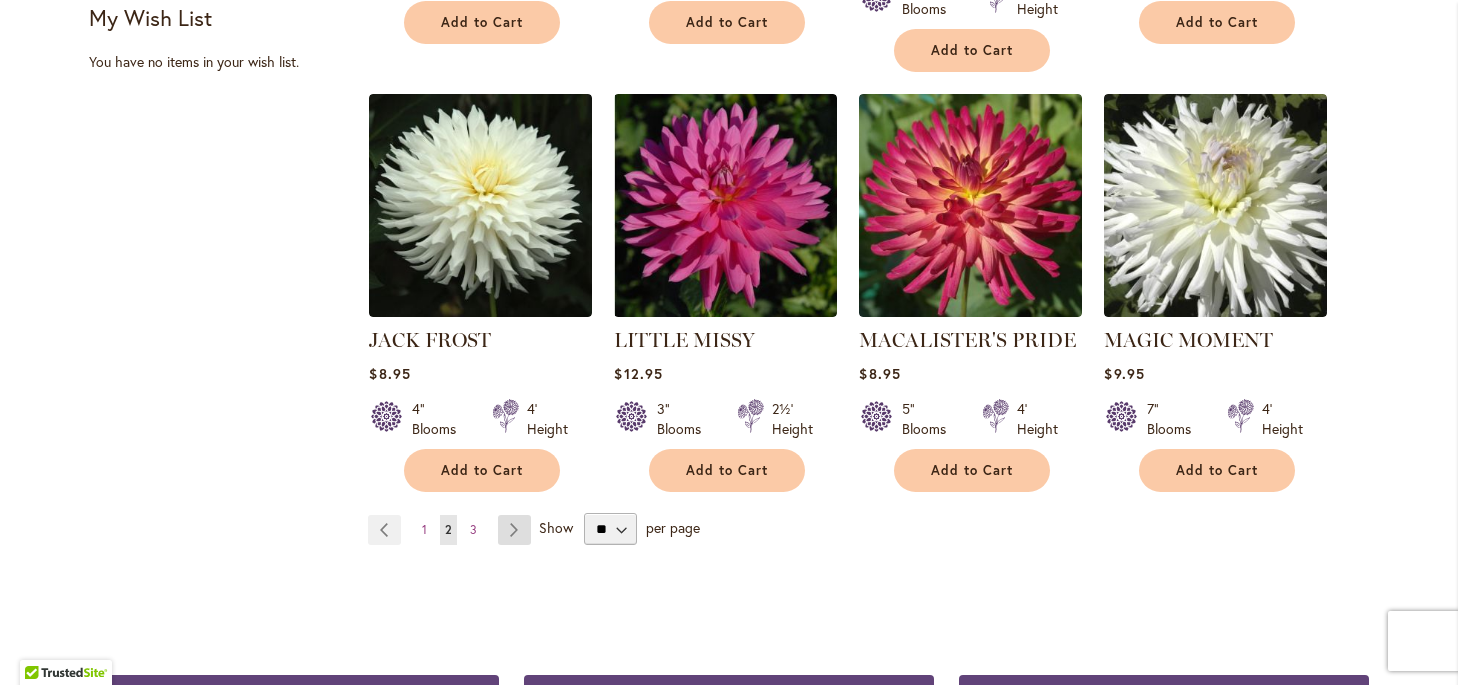 click on "Page
Next" at bounding box center (514, 530) 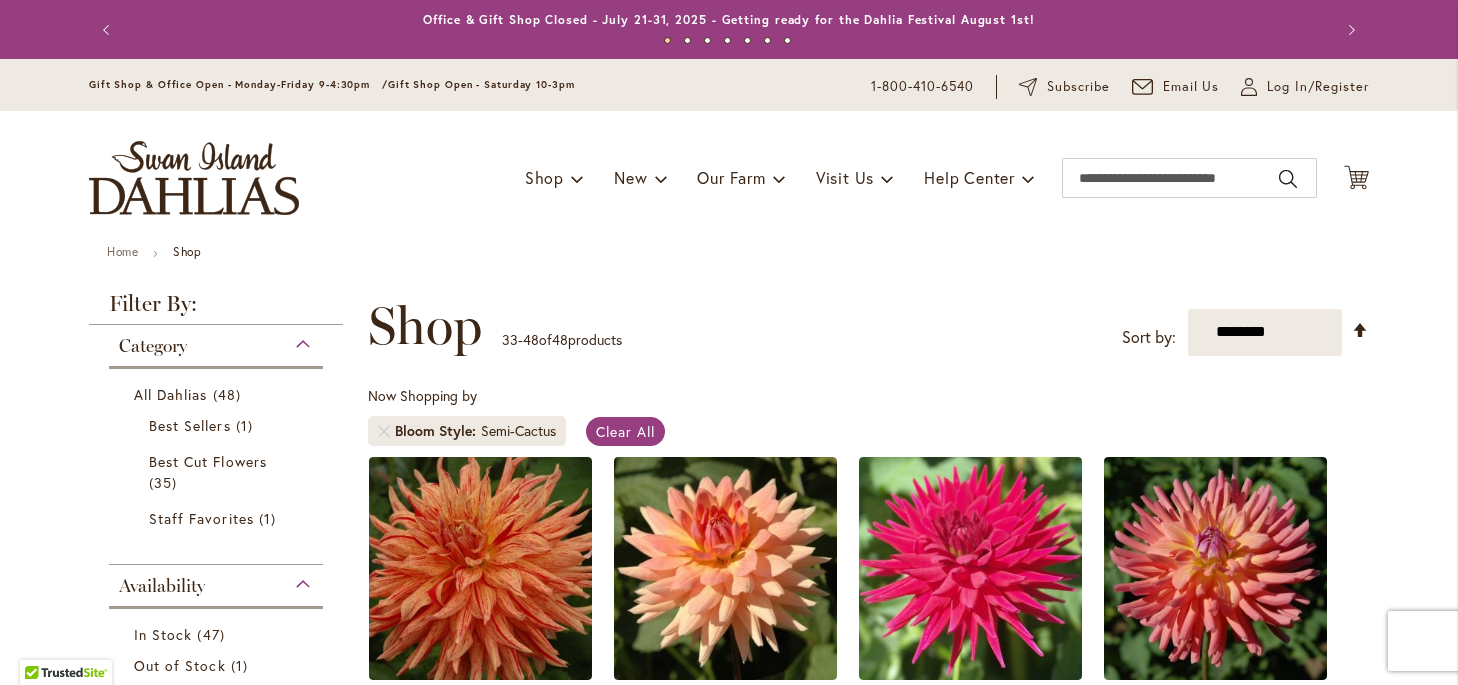 scroll, scrollTop: 0, scrollLeft: 0, axis: both 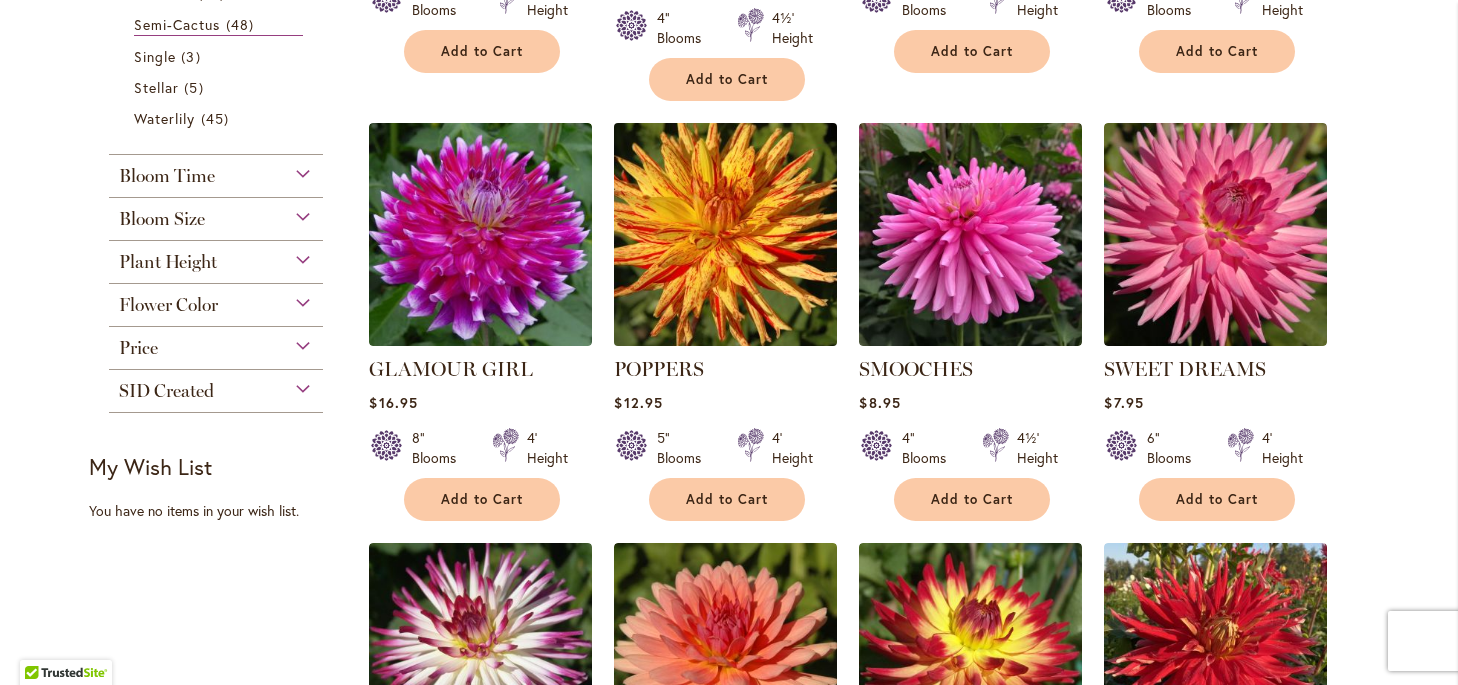 click at bounding box center [726, 234] 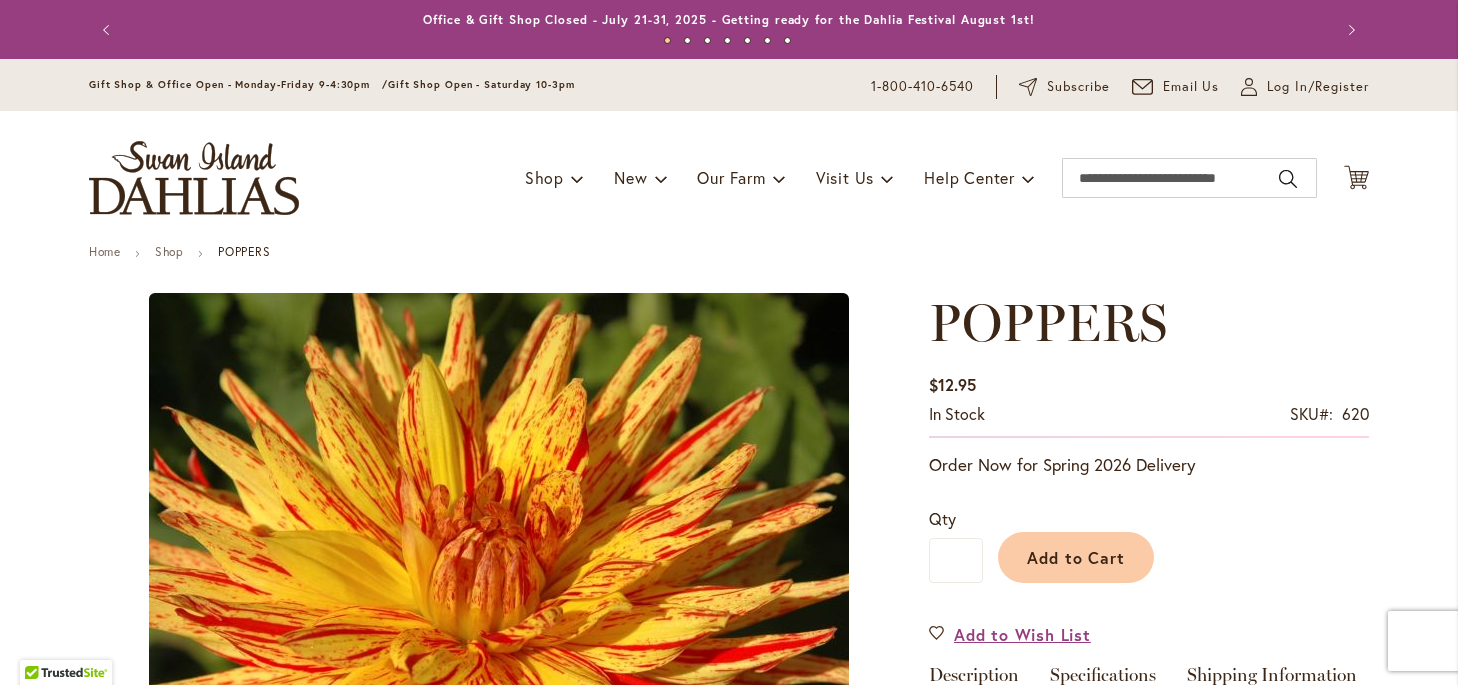 scroll, scrollTop: 0, scrollLeft: 0, axis: both 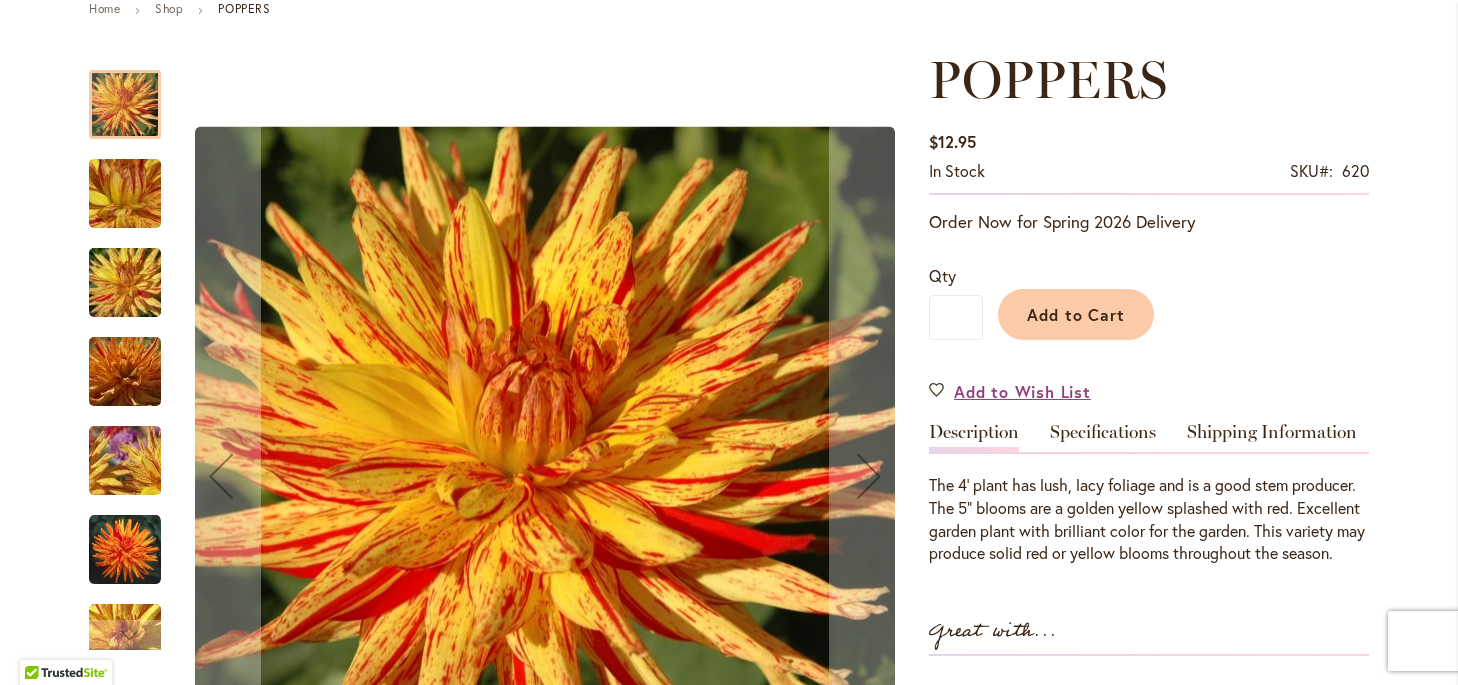 click at bounding box center [125, 194] 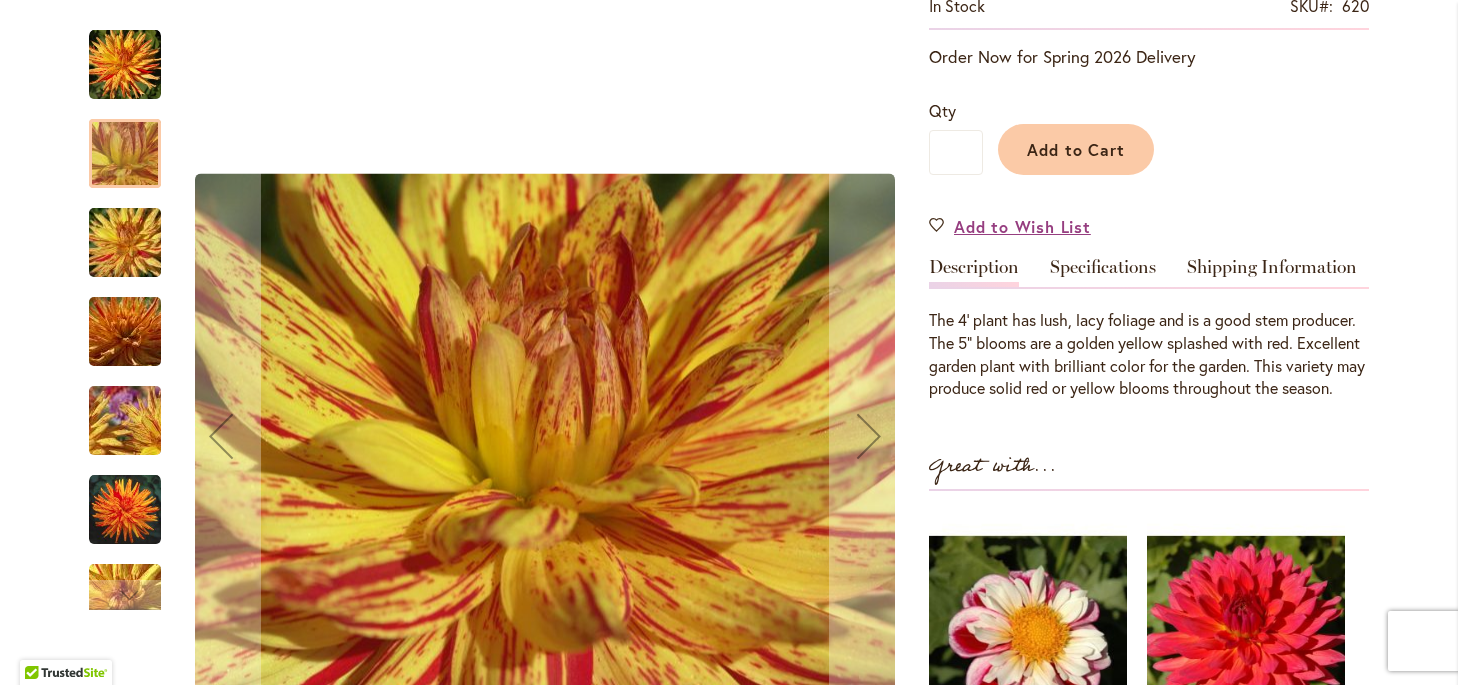 scroll, scrollTop: 412, scrollLeft: 0, axis: vertical 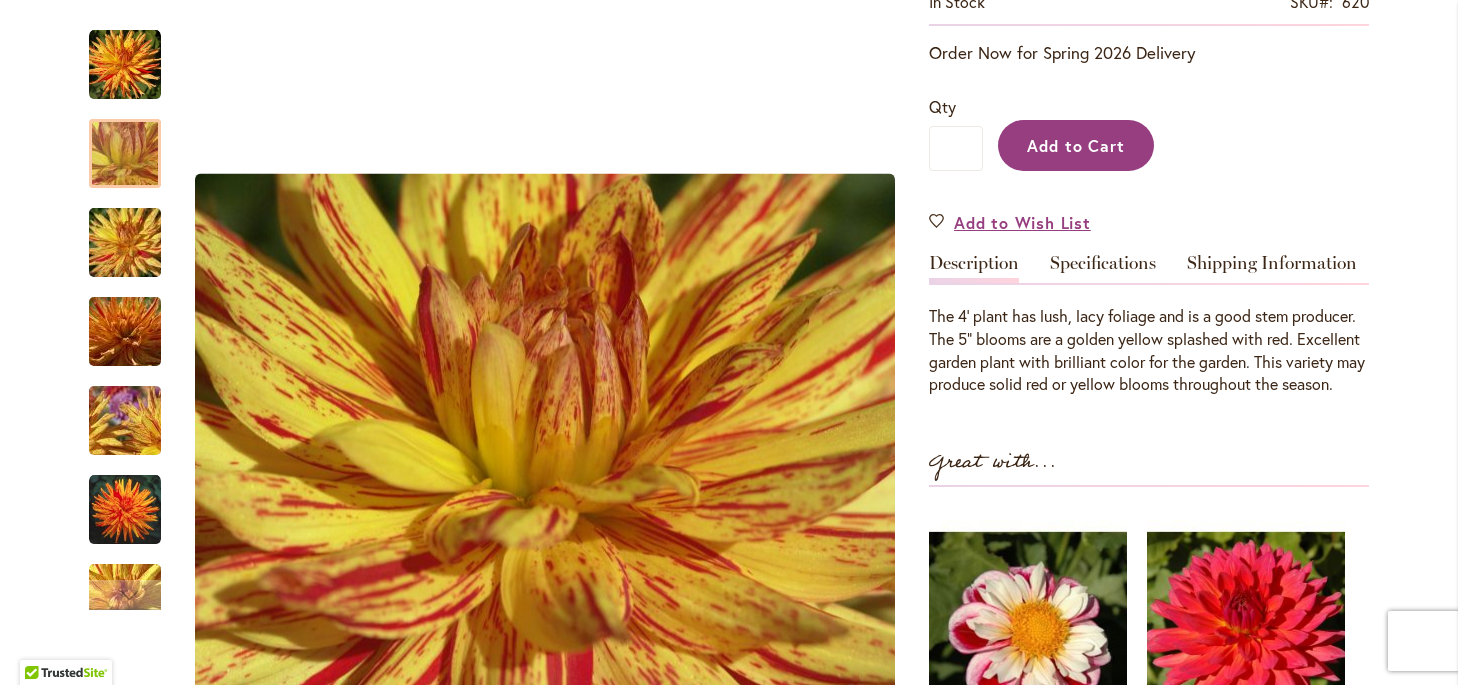 click on "Add to Cart" at bounding box center [1076, 145] 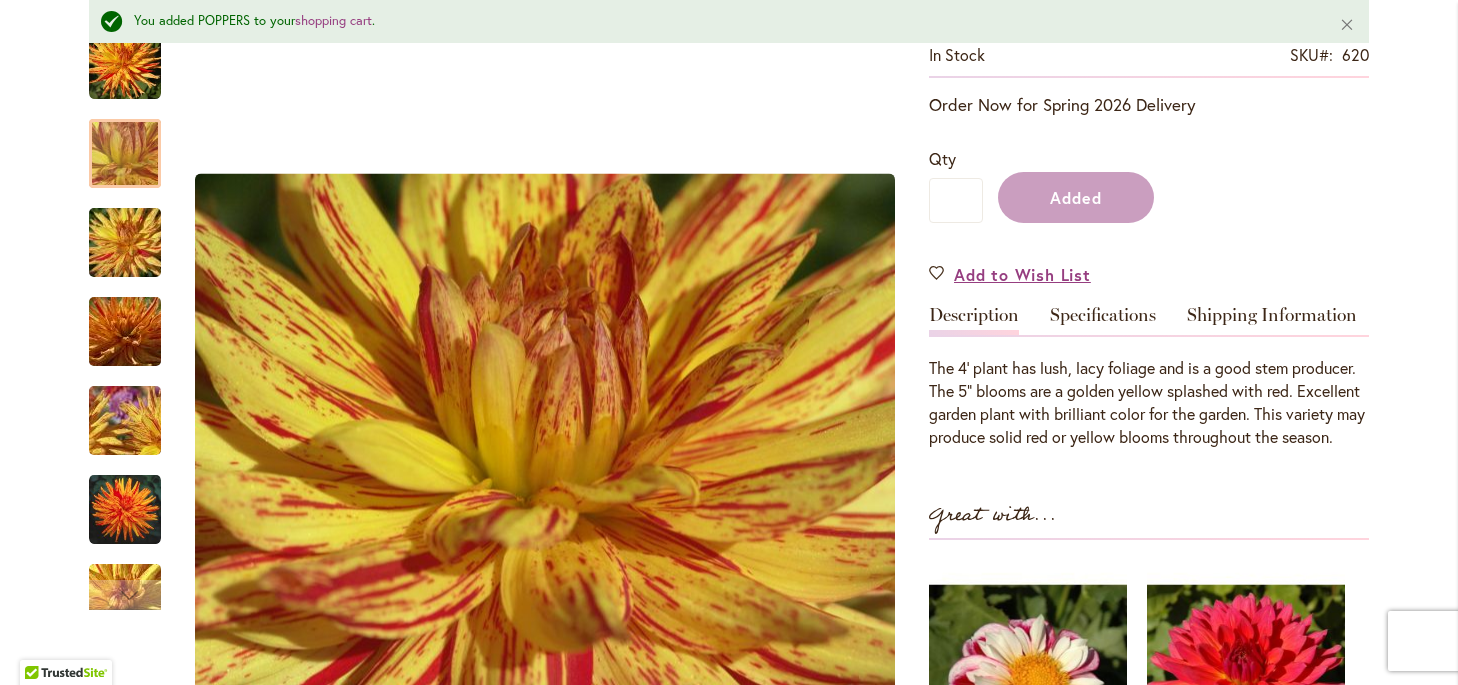 scroll, scrollTop: 464, scrollLeft: 0, axis: vertical 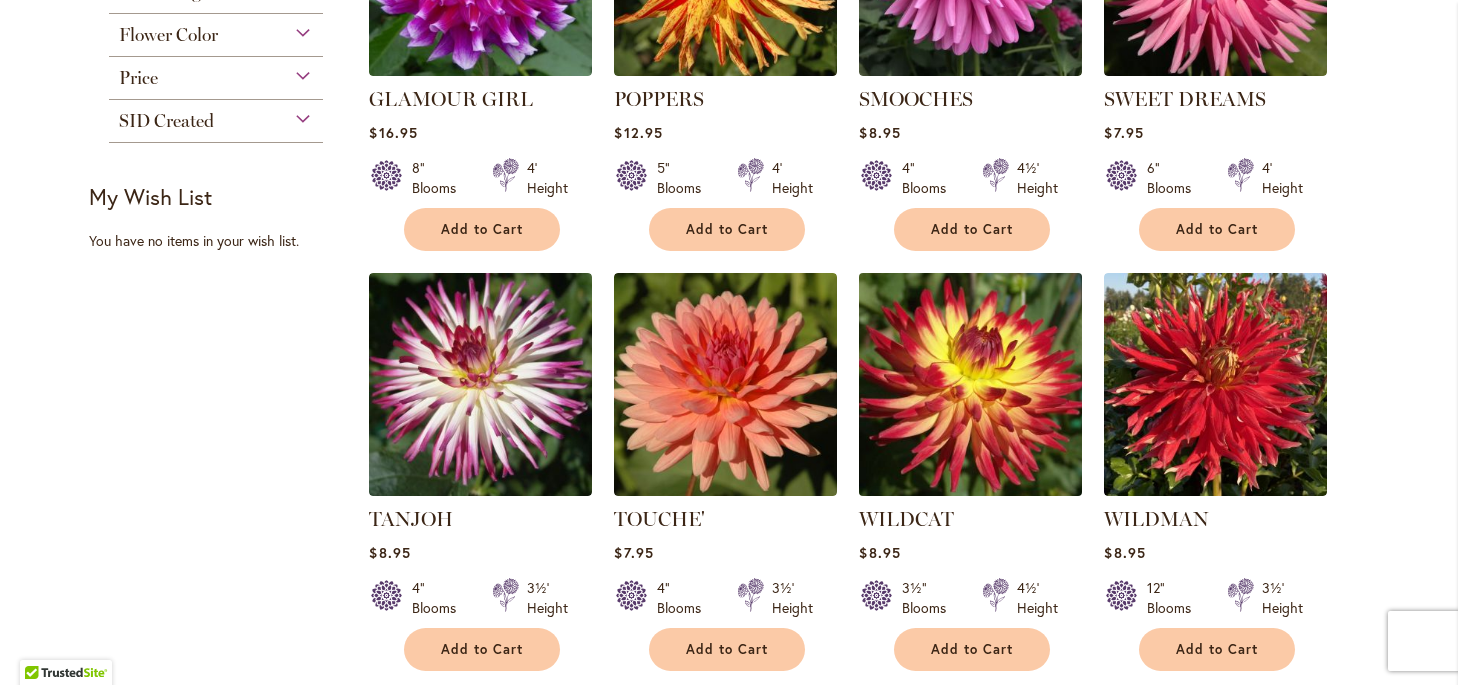 click at bounding box center [971, 384] 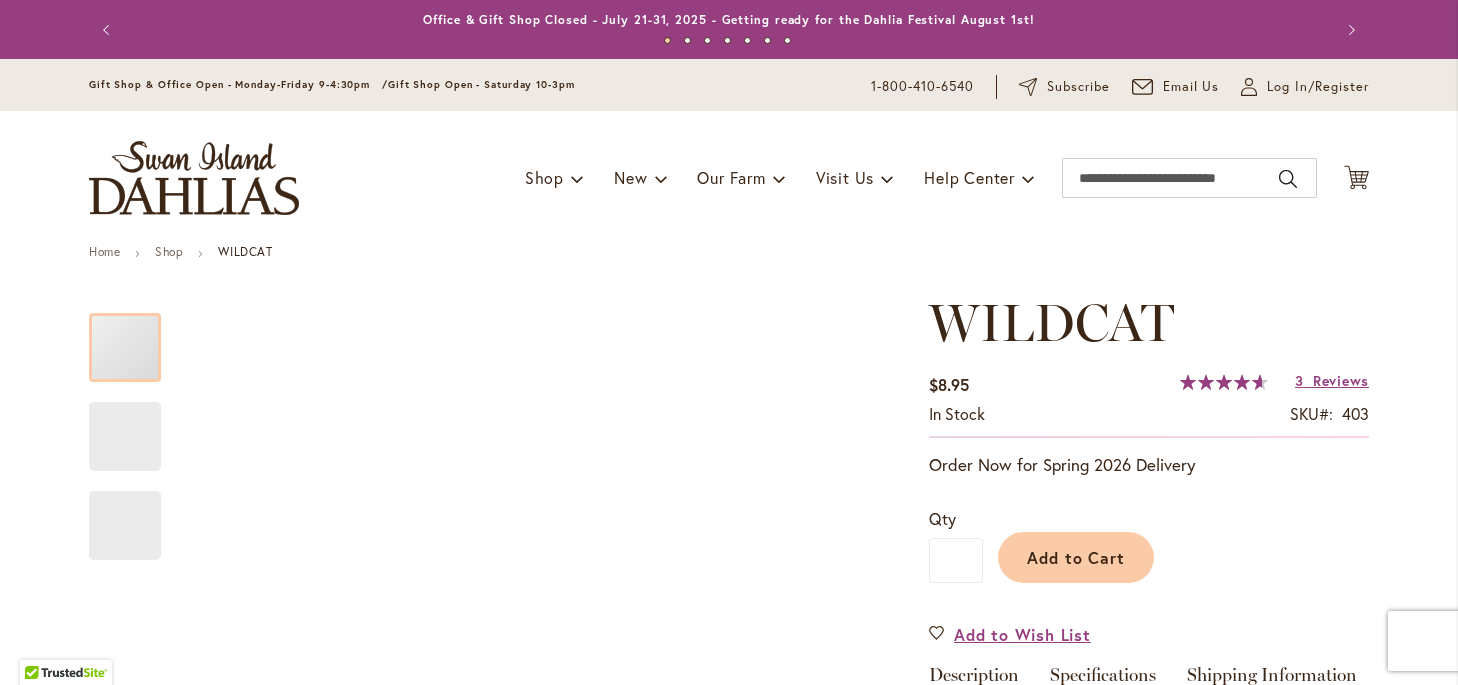 scroll, scrollTop: 0, scrollLeft: 0, axis: both 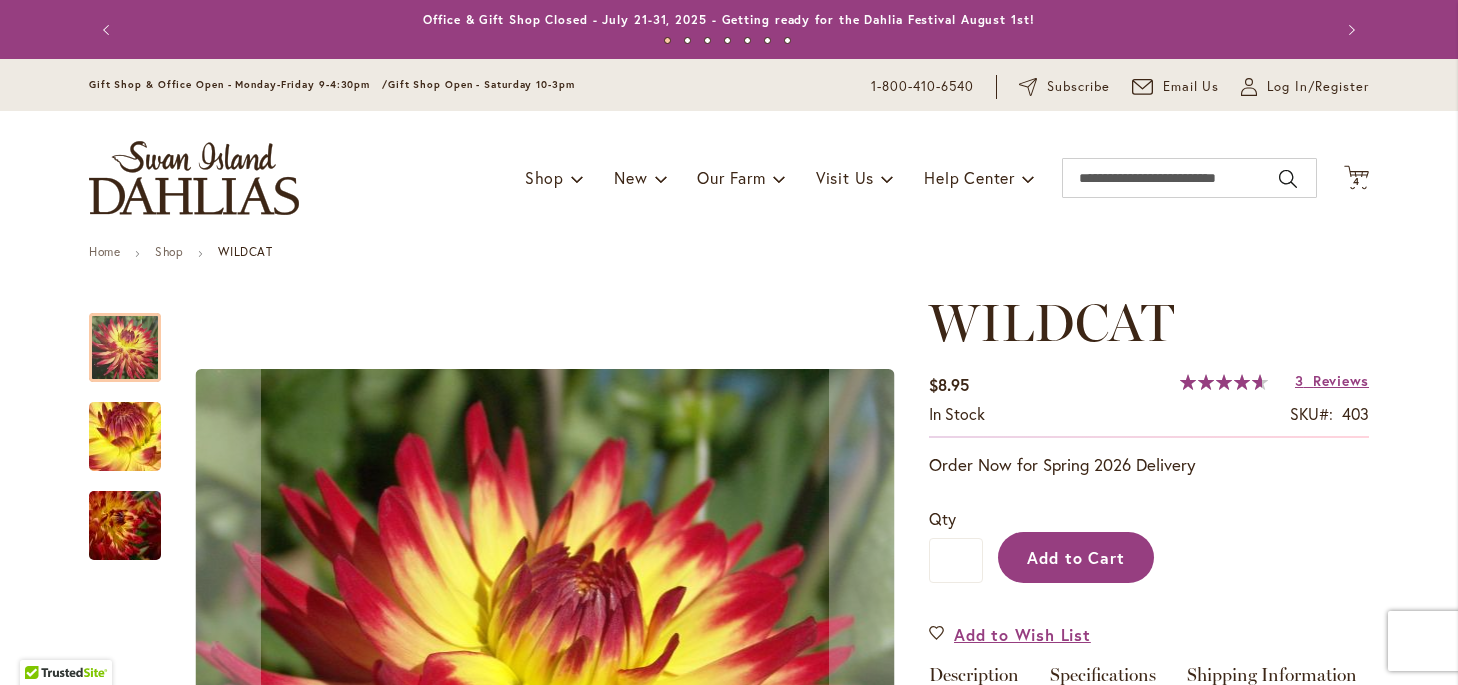 click on "Add to Cart" at bounding box center (1076, 557) 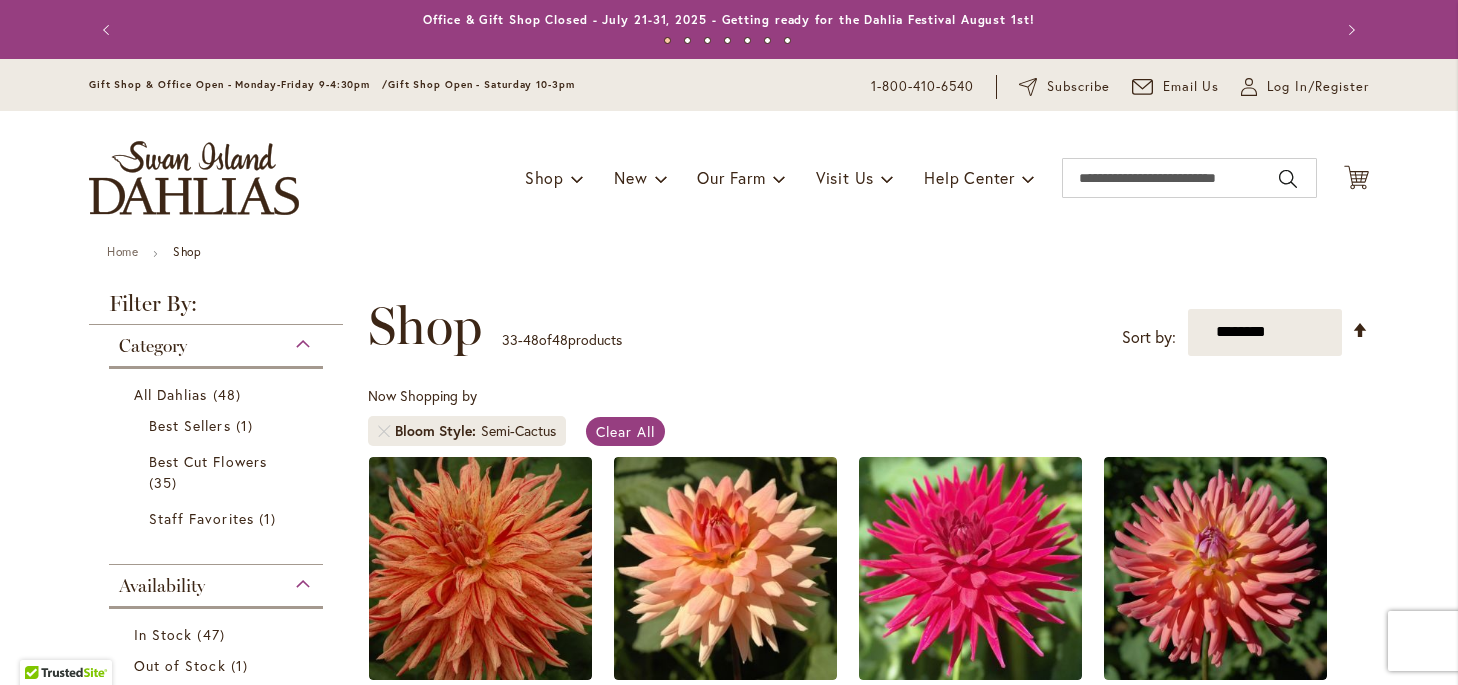 scroll, scrollTop: 0, scrollLeft: 0, axis: both 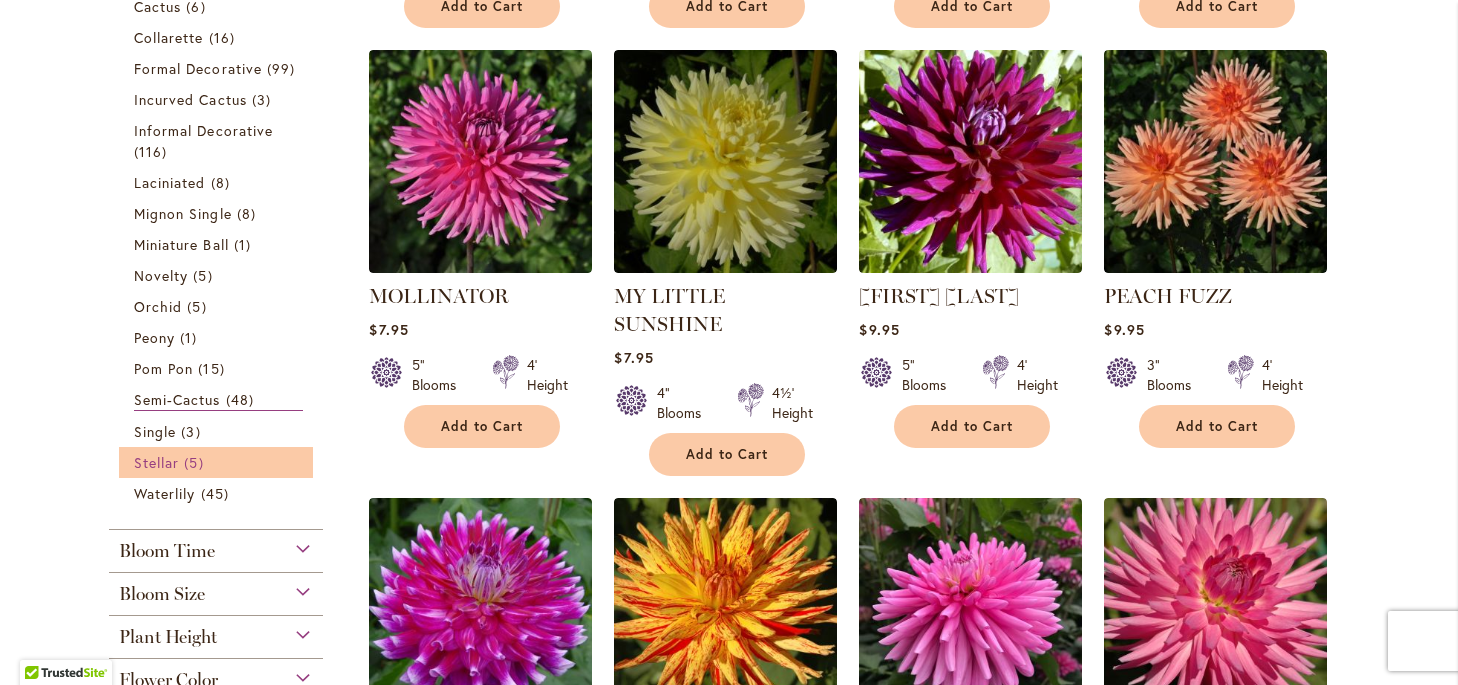 click on "Stellar
5
items" at bounding box center [218, 462] 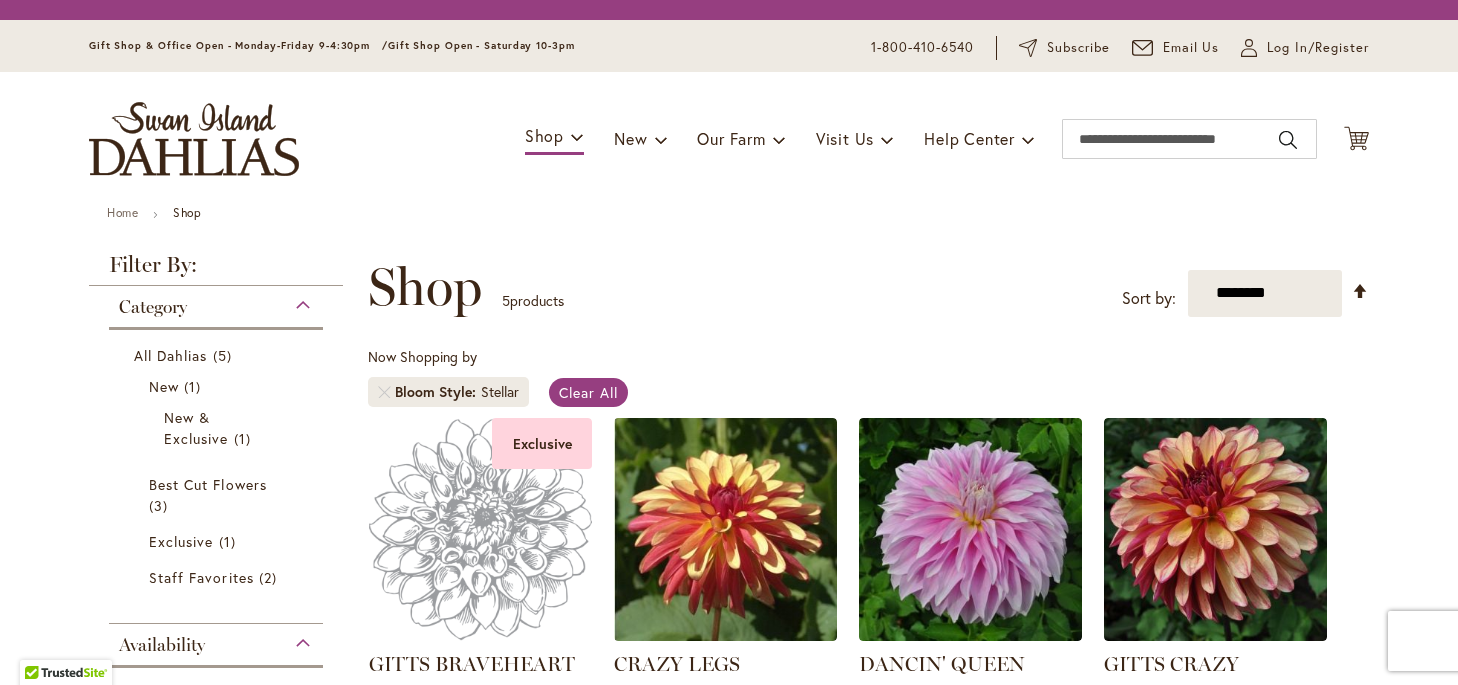scroll, scrollTop: 0, scrollLeft: 0, axis: both 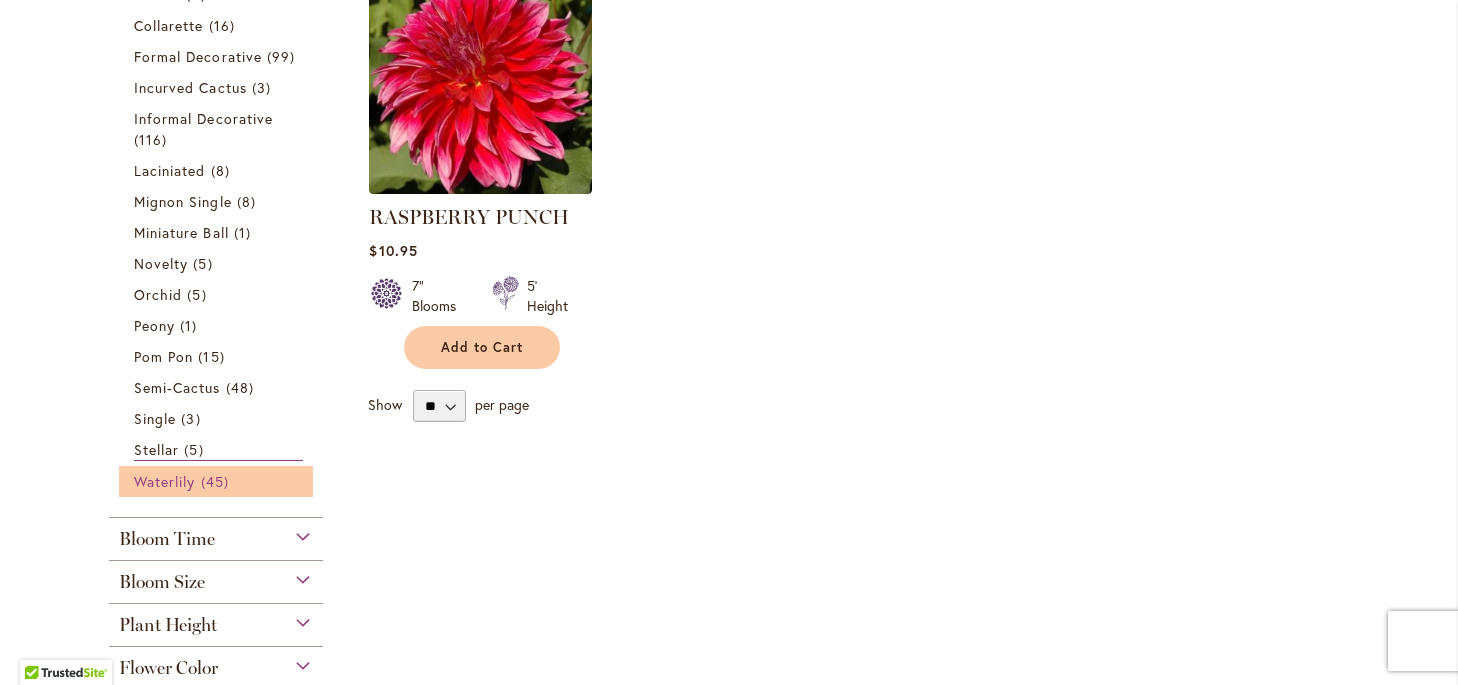 click on "45
items" at bounding box center [217, 481] 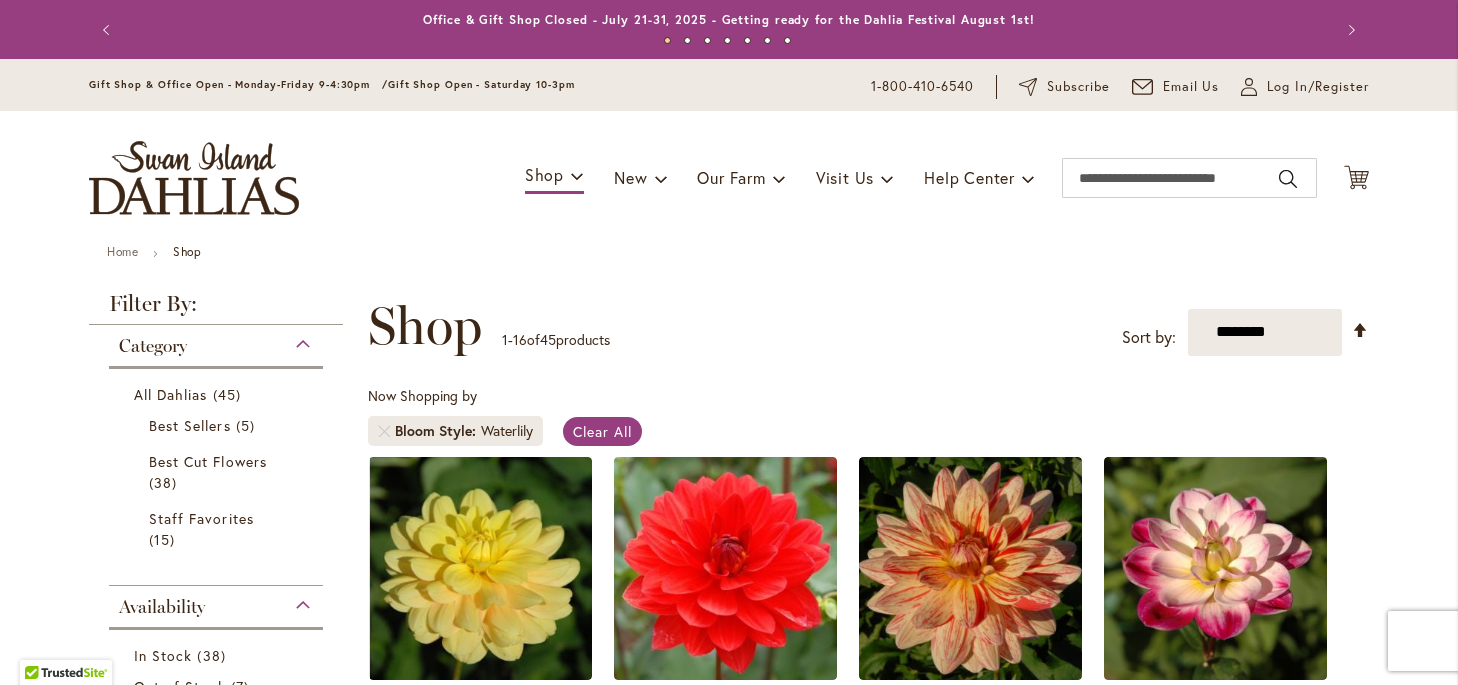 scroll, scrollTop: 0, scrollLeft: 0, axis: both 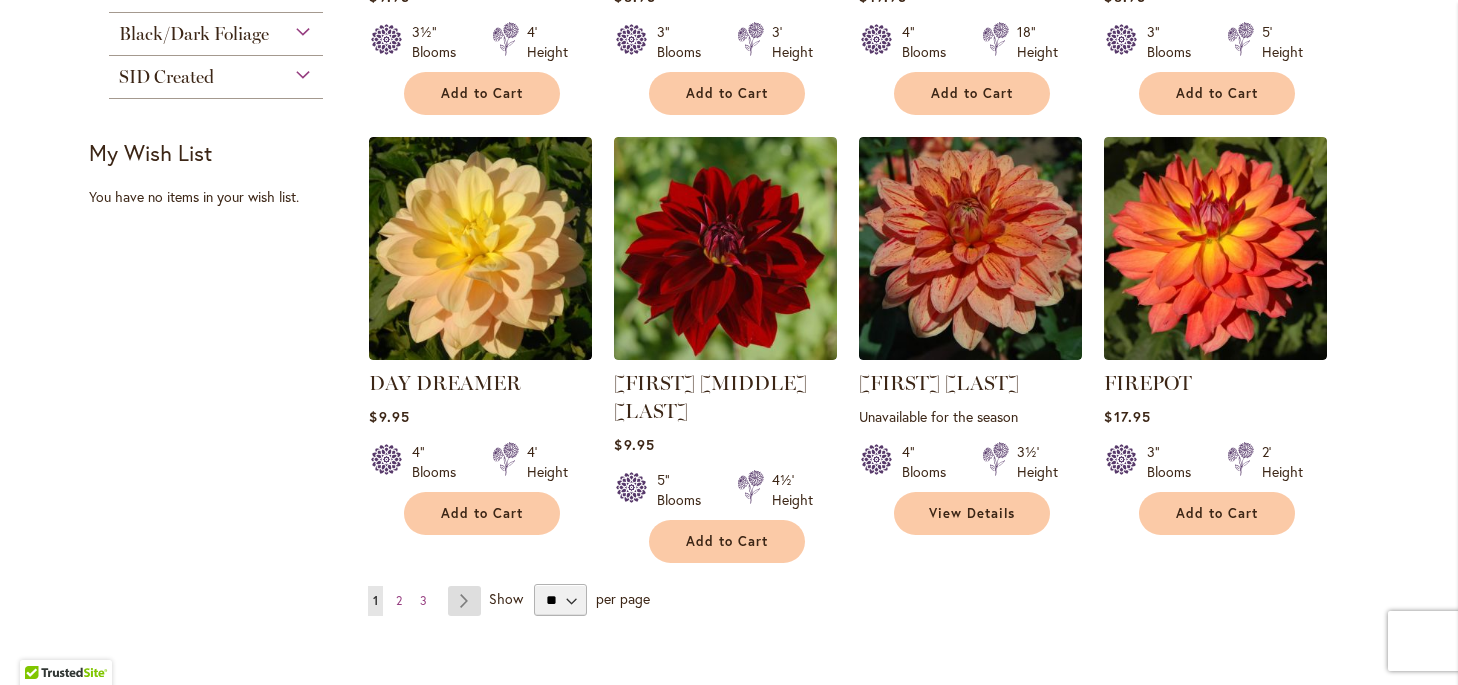 click on "Page
Next" at bounding box center (464, 601) 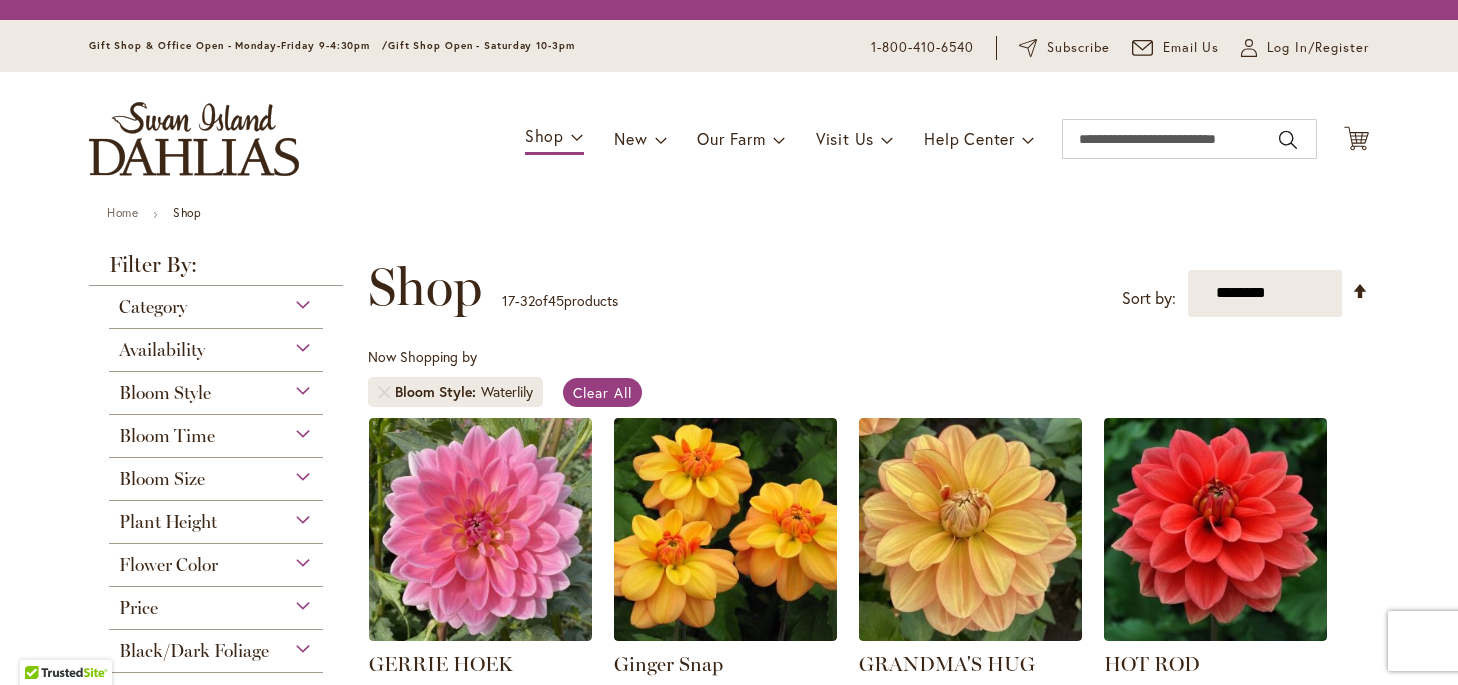 scroll, scrollTop: 0, scrollLeft: 0, axis: both 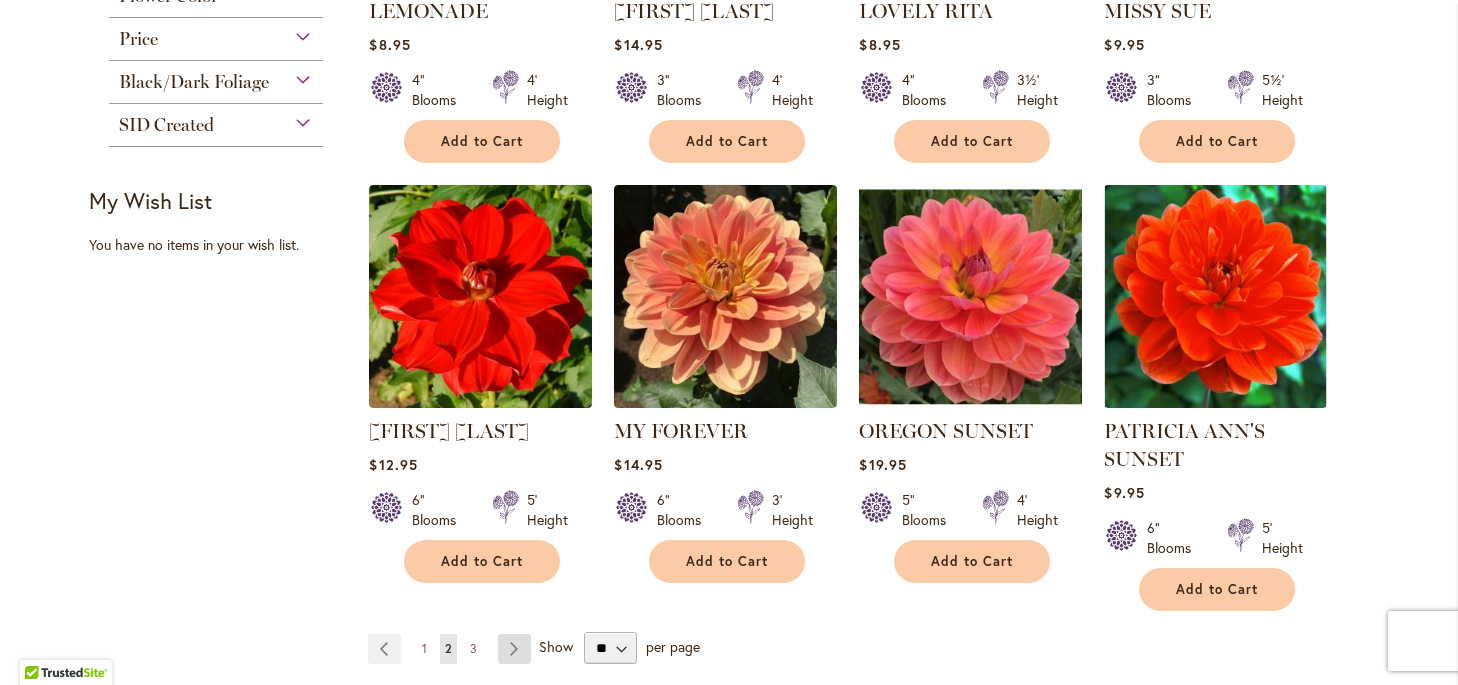 click on "Page
Next" at bounding box center (514, 649) 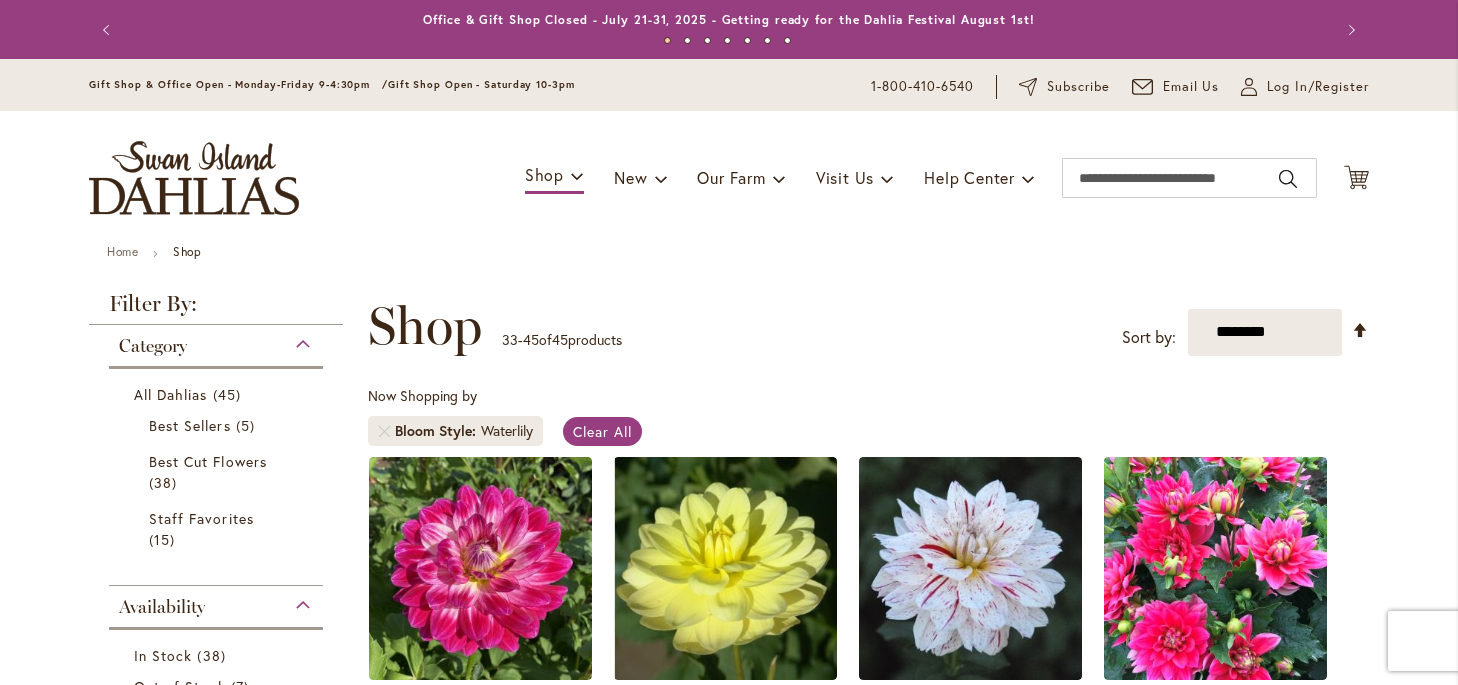 scroll, scrollTop: 0, scrollLeft: 0, axis: both 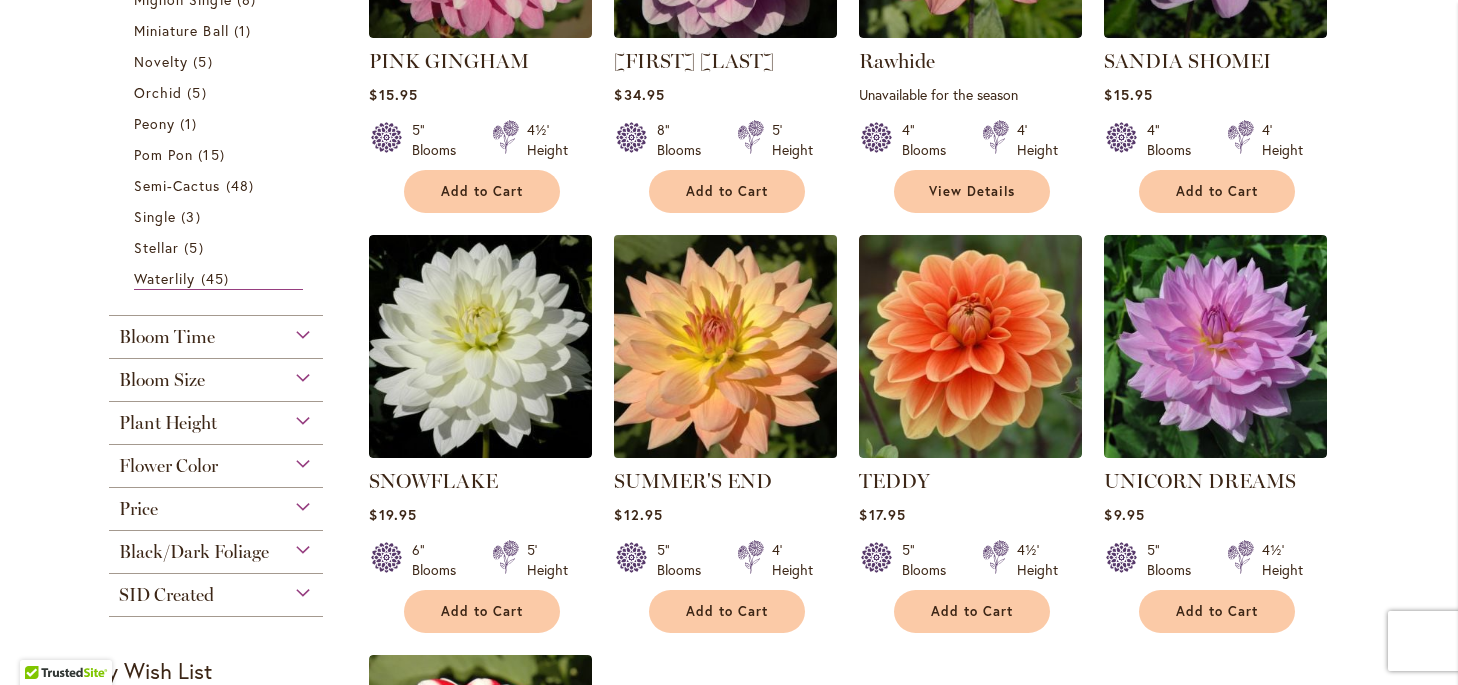 click at bounding box center [726, 346] 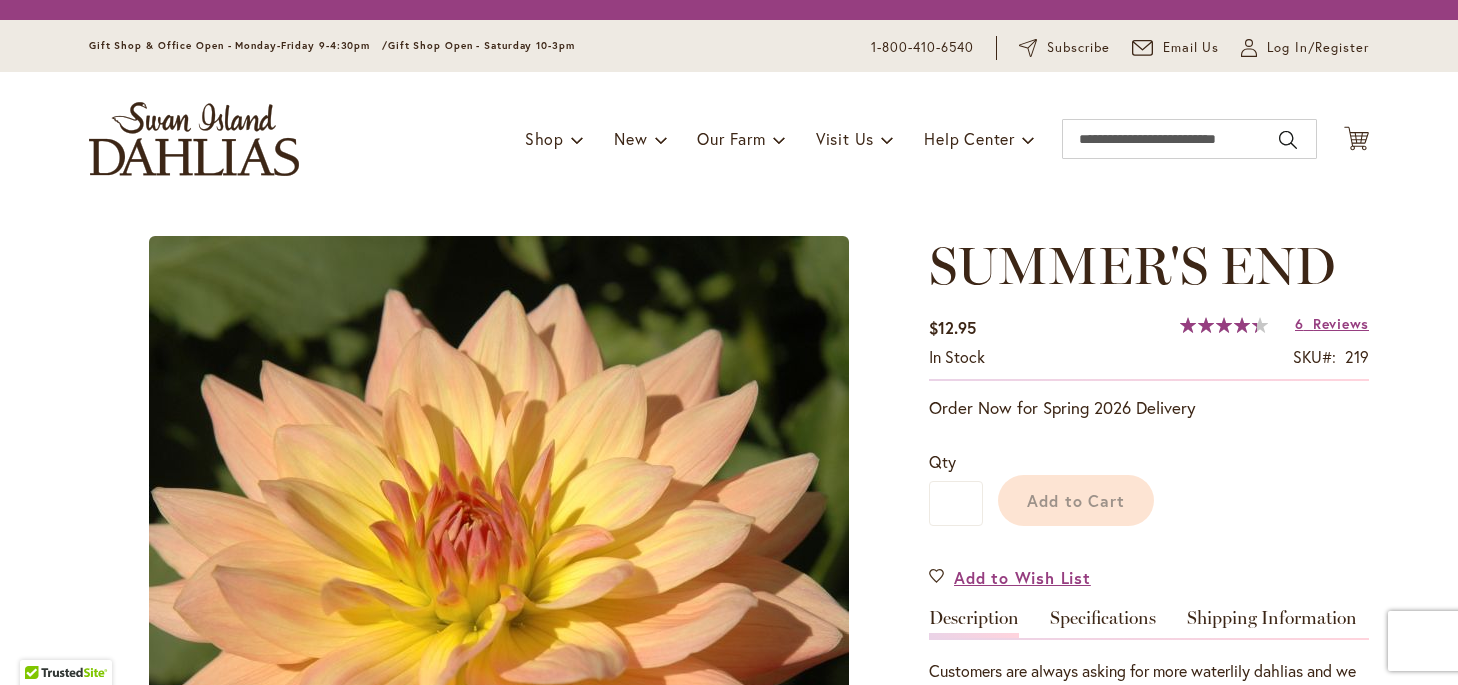 scroll, scrollTop: 0, scrollLeft: 0, axis: both 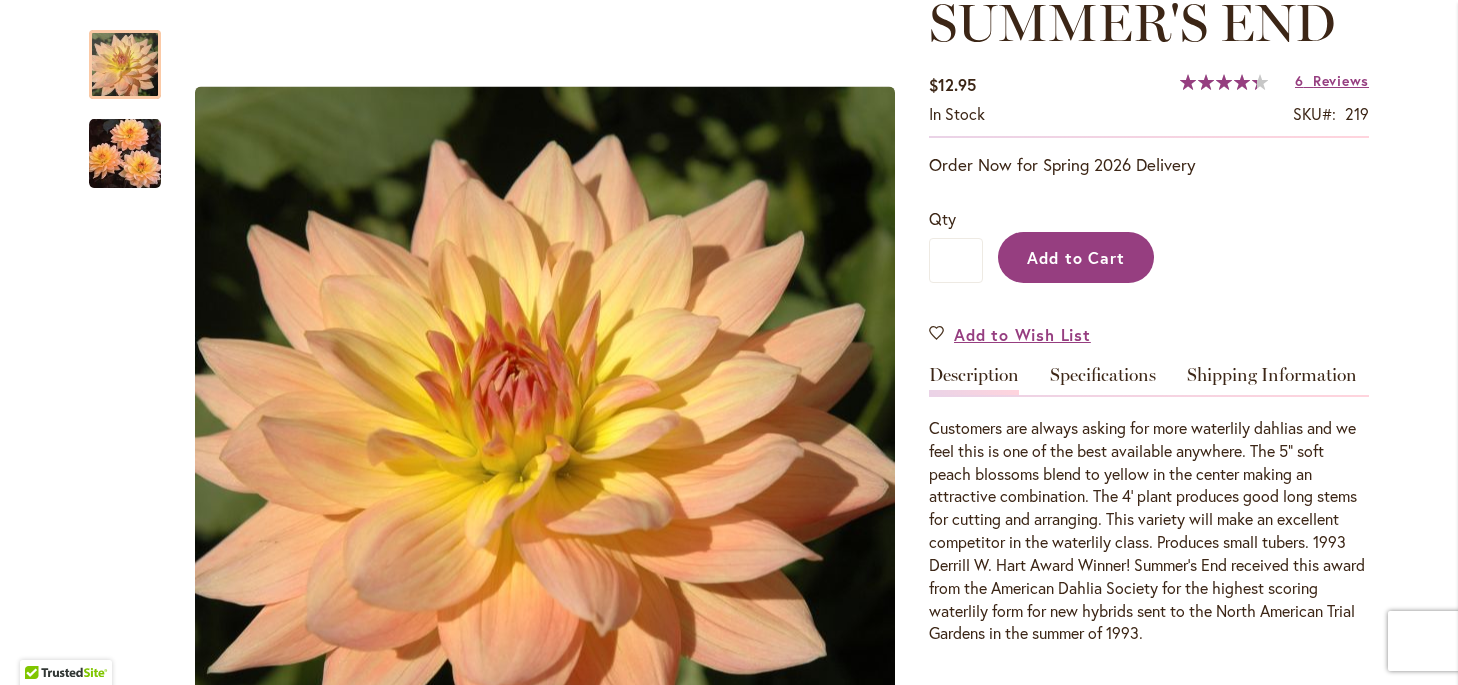 click on "Add to Cart" at bounding box center (1076, 257) 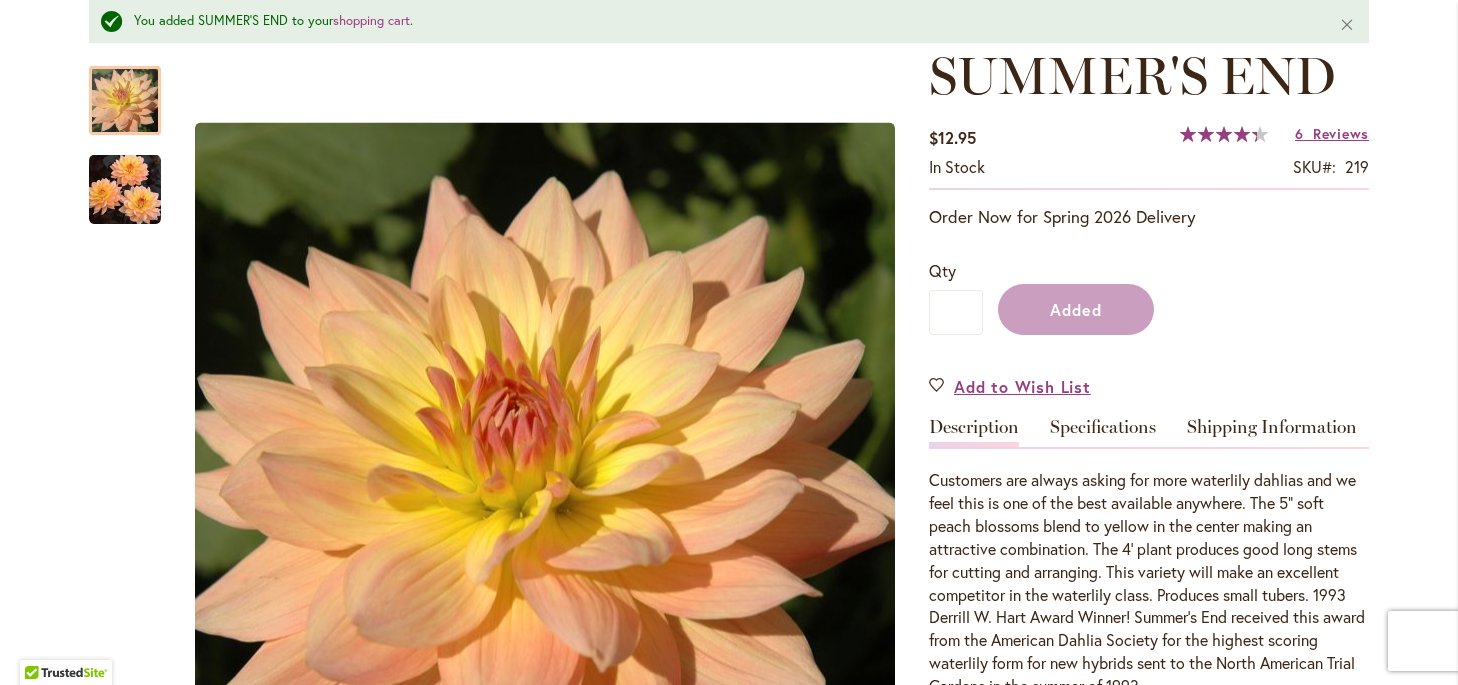 scroll, scrollTop: 353, scrollLeft: 0, axis: vertical 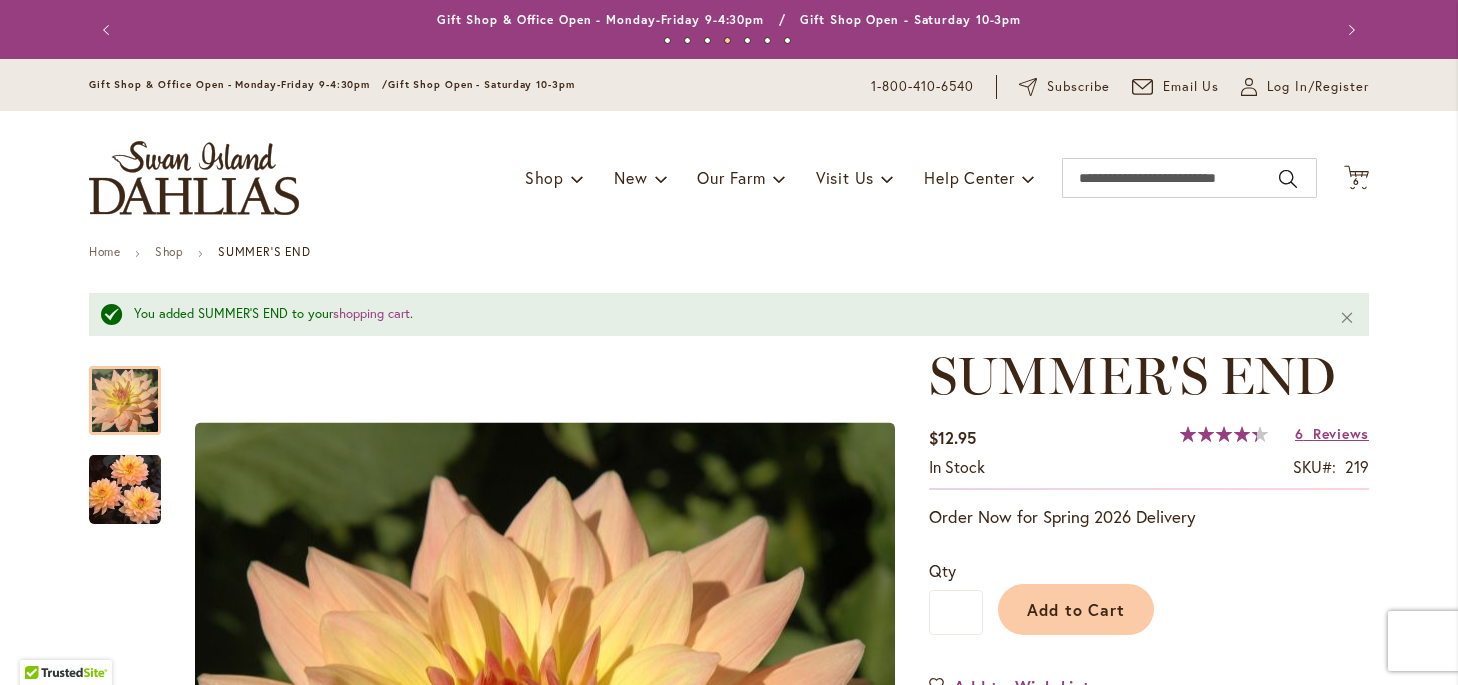 click on "Toggle Nav
Shop
Dahlia Tubers
Collections
Fresh Cut Dahlias
Gardening Supplies
Gift Cards
Request a Catalog
Gifts, Clothing & Specialty Items" at bounding box center (729, 178) 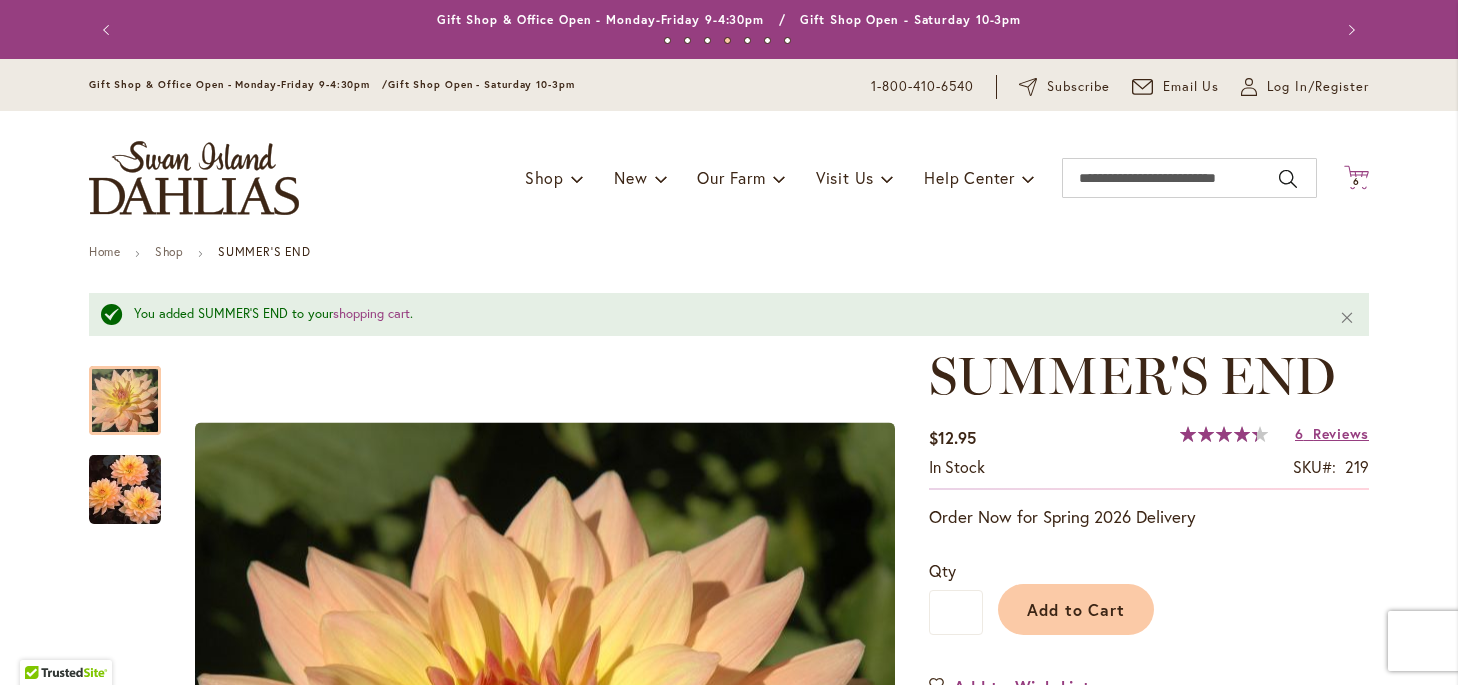 click on "Cart
.cls-1 {
fill: #231f20;
}" 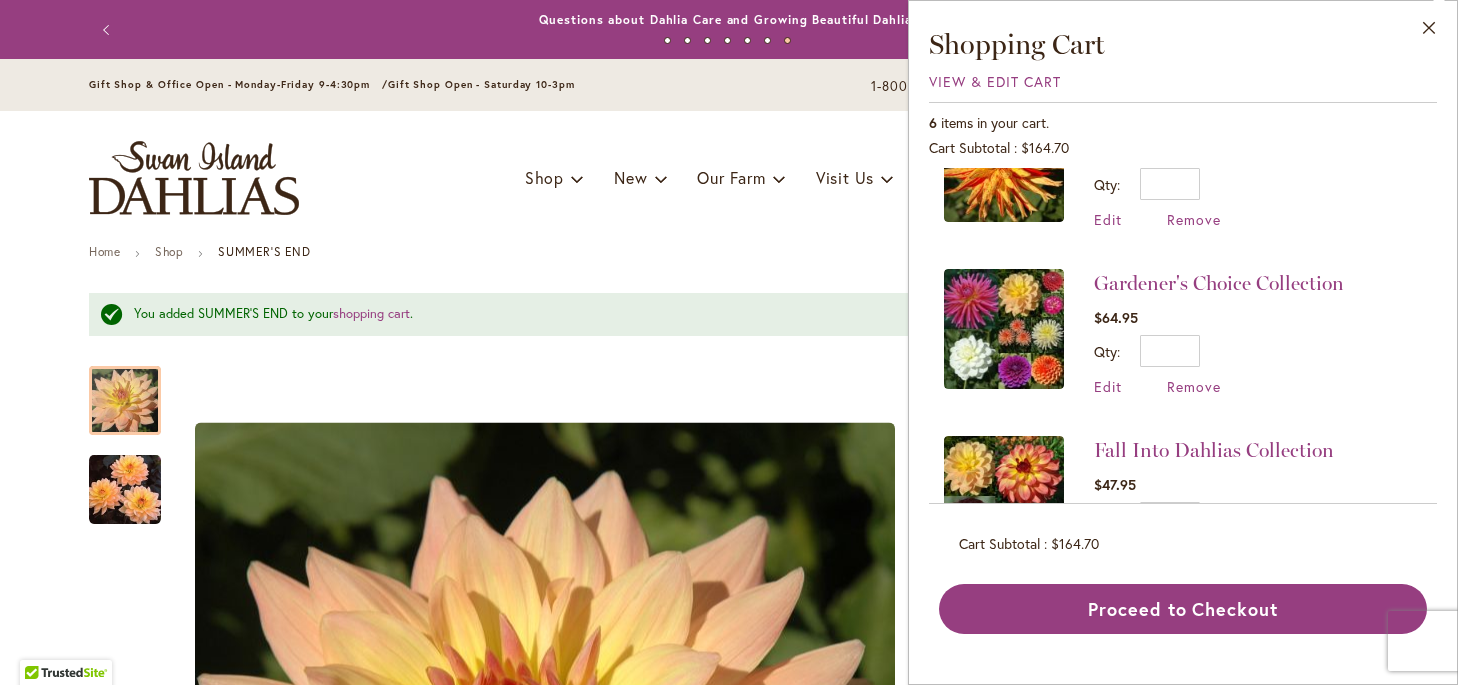 scroll, scrollTop: 406, scrollLeft: 0, axis: vertical 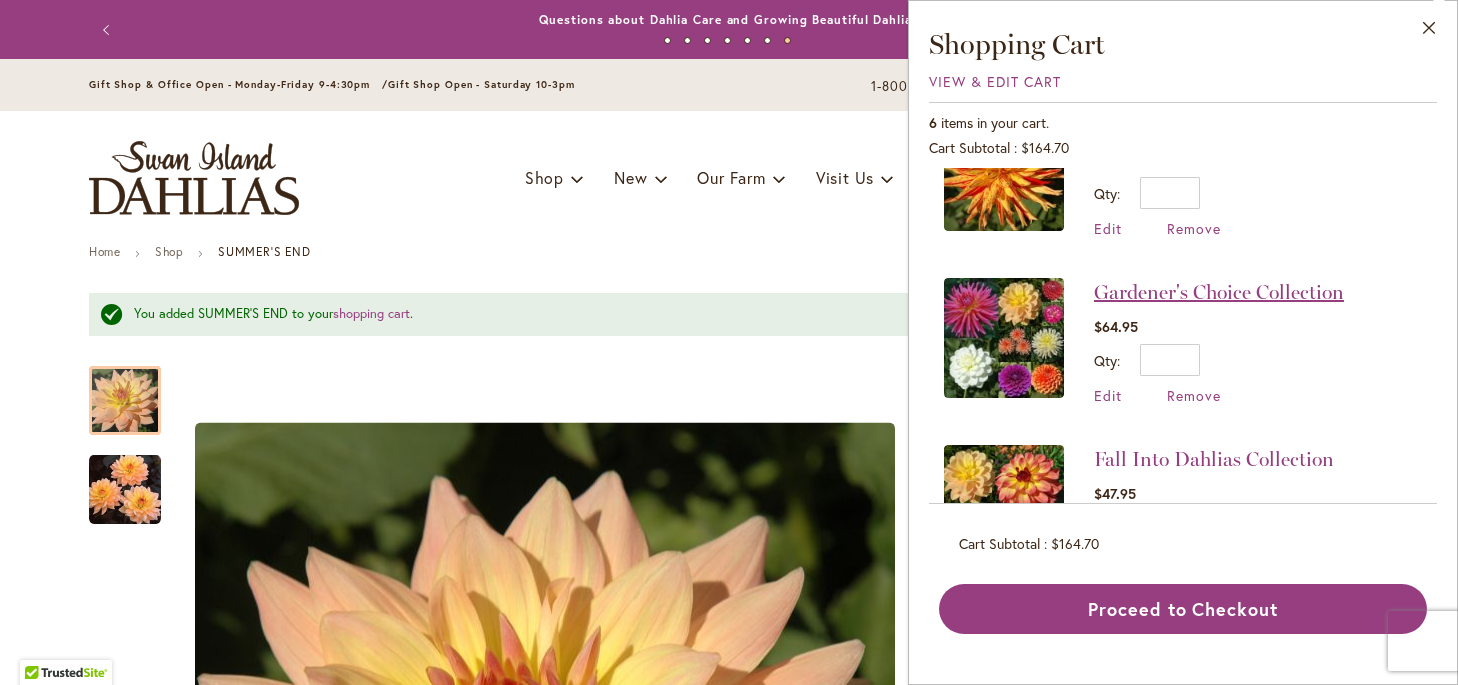click on "Gardener's Choice Collection" at bounding box center [1219, 292] 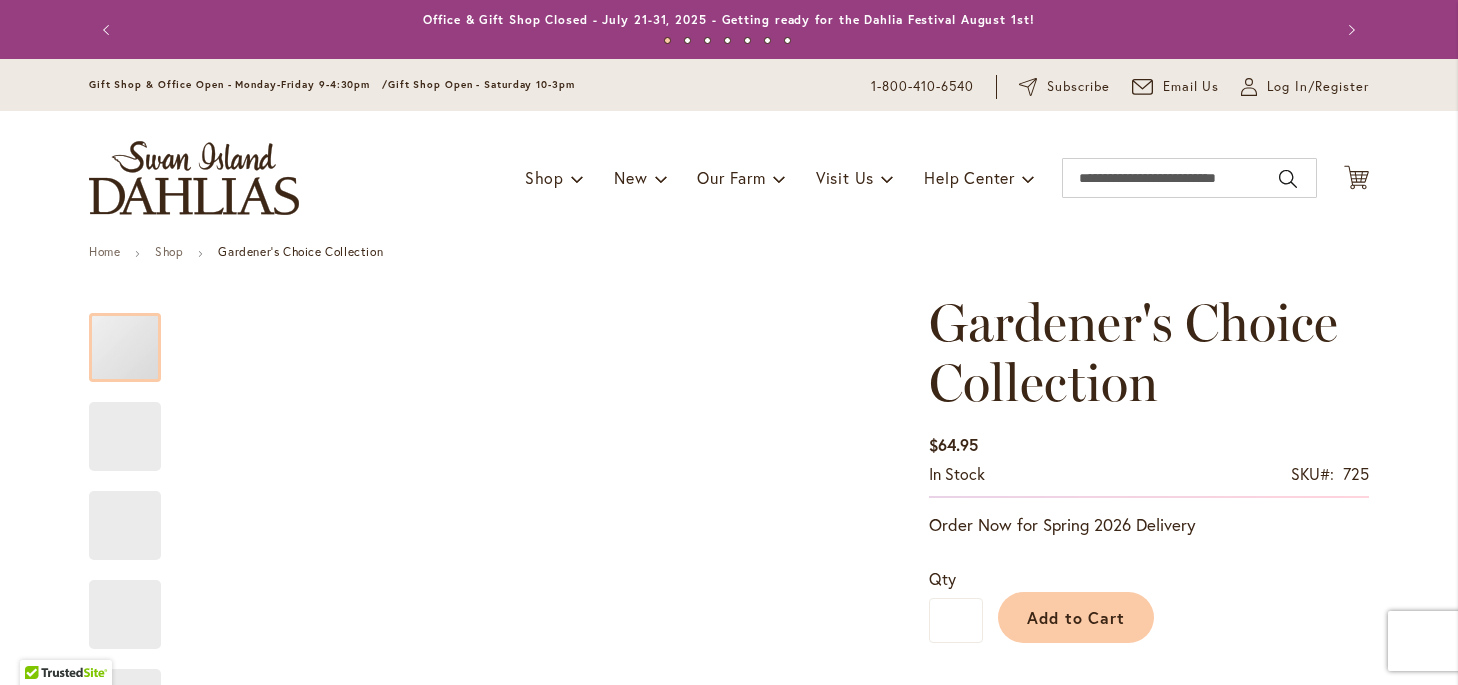 scroll, scrollTop: 0, scrollLeft: 0, axis: both 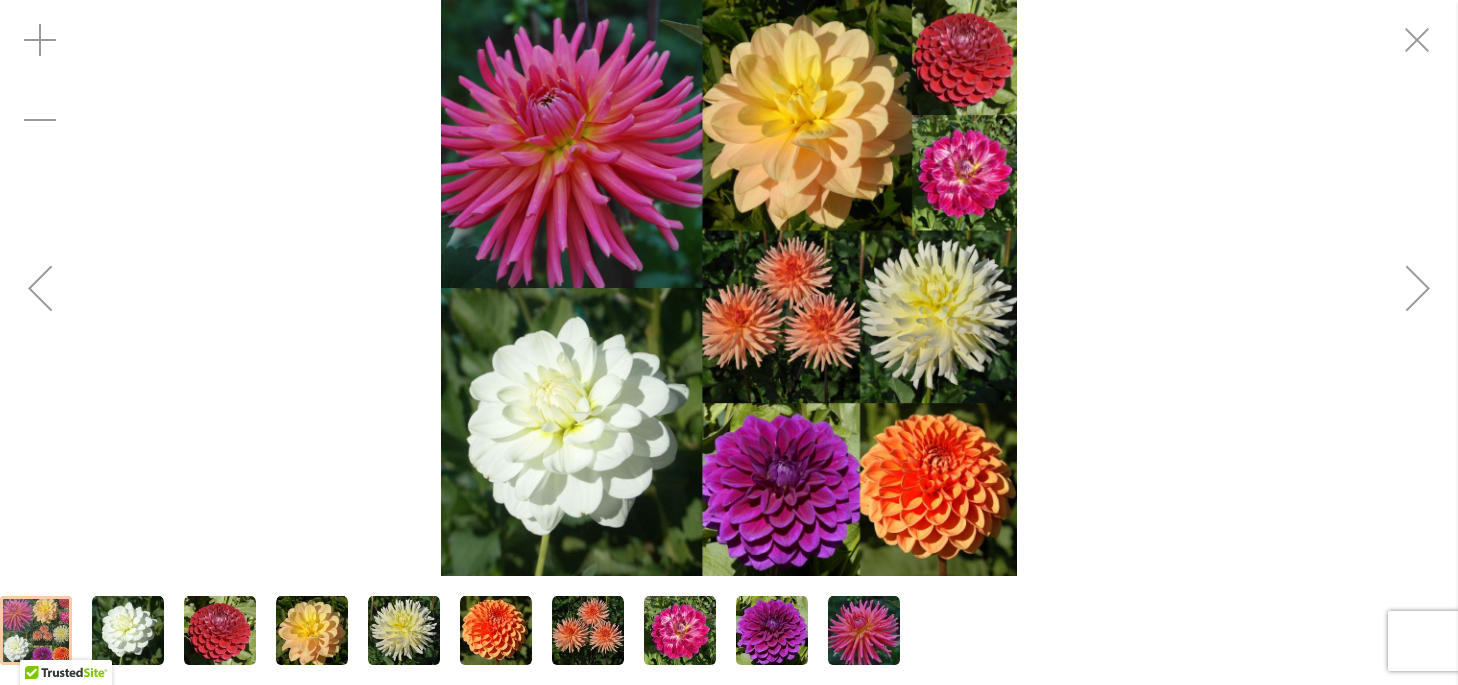 click at bounding box center [772, 631] 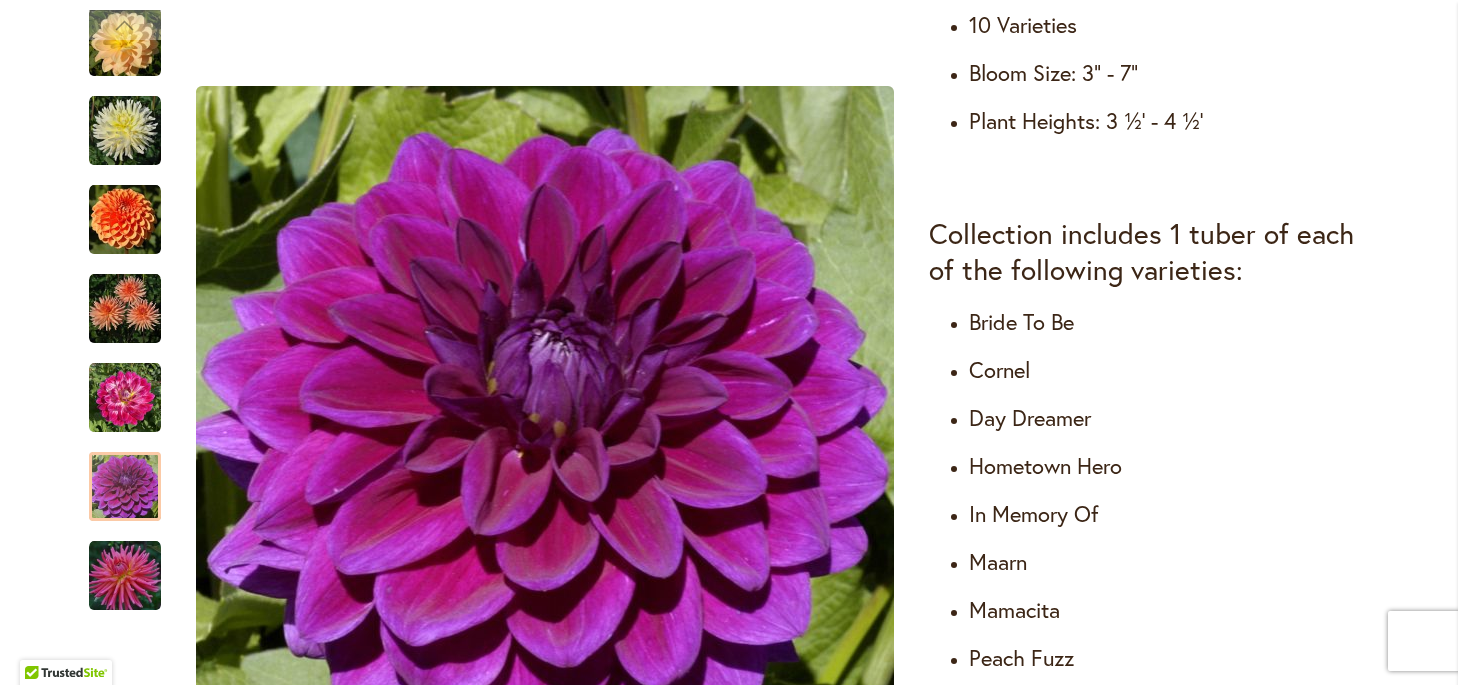 scroll, scrollTop: 1052, scrollLeft: 0, axis: vertical 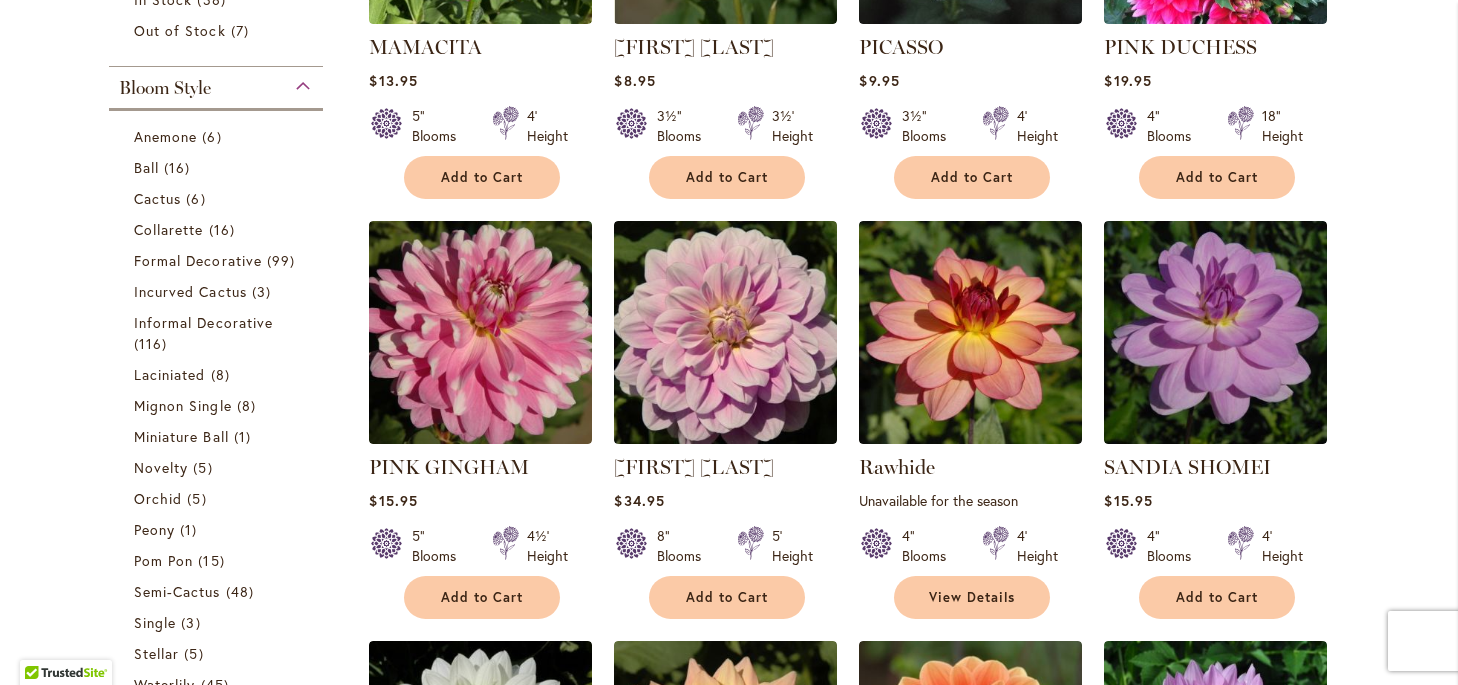 click on "Bloom Style" at bounding box center (216, 83) 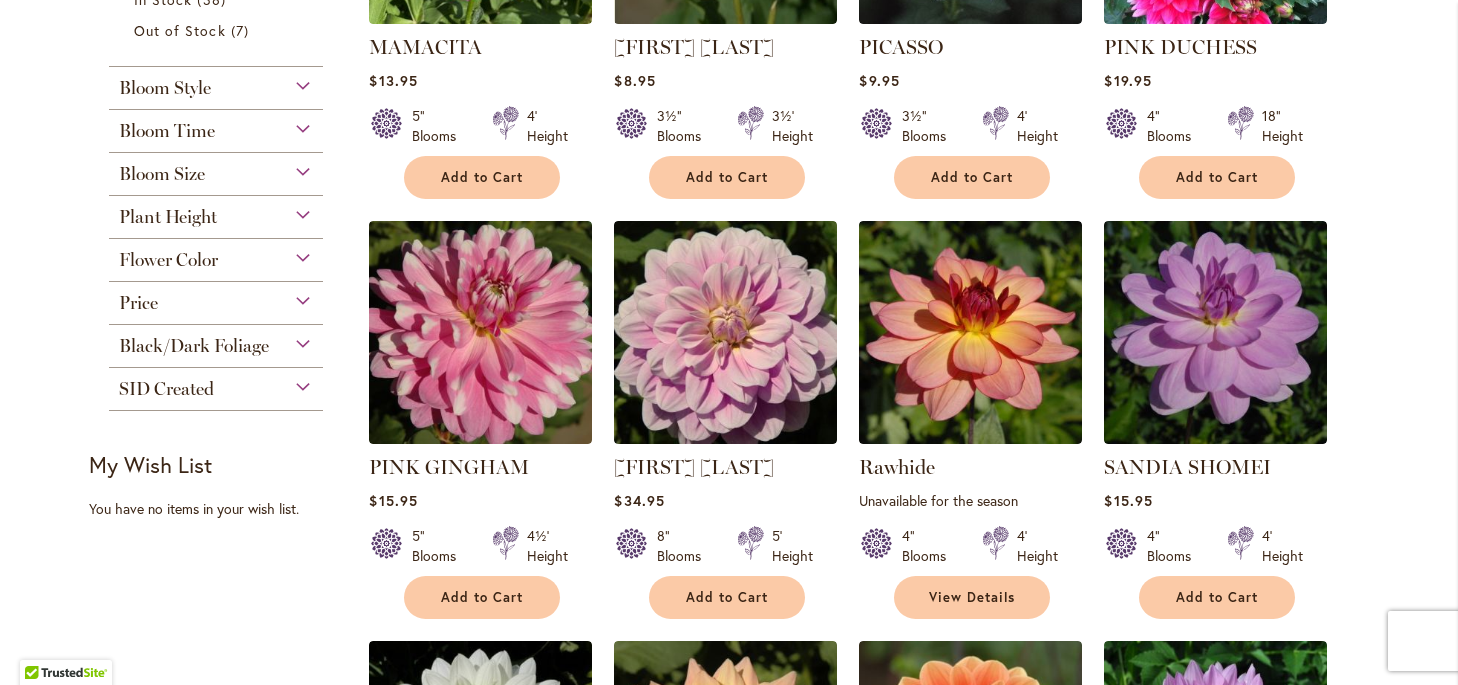 click on "Flower Color" at bounding box center [216, 255] 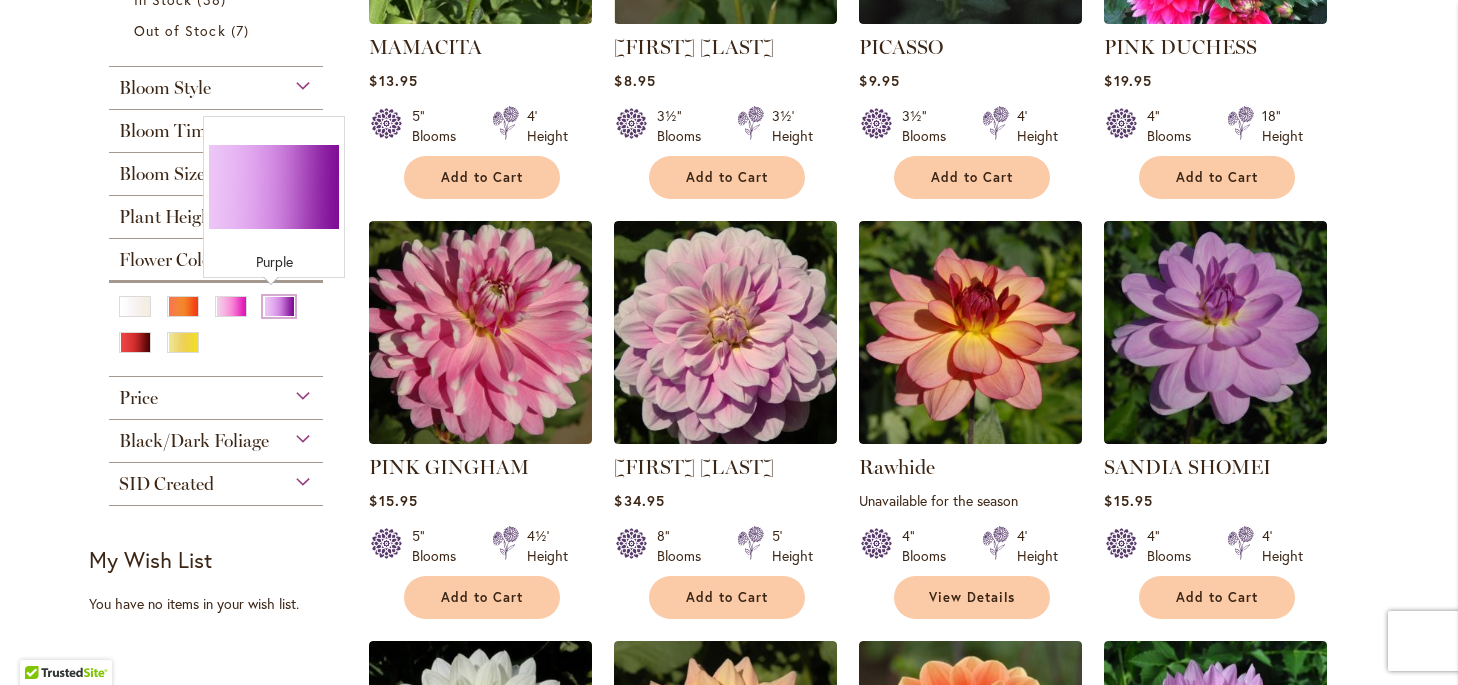 click at bounding box center [279, 306] 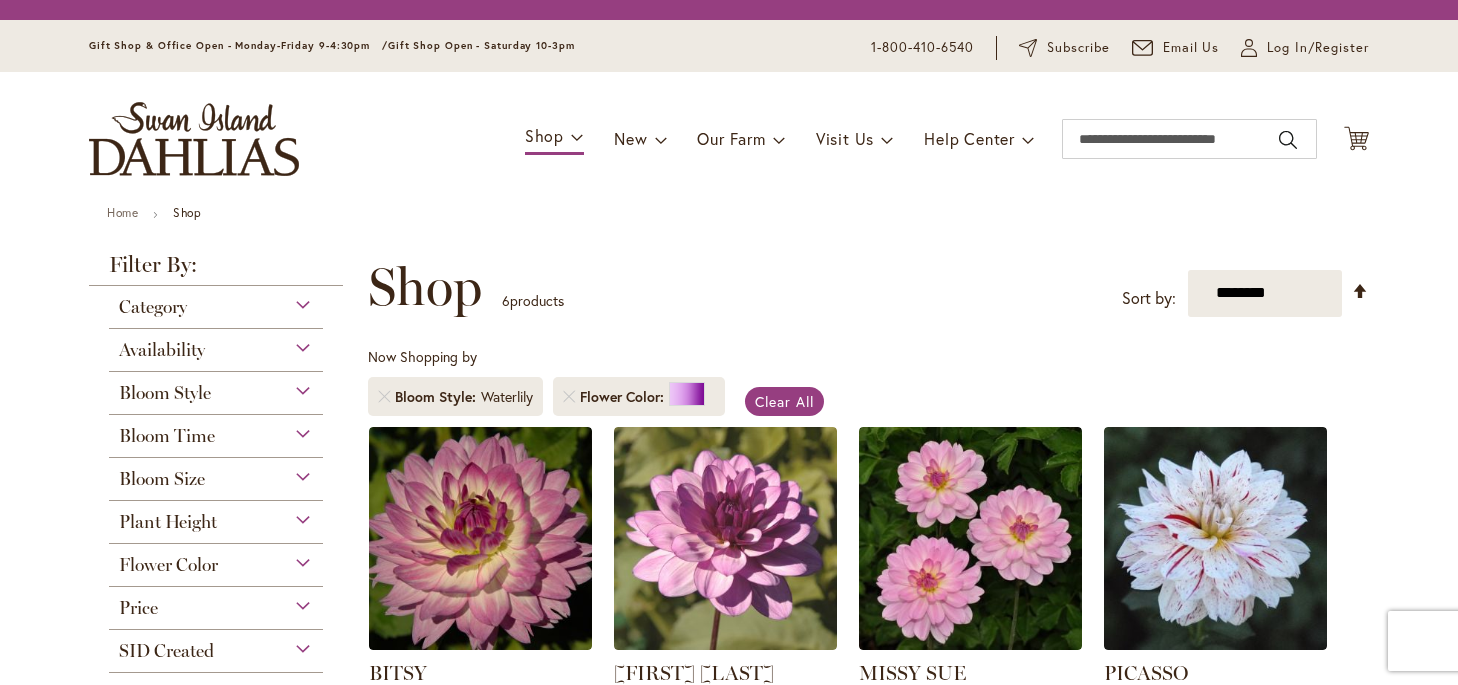 scroll, scrollTop: 0, scrollLeft: 0, axis: both 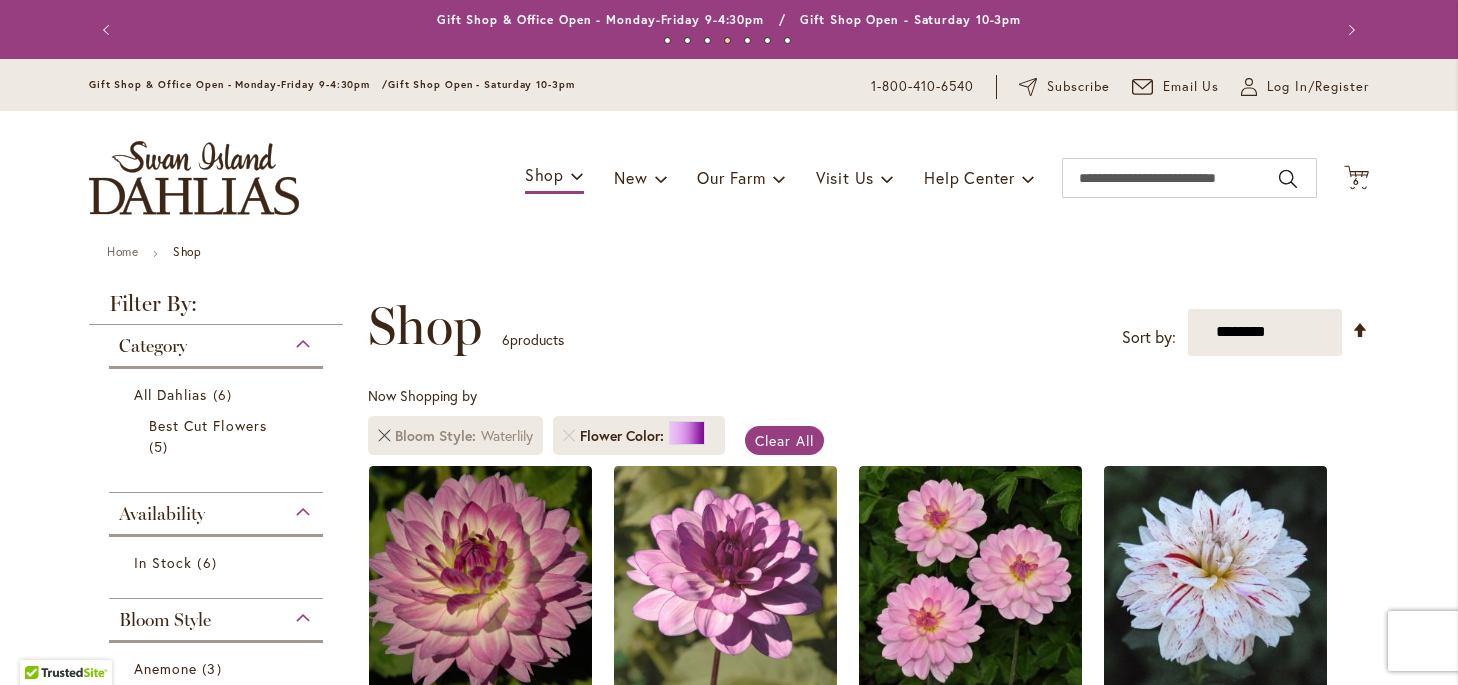 click at bounding box center (384, 436) 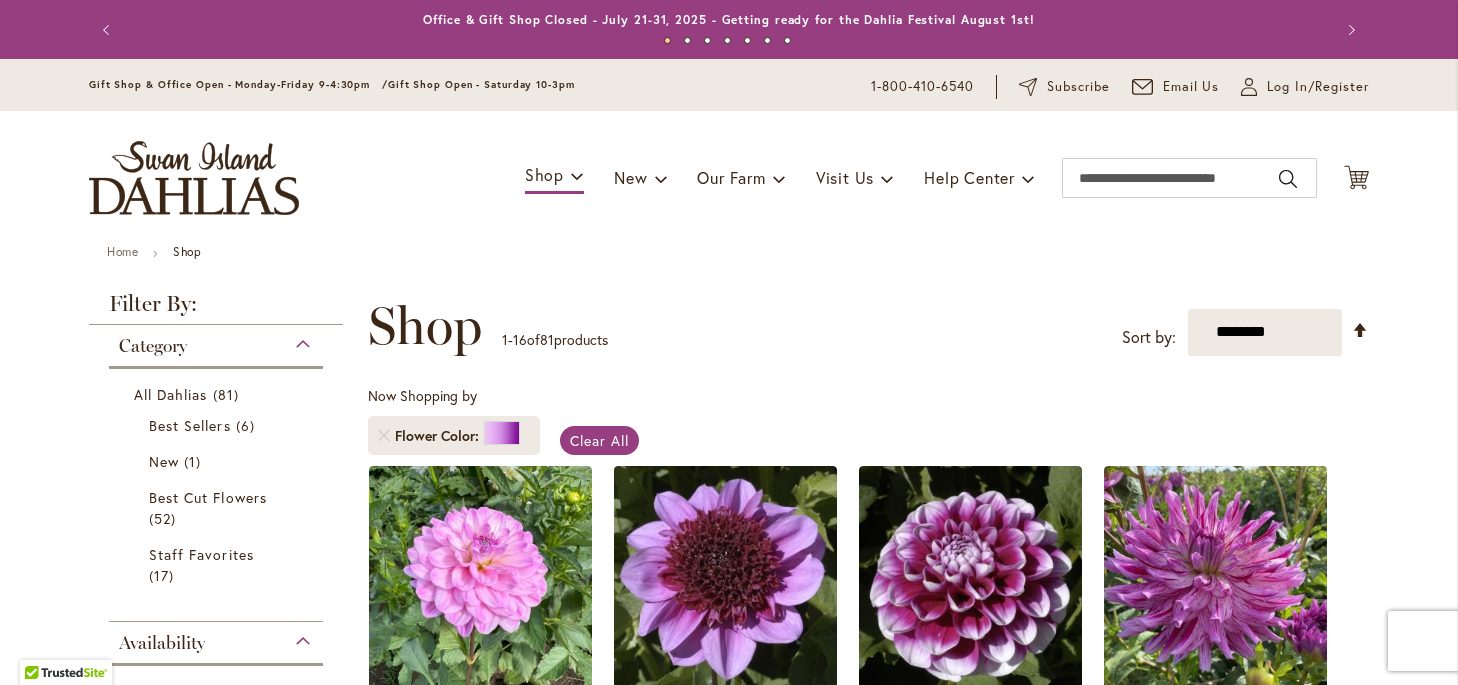 scroll, scrollTop: 0, scrollLeft: 0, axis: both 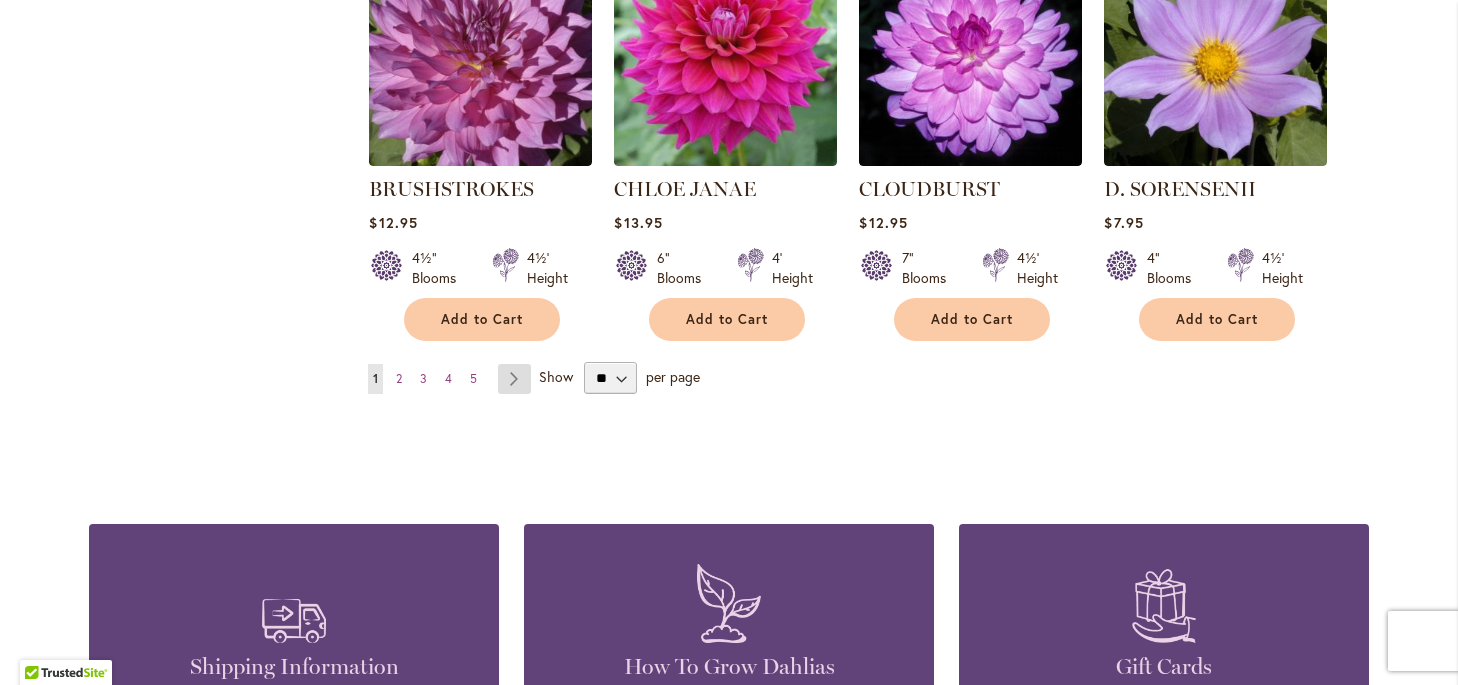 click on "Page
Next" at bounding box center [514, 379] 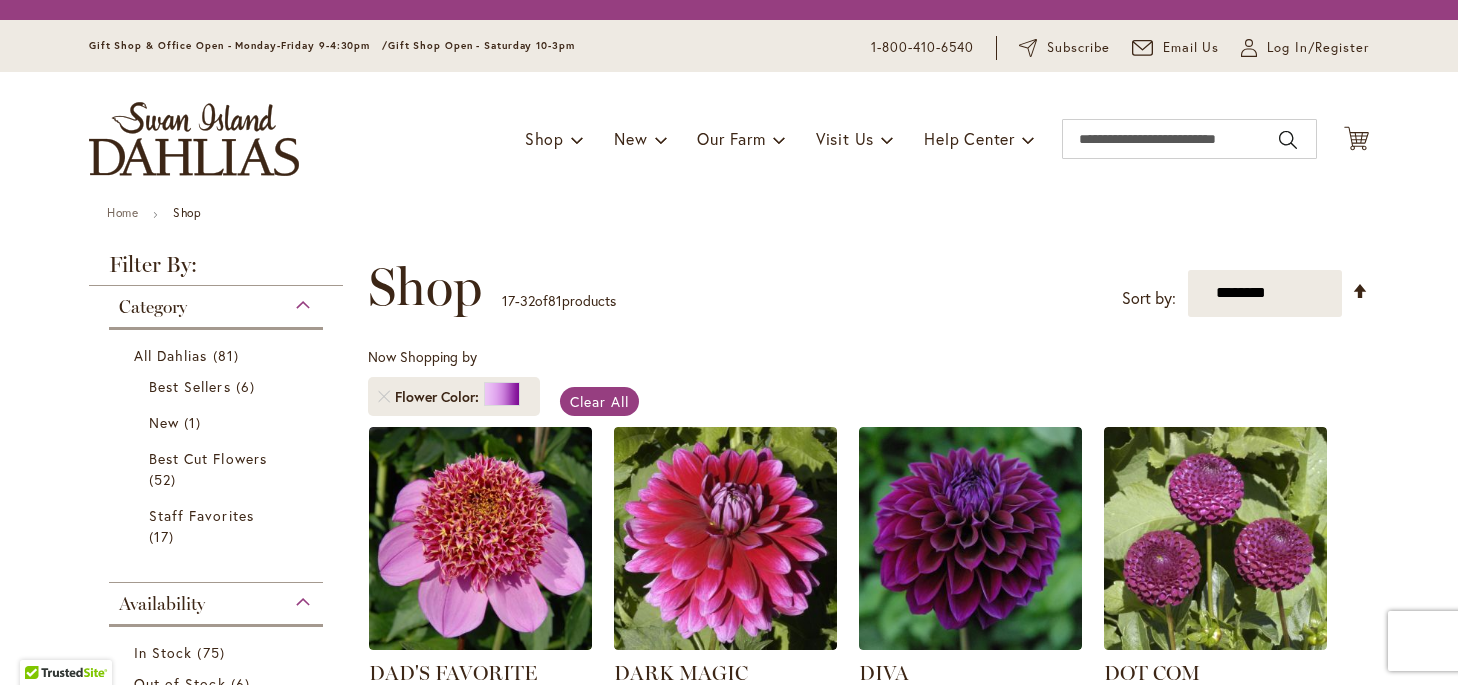scroll, scrollTop: 0, scrollLeft: 0, axis: both 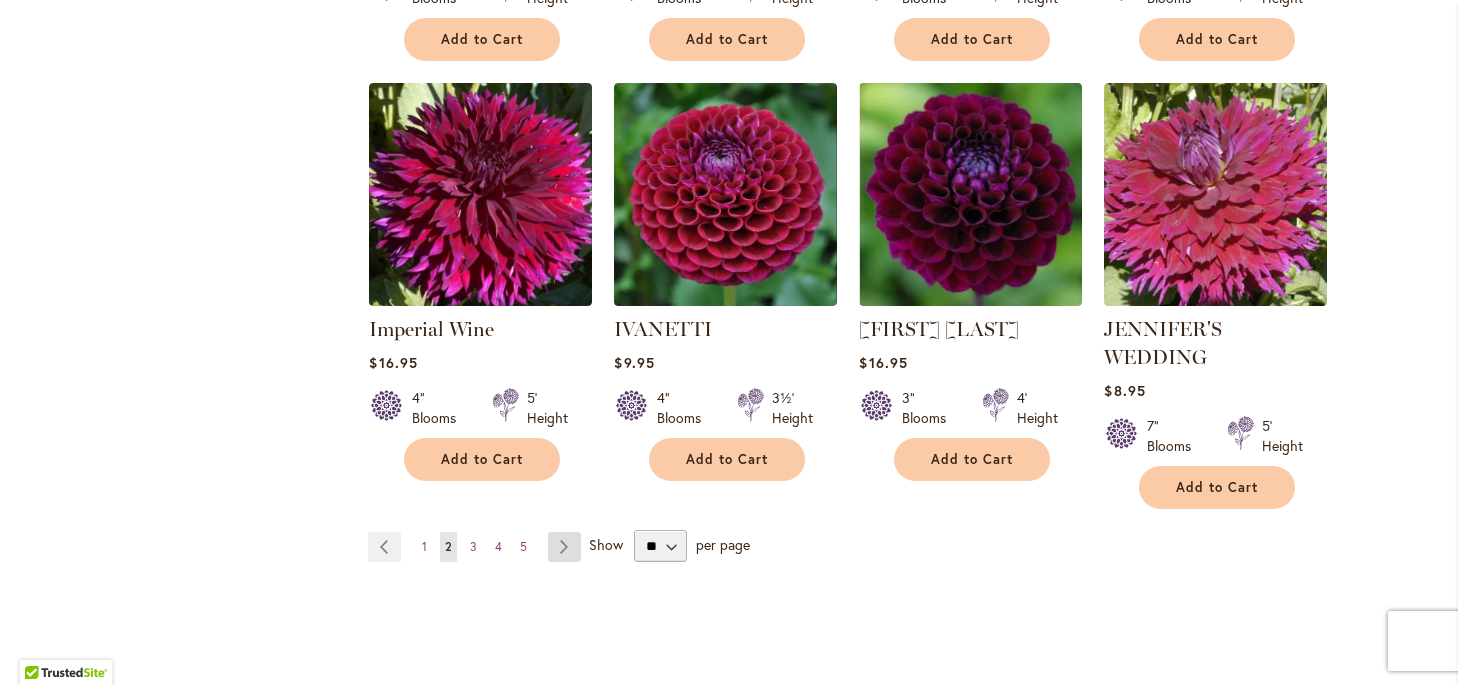 click on "Page
Next" at bounding box center [564, 547] 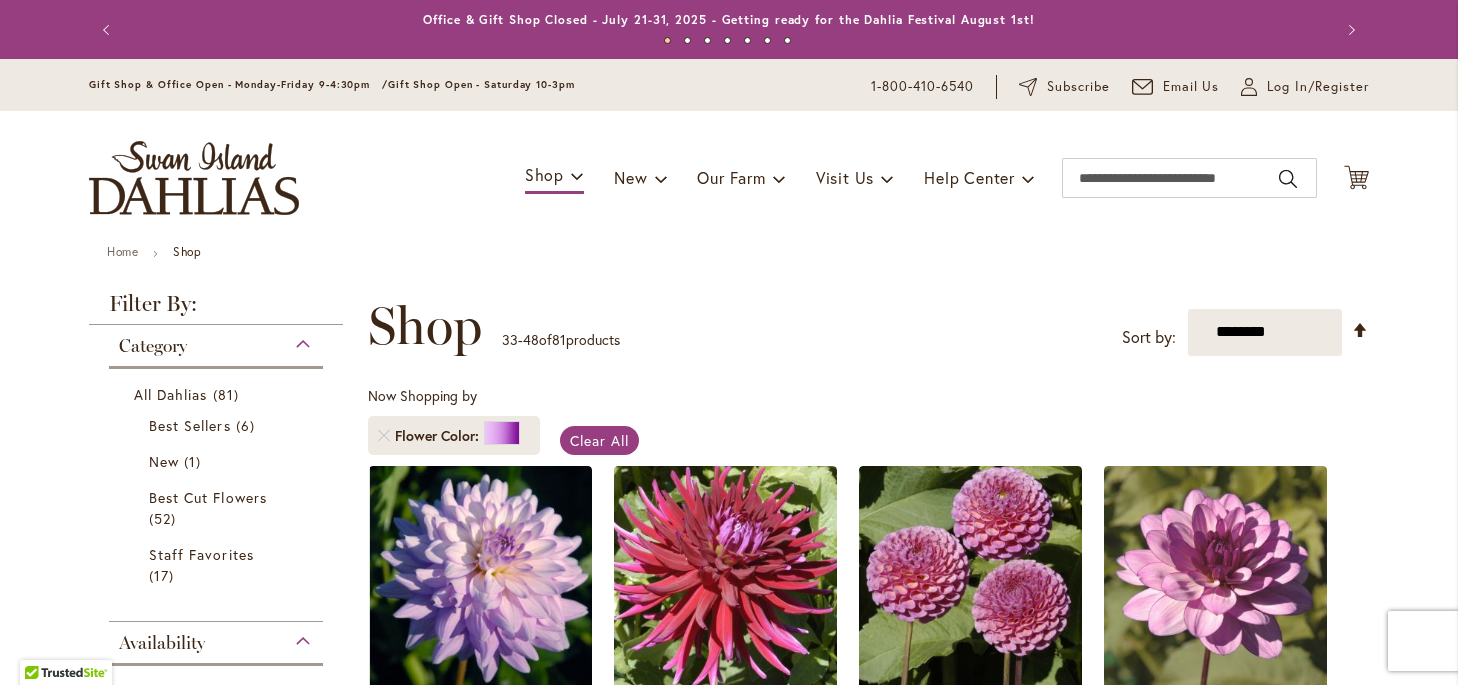 scroll, scrollTop: 0, scrollLeft: 0, axis: both 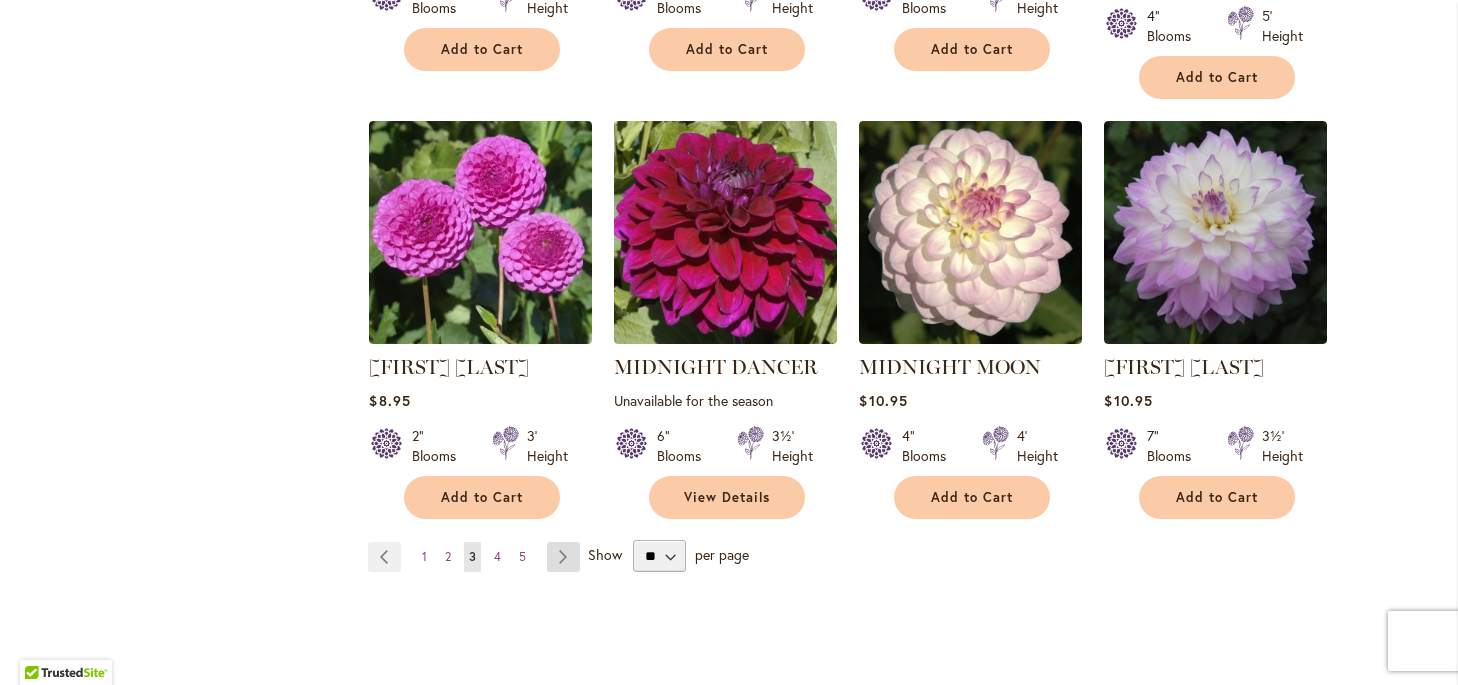 click on "Page
Next" at bounding box center [563, 557] 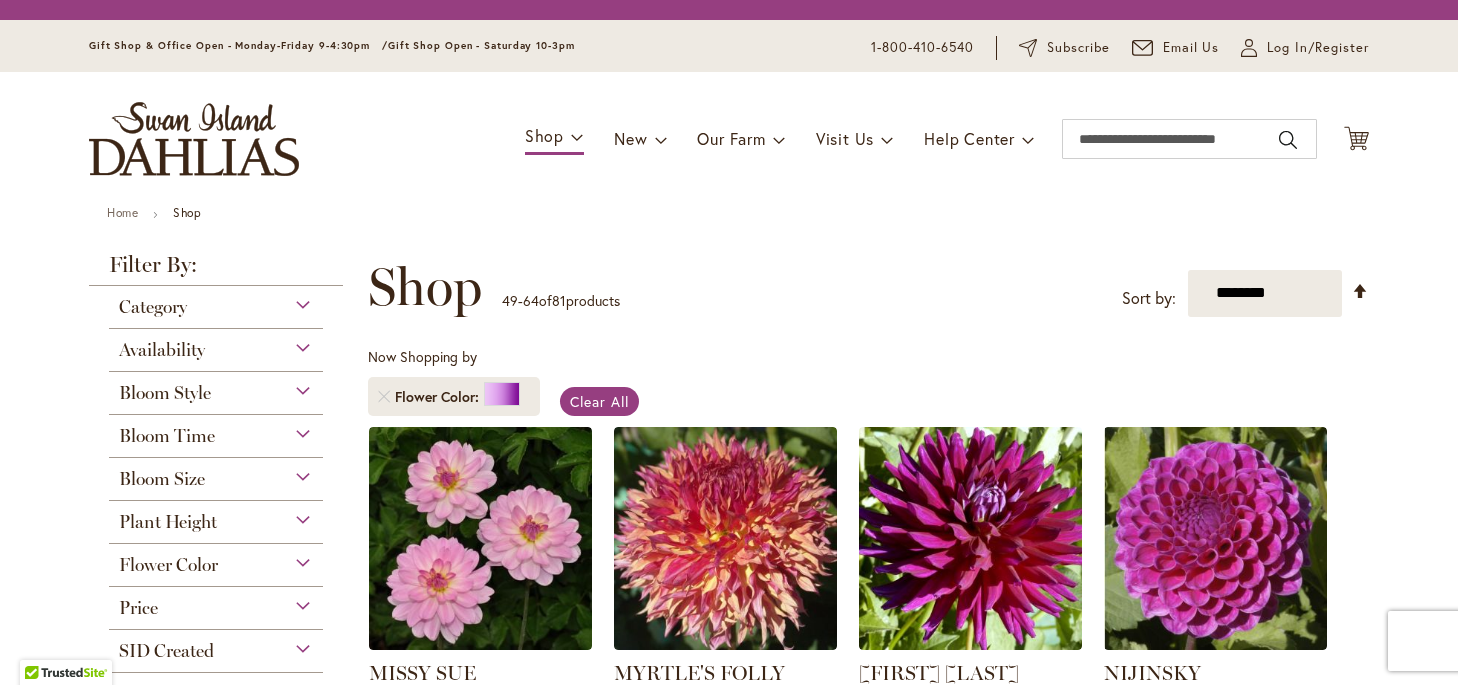 scroll, scrollTop: 0, scrollLeft: 0, axis: both 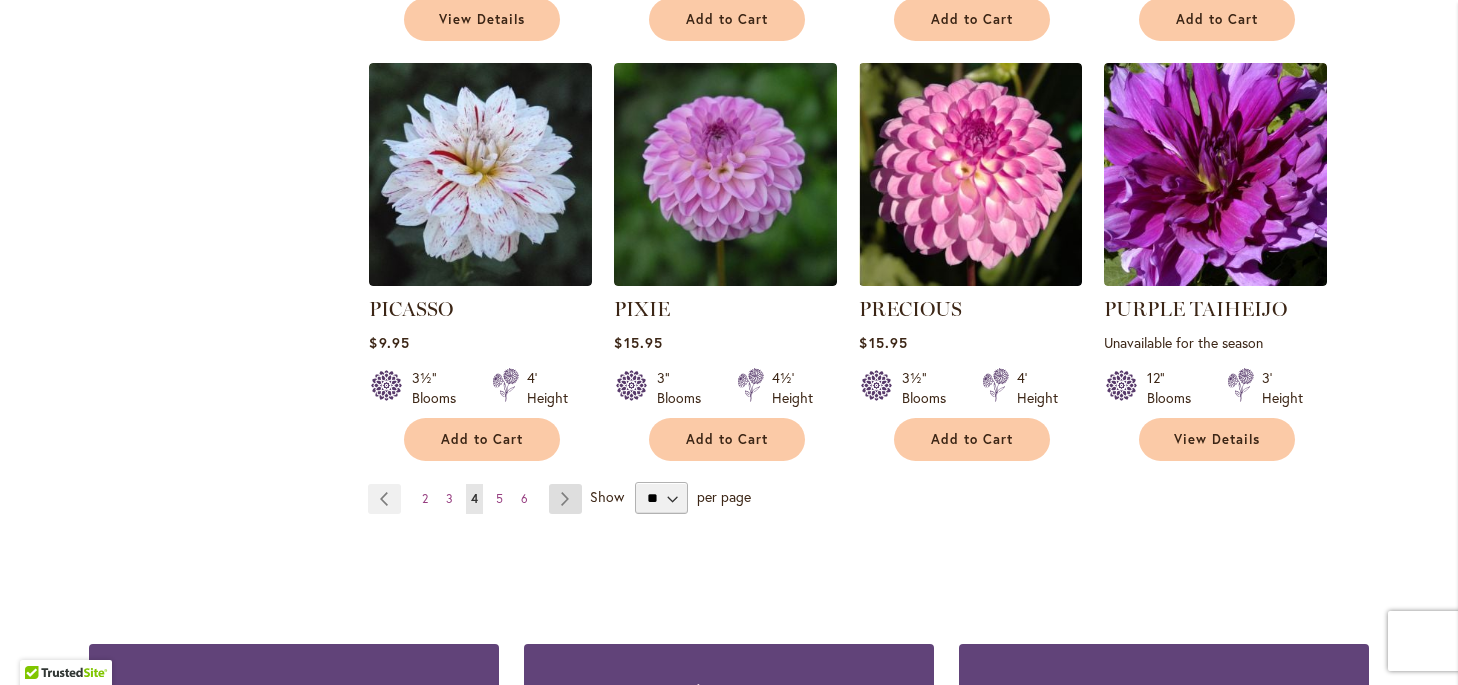 click on "Page
Next" at bounding box center [565, 499] 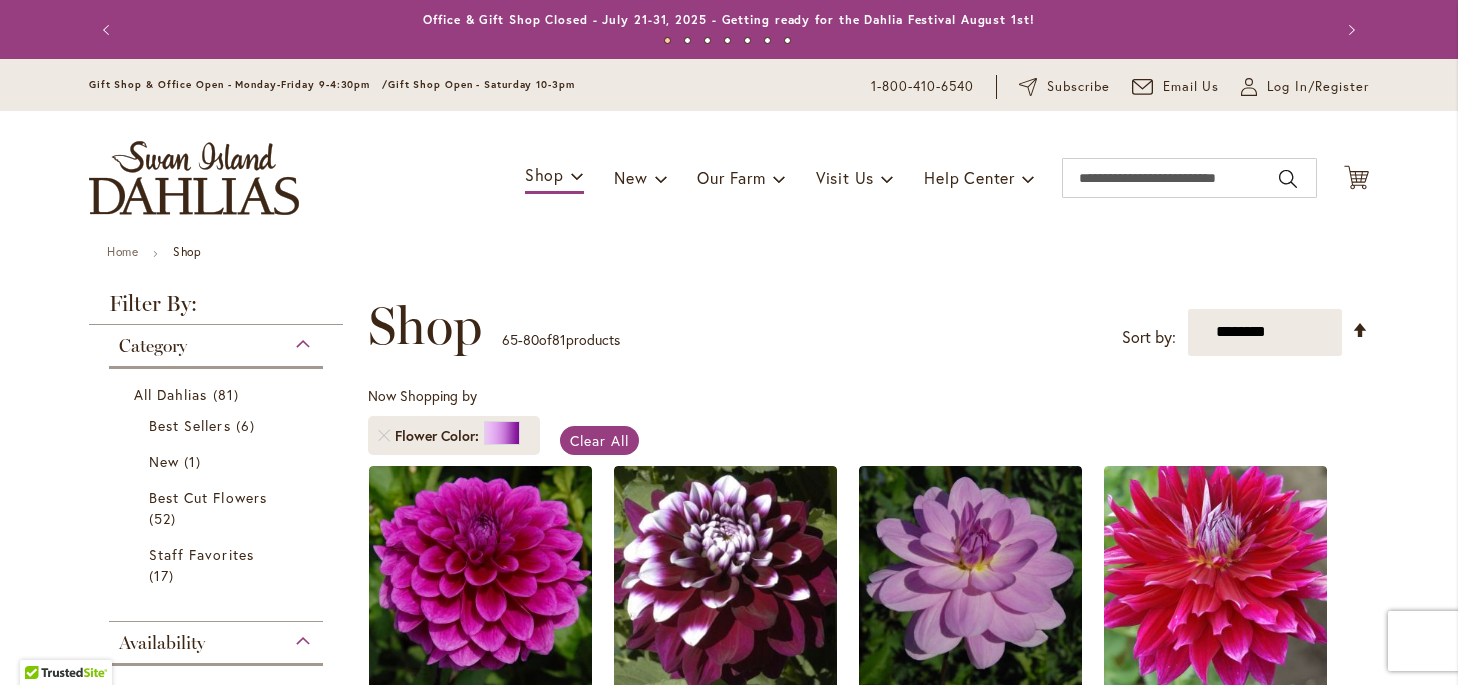 scroll, scrollTop: 0, scrollLeft: 0, axis: both 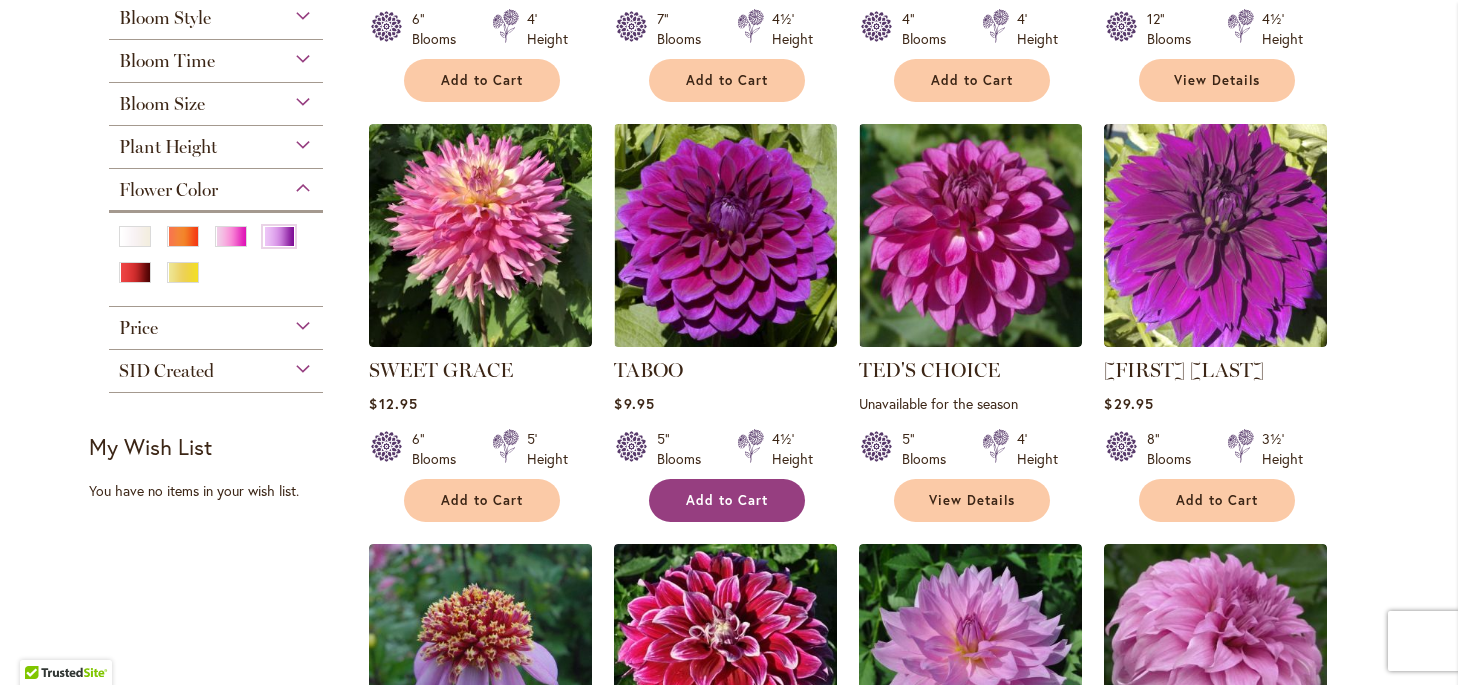 click on "Add to Cart" at bounding box center [727, 500] 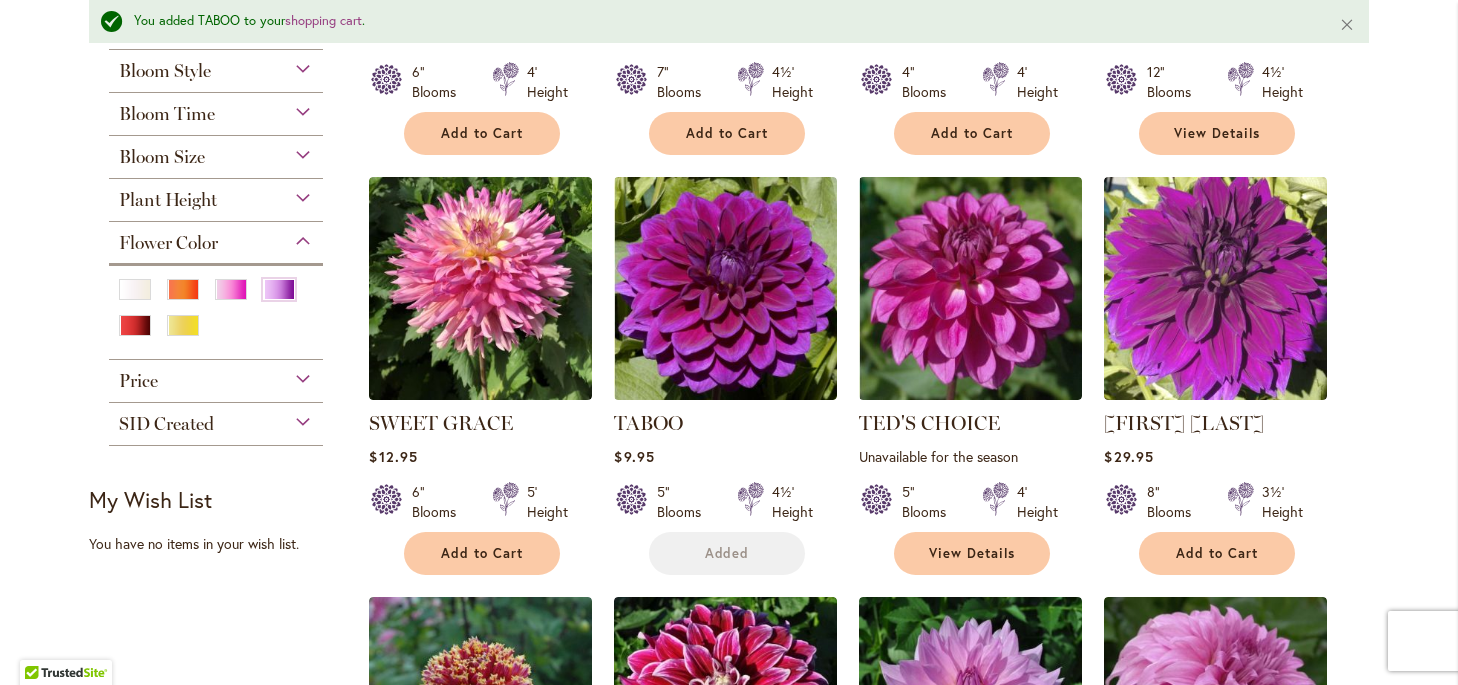 scroll, scrollTop: 814, scrollLeft: 0, axis: vertical 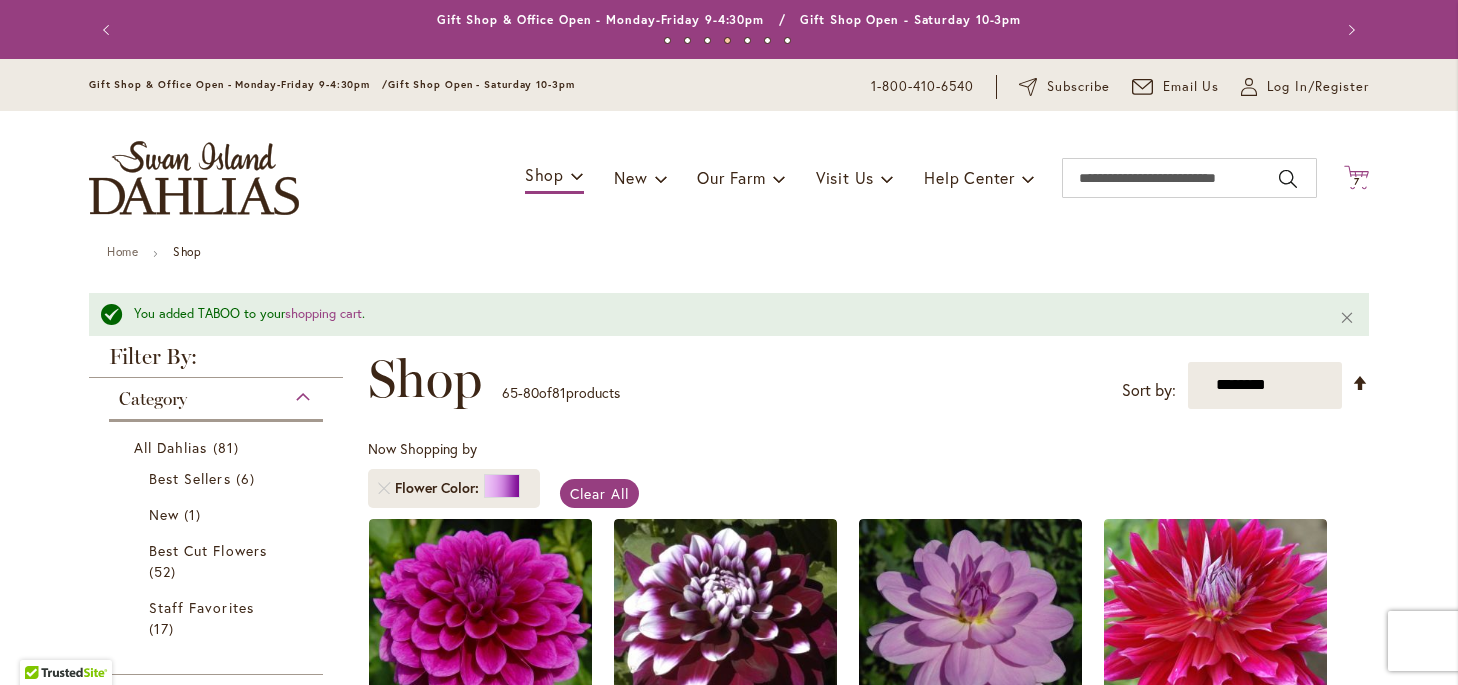 click 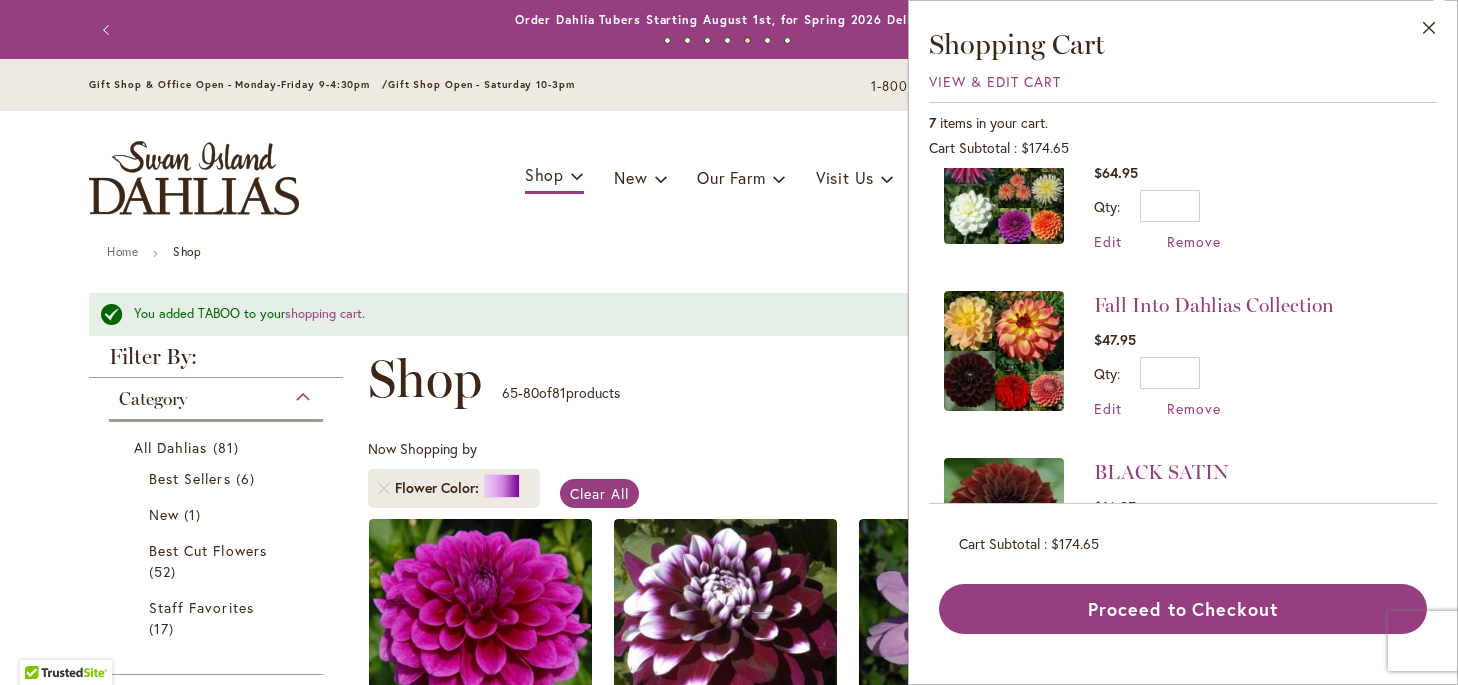 scroll, scrollTop: 833, scrollLeft: 0, axis: vertical 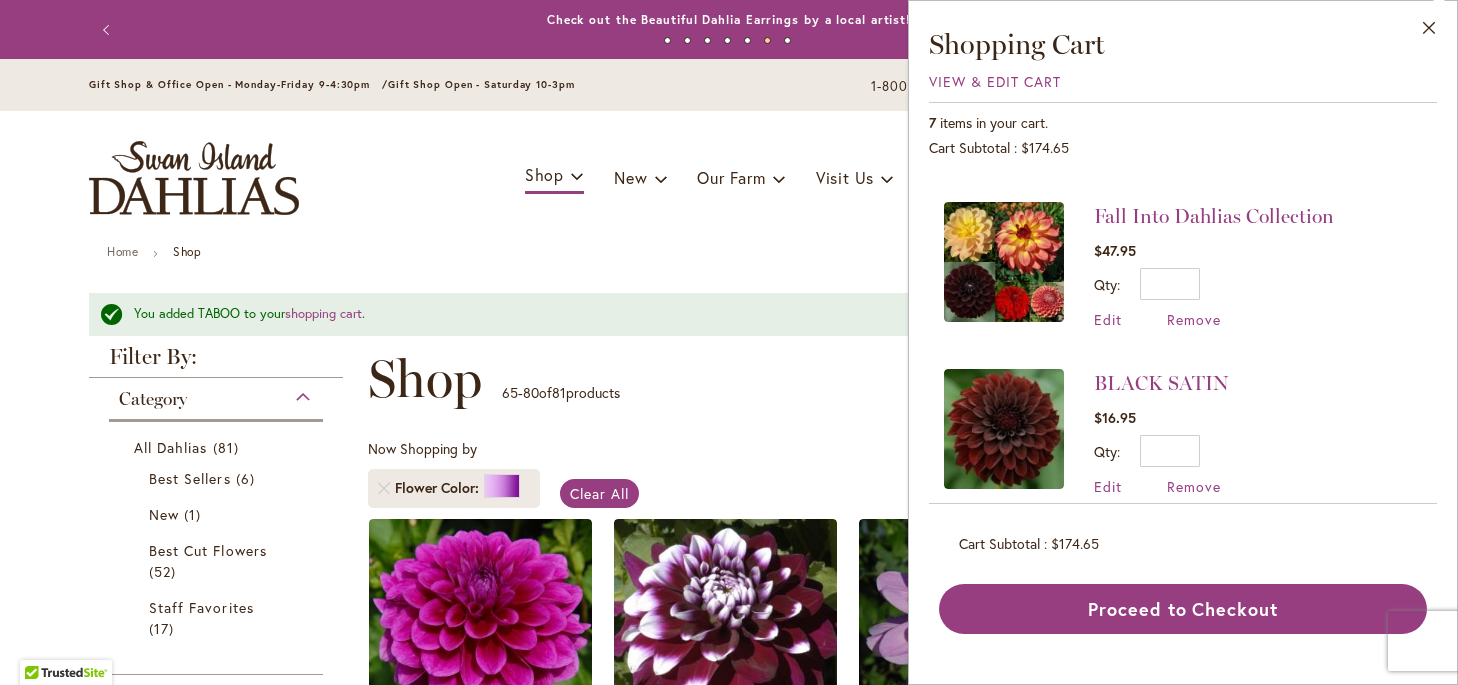 click at bounding box center (1004, 262) 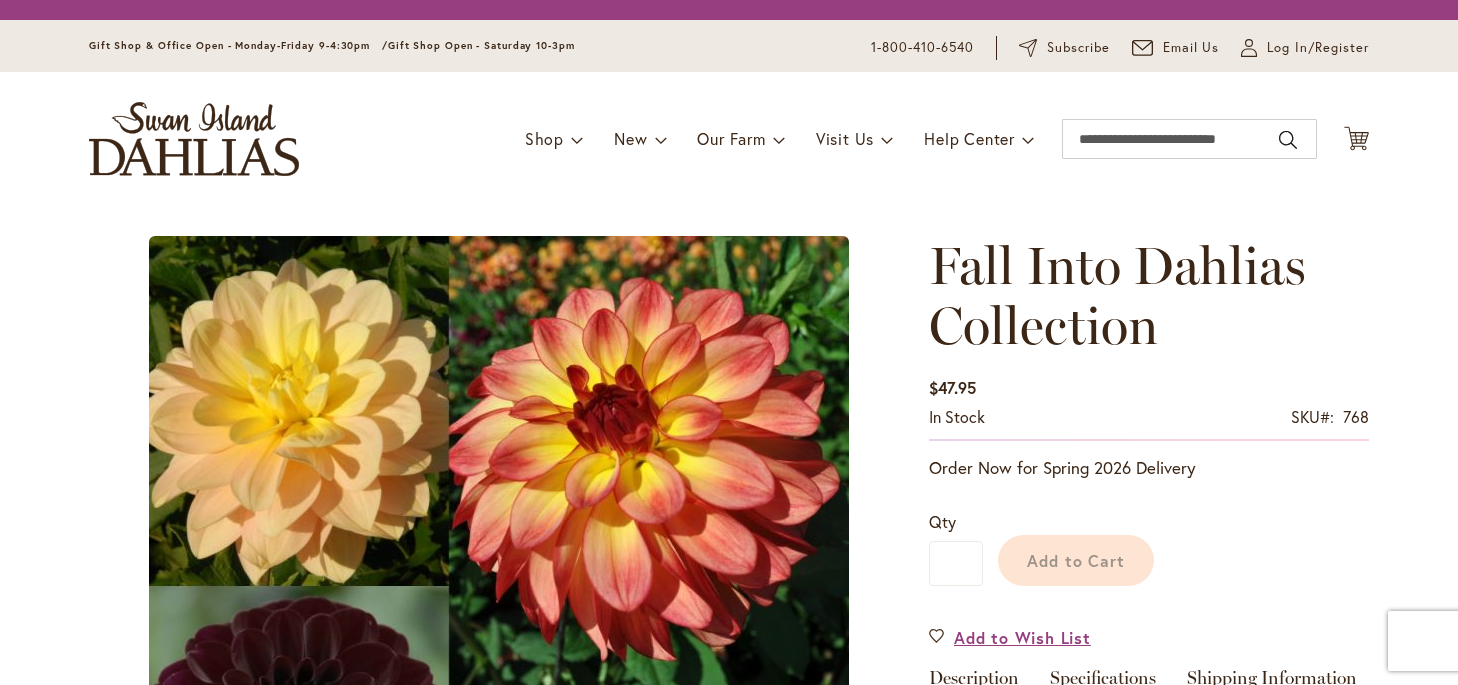 scroll, scrollTop: 0, scrollLeft: 0, axis: both 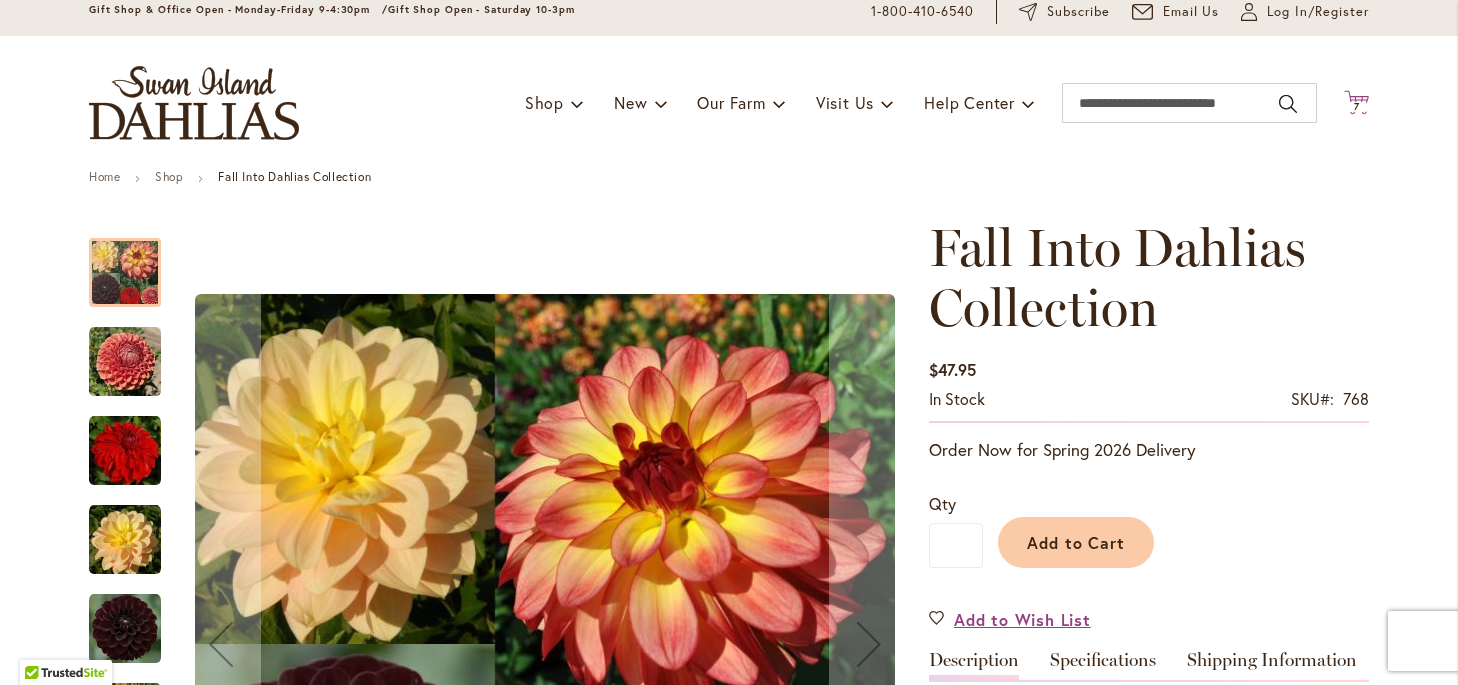 click on "7
7
items" at bounding box center (1357, 107) 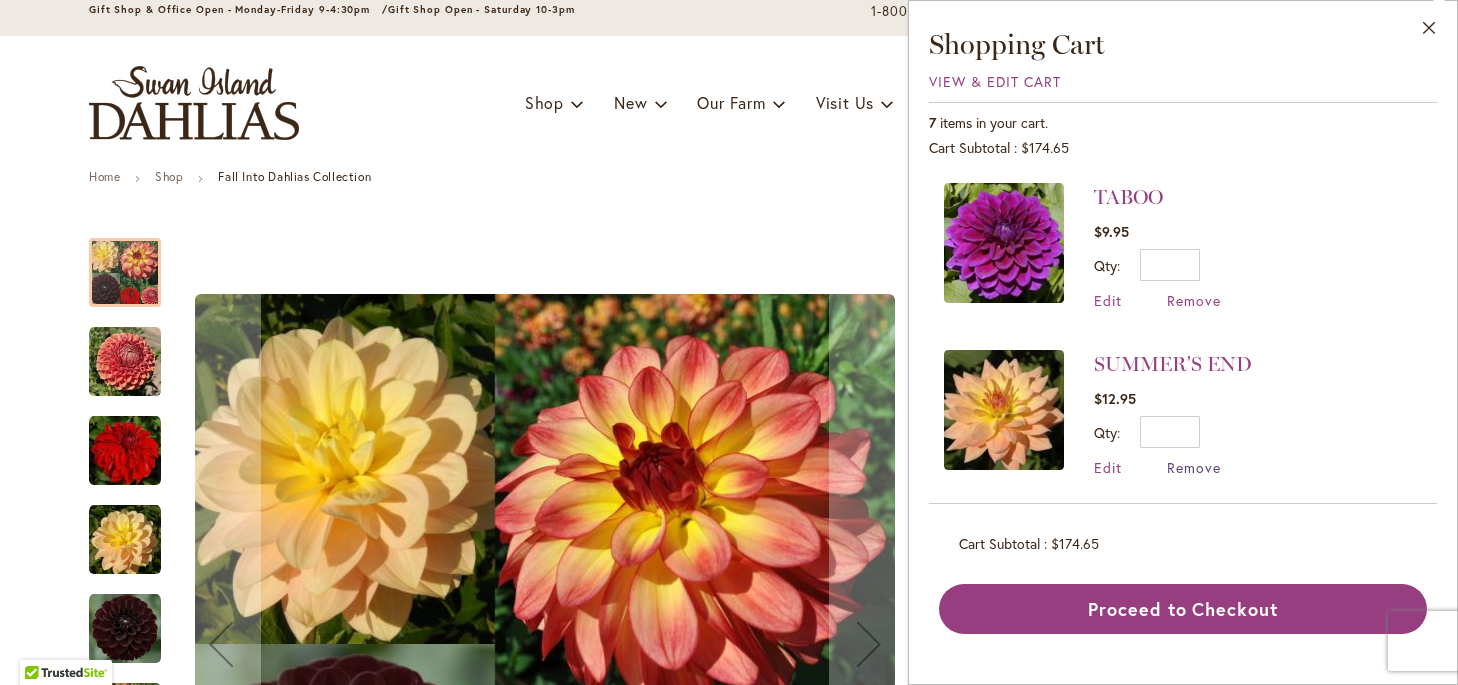 click on "Remove" at bounding box center (1194, 467) 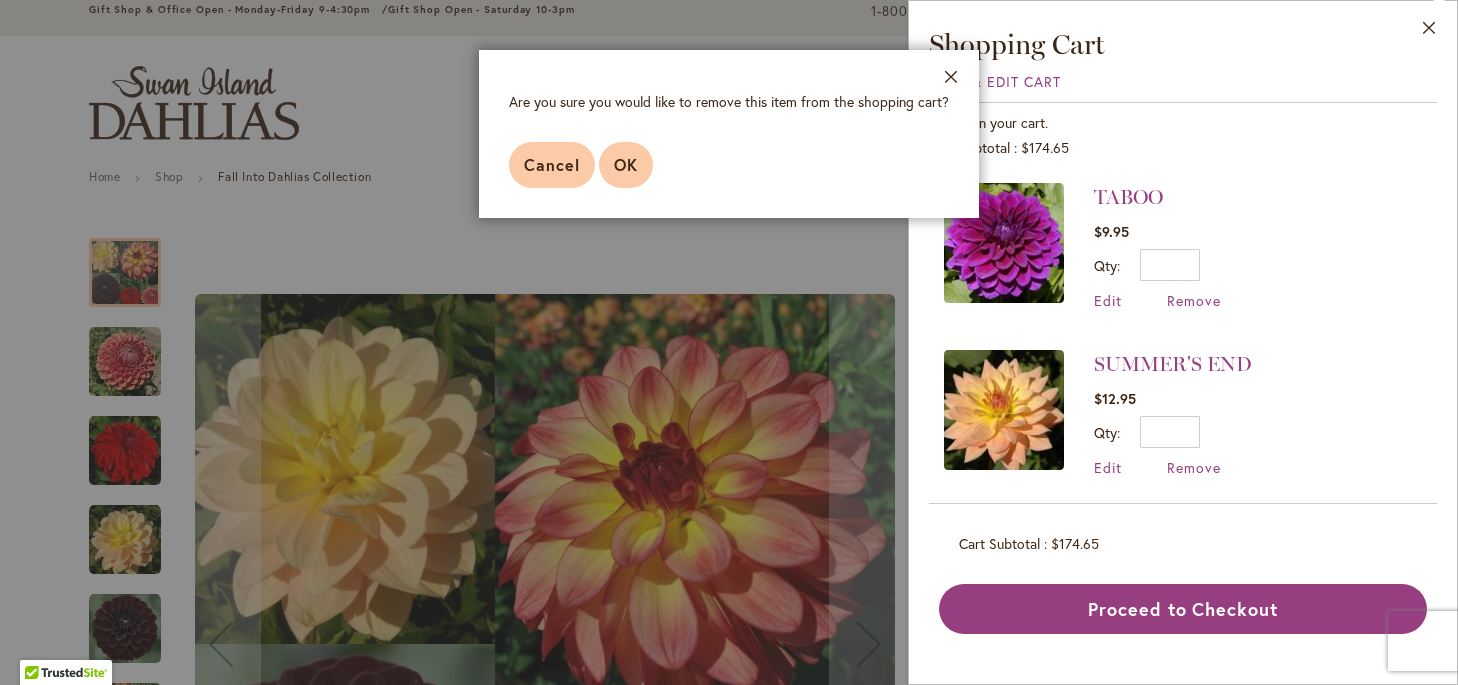 click on "OK" at bounding box center [626, 164] 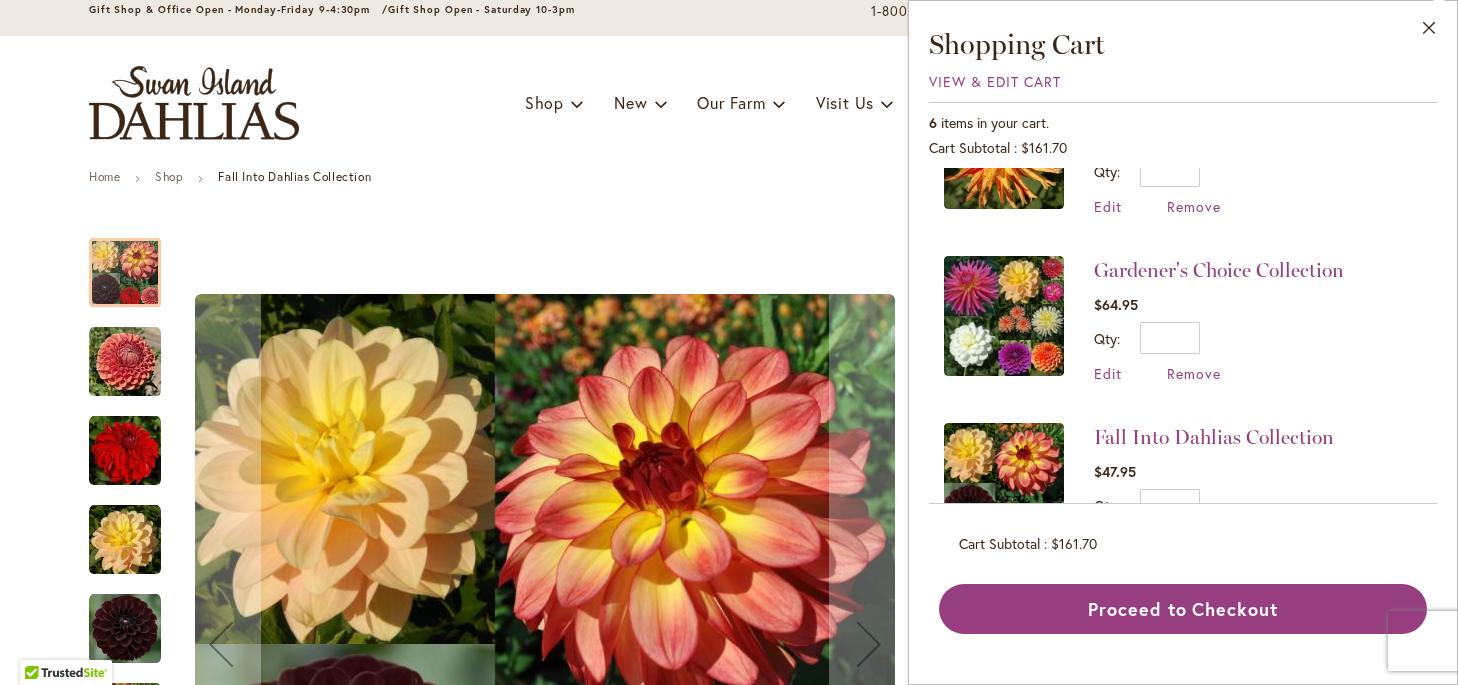 scroll, scrollTop: 418, scrollLeft: 0, axis: vertical 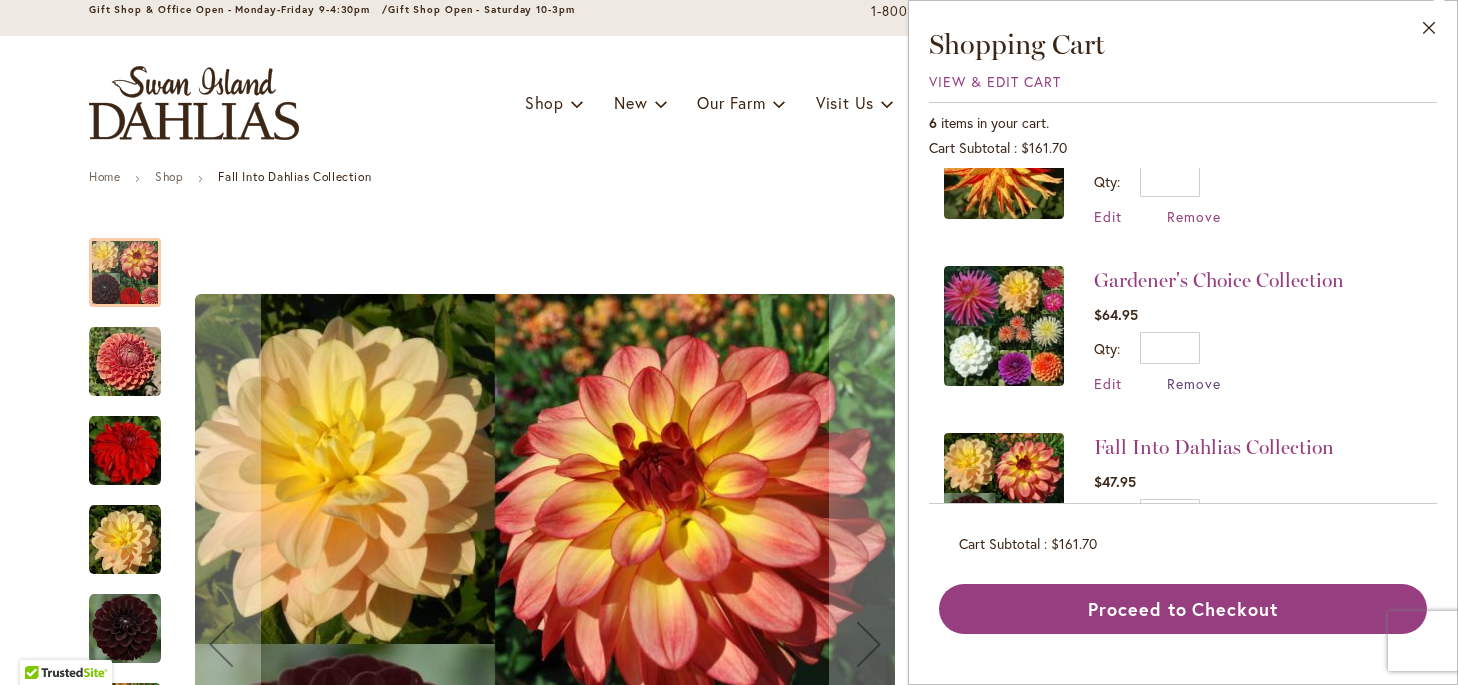 click on "Remove" at bounding box center (1194, 383) 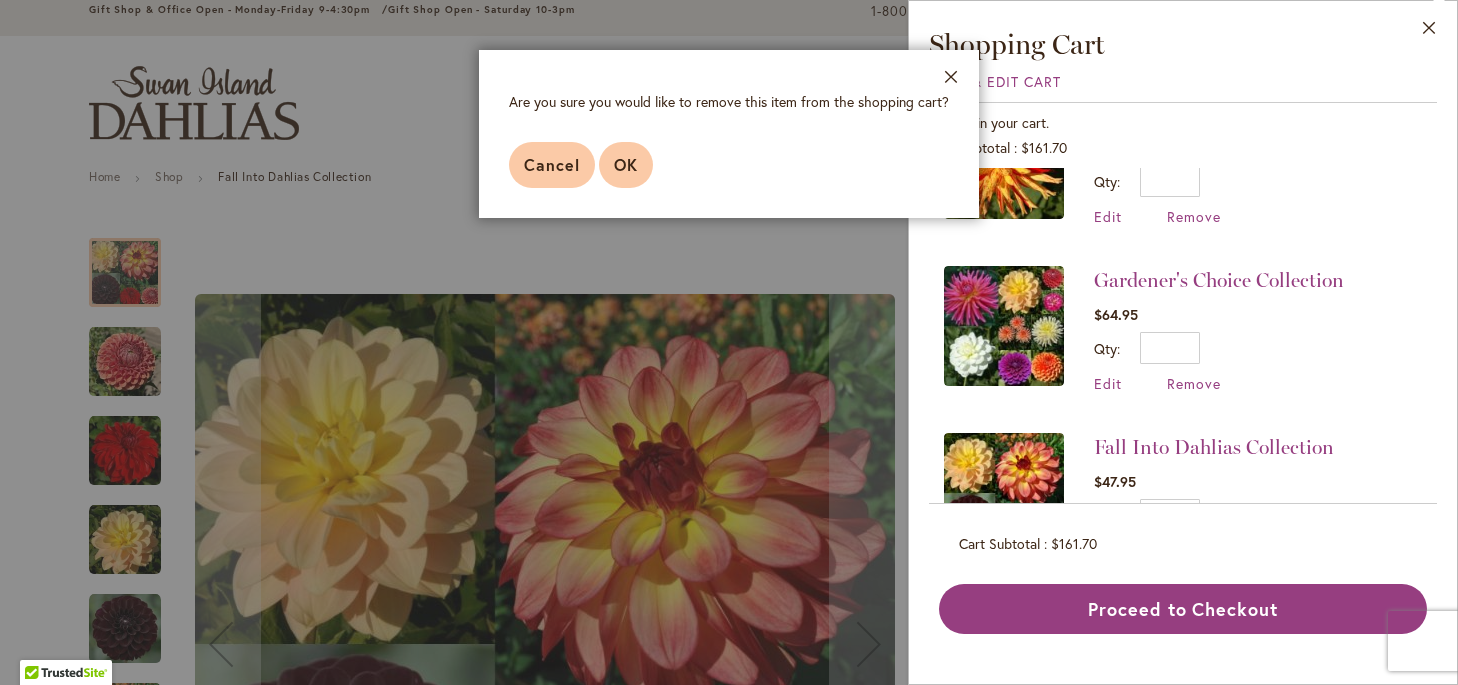 click on "OK" at bounding box center (626, 164) 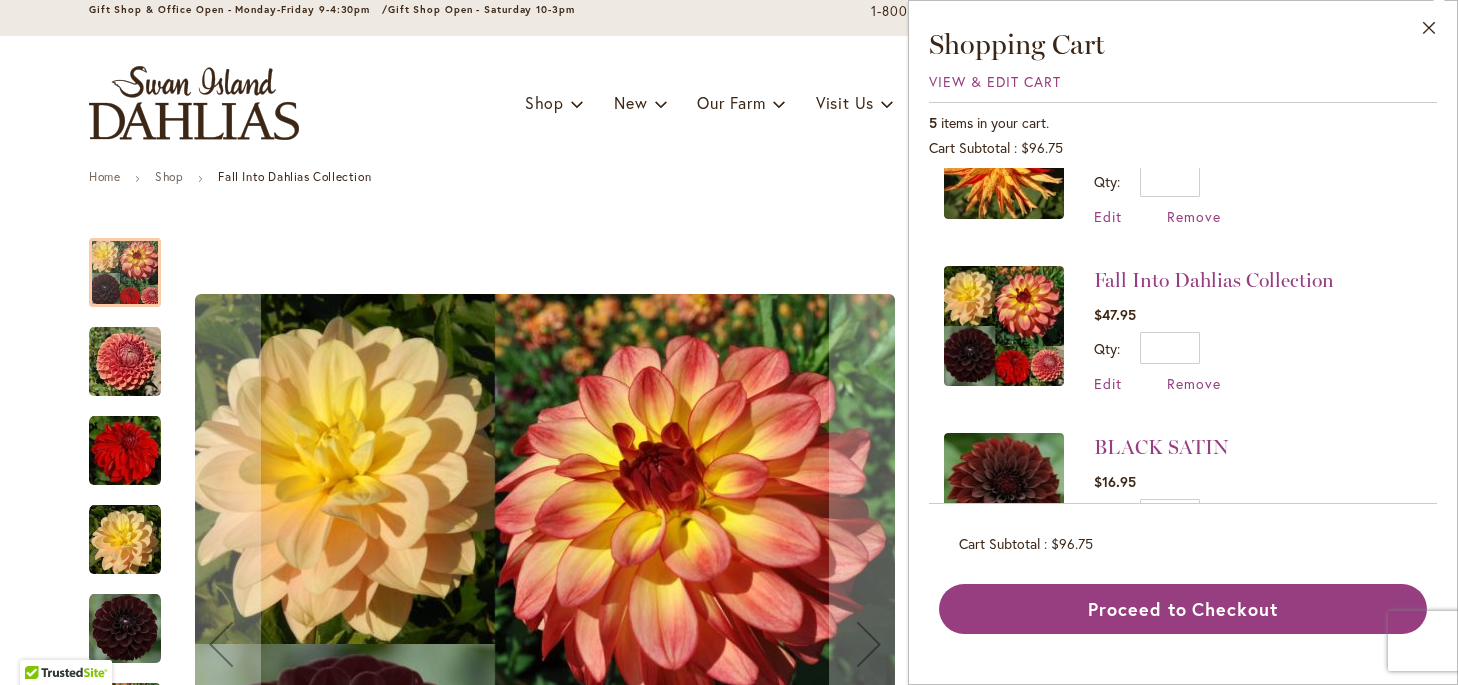 scroll, scrollTop: 0, scrollLeft: 0, axis: both 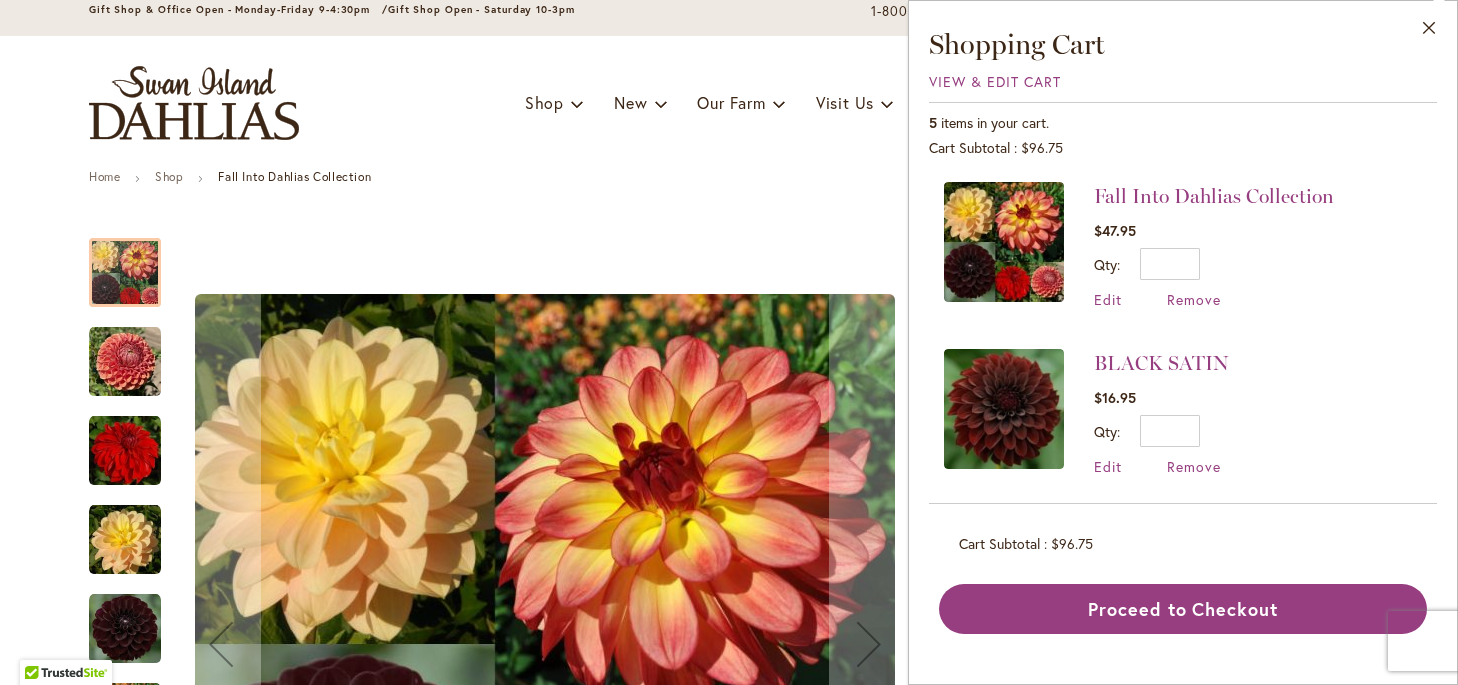 click at bounding box center (1004, 242) 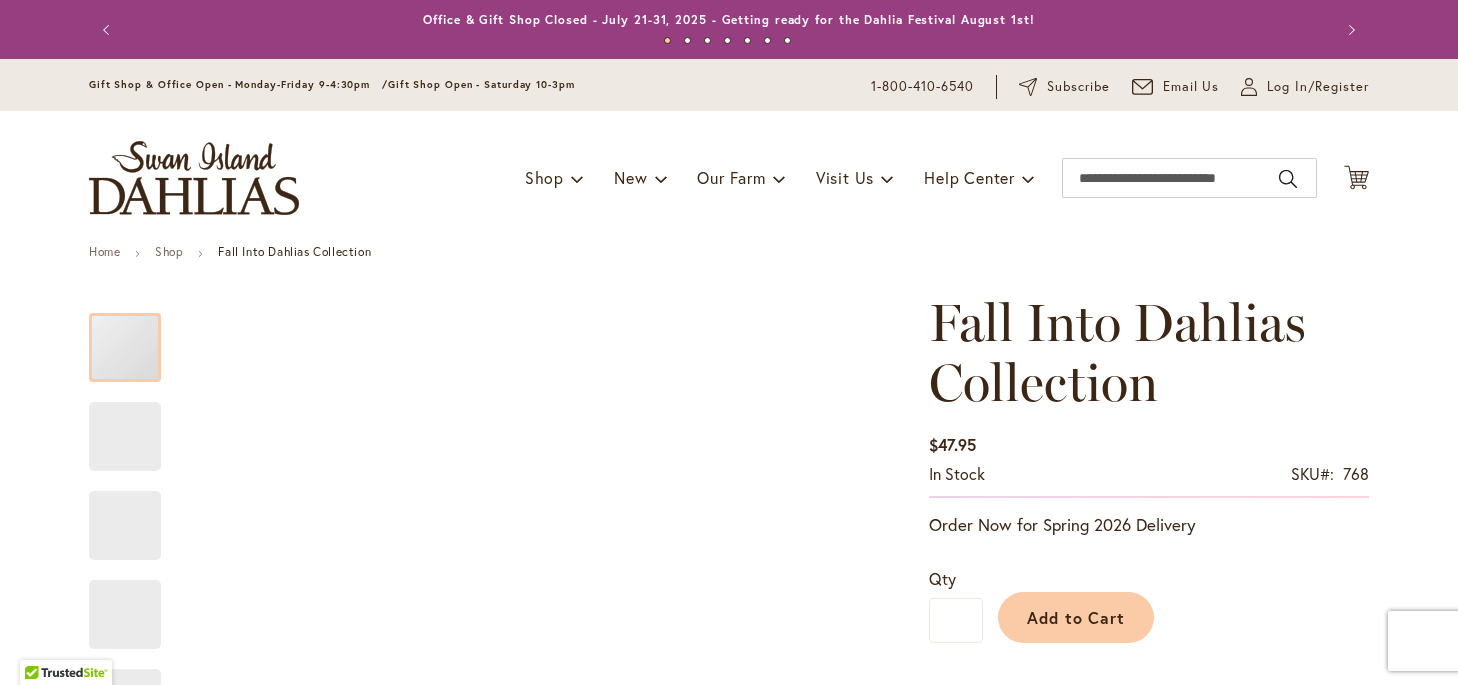 scroll, scrollTop: 0, scrollLeft: 0, axis: both 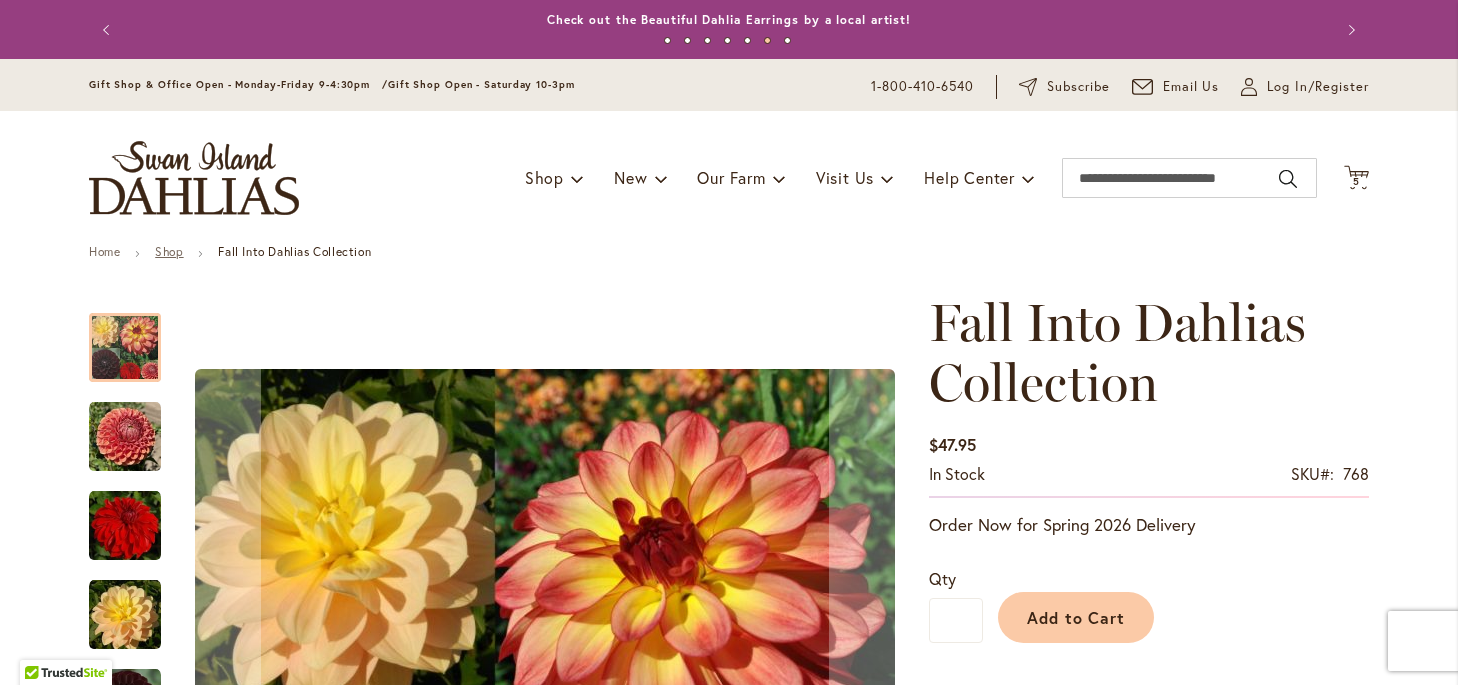 click on "Shop" at bounding box center (169, 251) 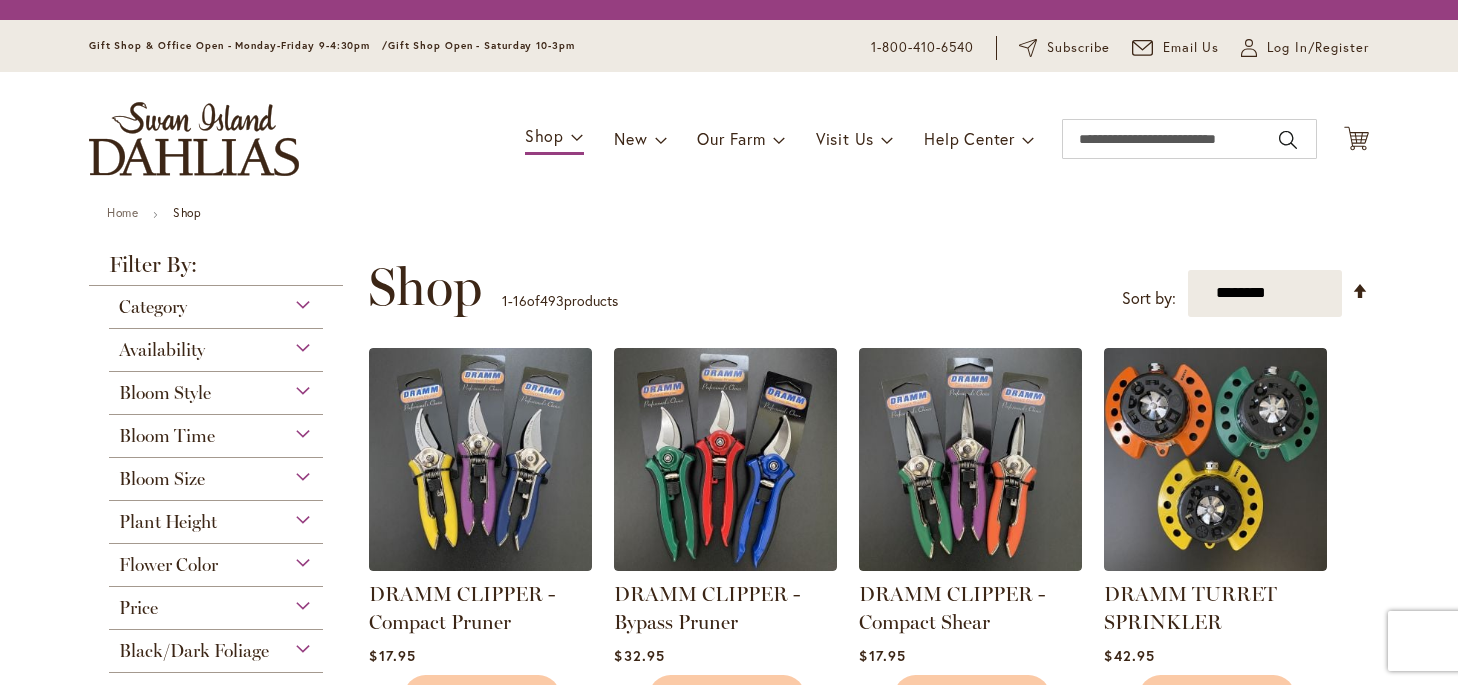 scroll, scrollTop: 0, scrollLeft: 0, axis: both 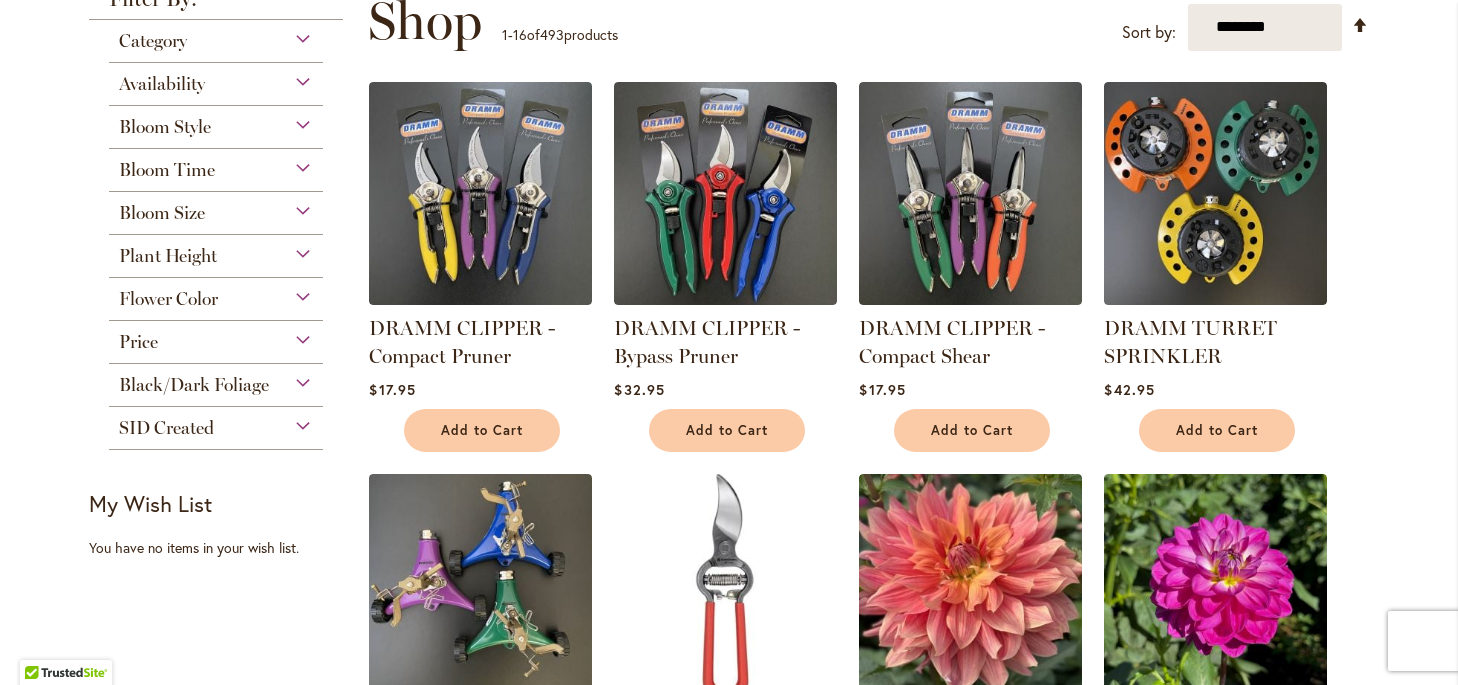 click on "Flower Color" at bounding box center (216, 294) 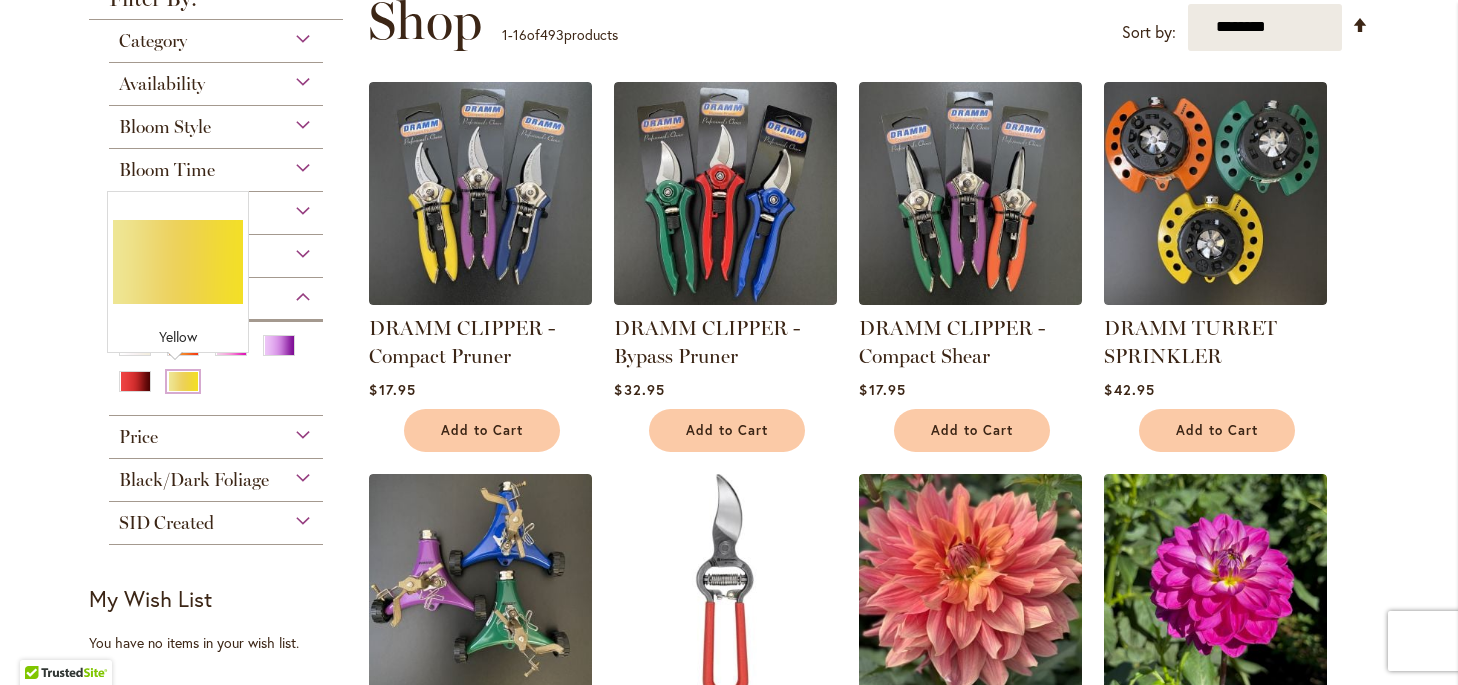 click at bounding box center (183, 381) 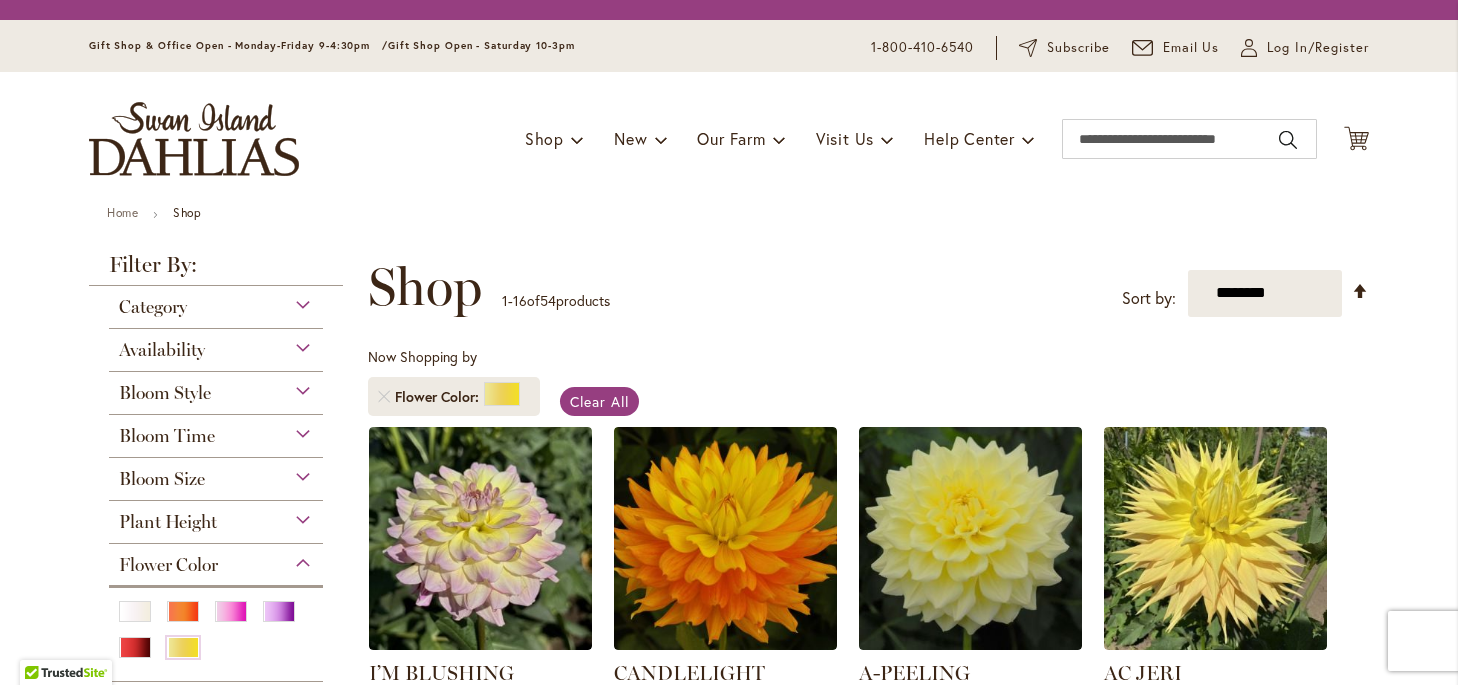 scroll, scrollTop: 0, scrollLeft: 0, axis: both 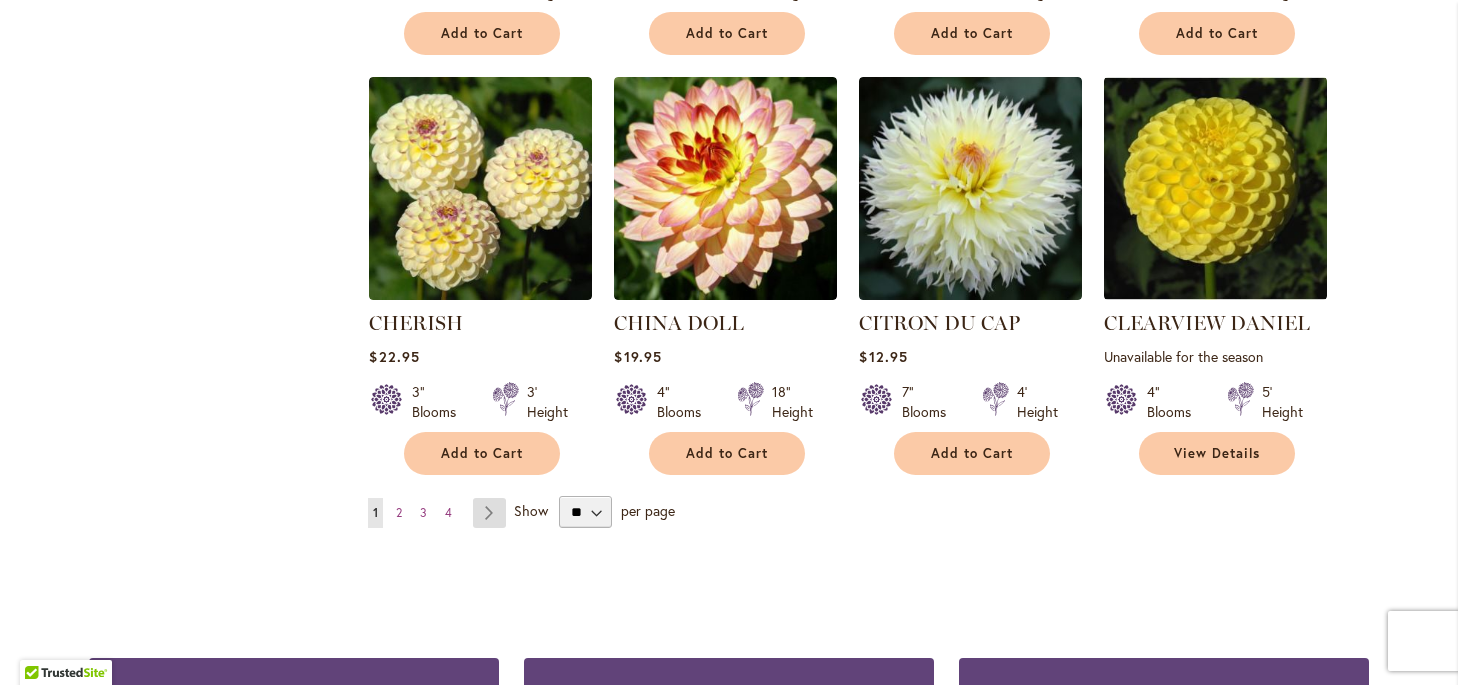 click on "Page
Next" at bounding box center (489, 513) 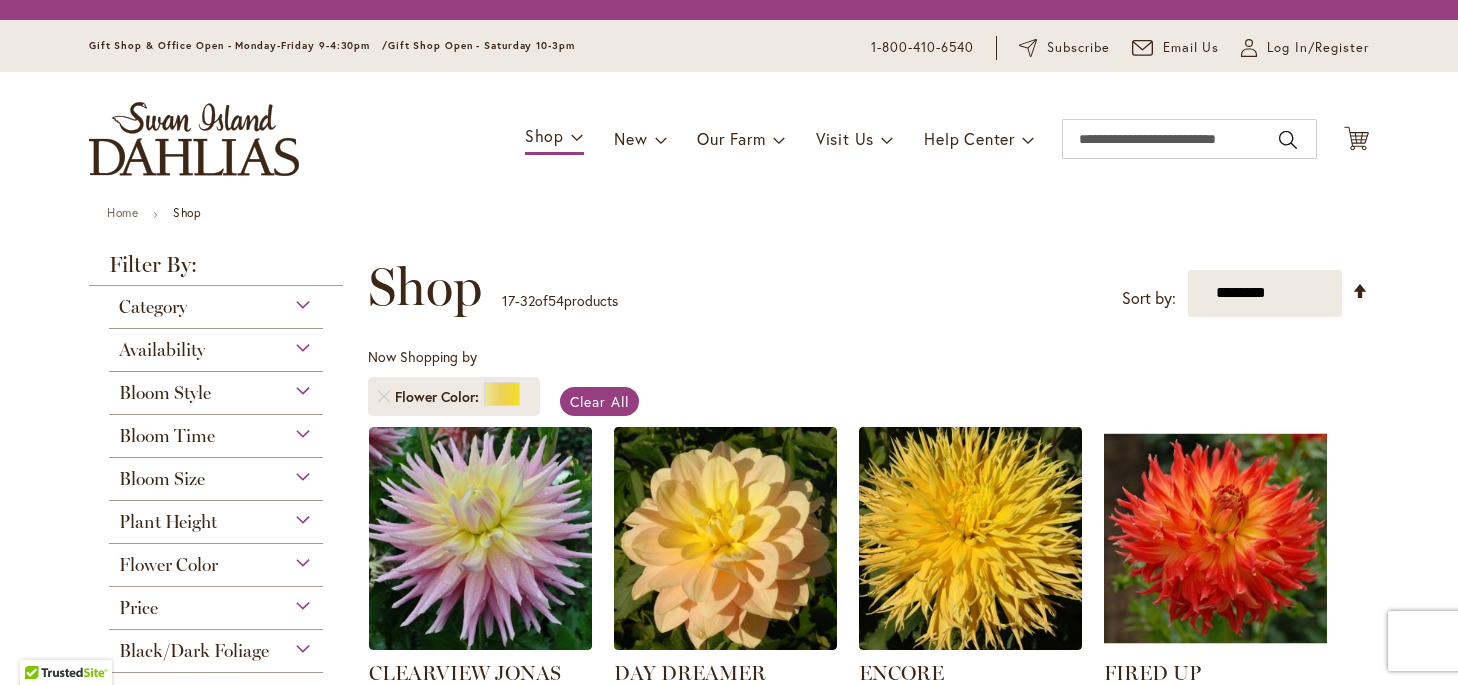scroll, scrollTop: 0, scrollLeft: 0, axis: both 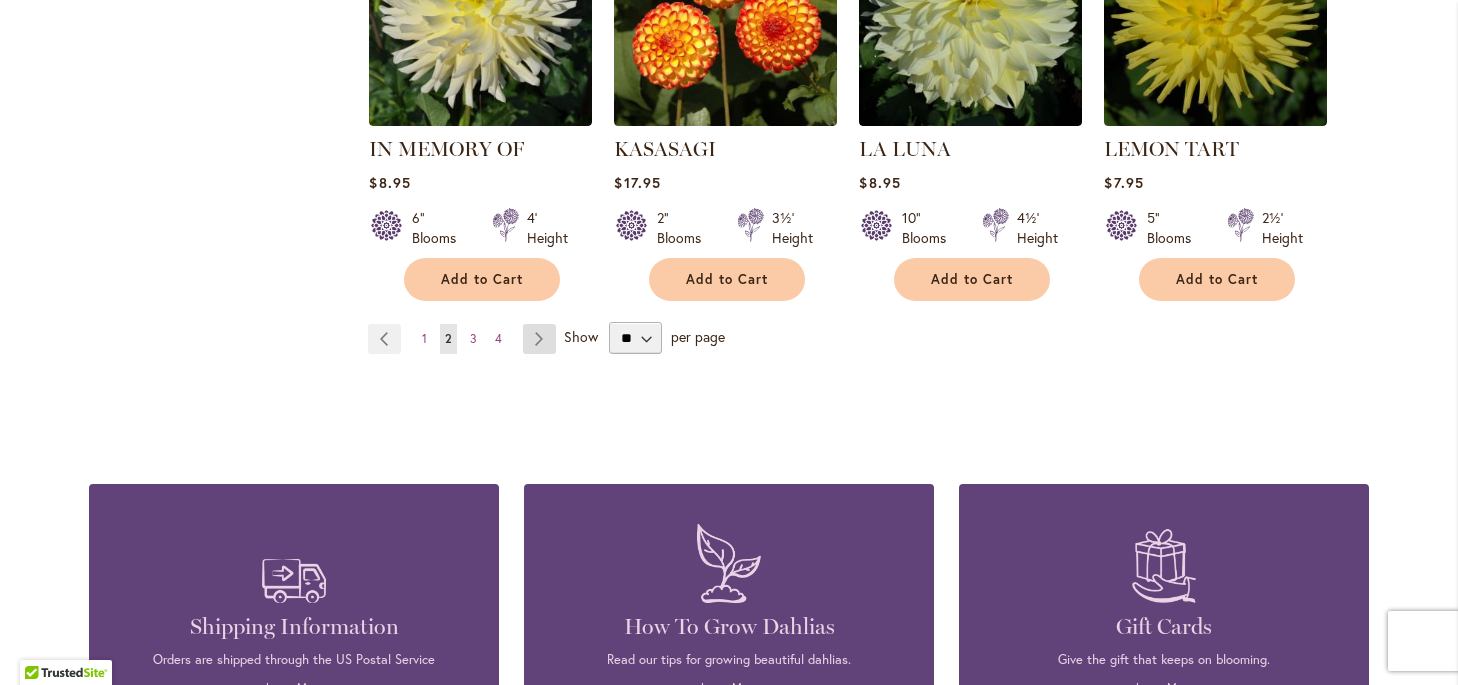 click on "Page
Next" at bounding box center (539, 339) 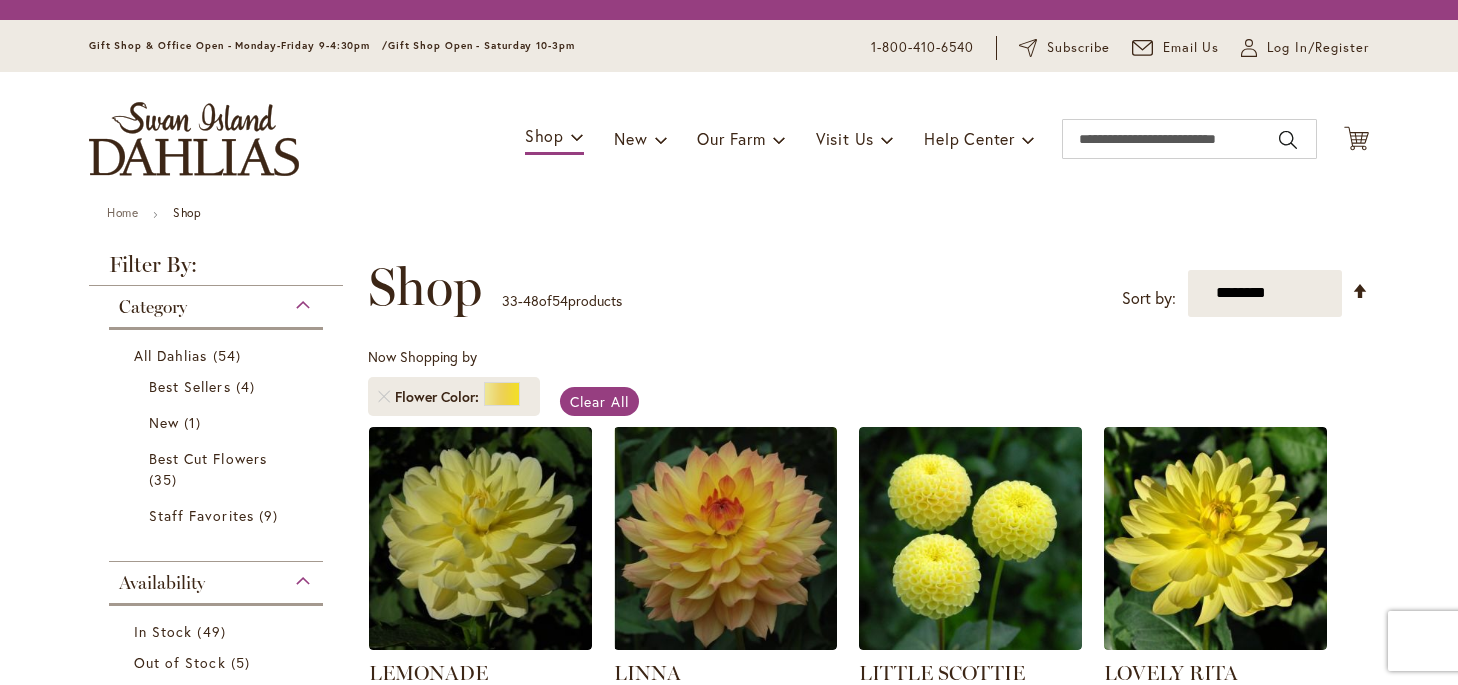 scroll, scrollTop: 0, scrollLeft: 0, axis: both 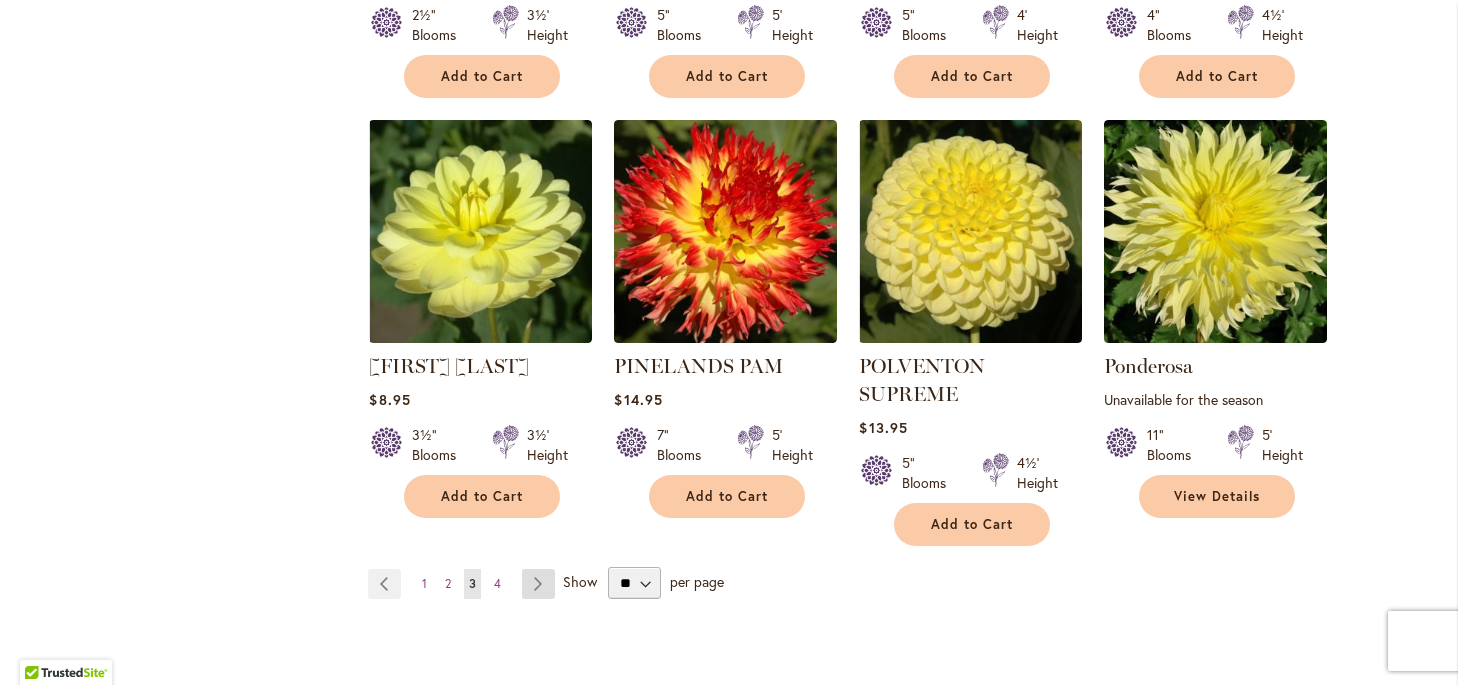 click on "Page
Next" at bounding box center (538, 584) 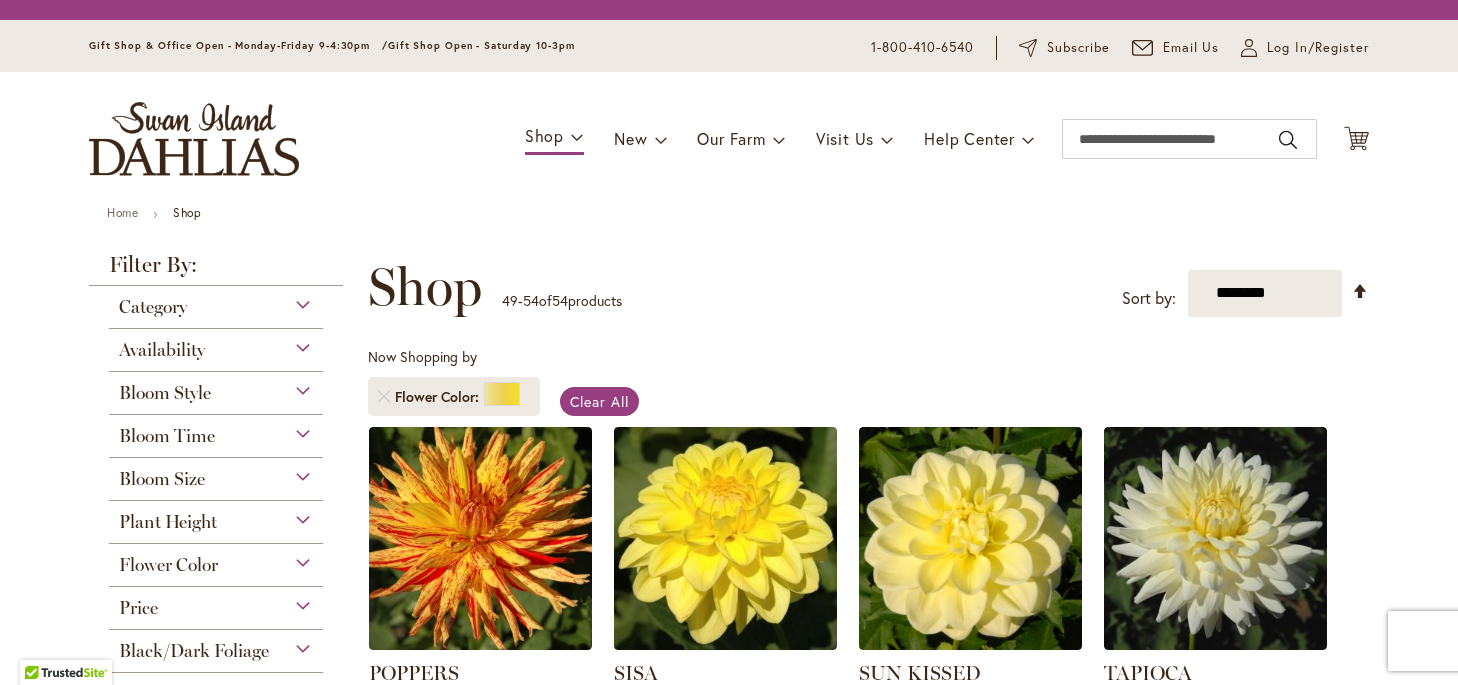 scroll, scrollTop: 0, scrollLeft: 0, axis: both 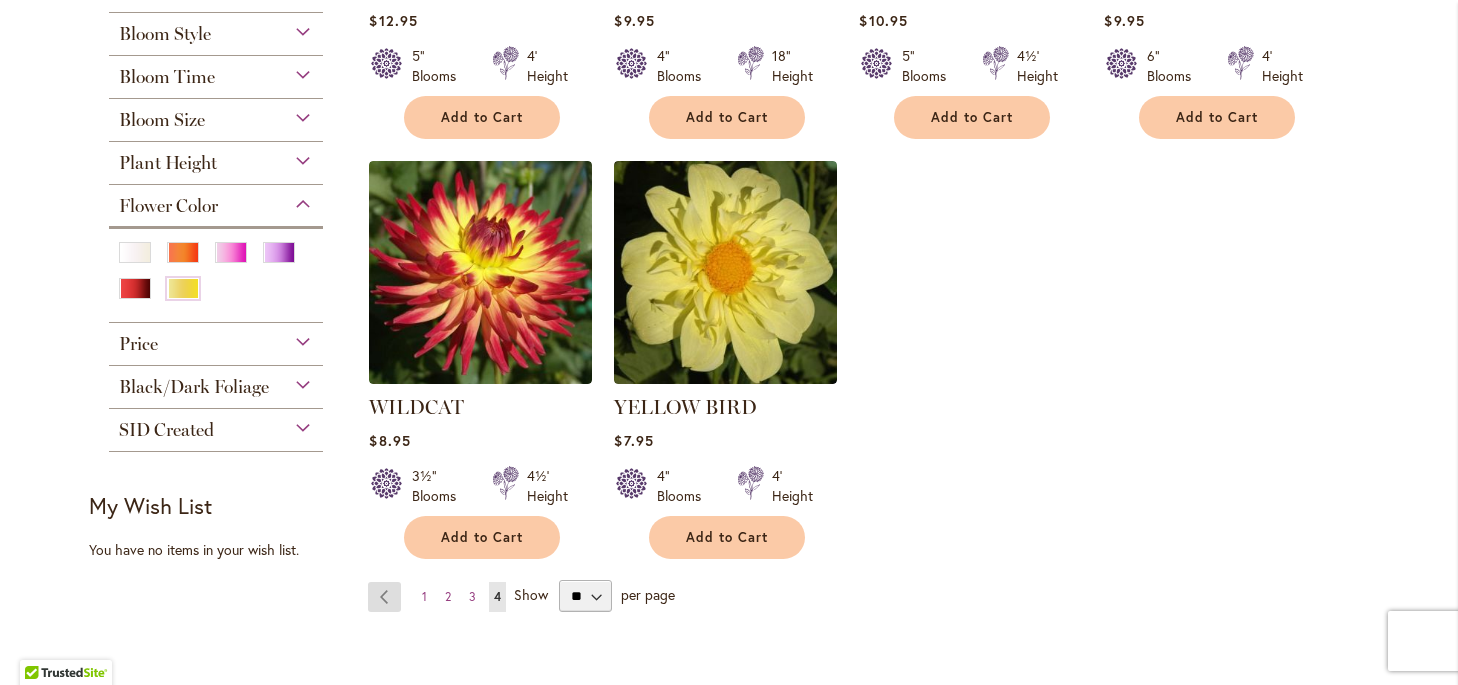 click on "Page
Previous" at bounding box center (384, 597) 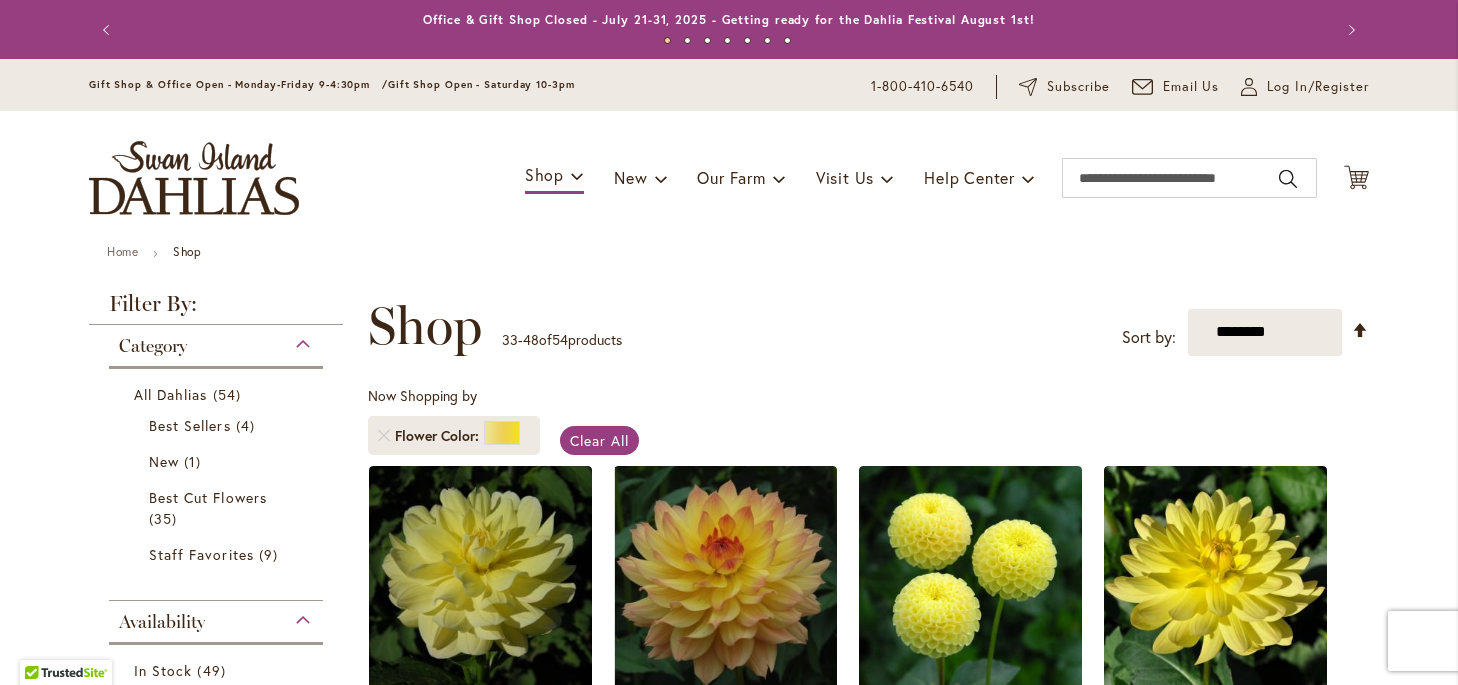 scroll, scrollTop: 0, scrollLeft: 0, axis: both 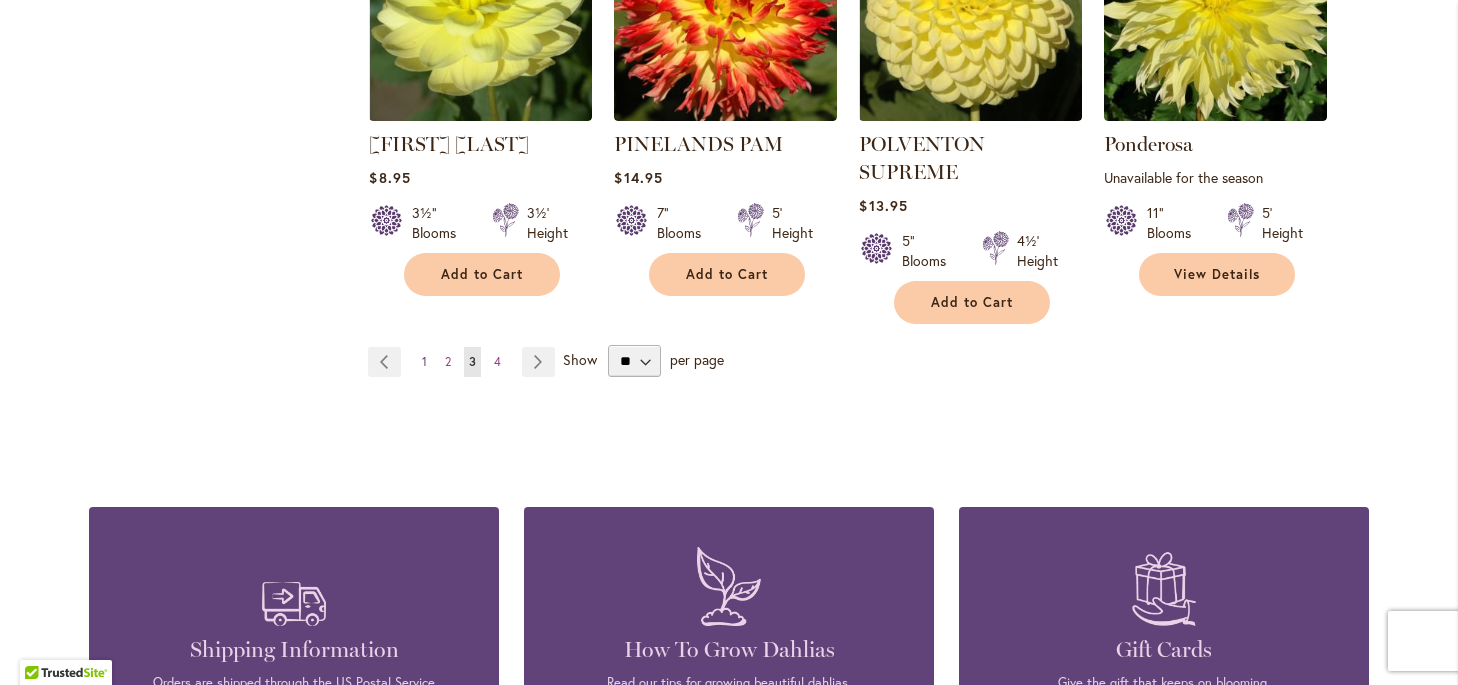 click on "1" at bounding box center [424, 361] 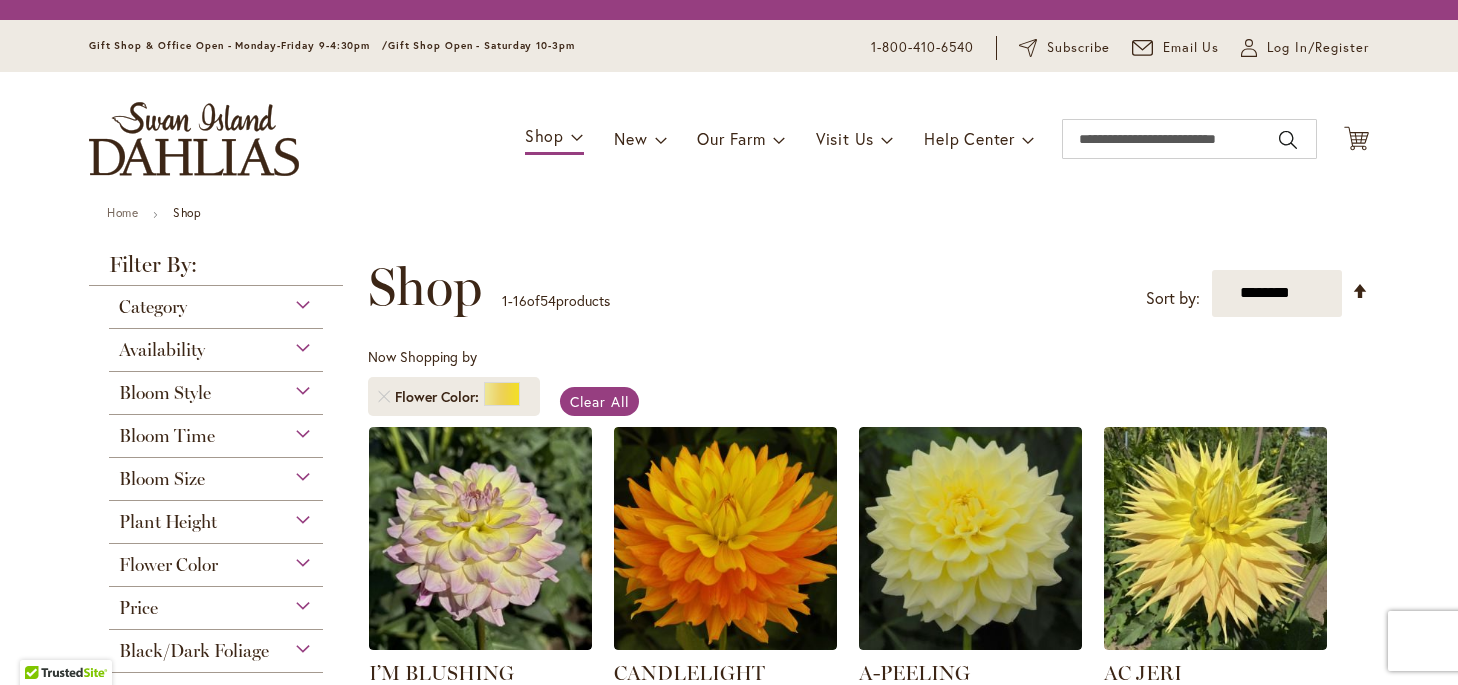 scroll, scrollTop: 0, scrollLeft: 0, axis: both 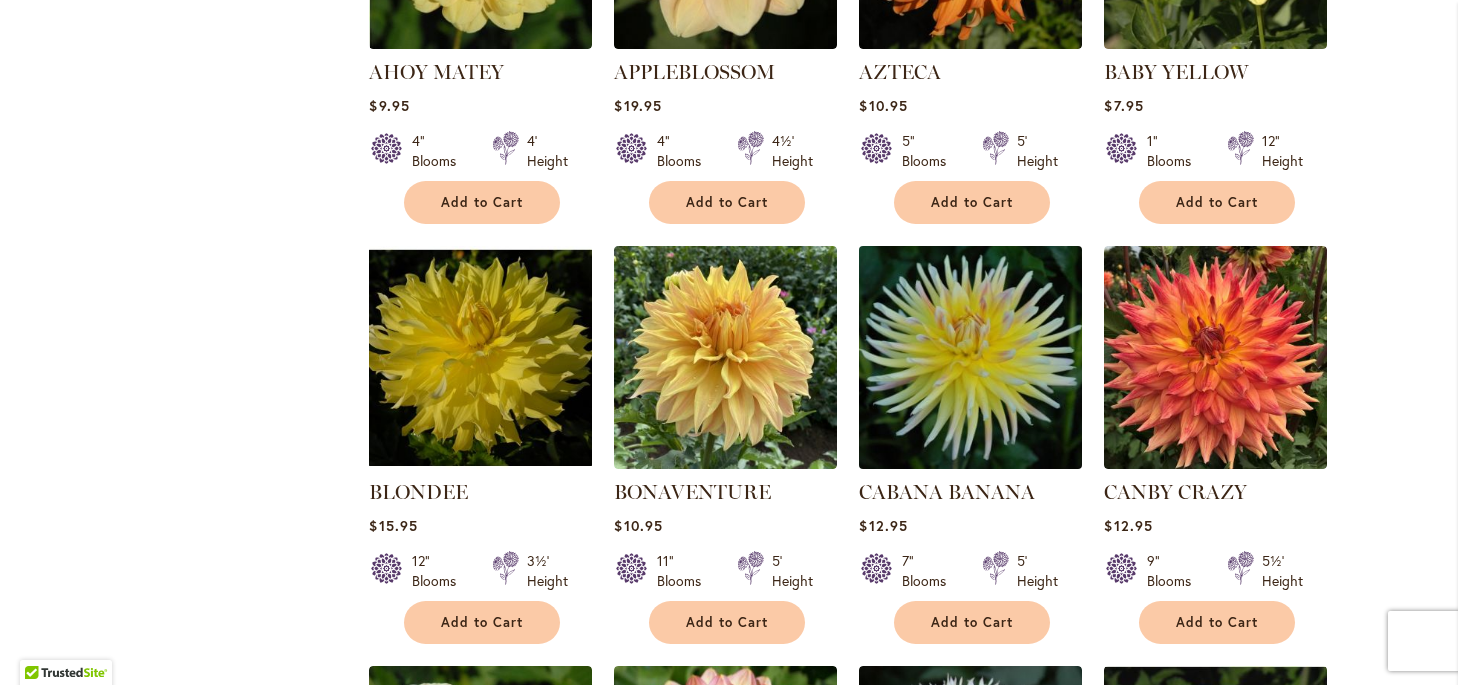 click at bounding box center (971, 357) 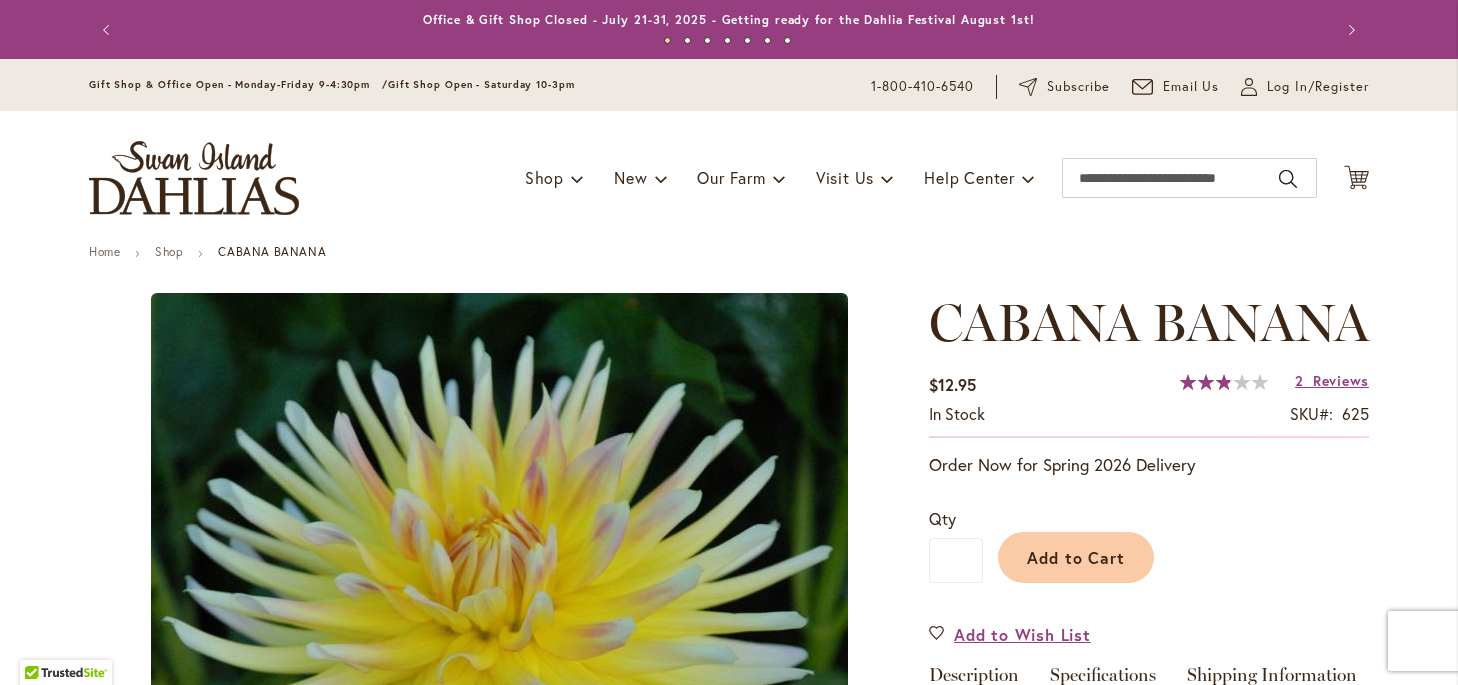 scroll, scrollTop: 0, scrollLeft: 0, axis: both 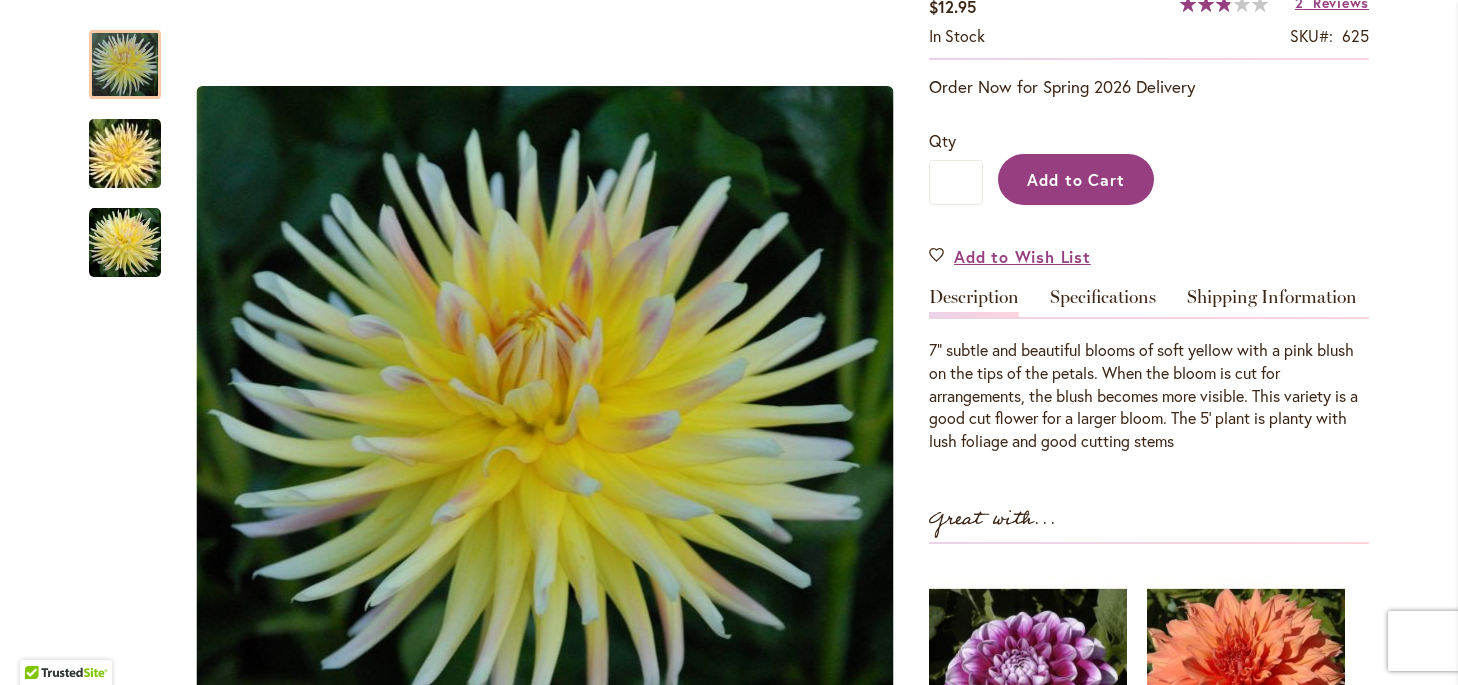 click on "Add to Cart" at bounding box center (1076, 179) 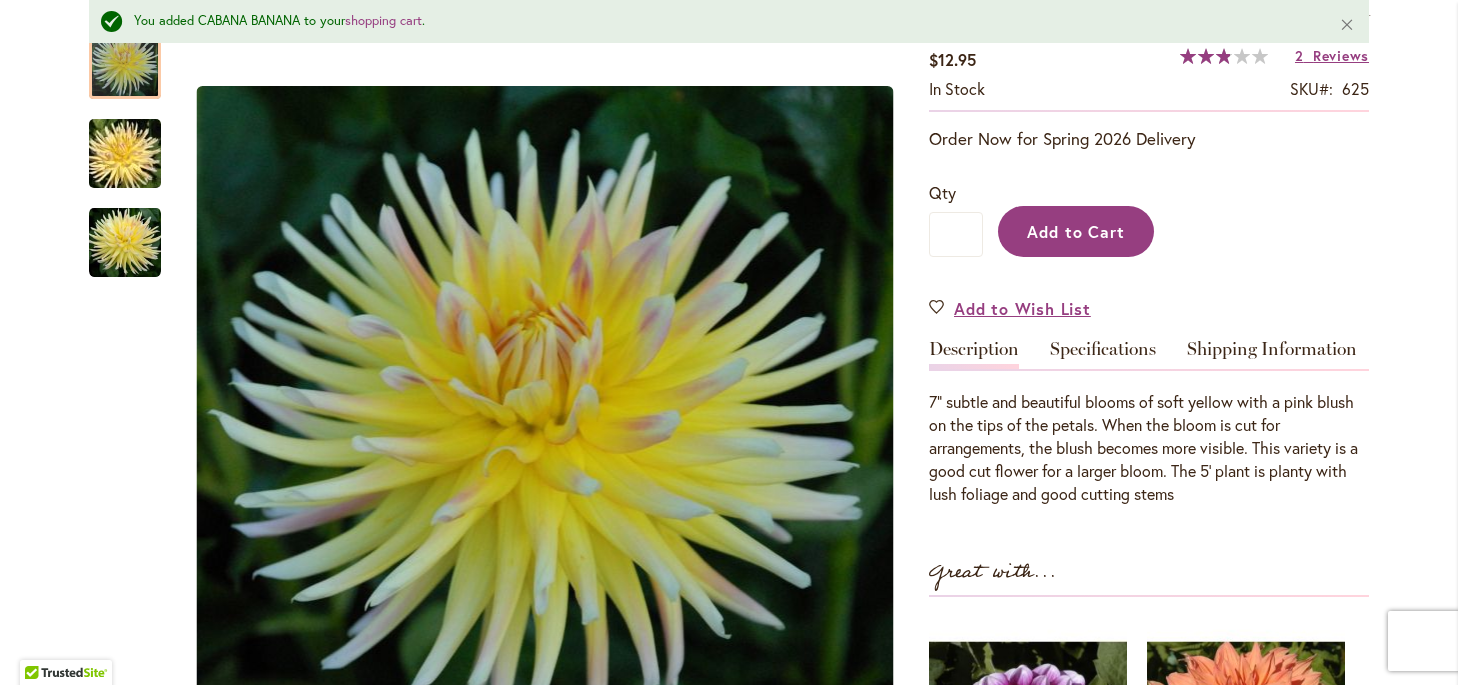 scroll, scrollTop: 431, scrollLeft: 0, axis: vertical 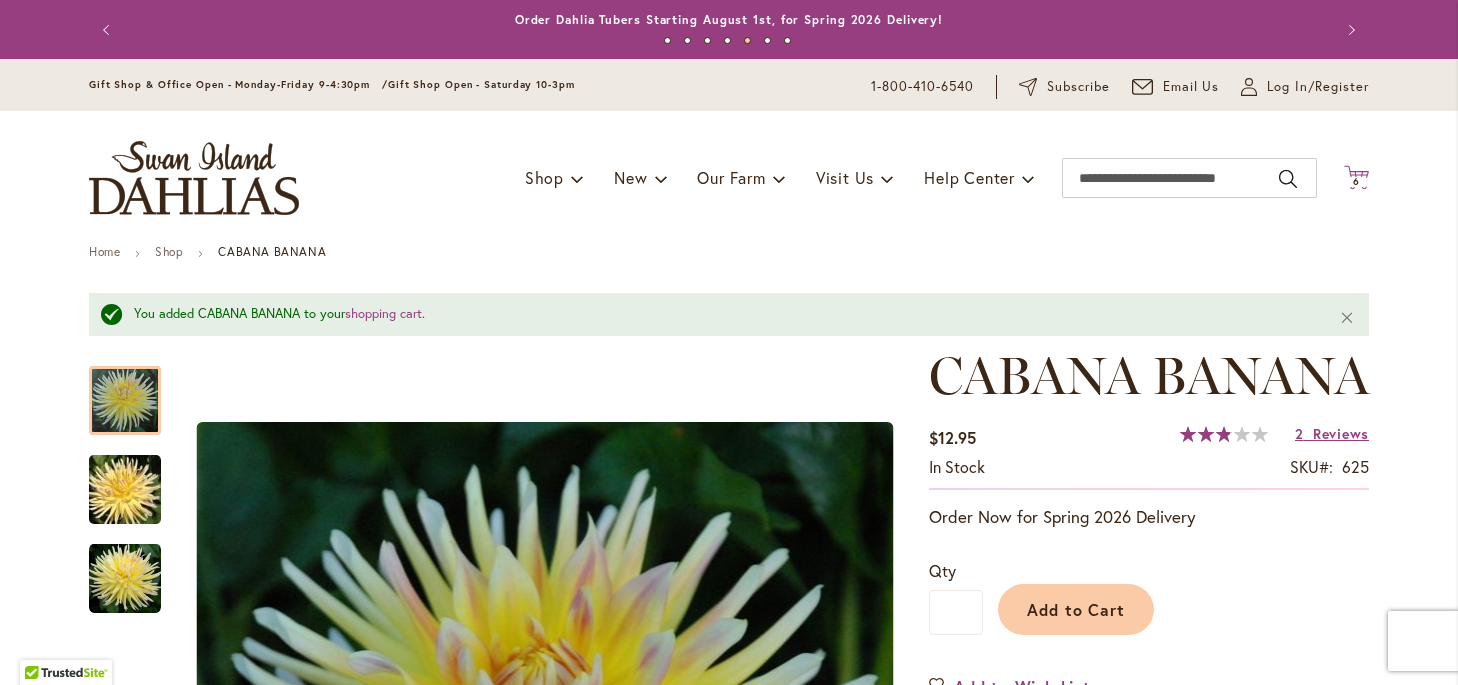 click 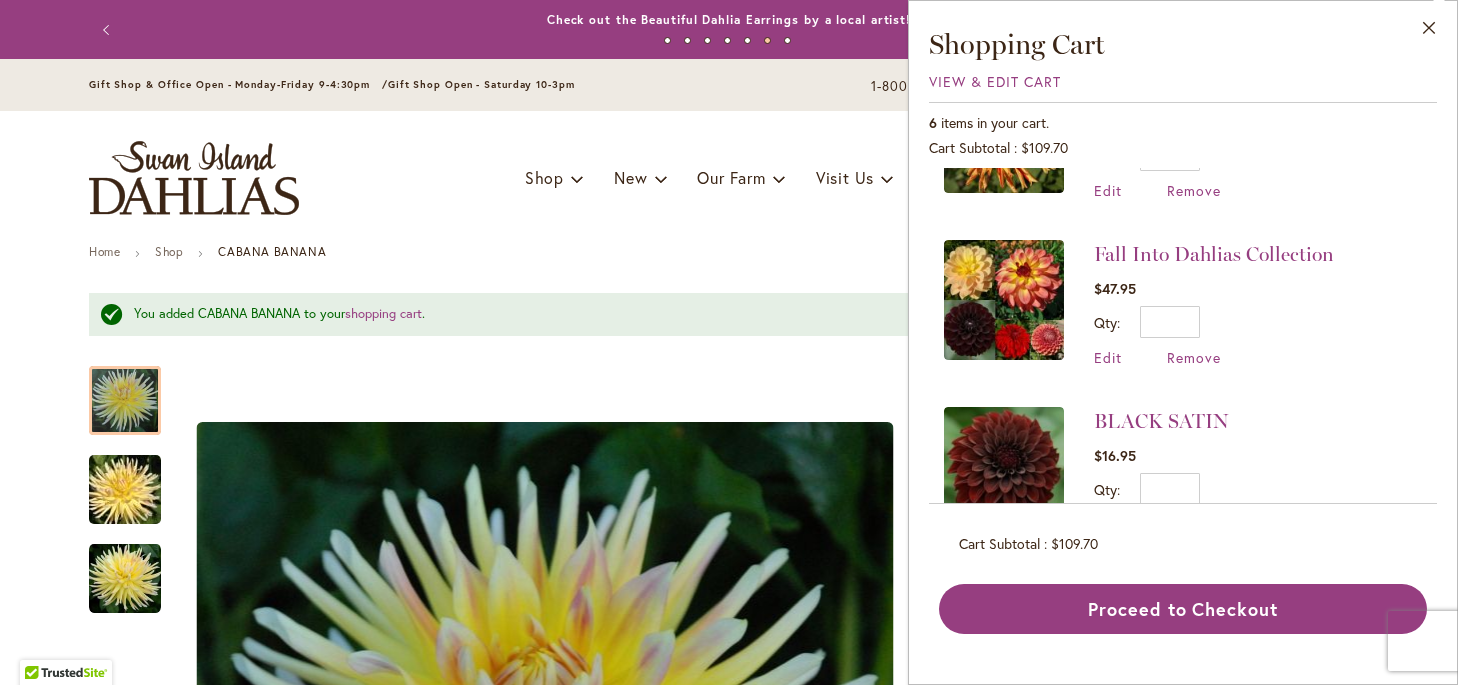 scroll, scrollTop: 668, scrollLeft: 0, axis: vertical 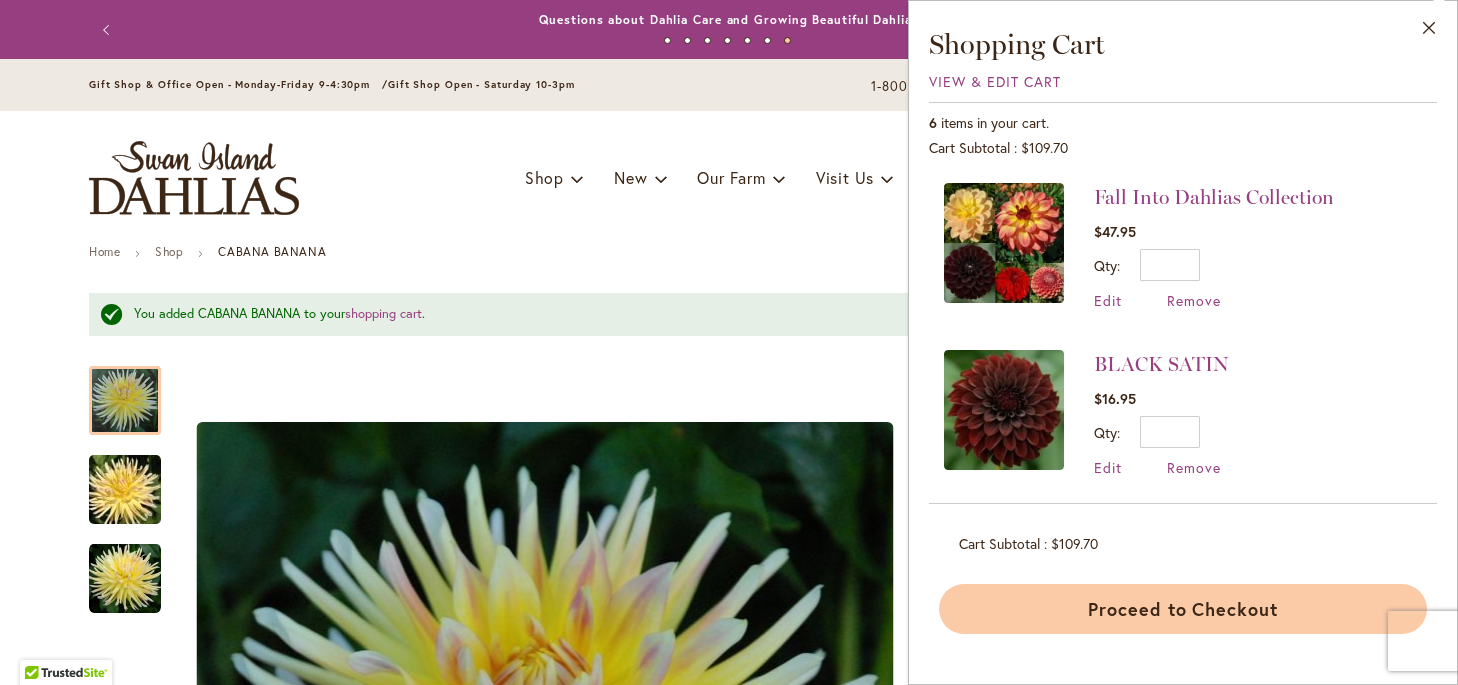 click on "Proceed to Checkout" at bounding box center [1183, 609] 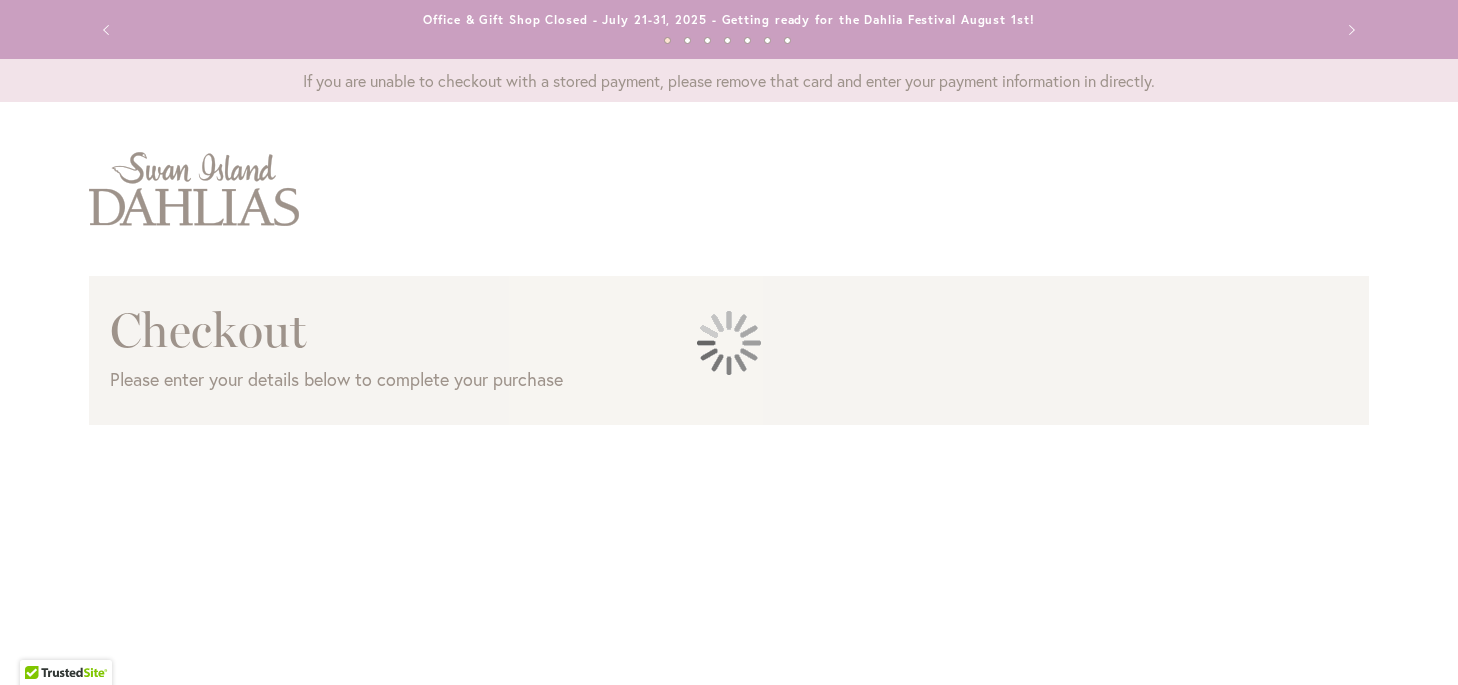 scroll, scrollTop: 0, scrollLeft: 0, axis: both 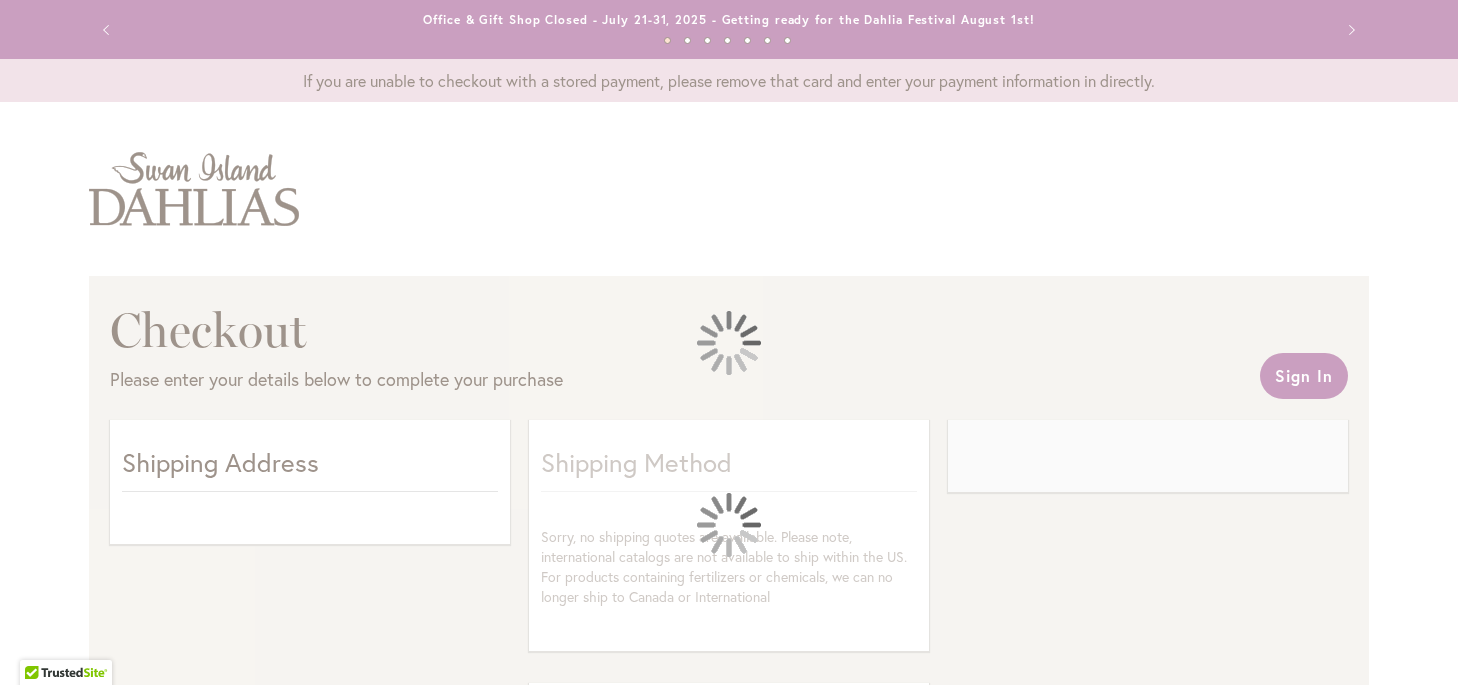 select on "**" 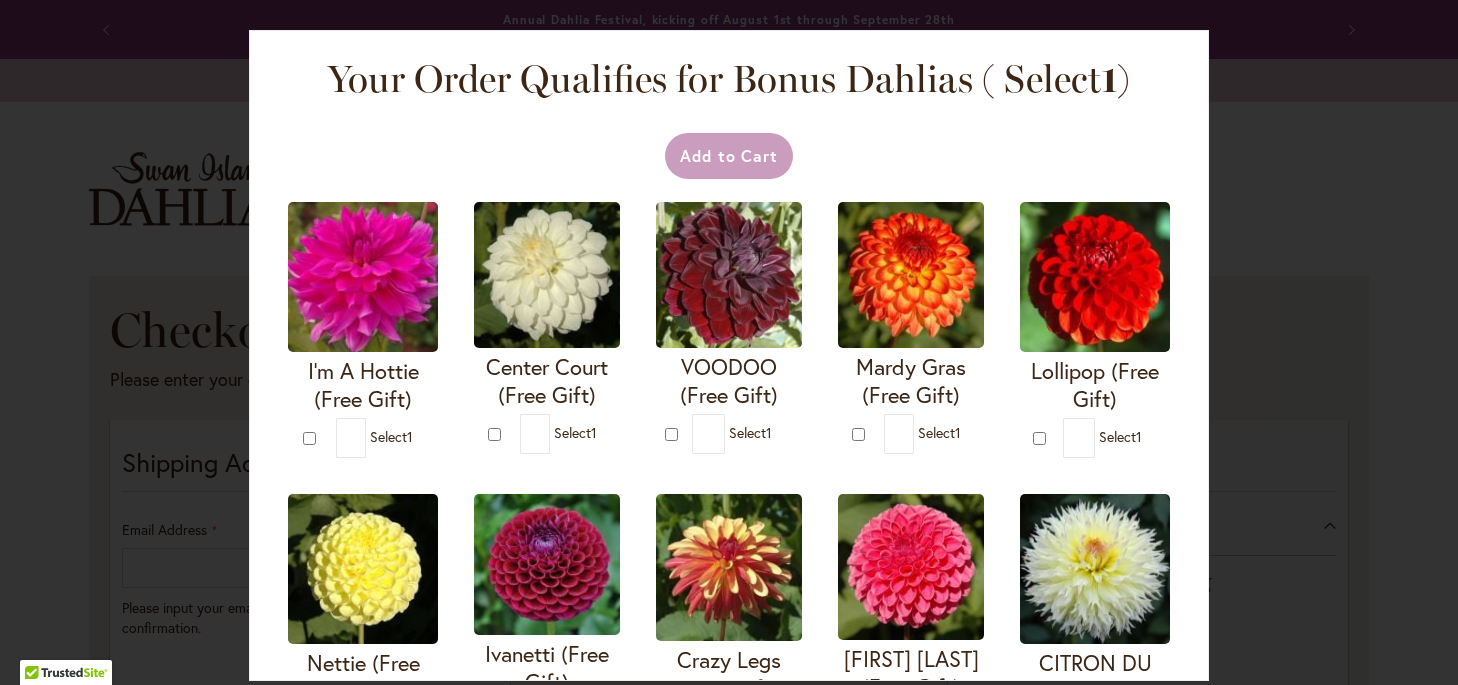 drag, startPoint x: 1449, startPoint y: 93, endPoint x: 1447, endPoint y: 117, distance: 24.083189 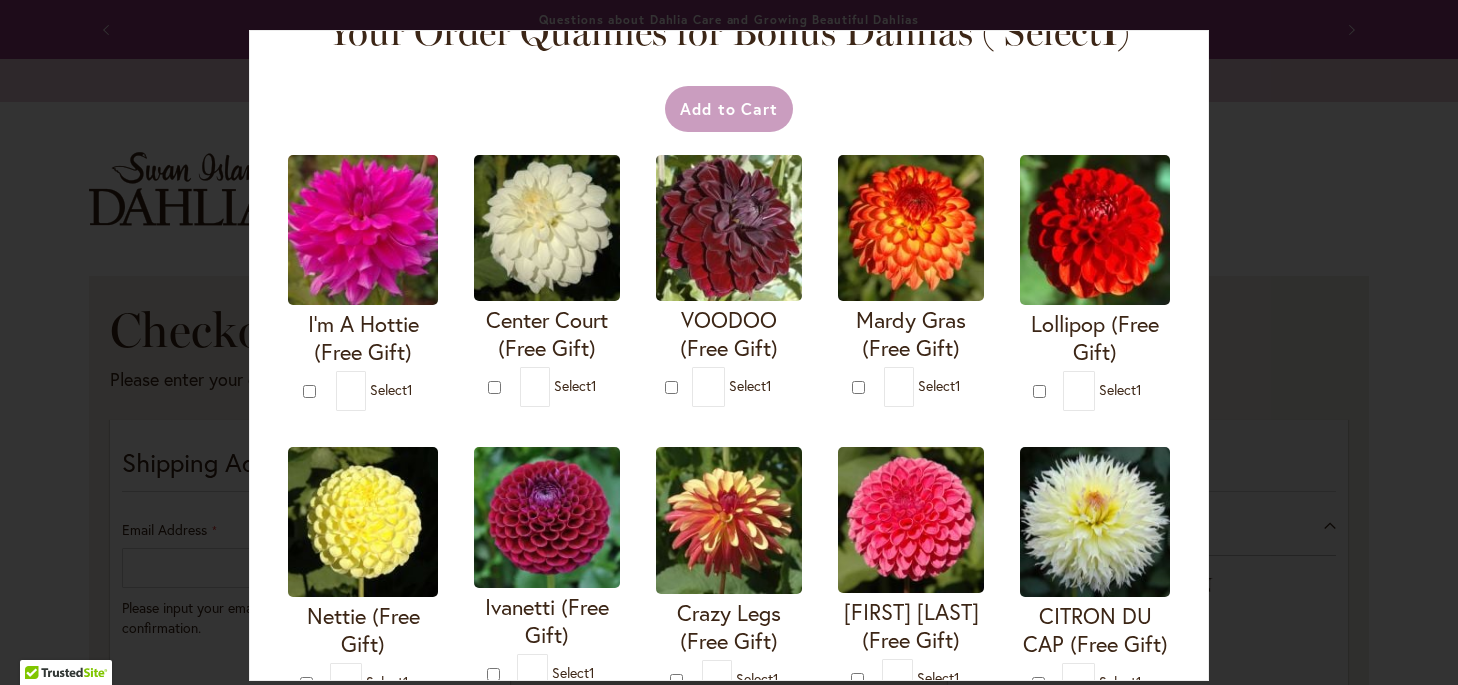 scroll, scrollTop: 0, scrollLeft: 0, axis: both 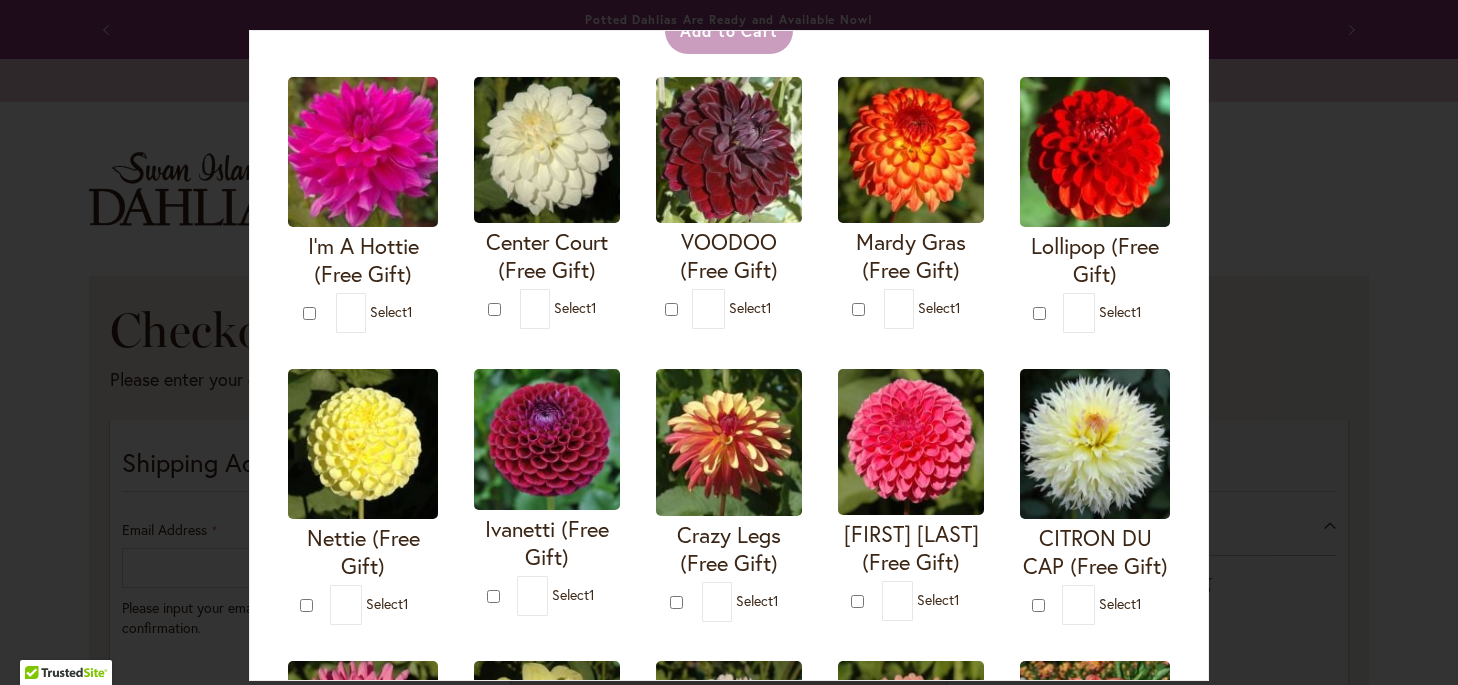 click at bounding box center (729, 442) 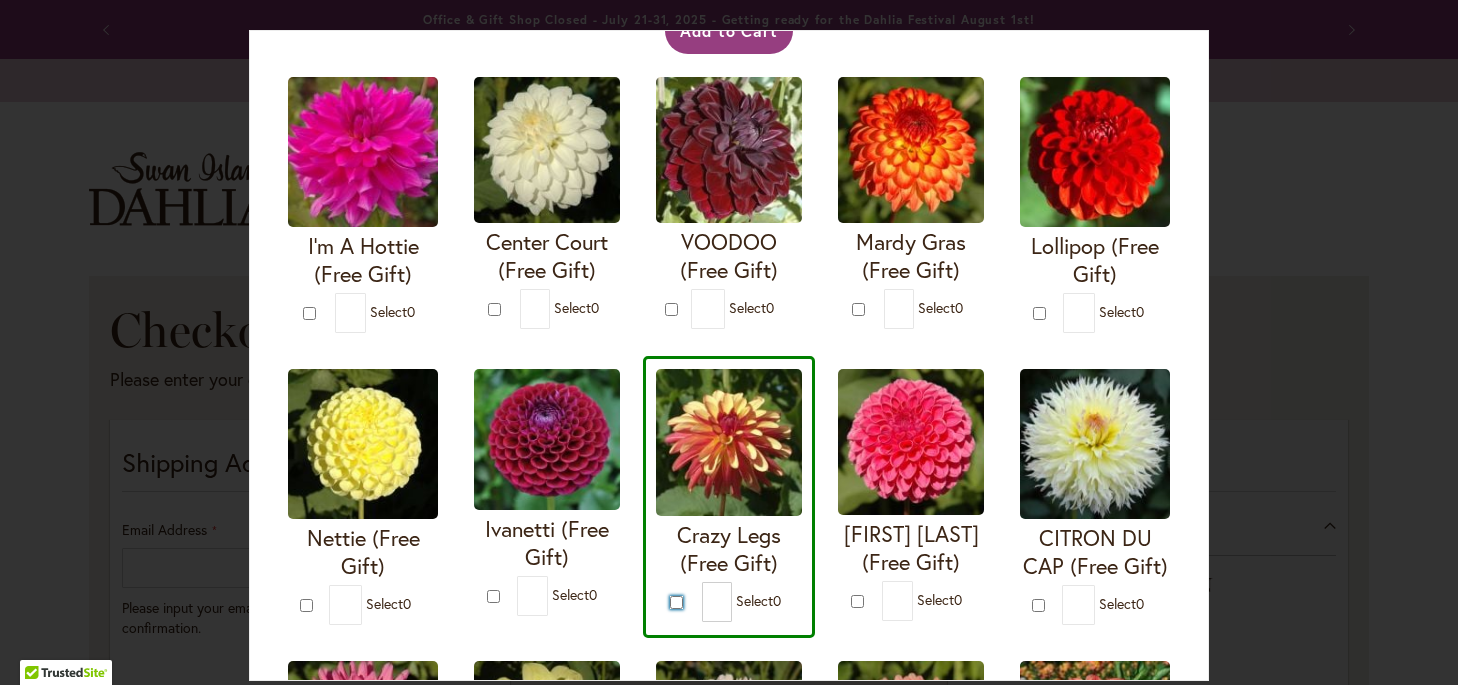 type on "*" 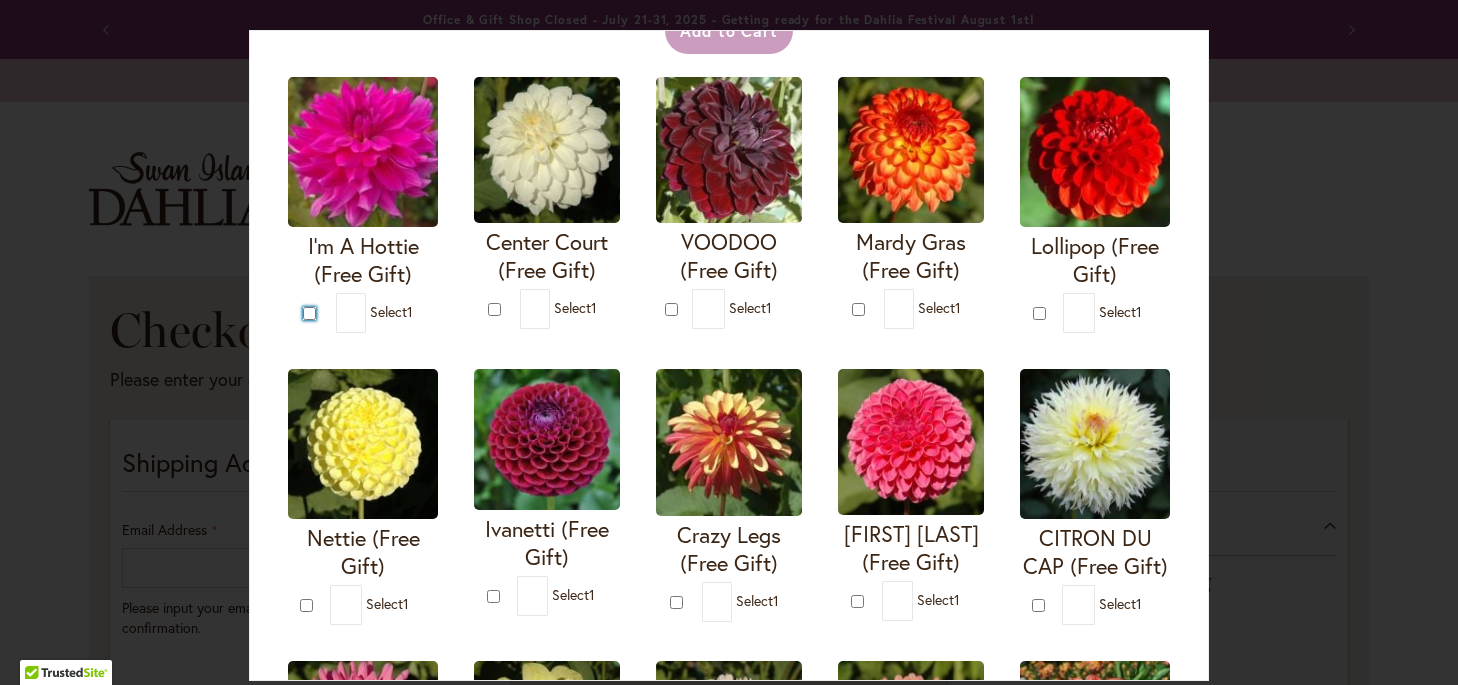 type on "*" 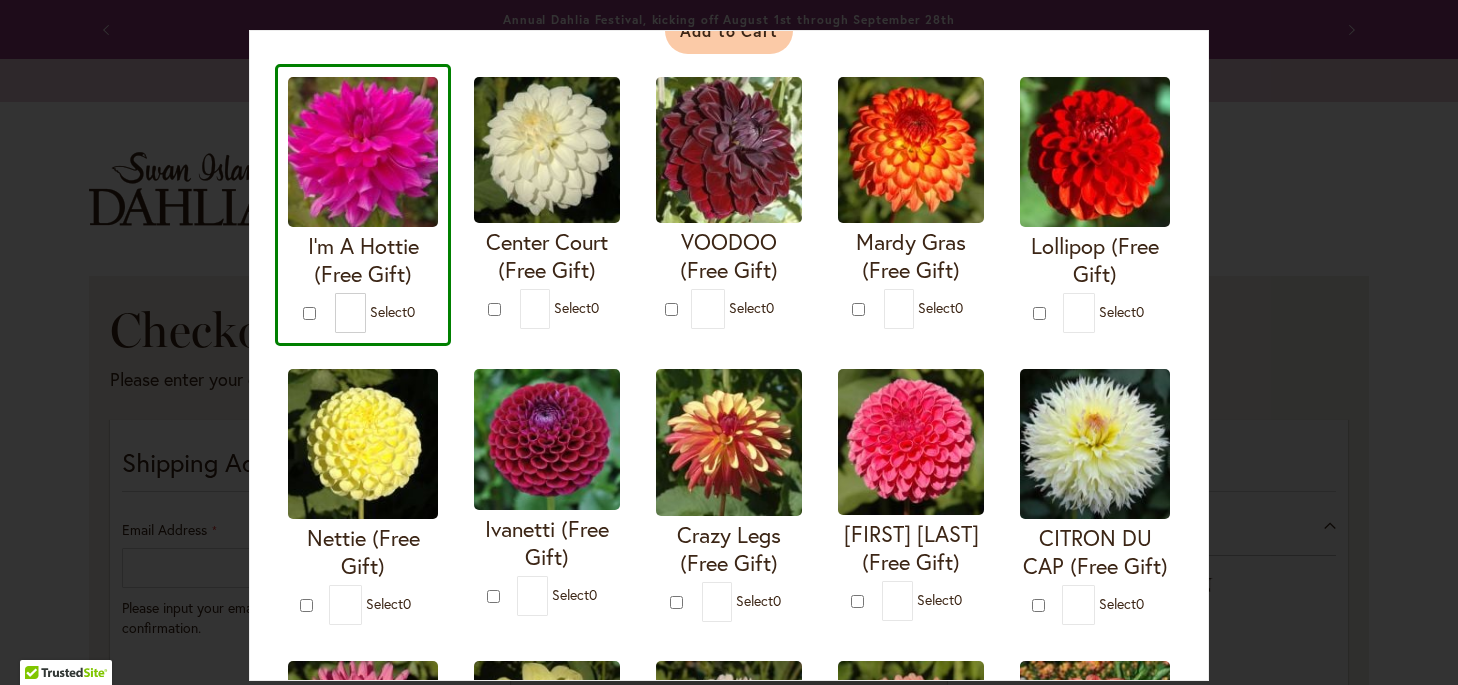 click on "Add to Cart" at bounding box center [729, 31] 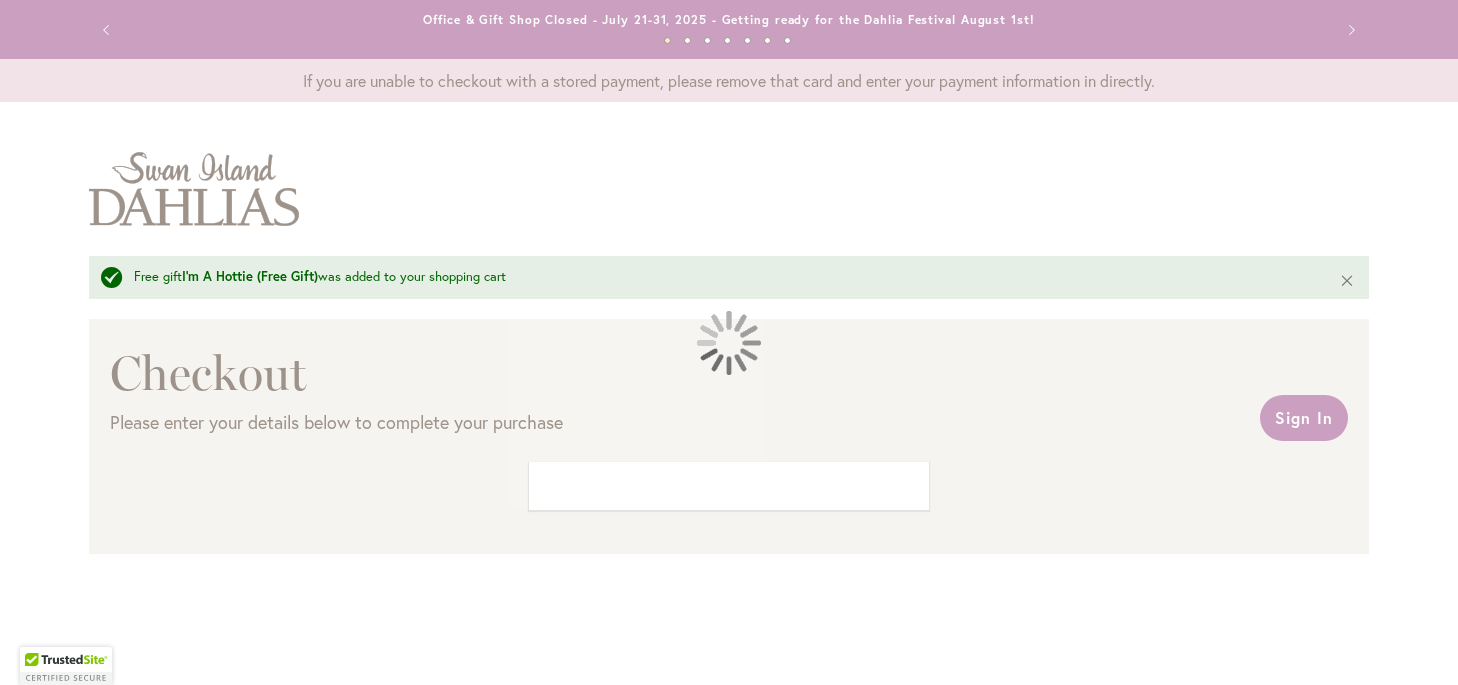 scroll, scrollTop: 0, scrollLeft: 0, axis: both 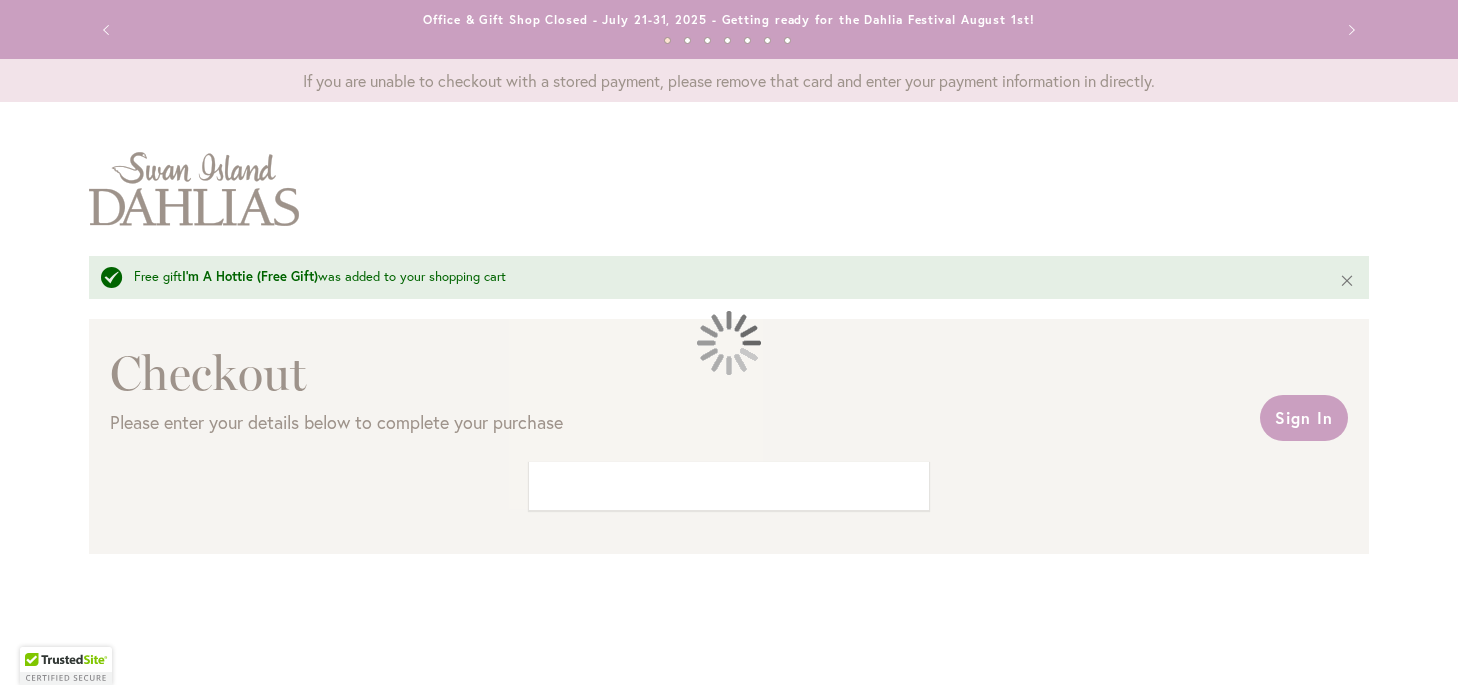 select on "**" 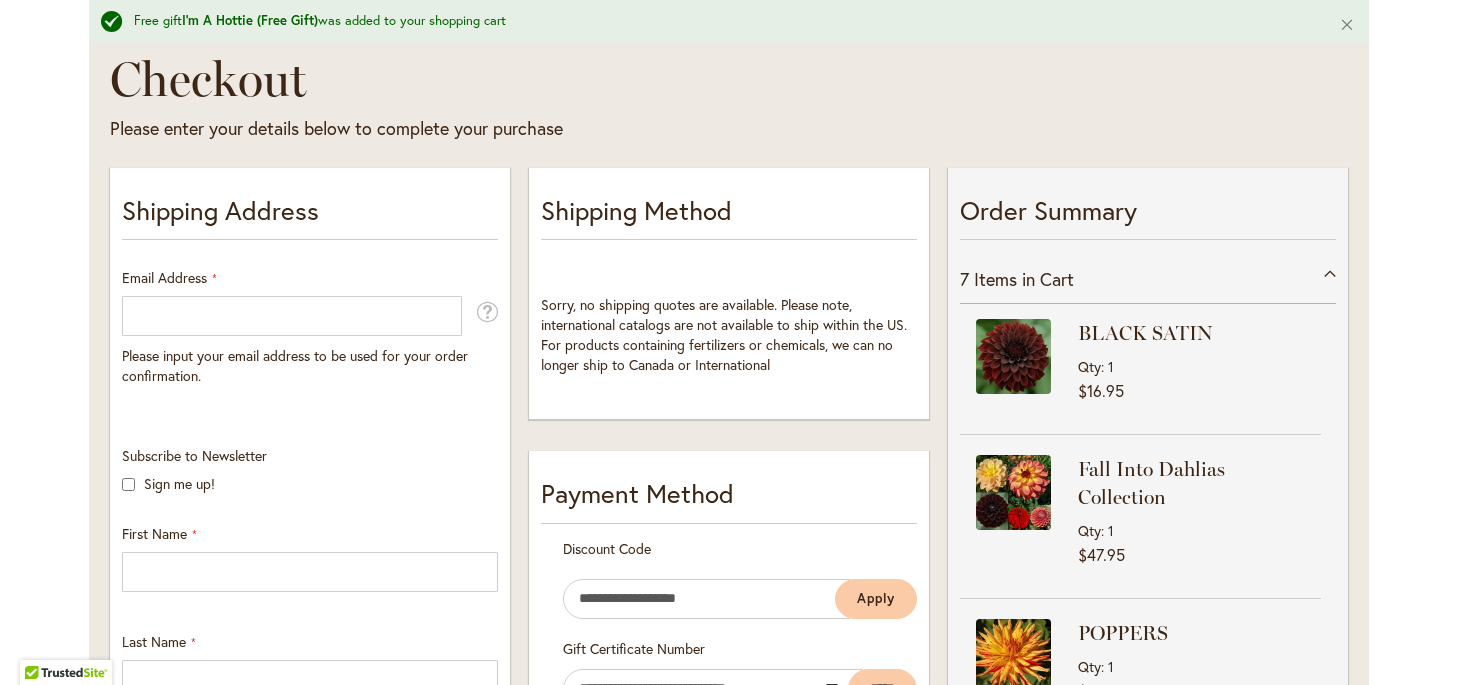 scroll, scrollTop: 306, scrollLeft: 0, axis: vertical 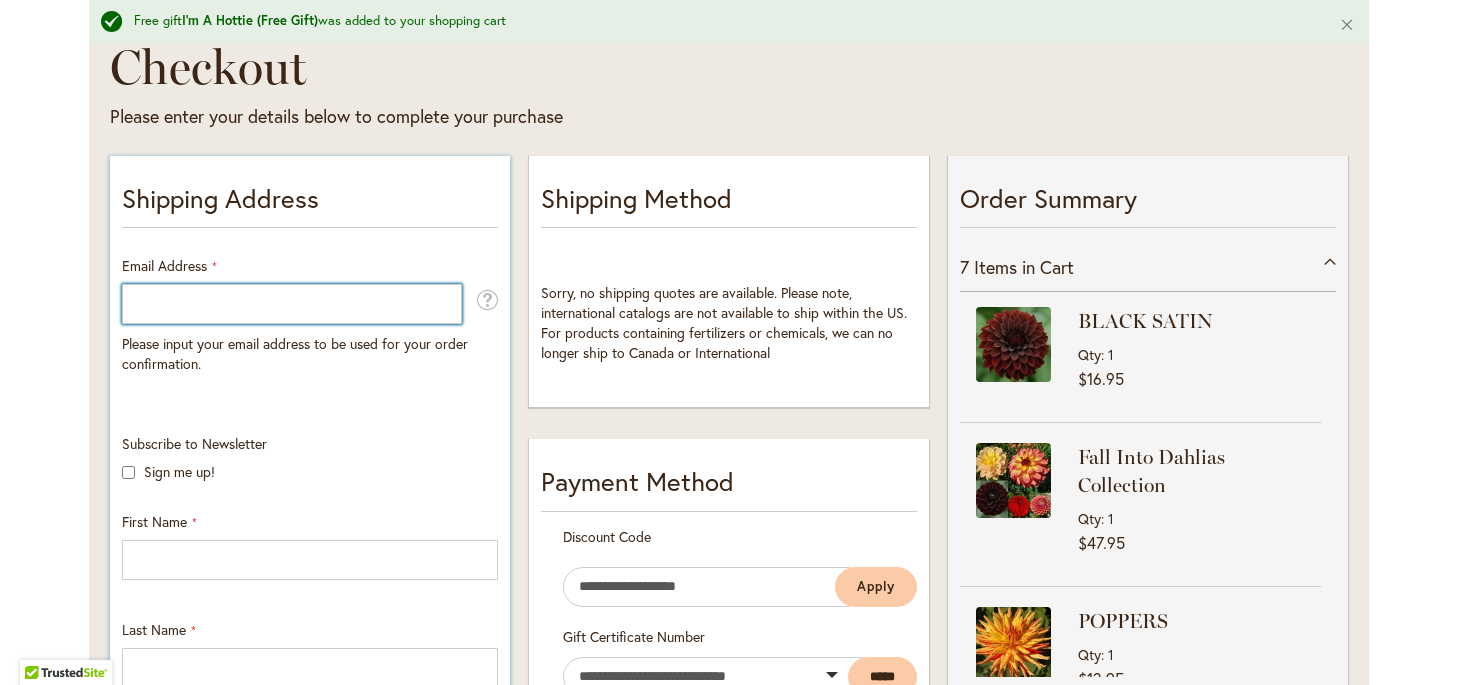 click on "Email Address" at bounding box center [292, 304] 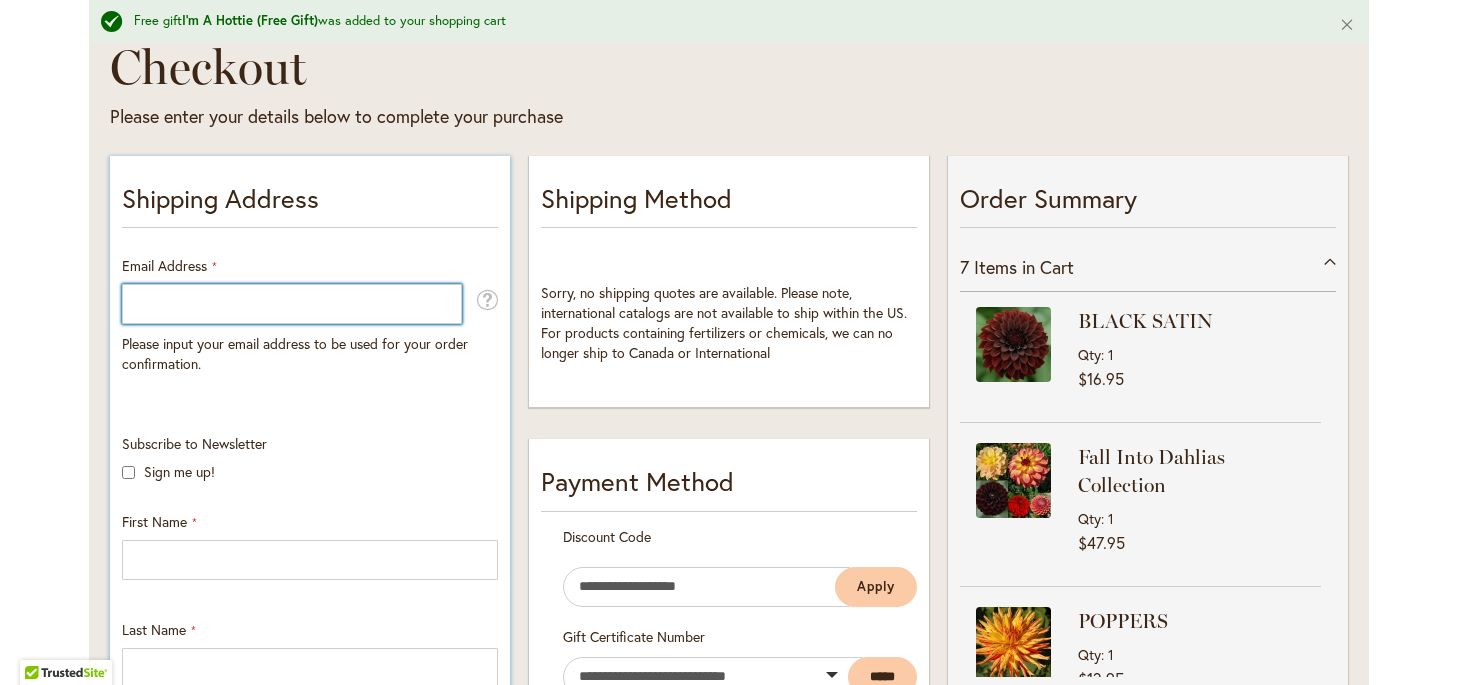 type on "**********" 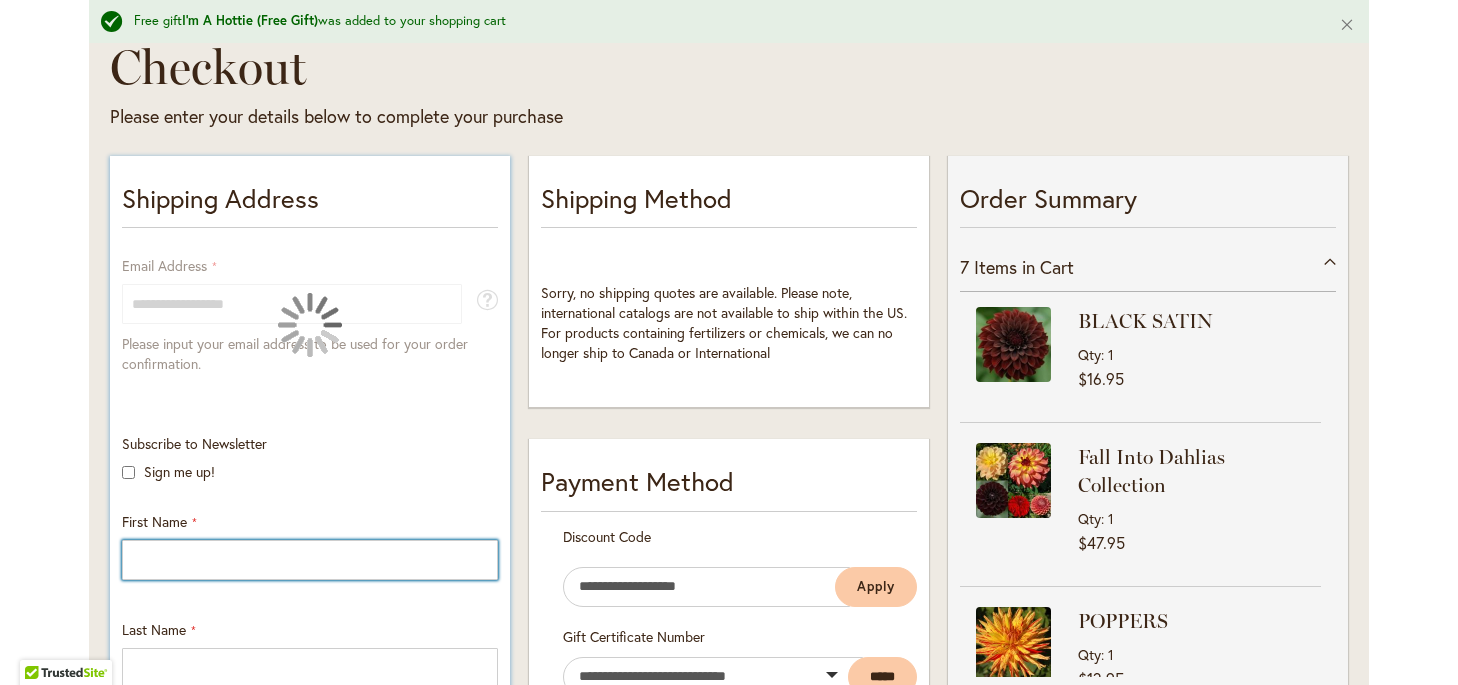 click on "First Name" at bounding box center [310, 560] 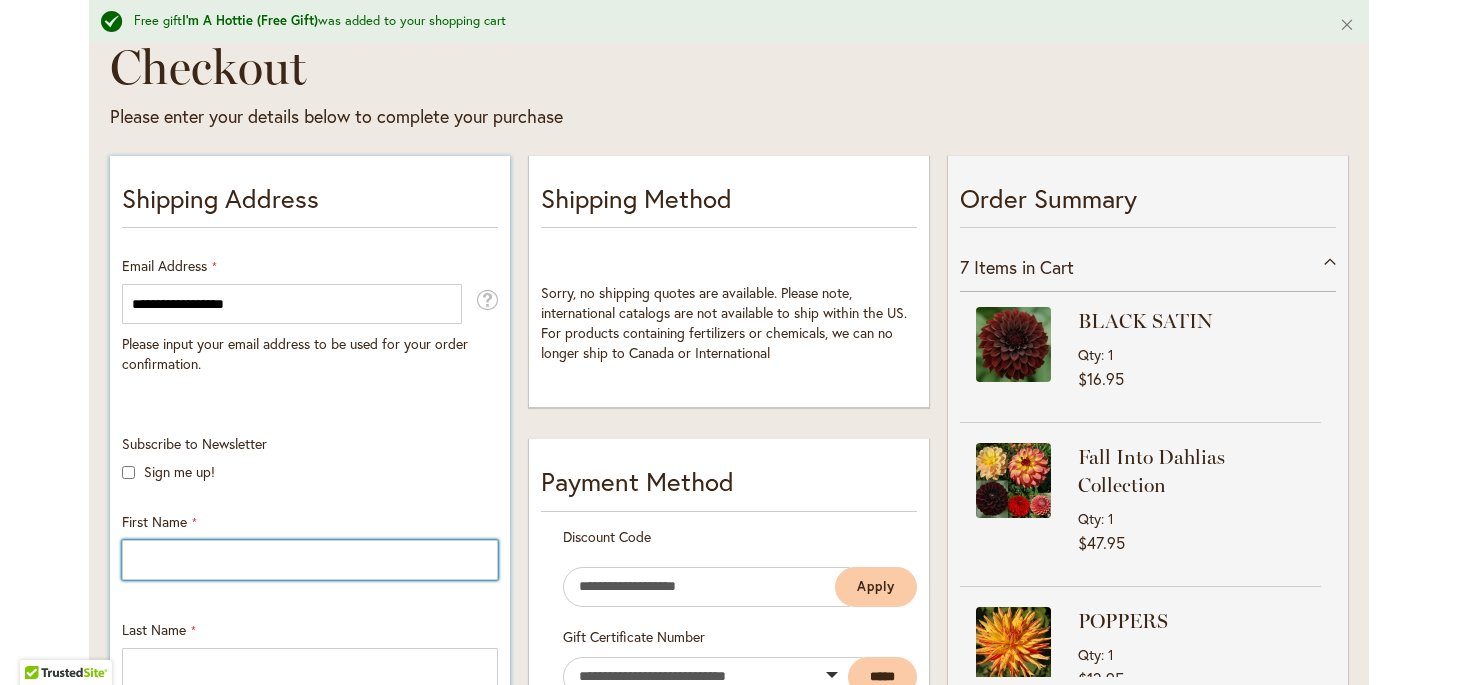 type on "******" 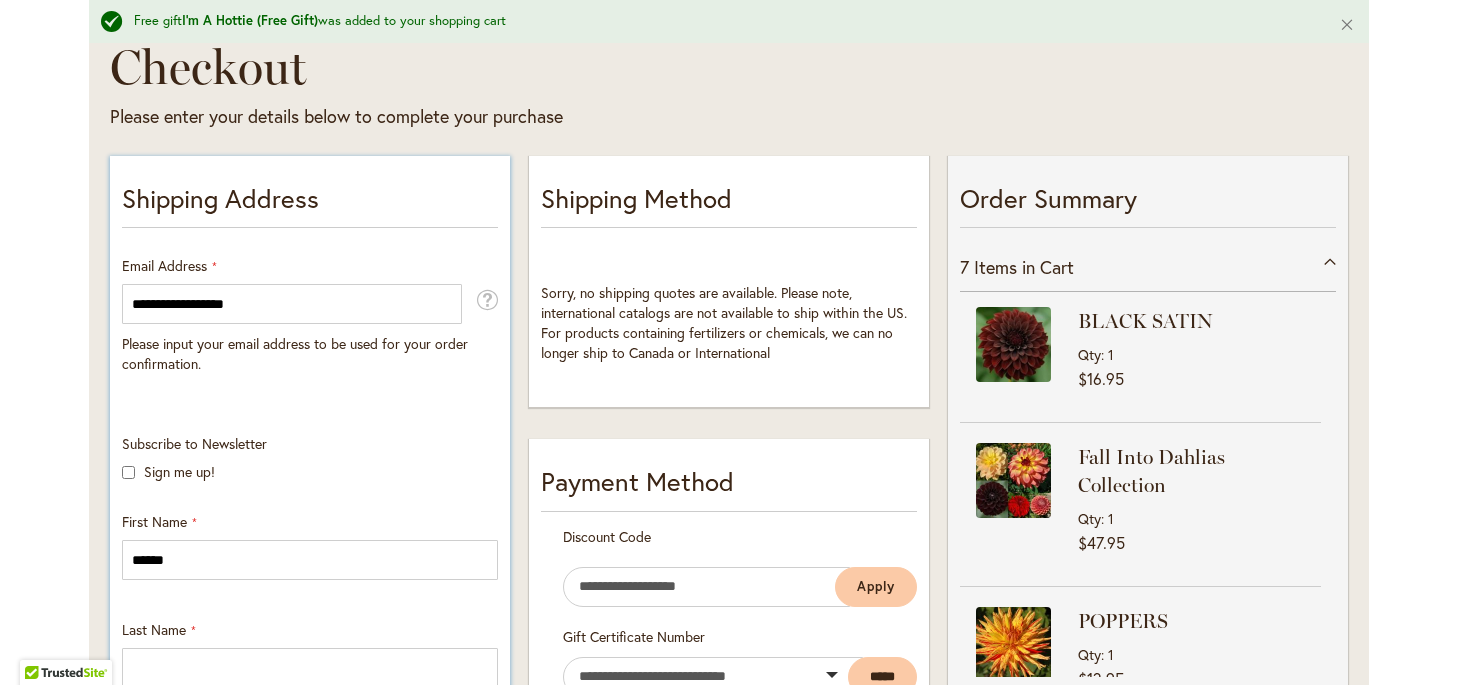 type on "**********" 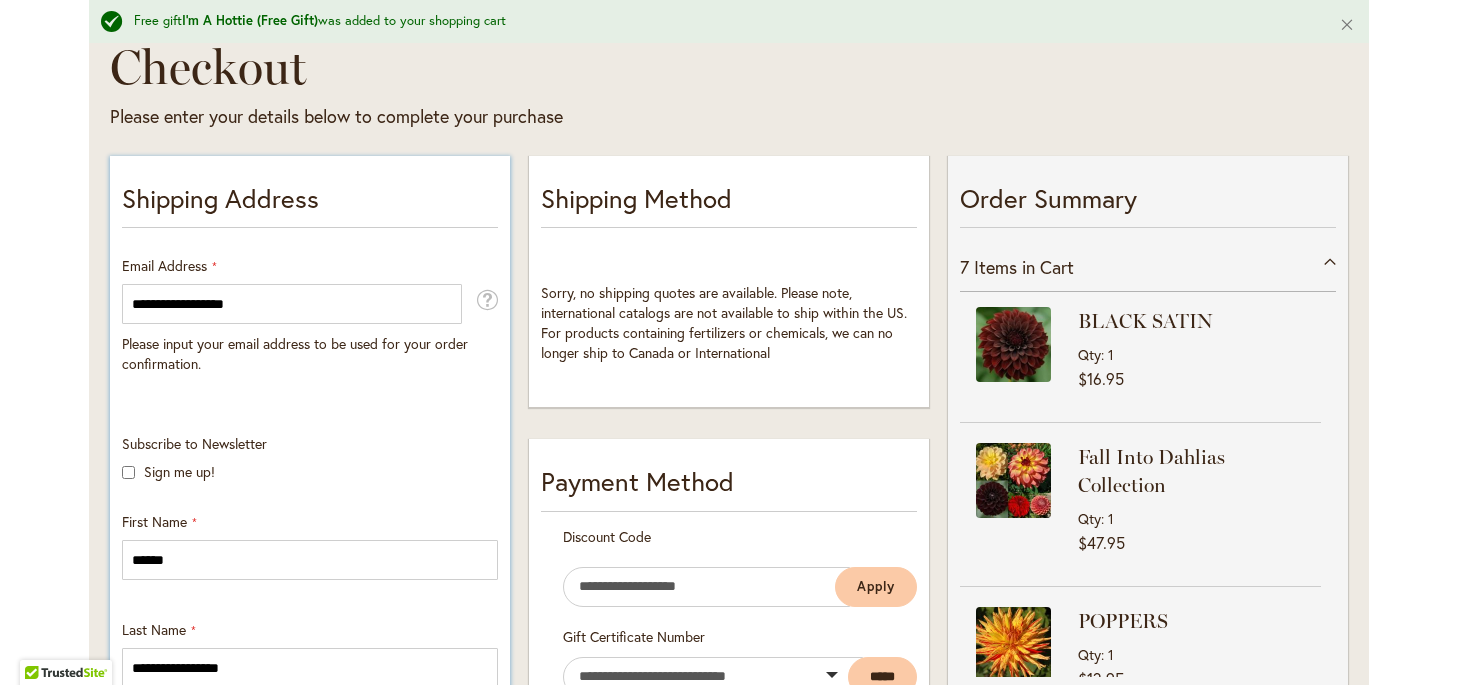 type on "**********" 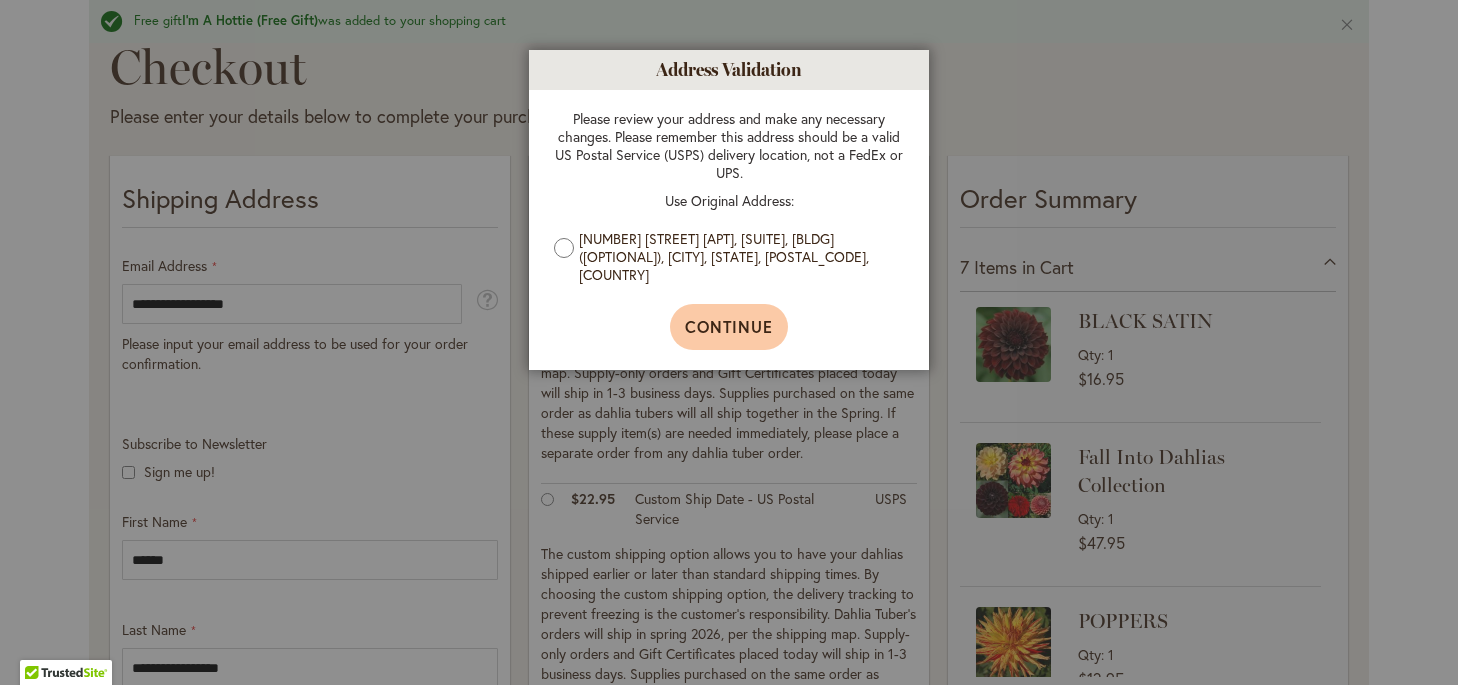 click on "Continue" at bounding box center (729, 327) 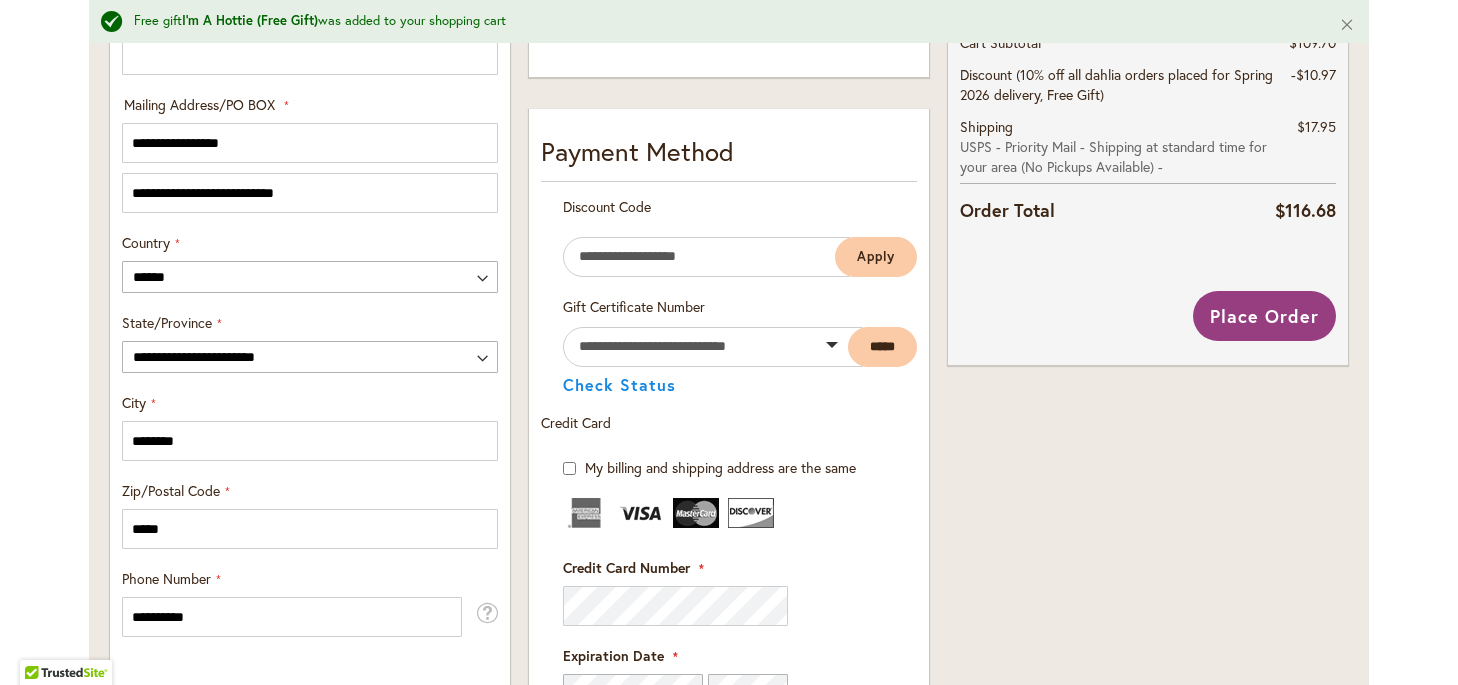 scroll, scrollTop: 1014, scrollLeft: 0, axis: vertical 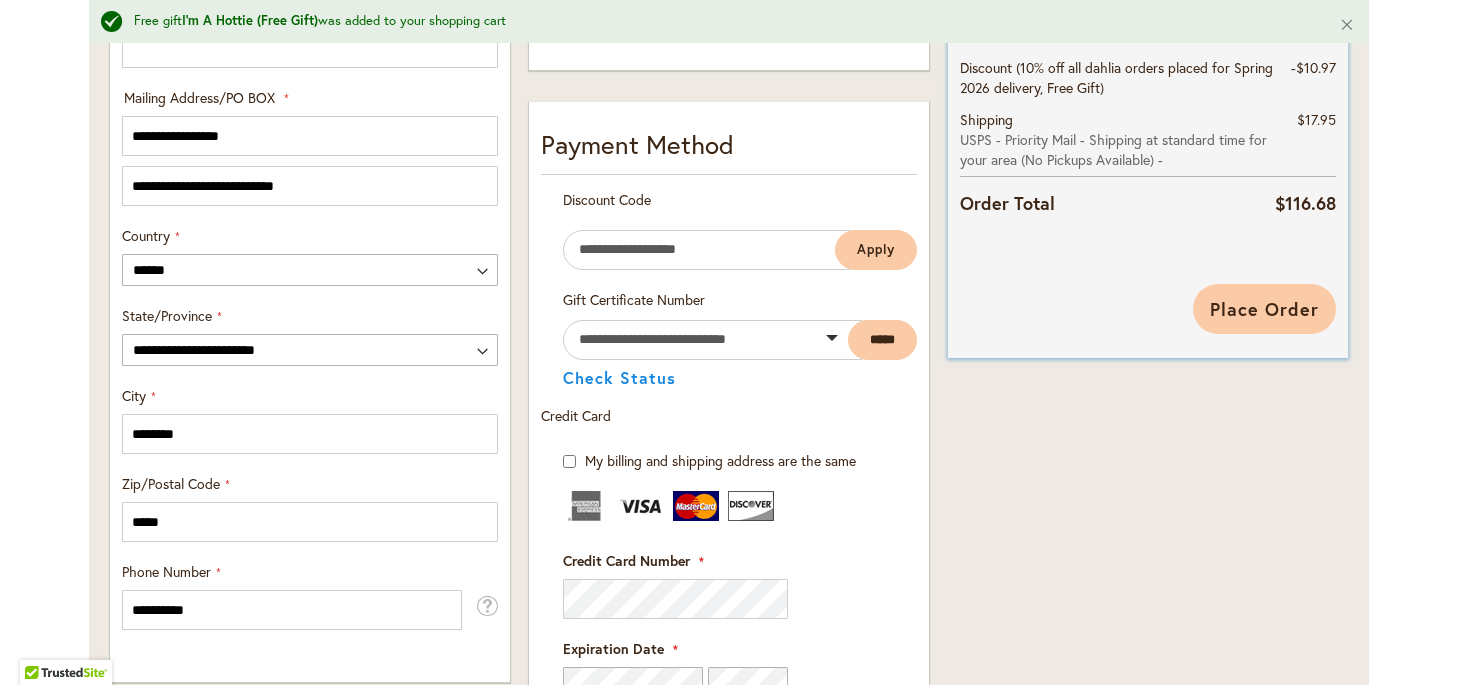 click on "Place Order" at bounding box center [1264, 309] 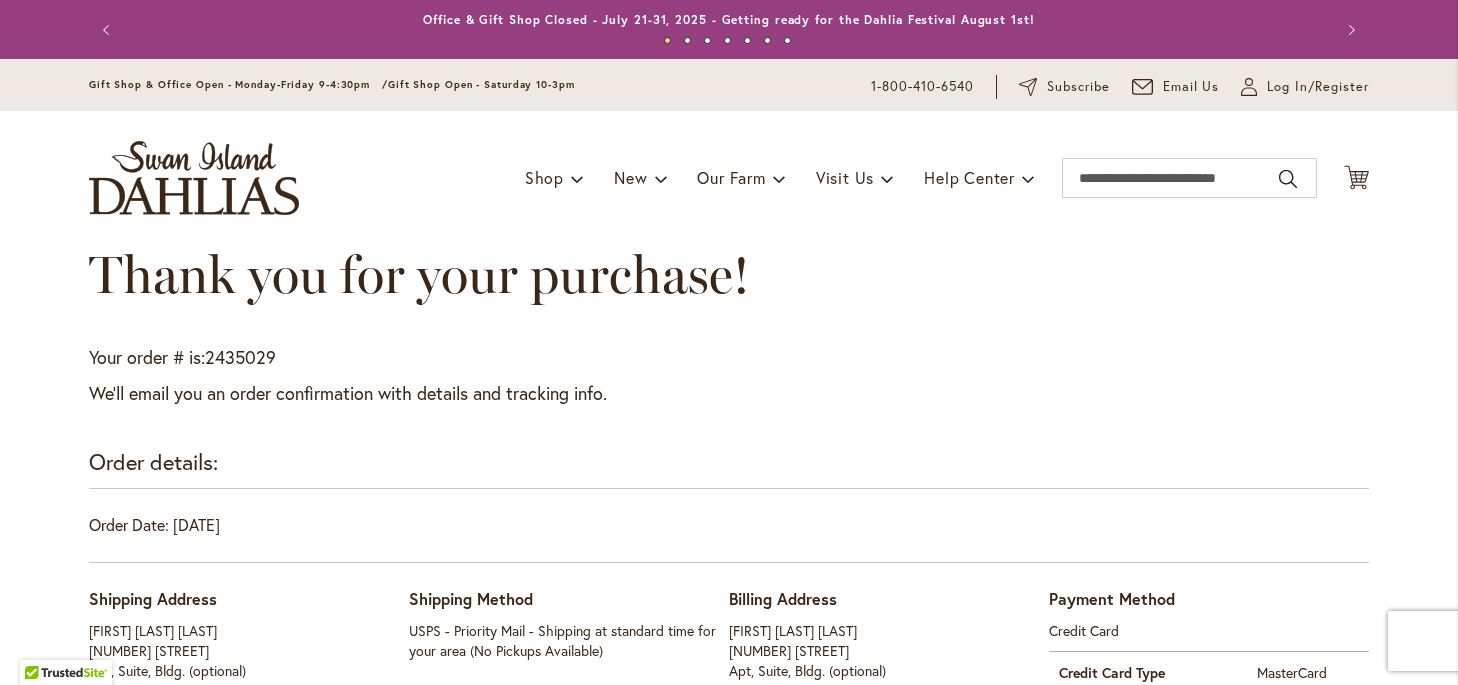 scroll, scrollTop: 0, scrollLeft: 0, axis: both 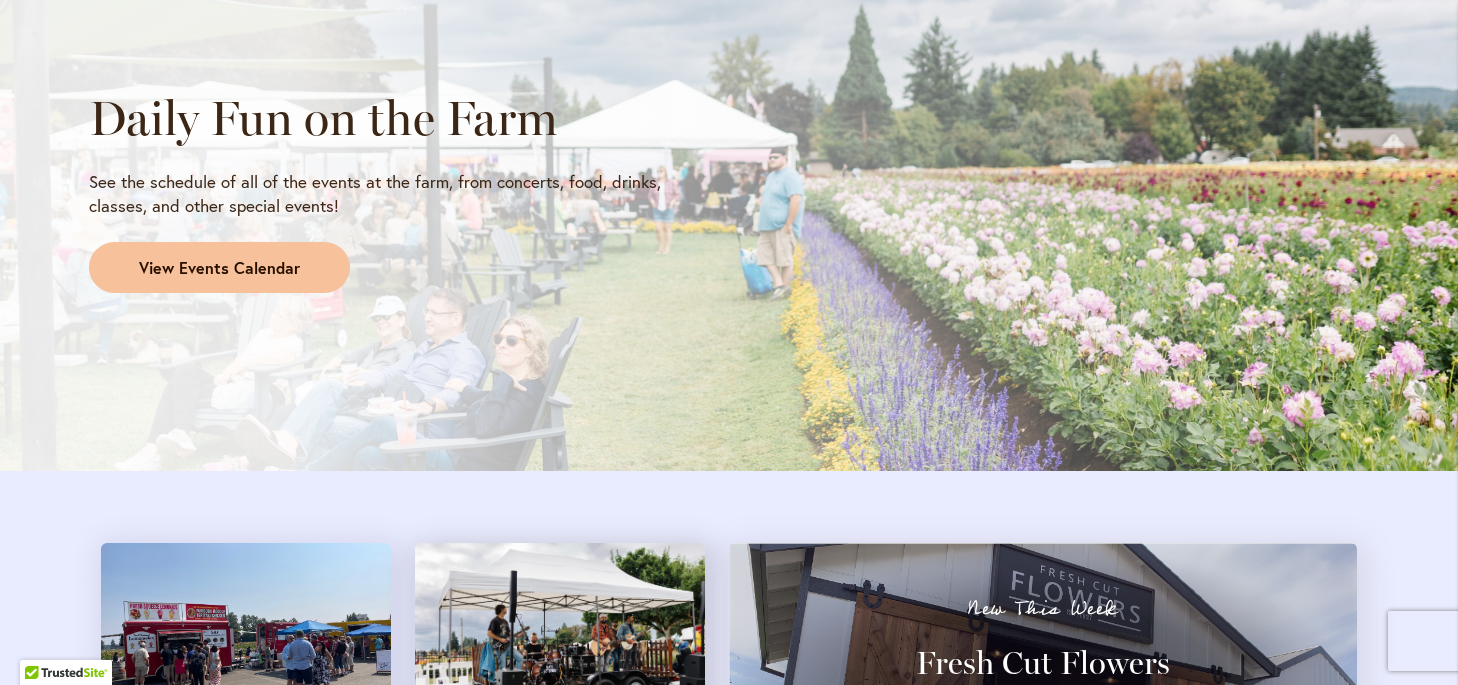 click on "View Events Calendar" at bounding box center (219, 268) 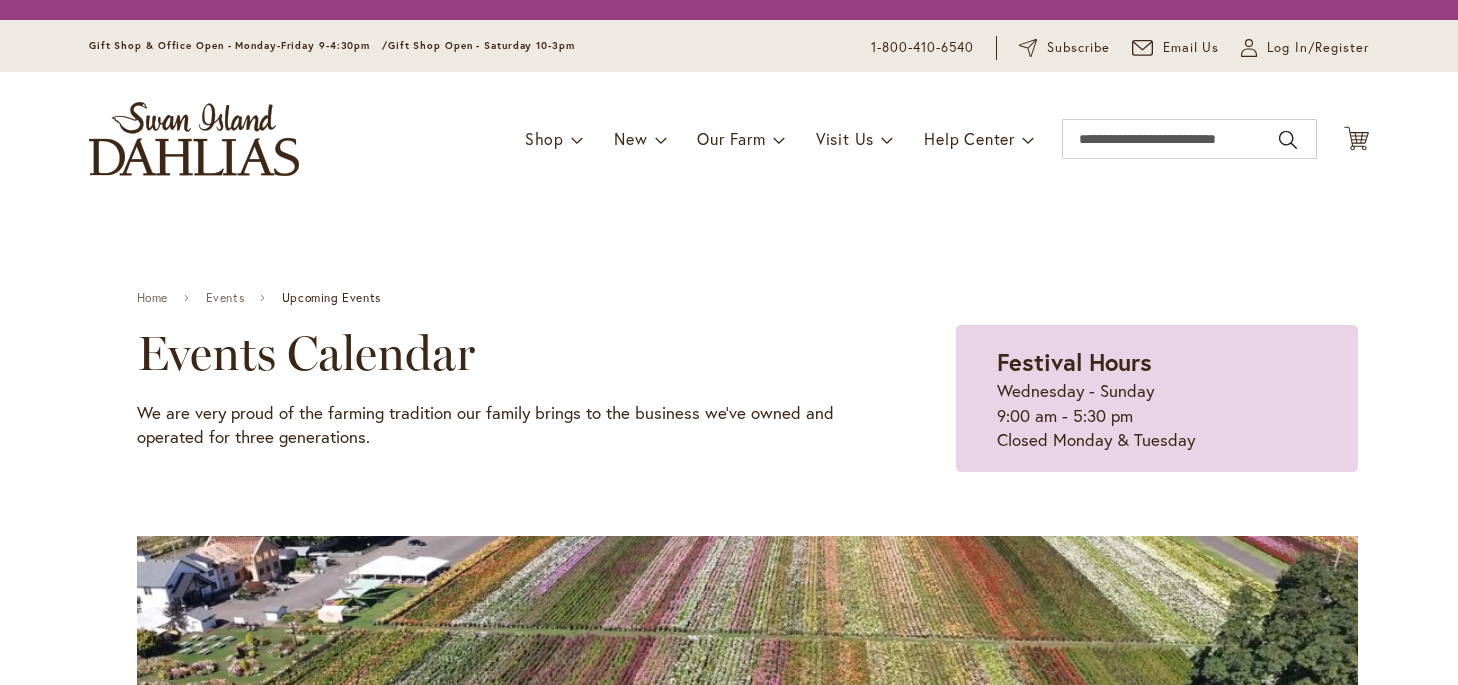 scroll, scrollTop: 0, scrollLeft: 0, axis: both 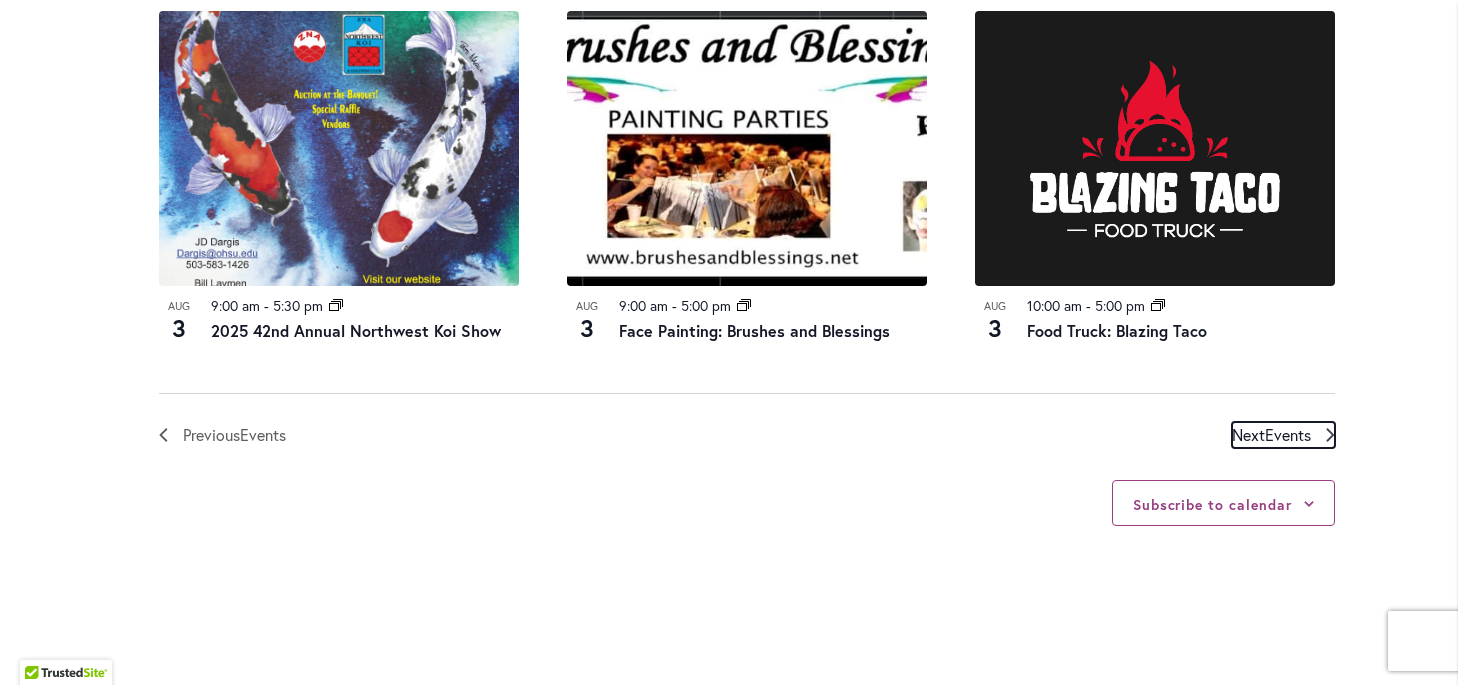 click on "Events" at bounding box center (1288, 434) 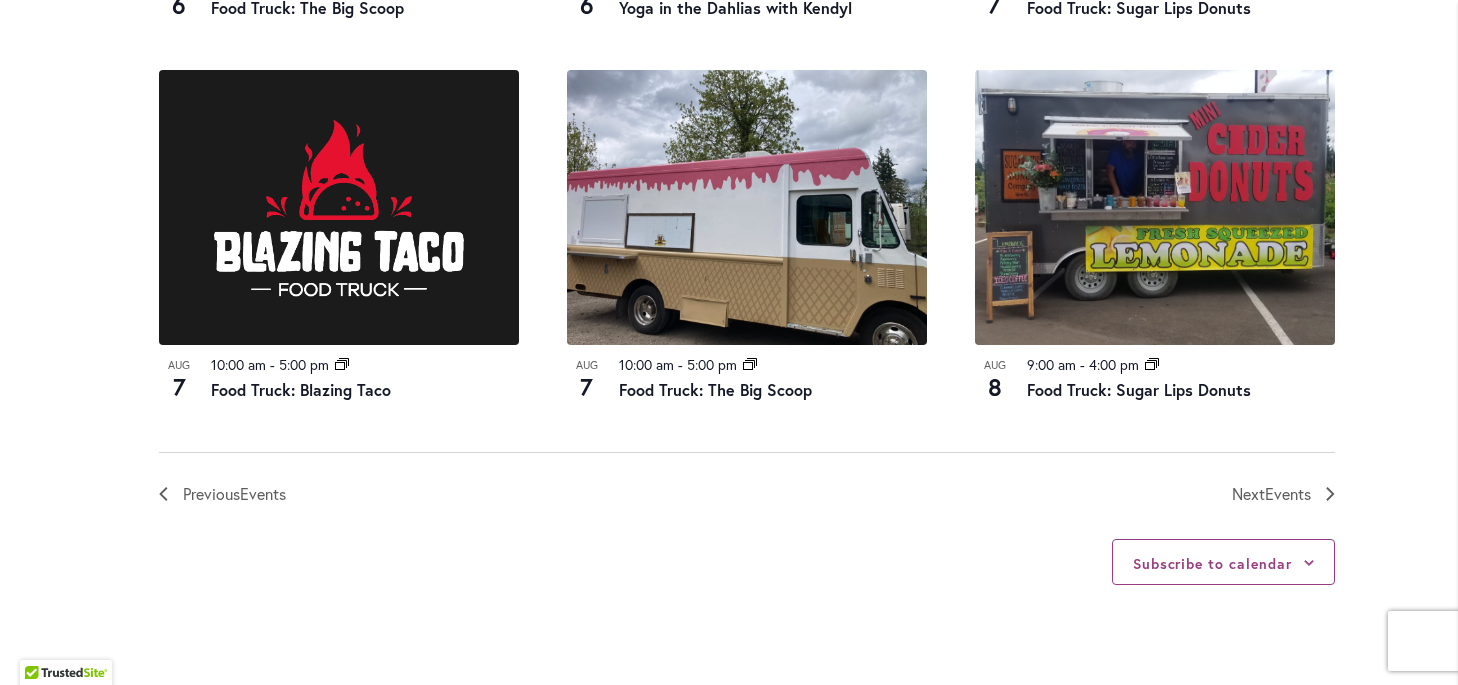scroll, scrollTop: 2185, scrollLeft: 0, axis: vertical 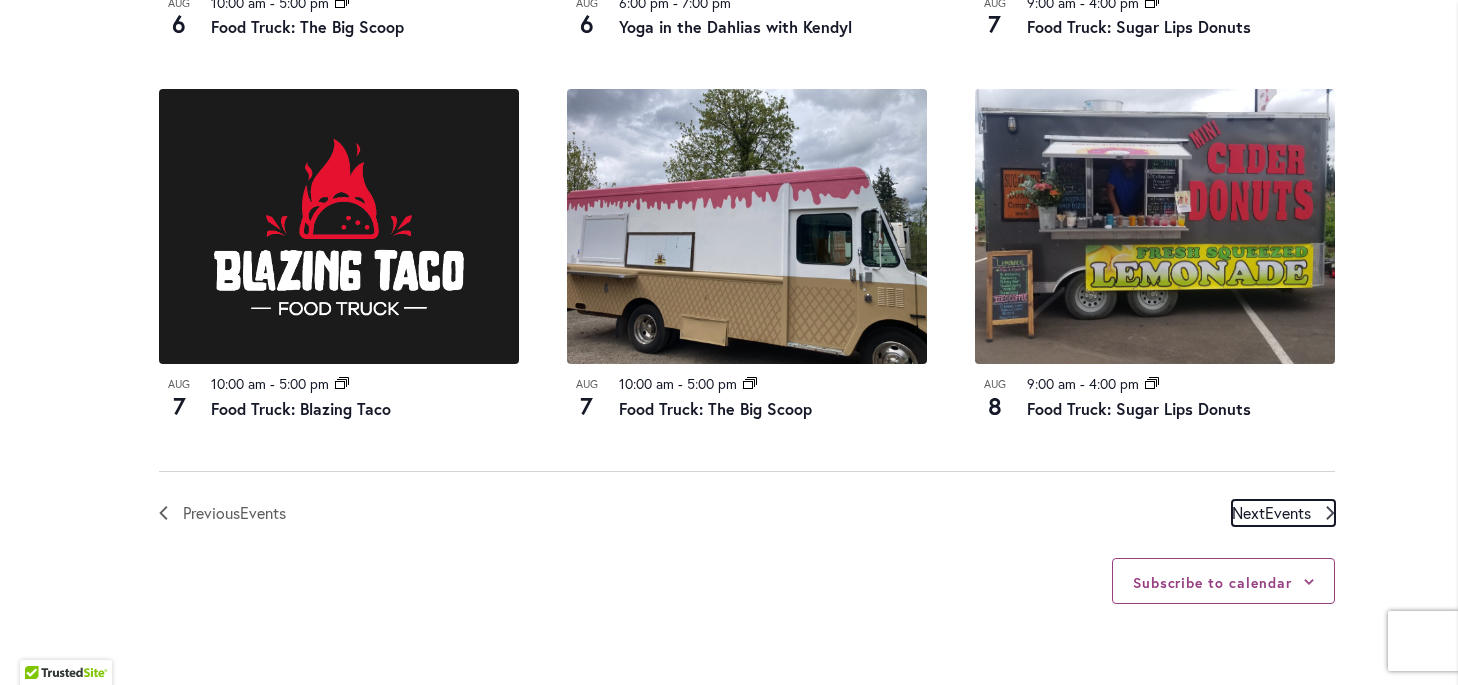 click on "Events" at bounding box center [1288, 512] 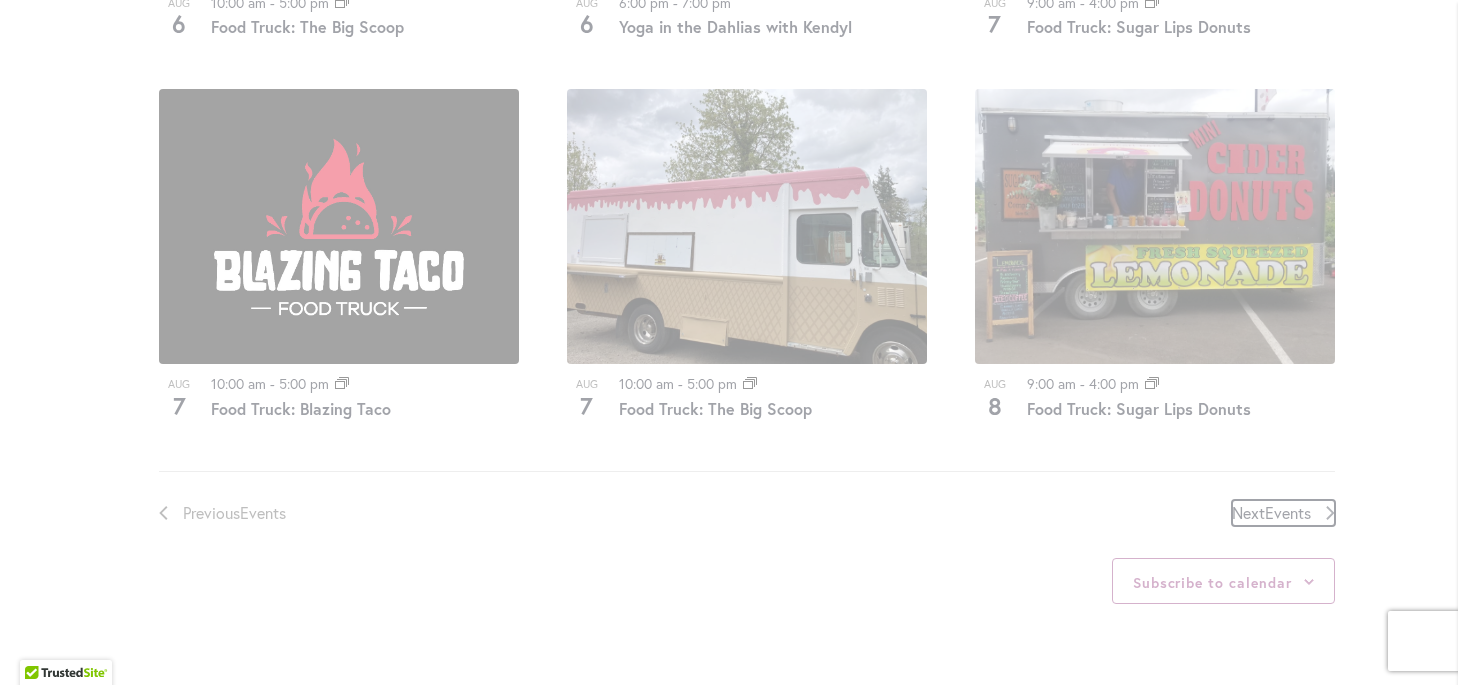 scroll, scrollTop: 986, scrollLeft: 0, axis: vertical 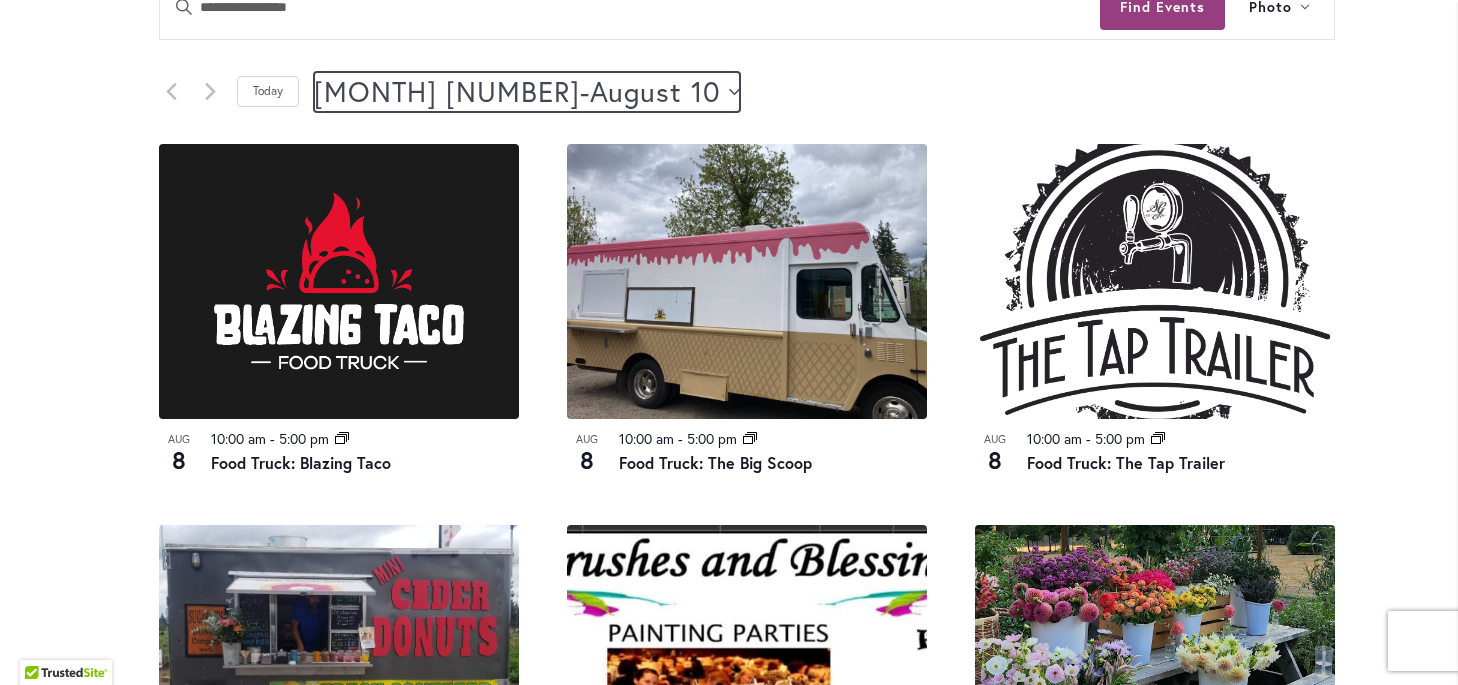 click 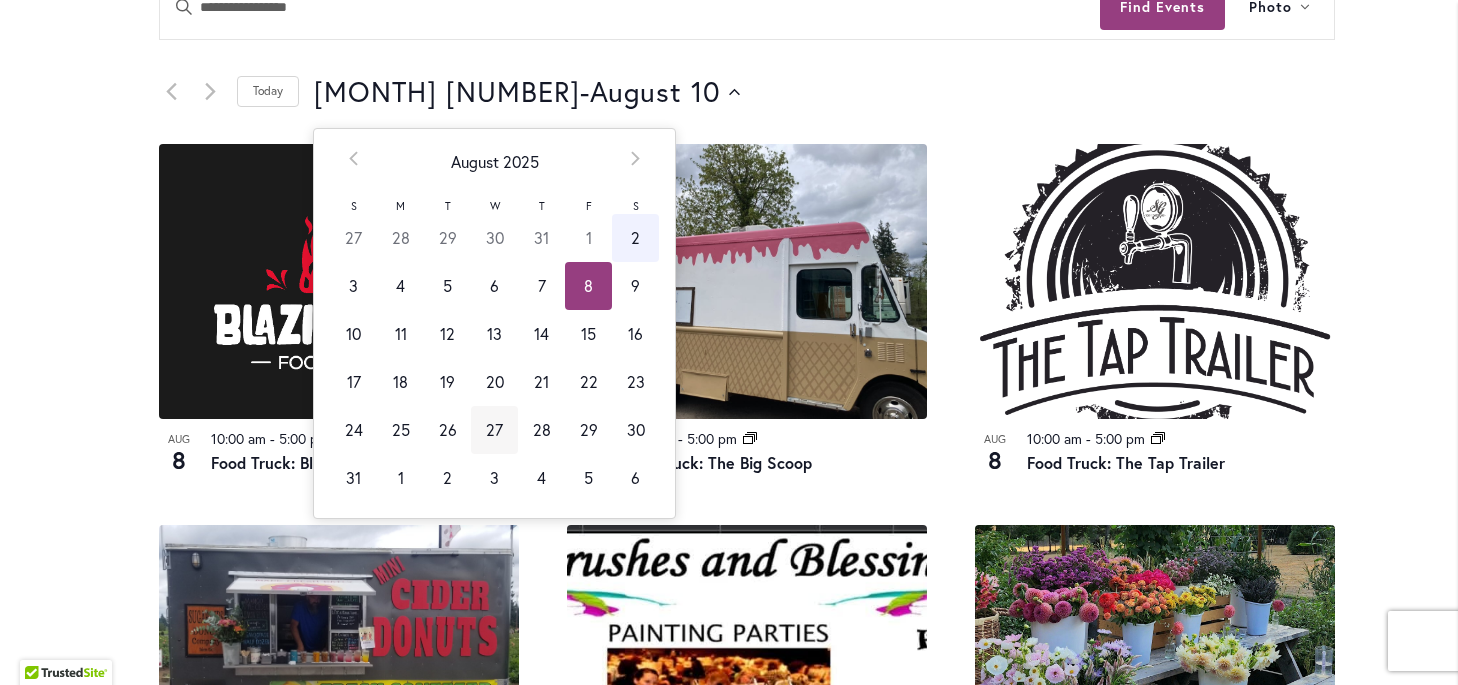 click on "27" at bounding box center [494, 430] 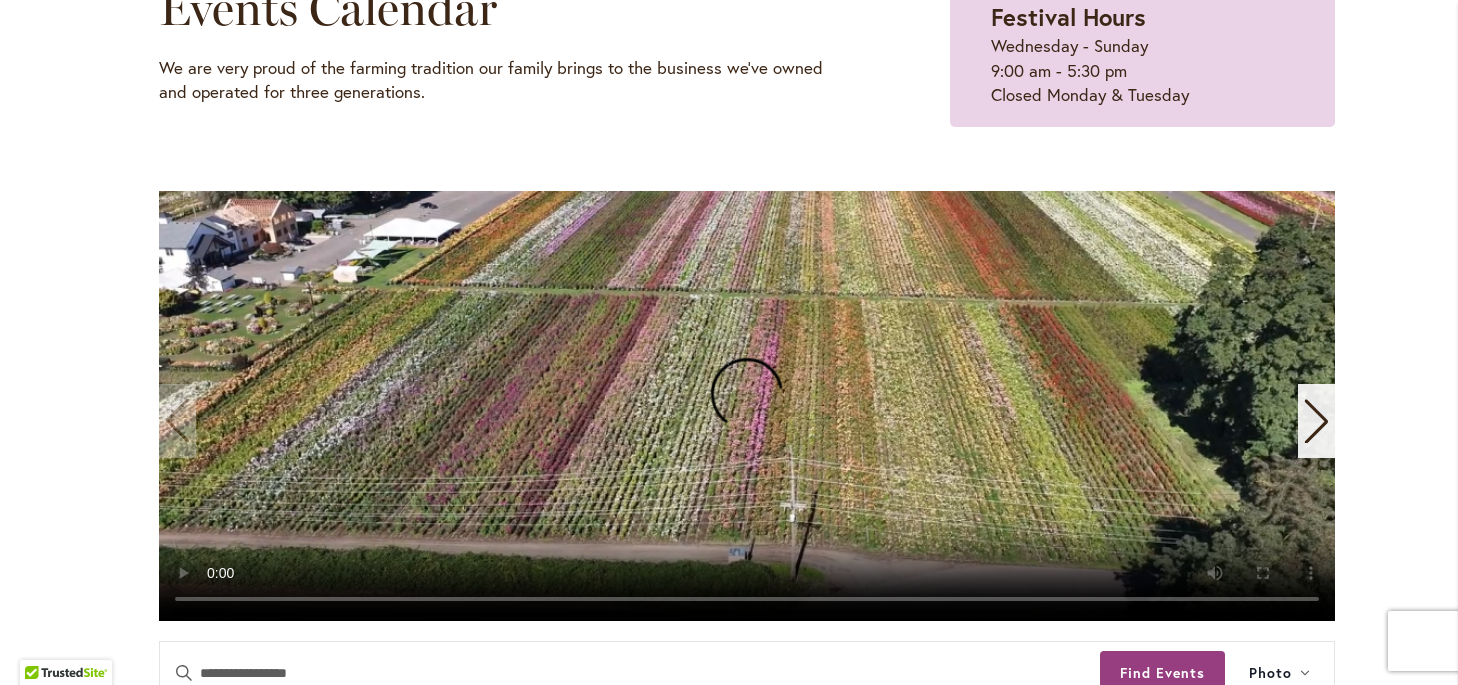 scroll, scrollTop: 309, scrollLeft: 0, axis: vertical 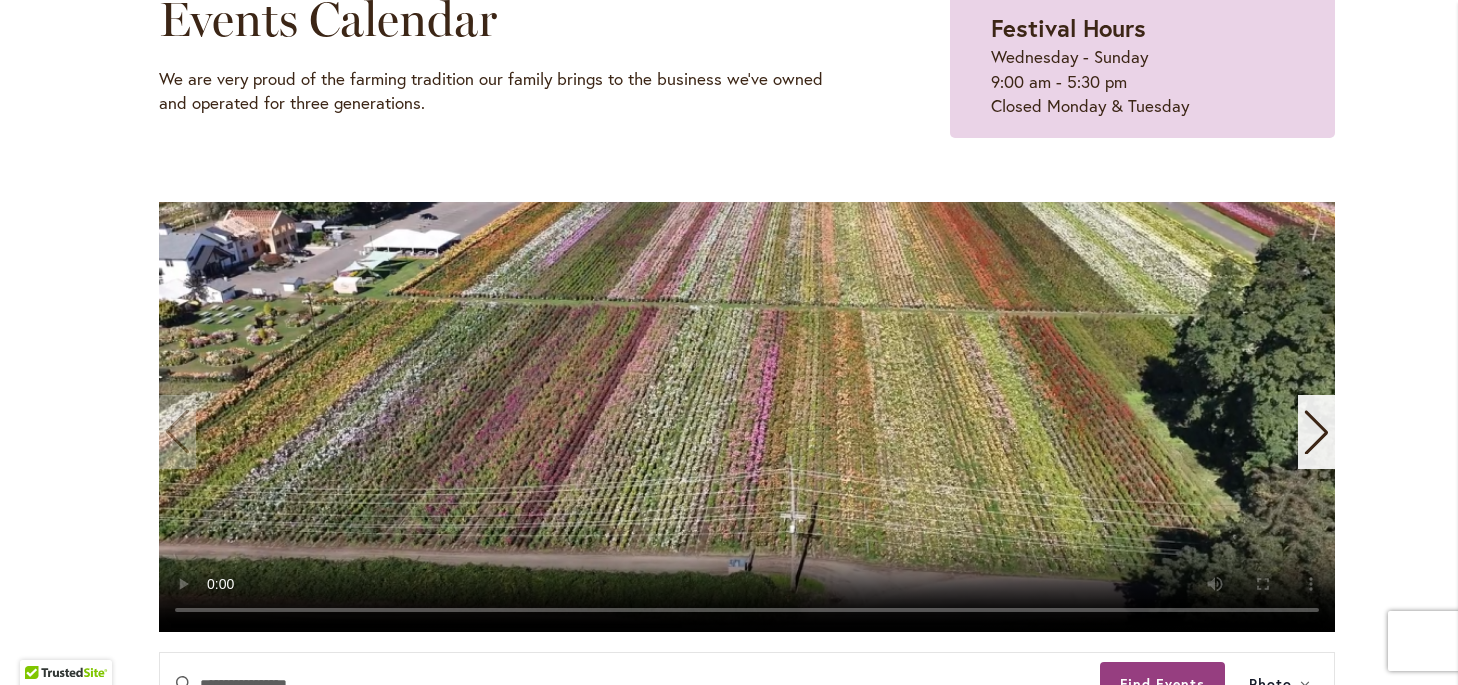 click 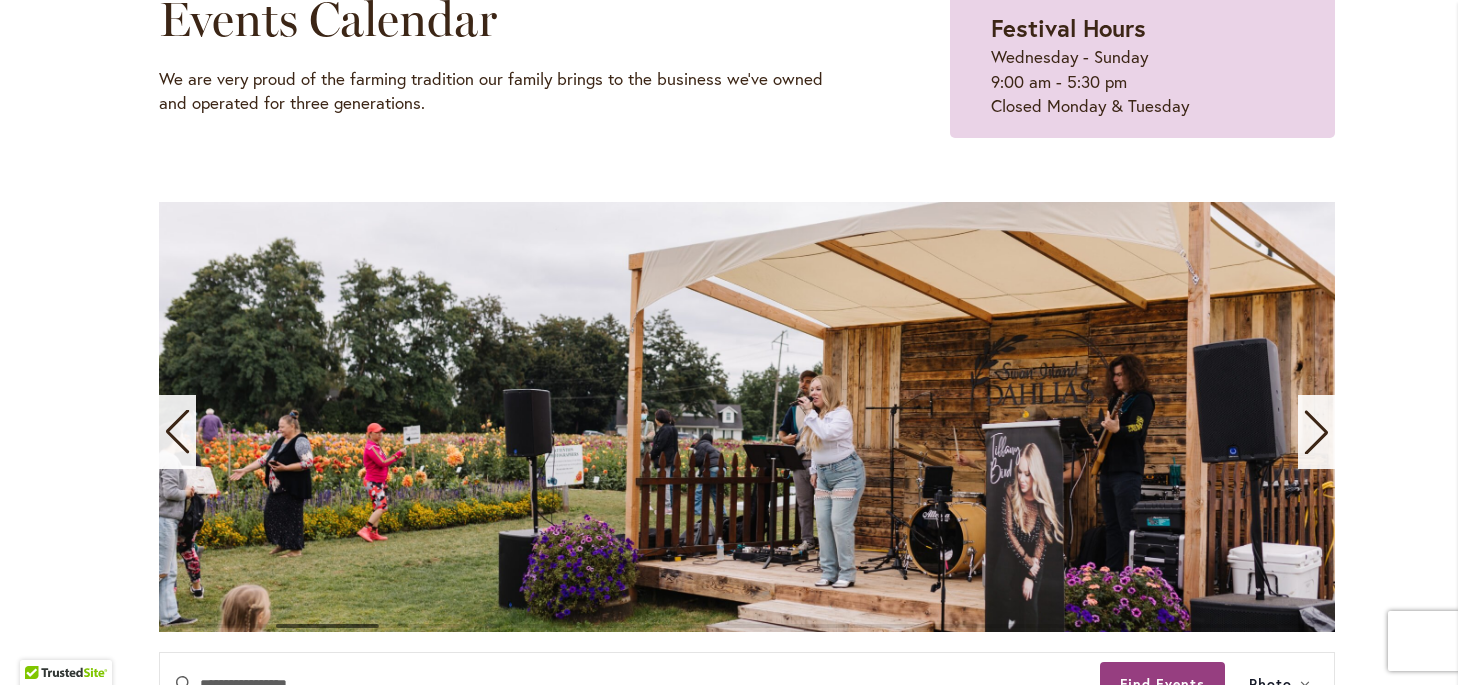 click 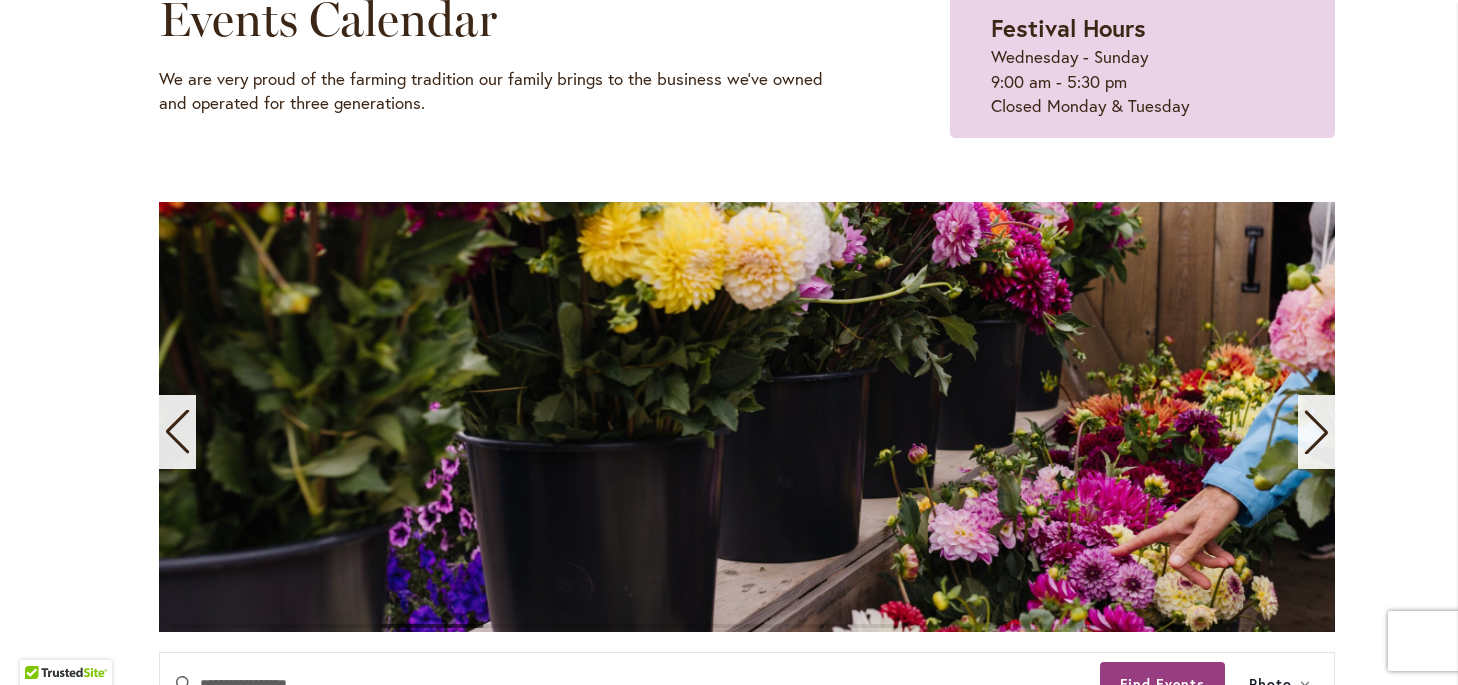 click 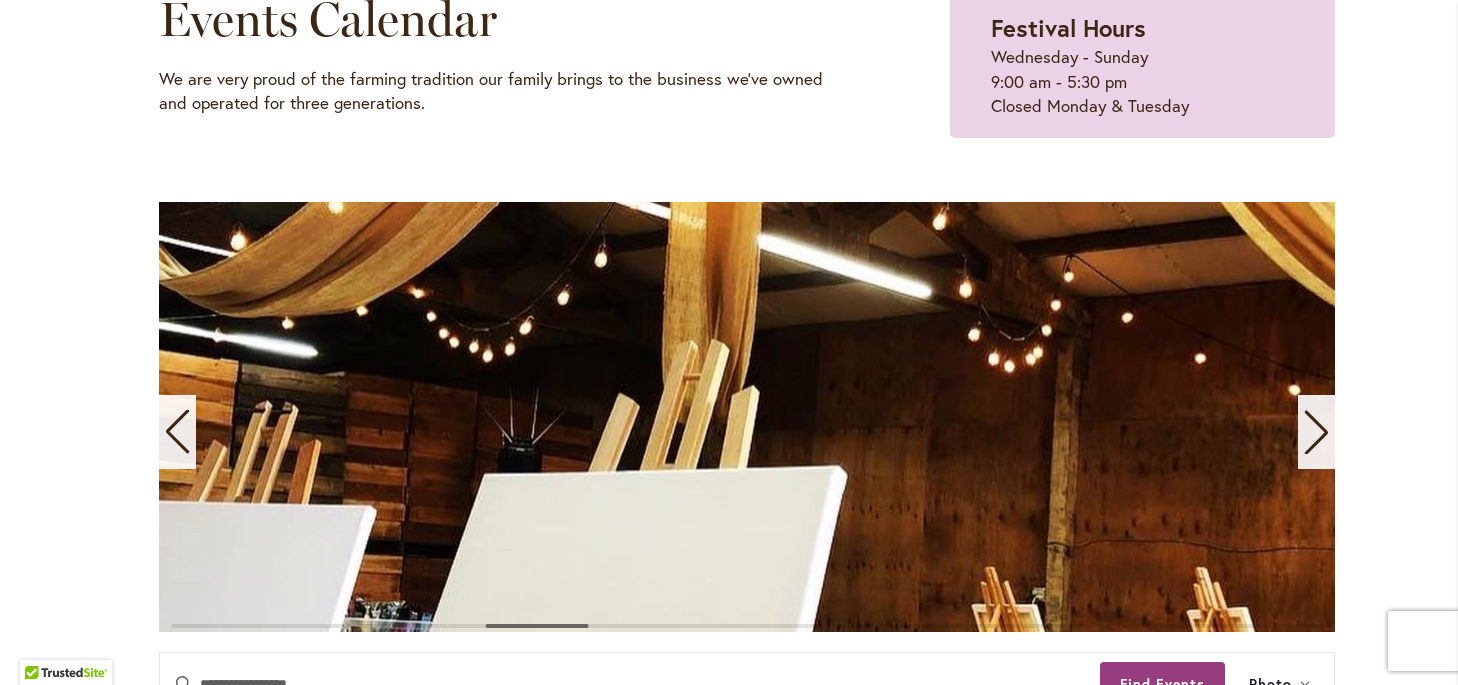 click 